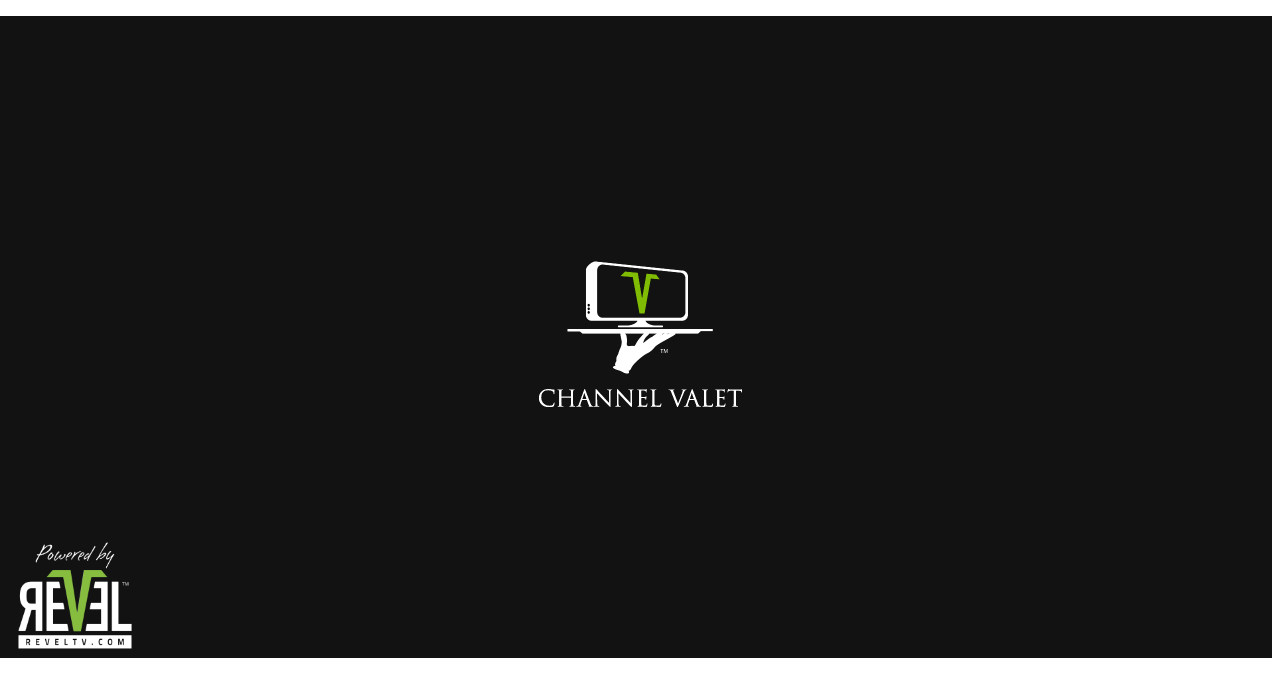 scroll, scrollTop: 0, scrollLeft: 0, axis: both 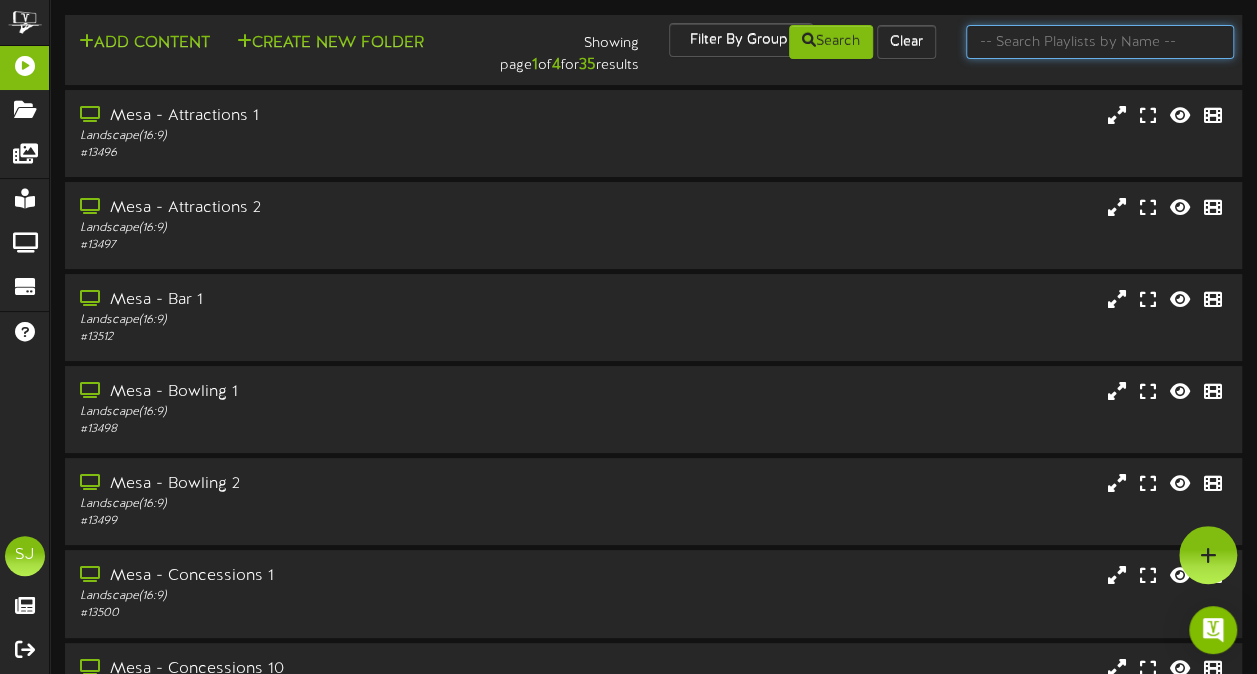 click at bounding box center [1100, 42] 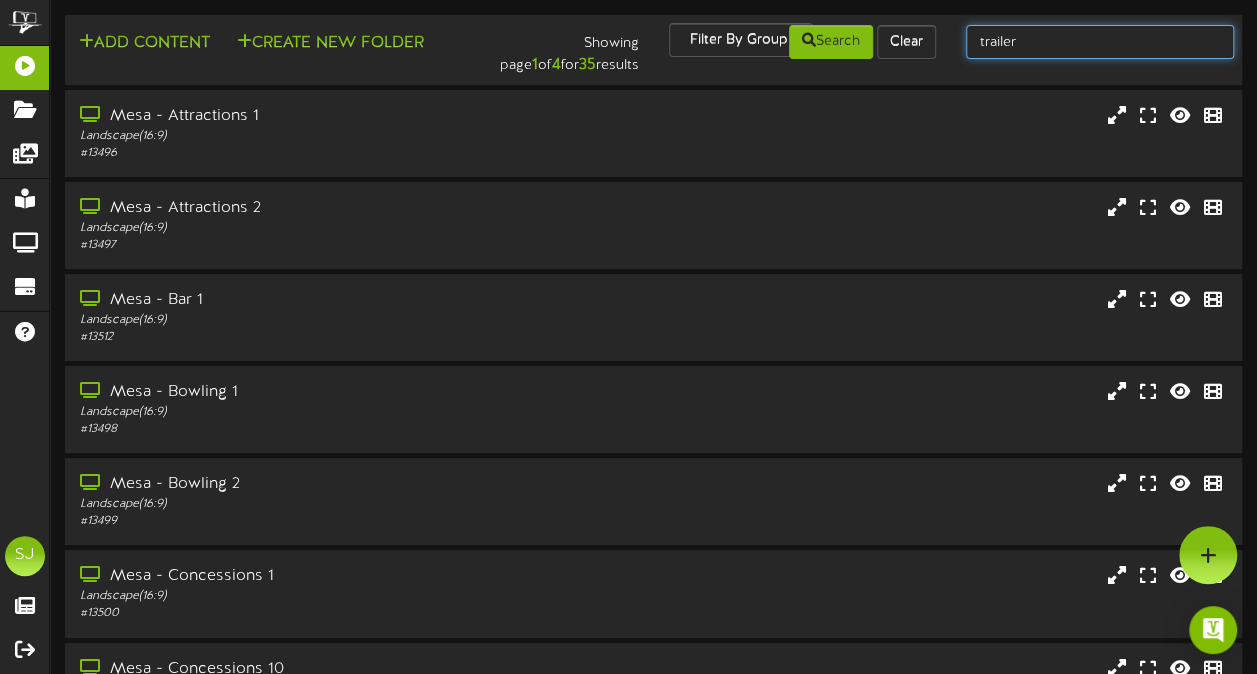 type on "trailer" 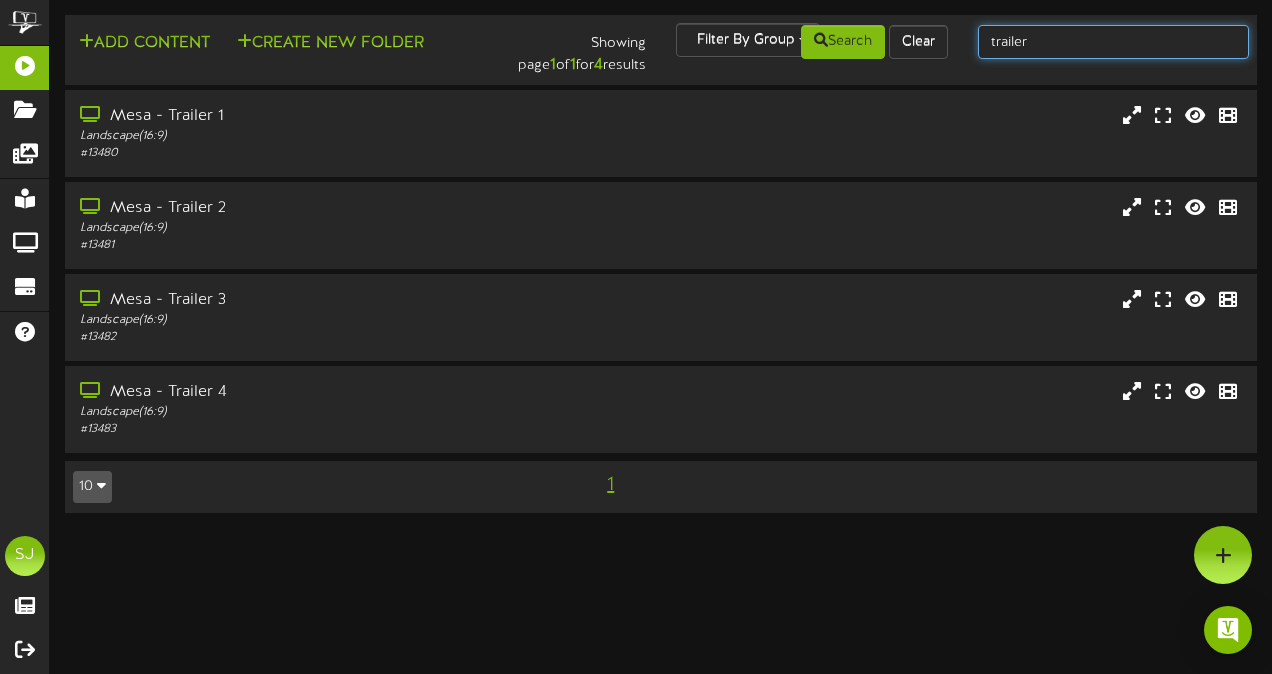 click on "trailer" at bounding box center (1114, 42) 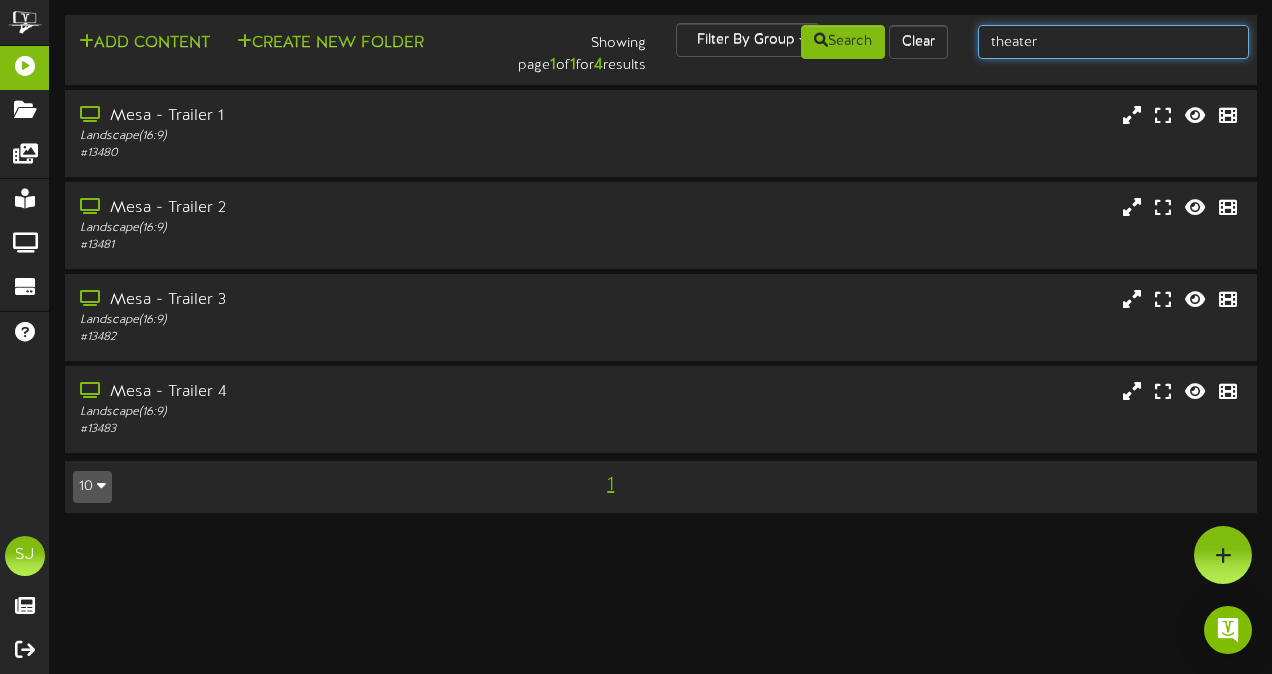 type on "theater" 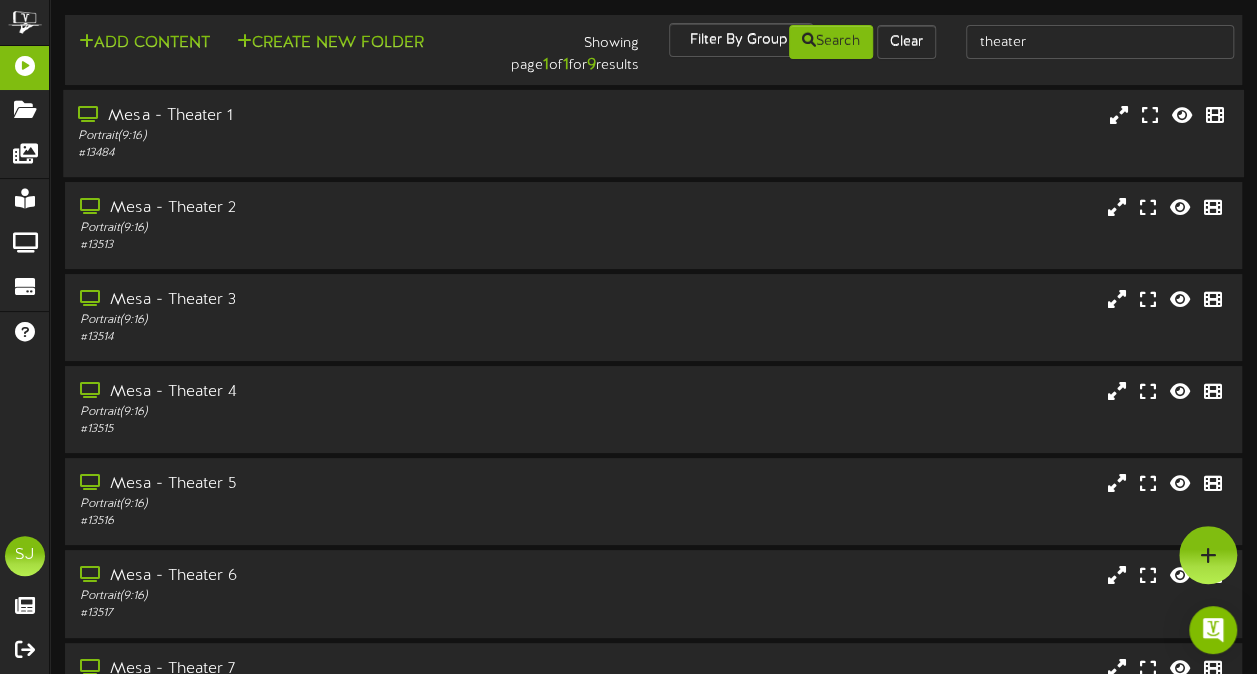 click on "Mesa - Theater 1" at bounding box center (309, 116) 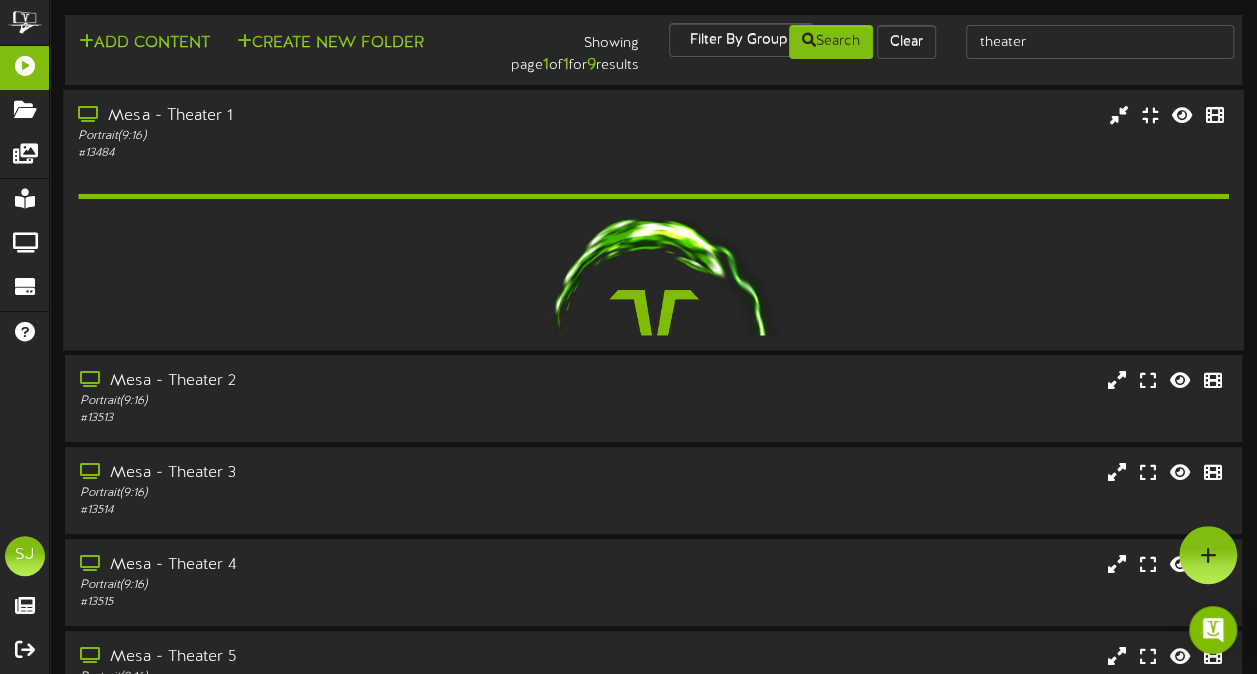 click on "Mesa - Theater 1" at bounding box center (309, 115) 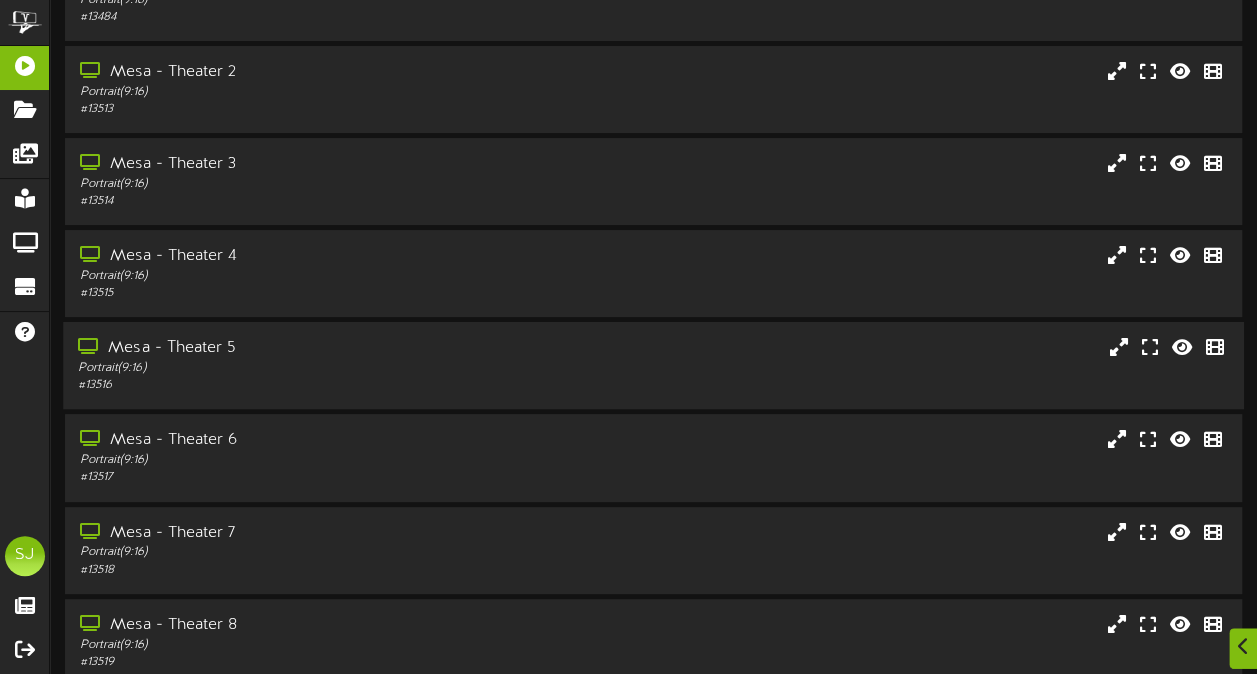 scroll, scrollTop: 309, scrollLeft: 0, axis: vertical 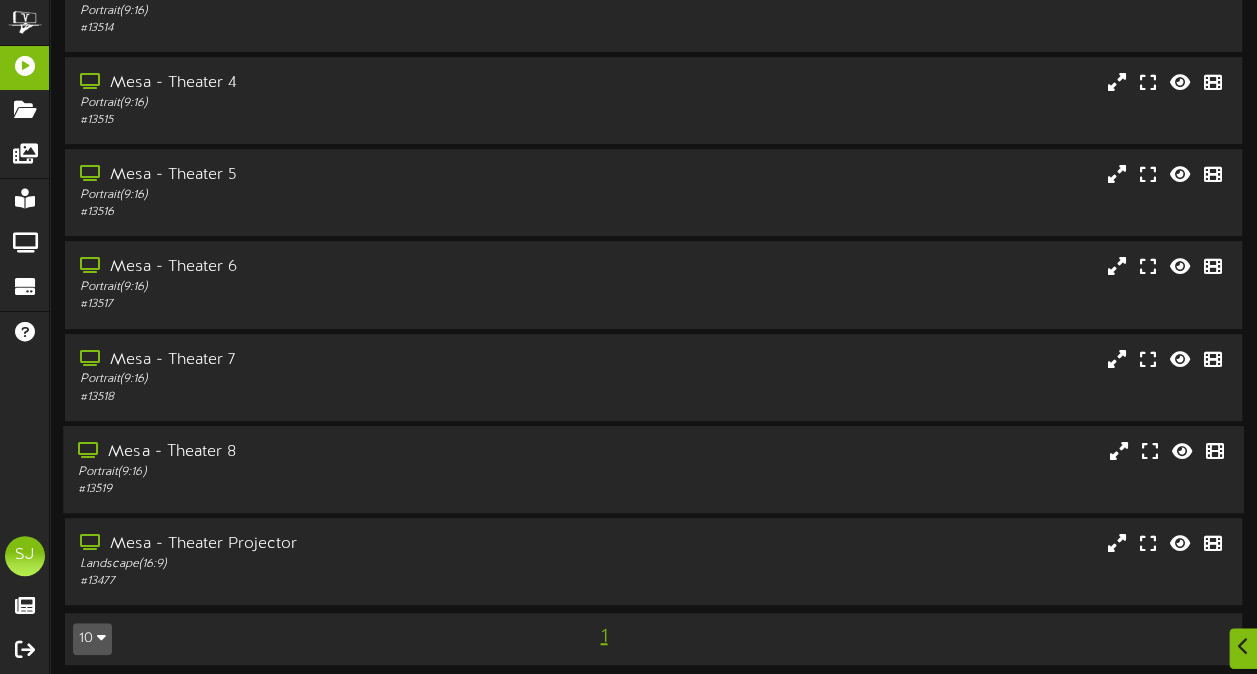 click on "# 13519" at bounding box center [309, 489] 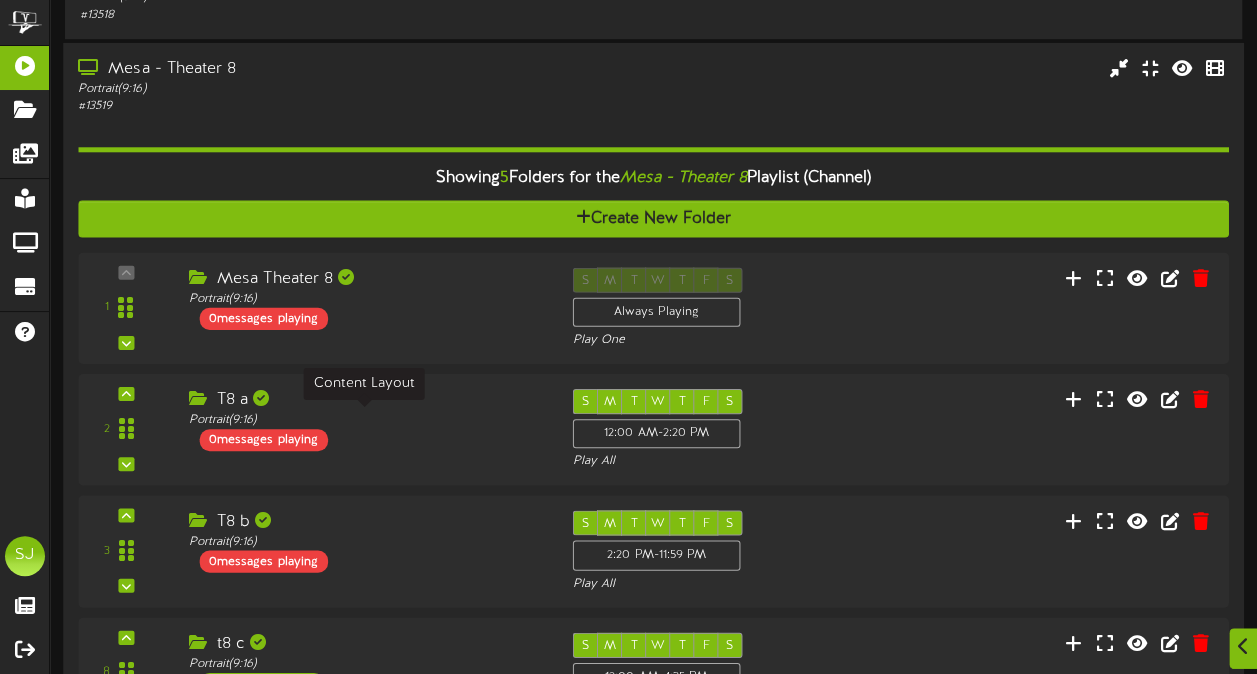 scroll, scrollTop: 1058, scrollLeft: 0, axis: vertical 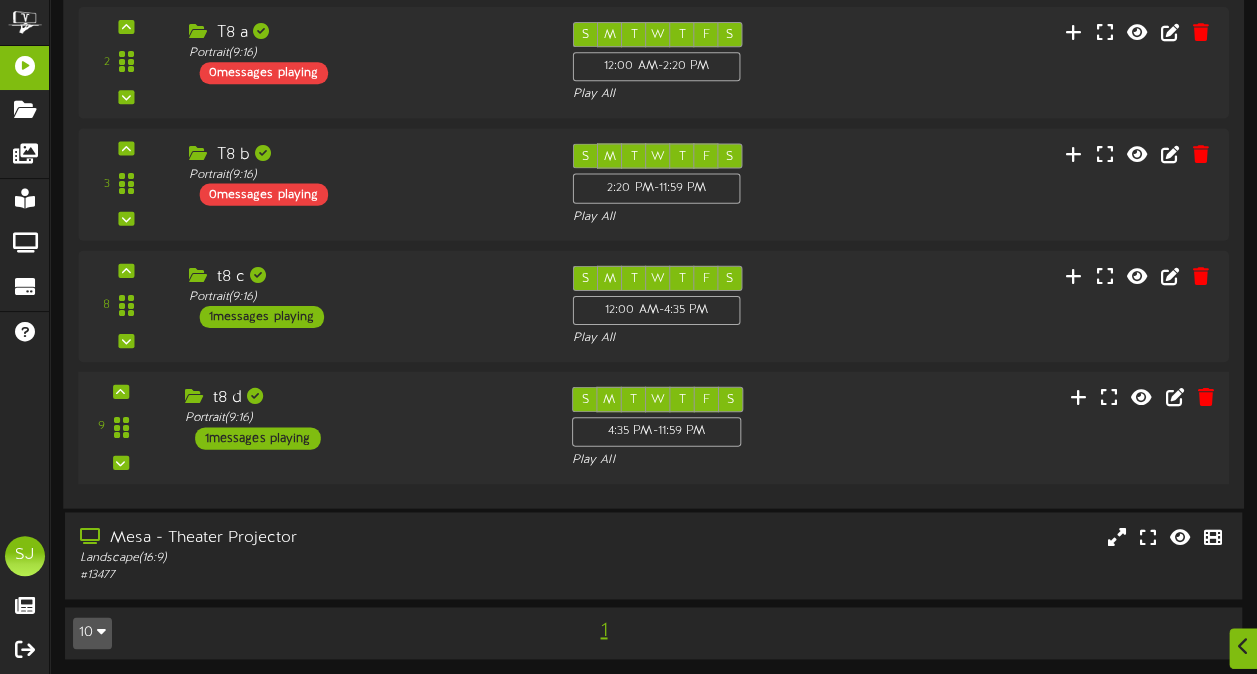 click on "9
t8 d
(" at bounding box center [654, 427] 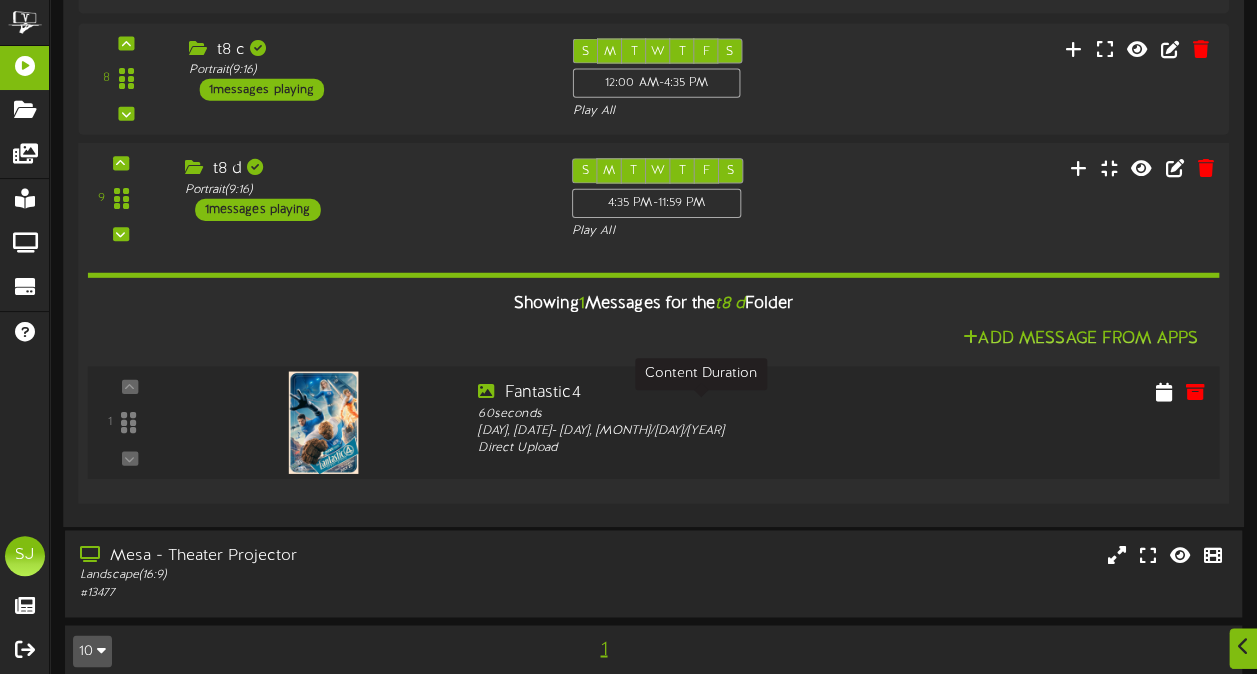 scroll, scrollTop: 1302, scrollLeft: 0, axis: vertical 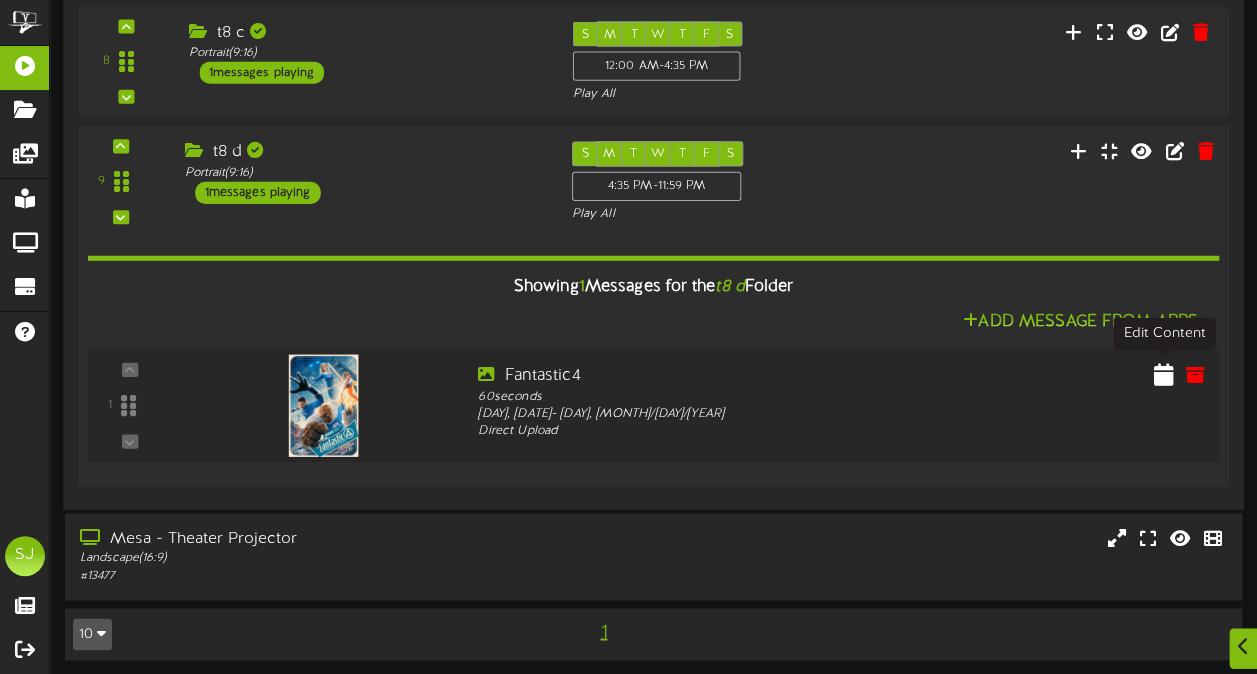 click at bounding box center [1164, 374] 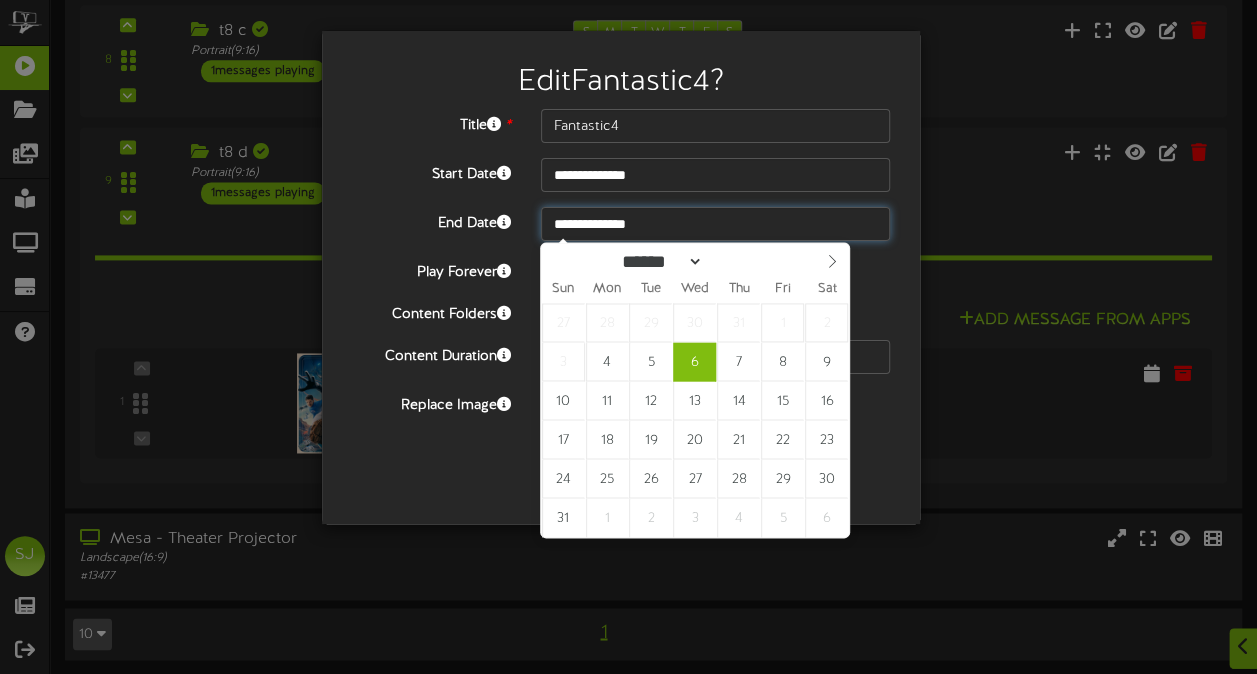 click on "**********" at bounding box center [715, 224] 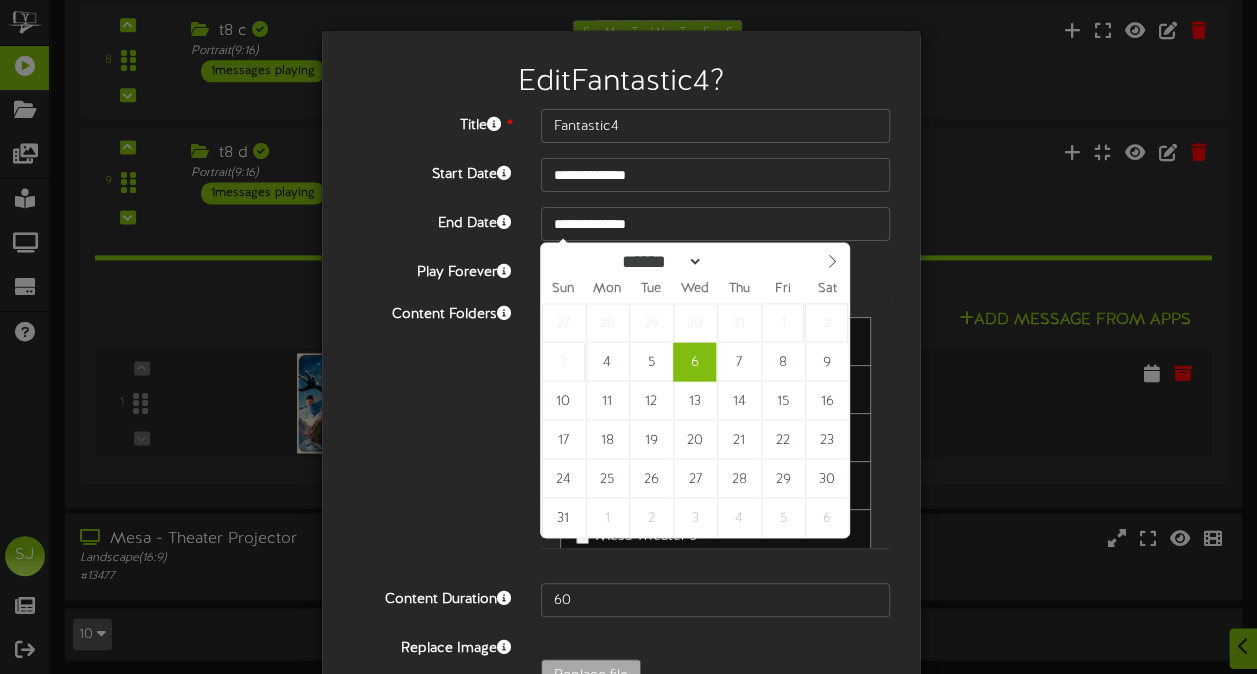 click on "Content Folders
Mesa Theater 1
Mesa Theater 6
Mesa Theater 7
Mesa Theater 2" at bounding box center (621, 433) 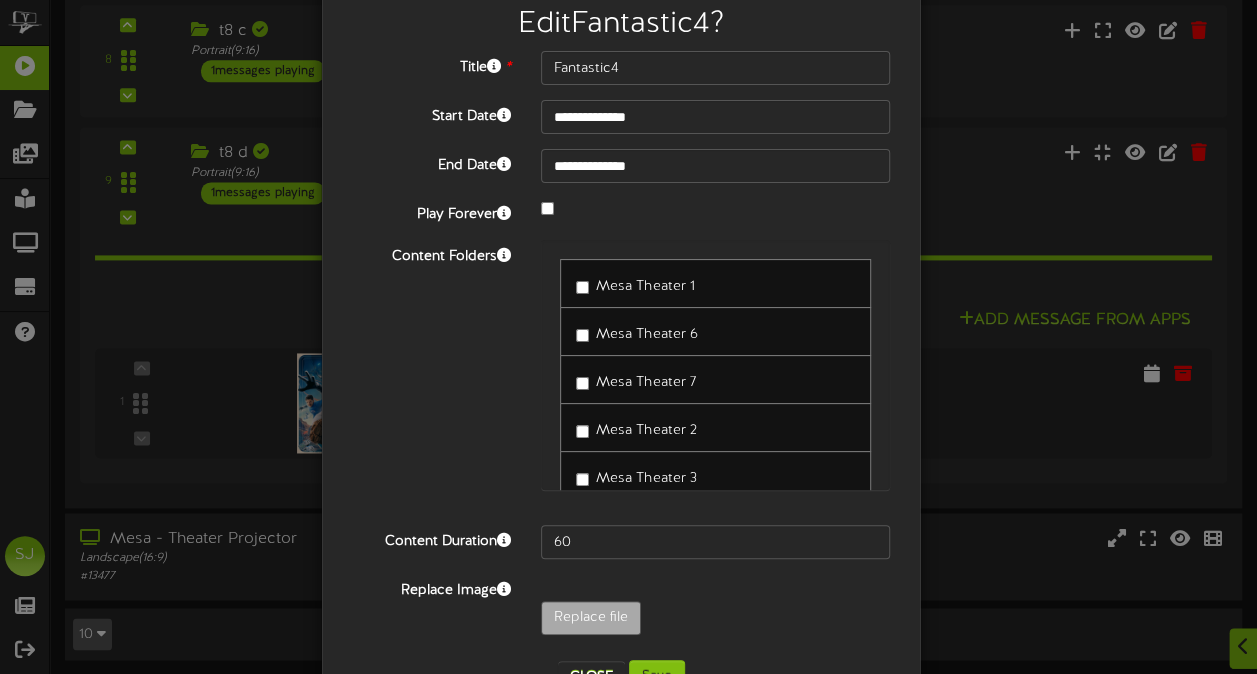 scroll, scrollTop: 122, scrollLeft: 0, axis: vertical 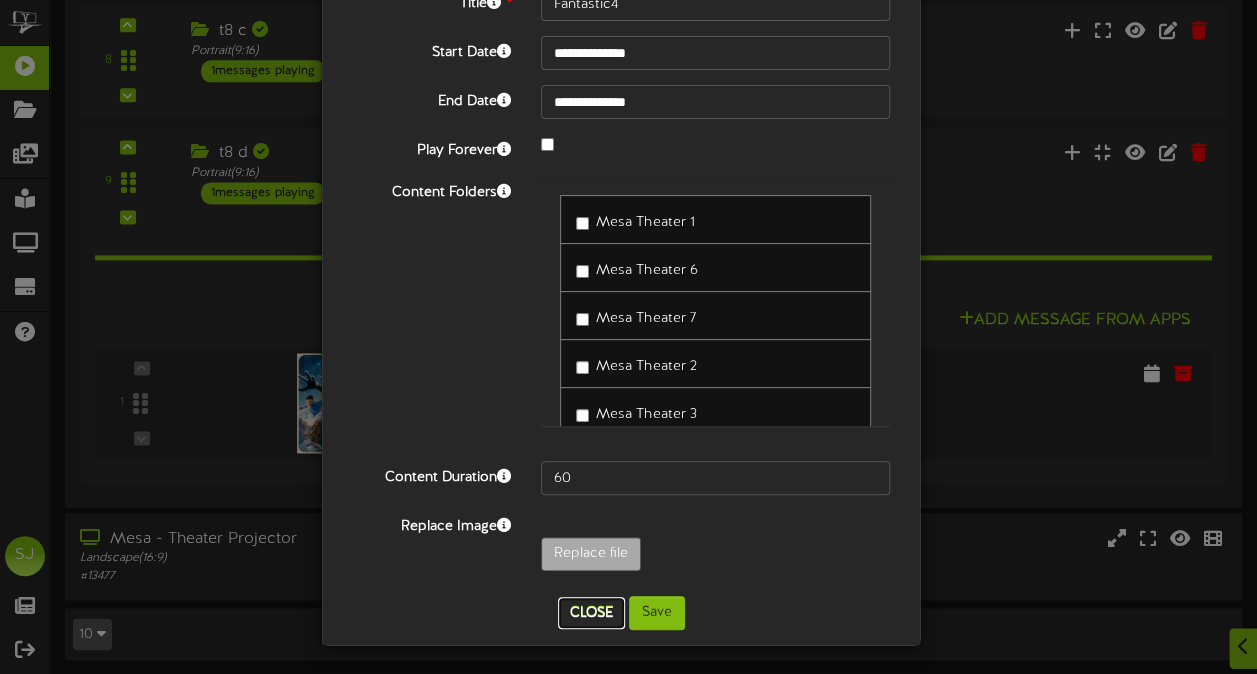 click on "Close" at bounding box center (591, 613) 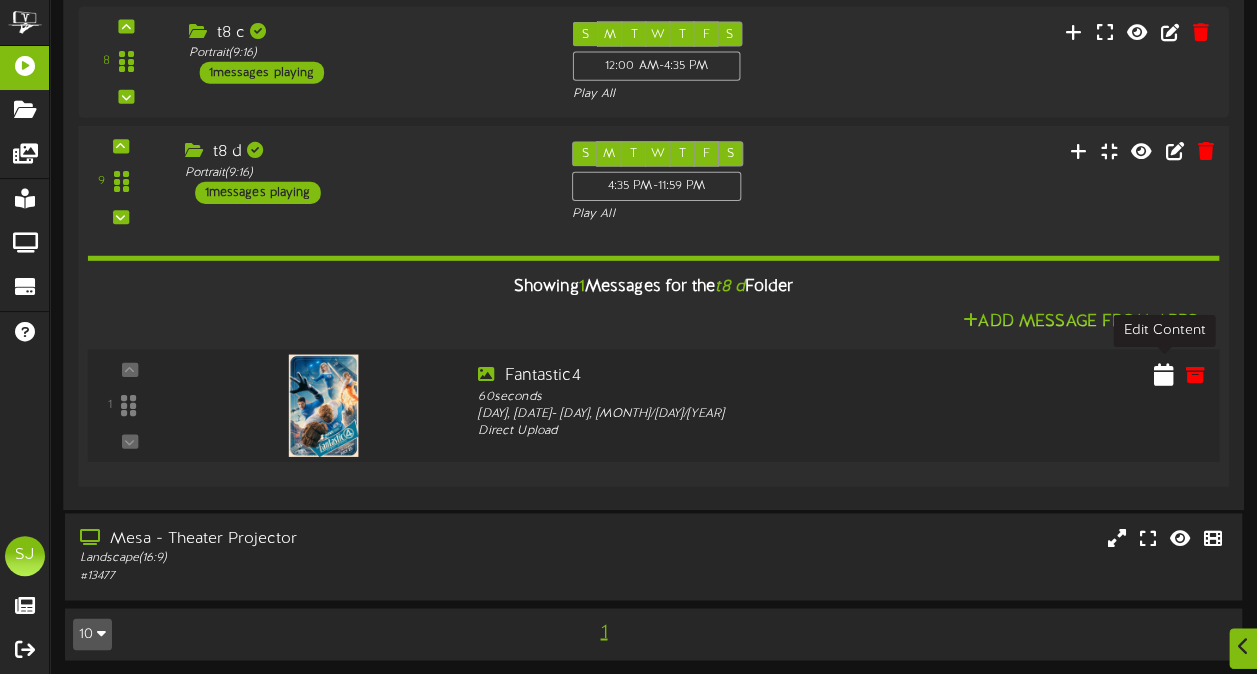 click at bounding box center (1164, 374) 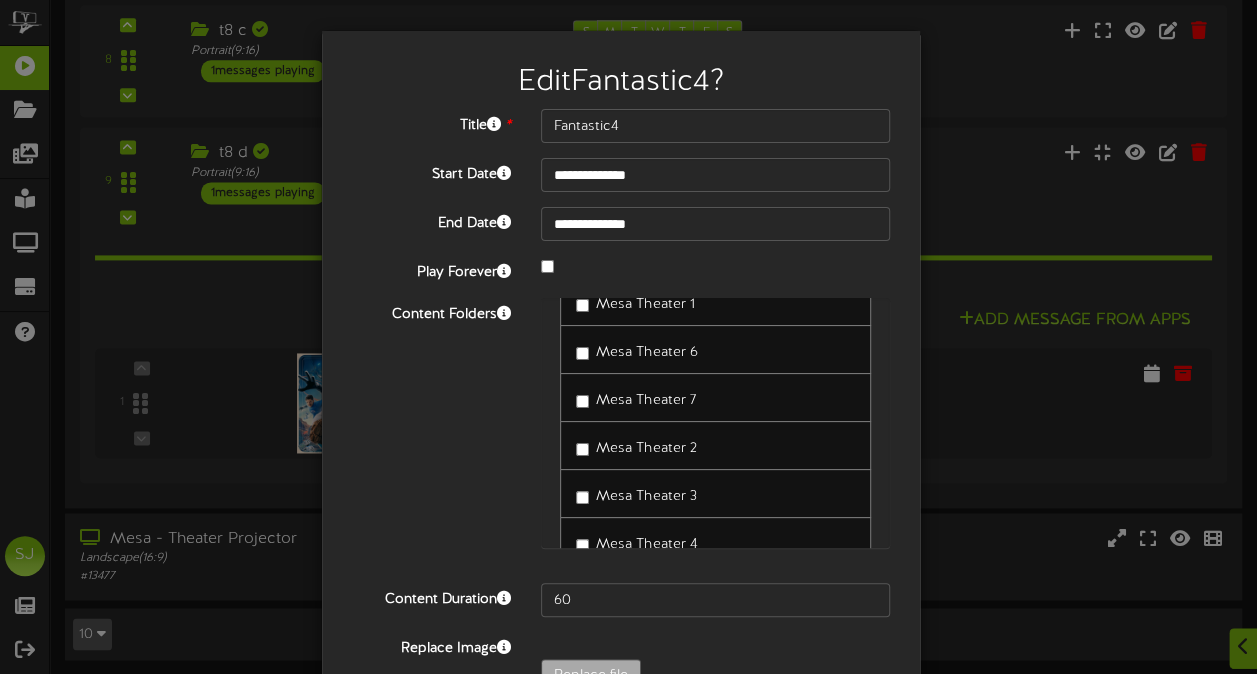 scroll, scrollTop: 400, scrollLeft: 0, axis: vertical 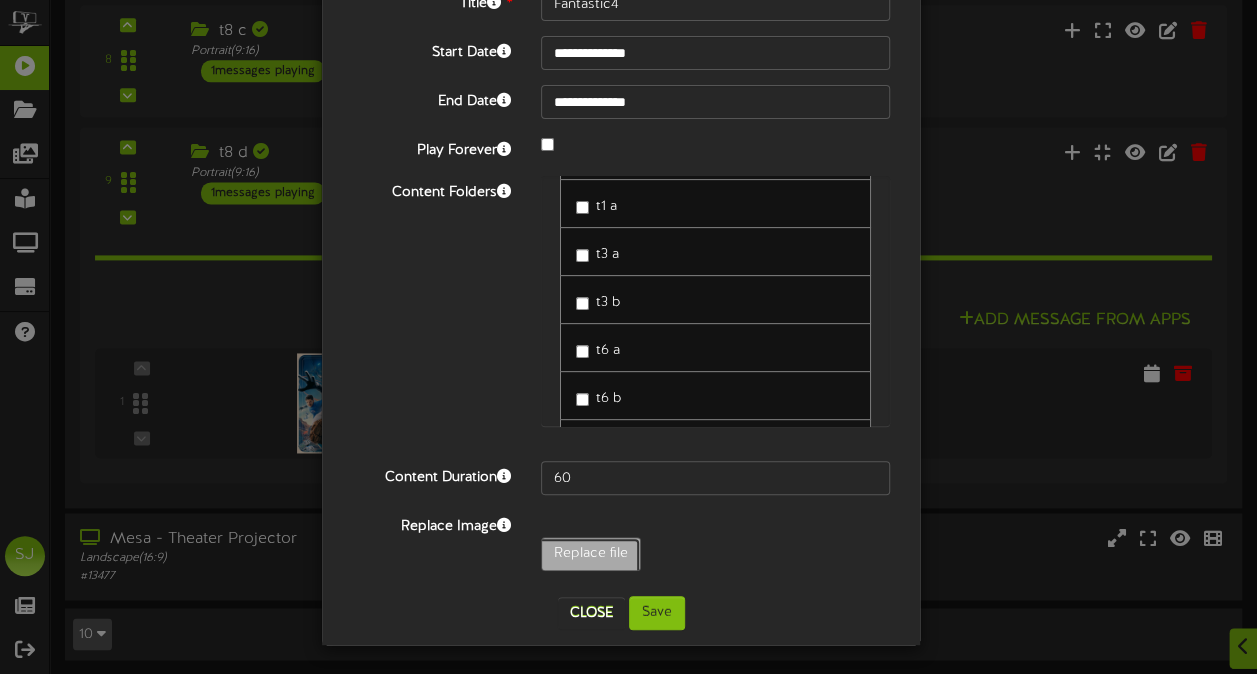 click on "Replace file" at bounding box center (-448, 609) 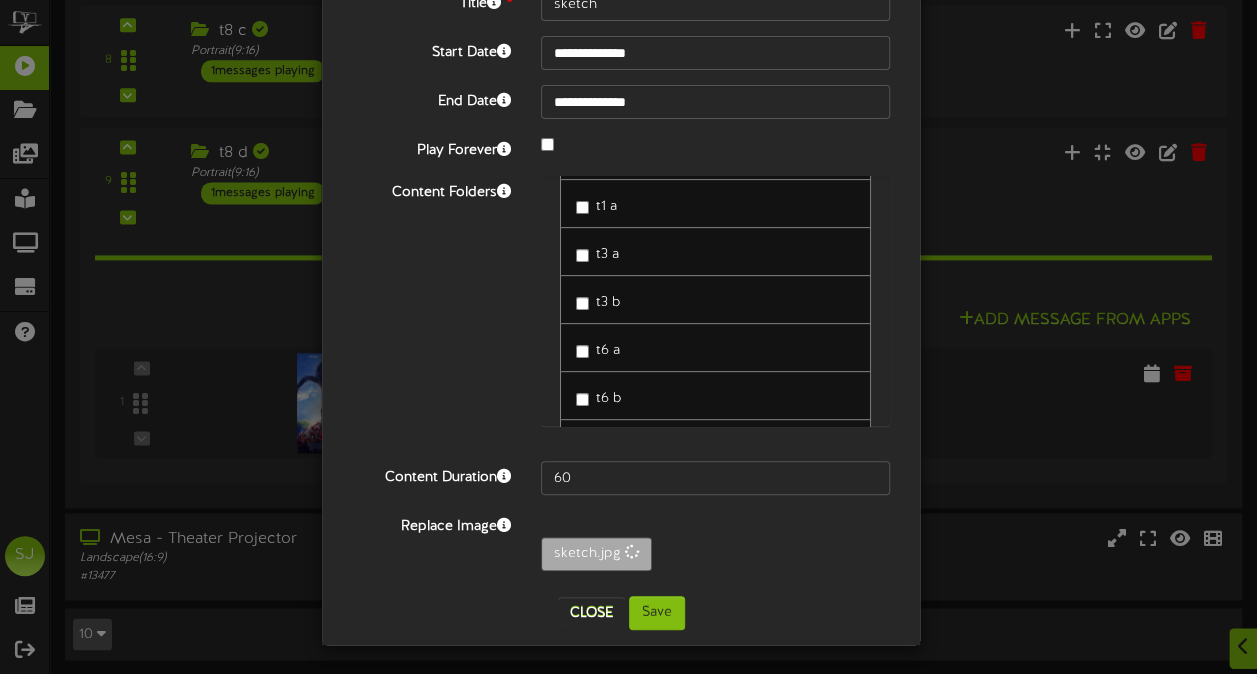 click on "sketch.jpg" at bounding box center (715, 559) 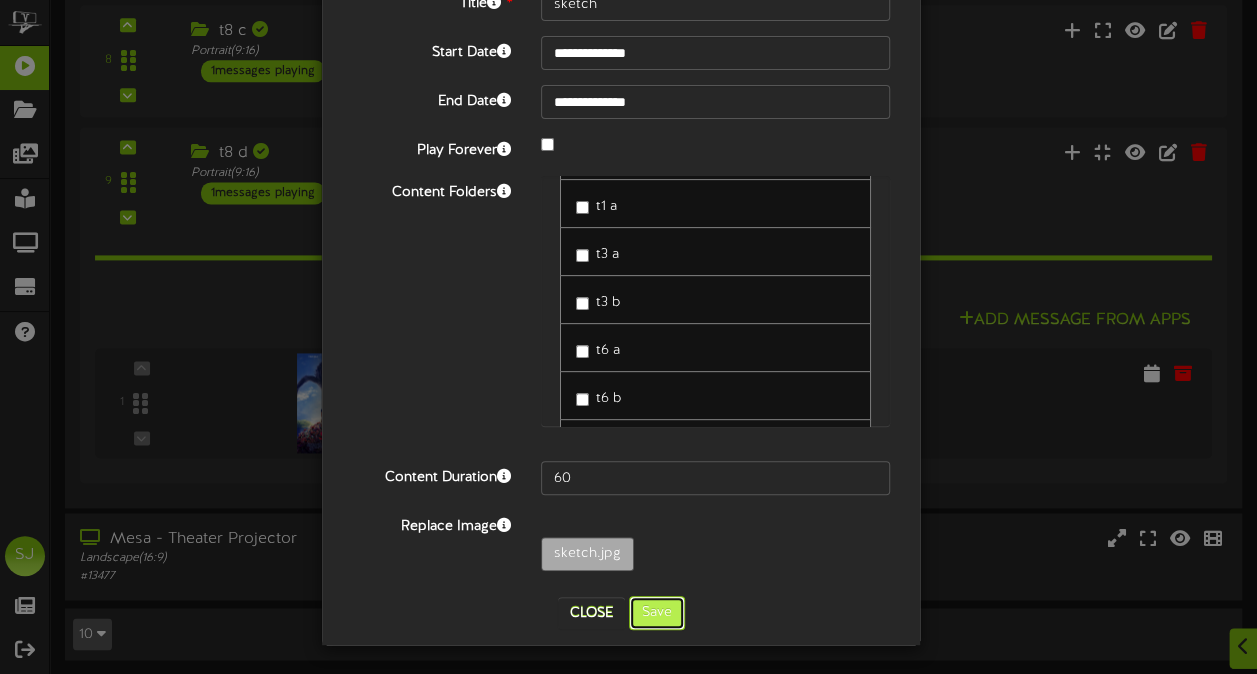 click on "Save" at bounding box center [657, 613] 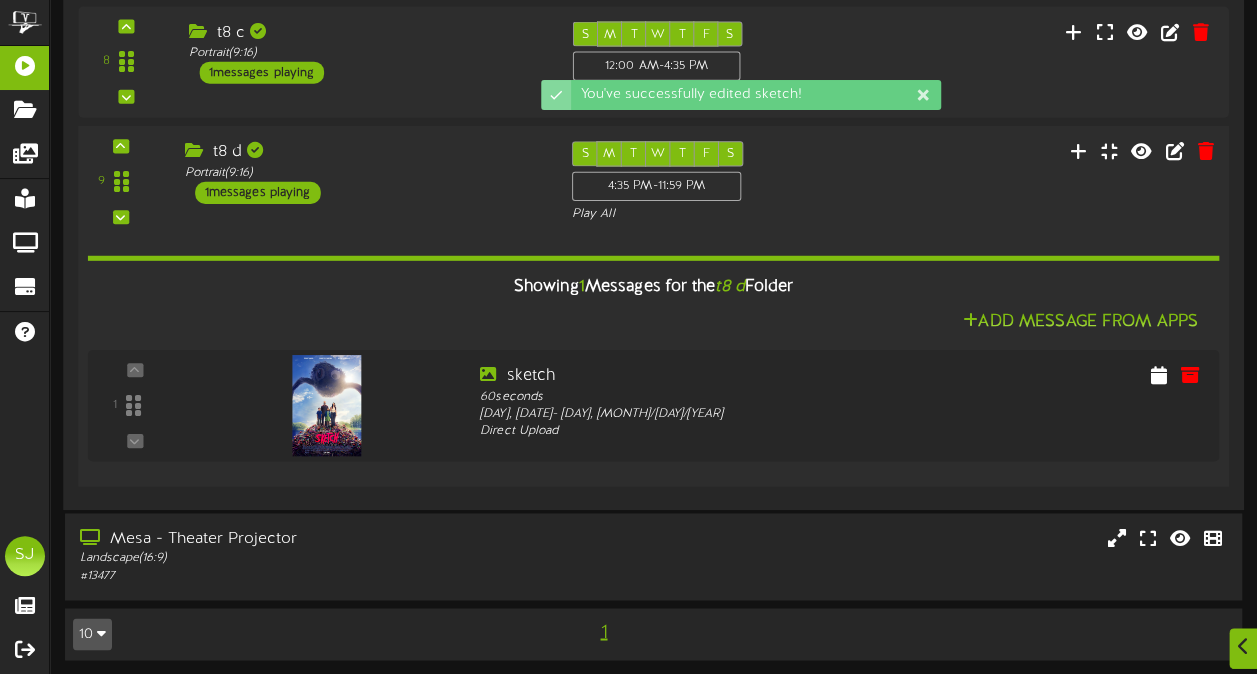 click on "9
t8 d
(" at bounding box center [654, 182] 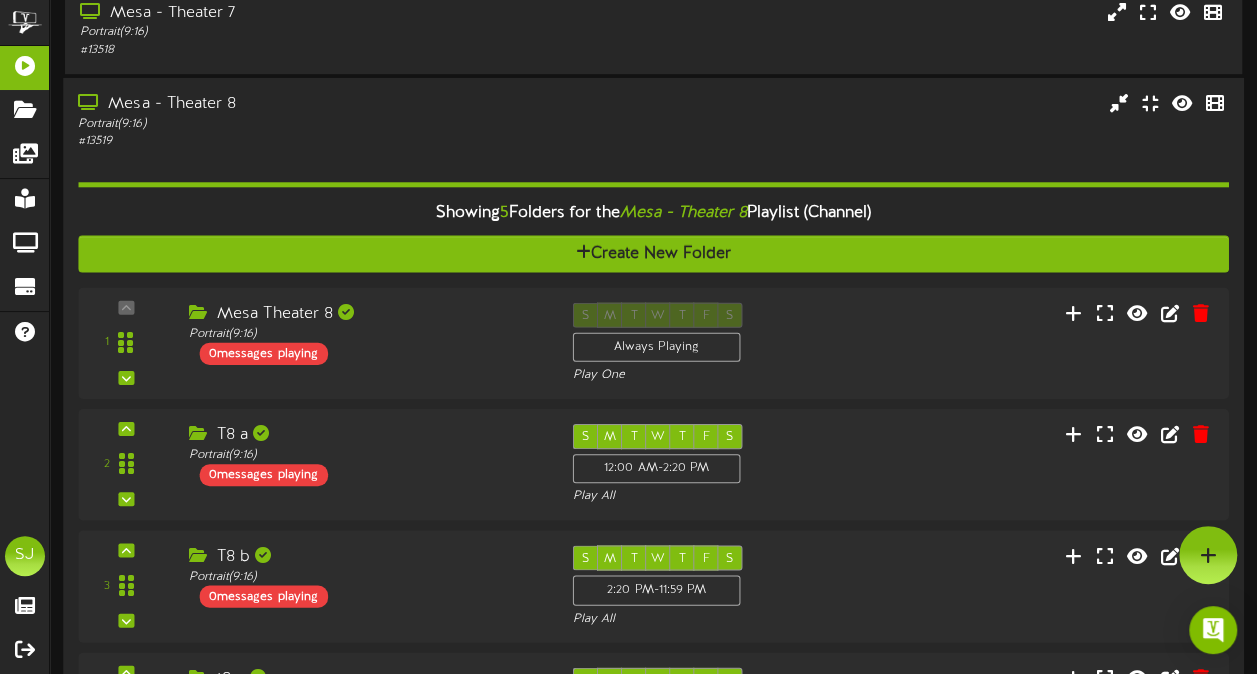scroll, scrollTop: 354, scrollLeft: 0, axis: vertical 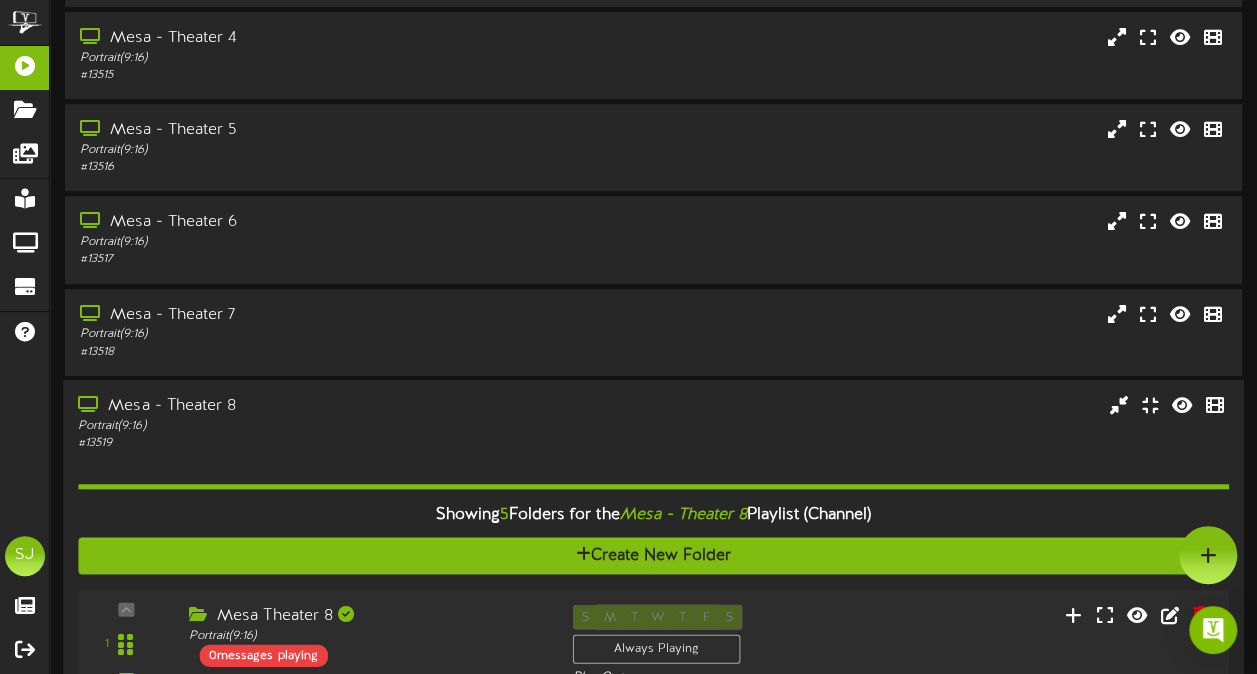 click on "Portrait  ( 9:16 )" at bounding box center (309, 425) 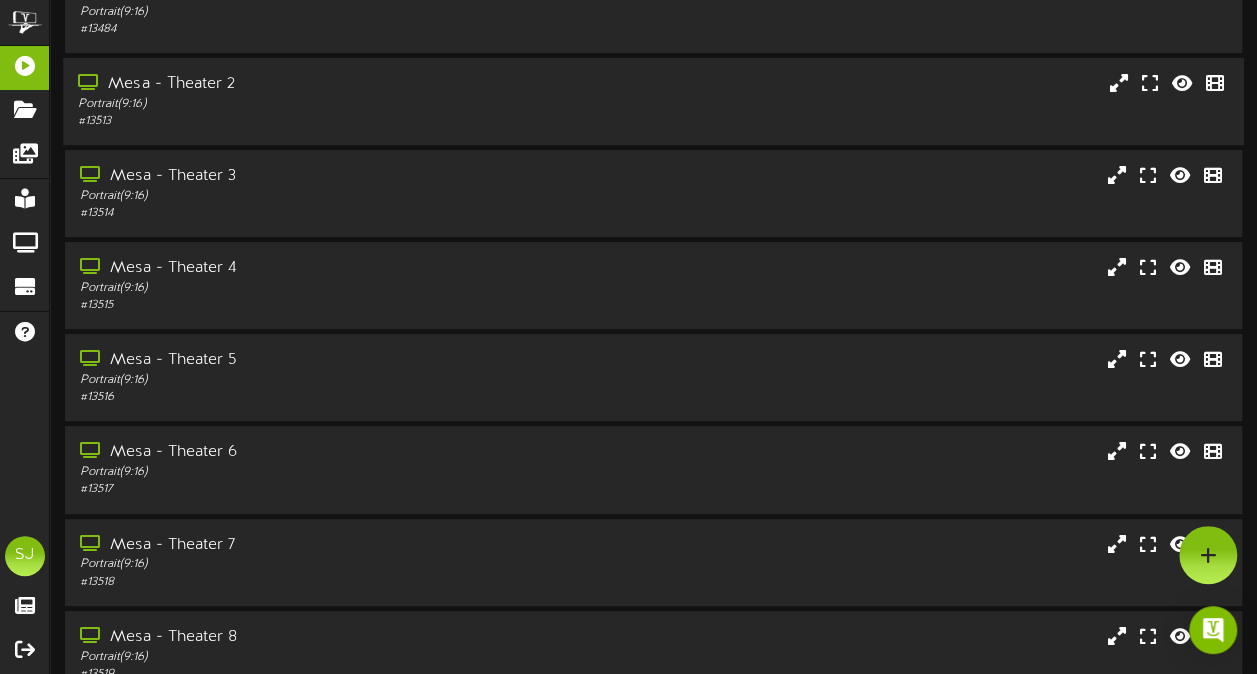 scroll, scrollTop: 0, scrollLeft: 0, axis: both 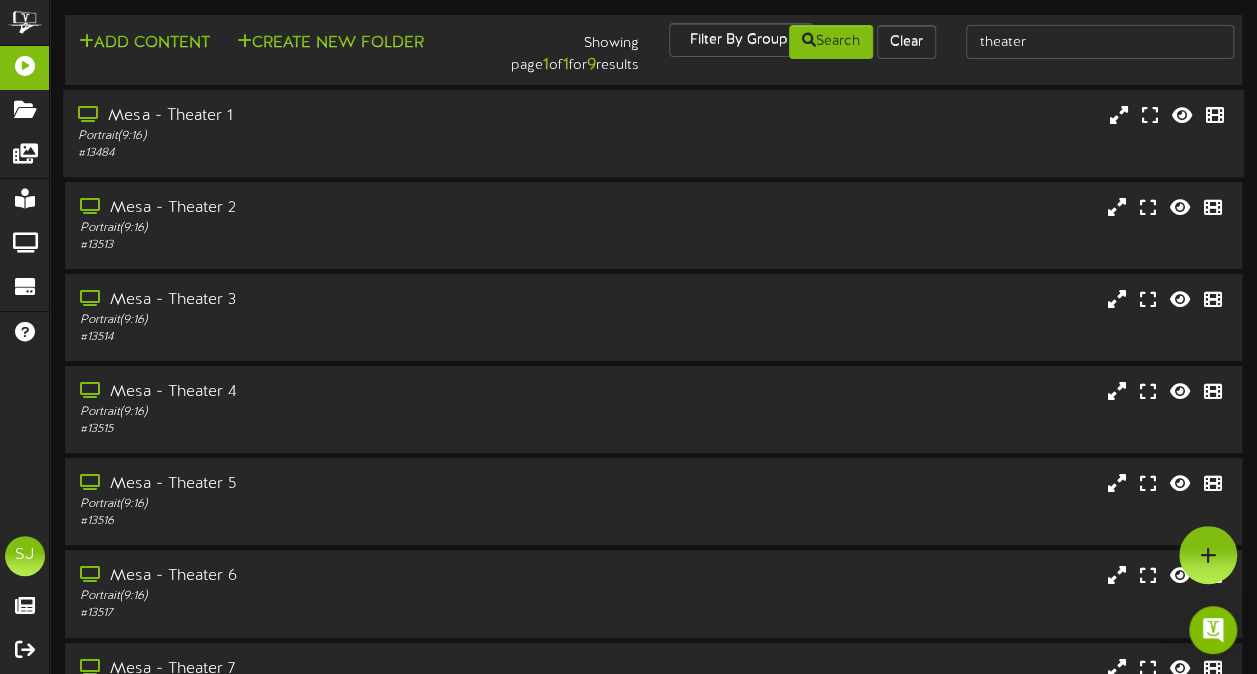 click on "Mesa - Theater 1" at bounding box center (309, 116) 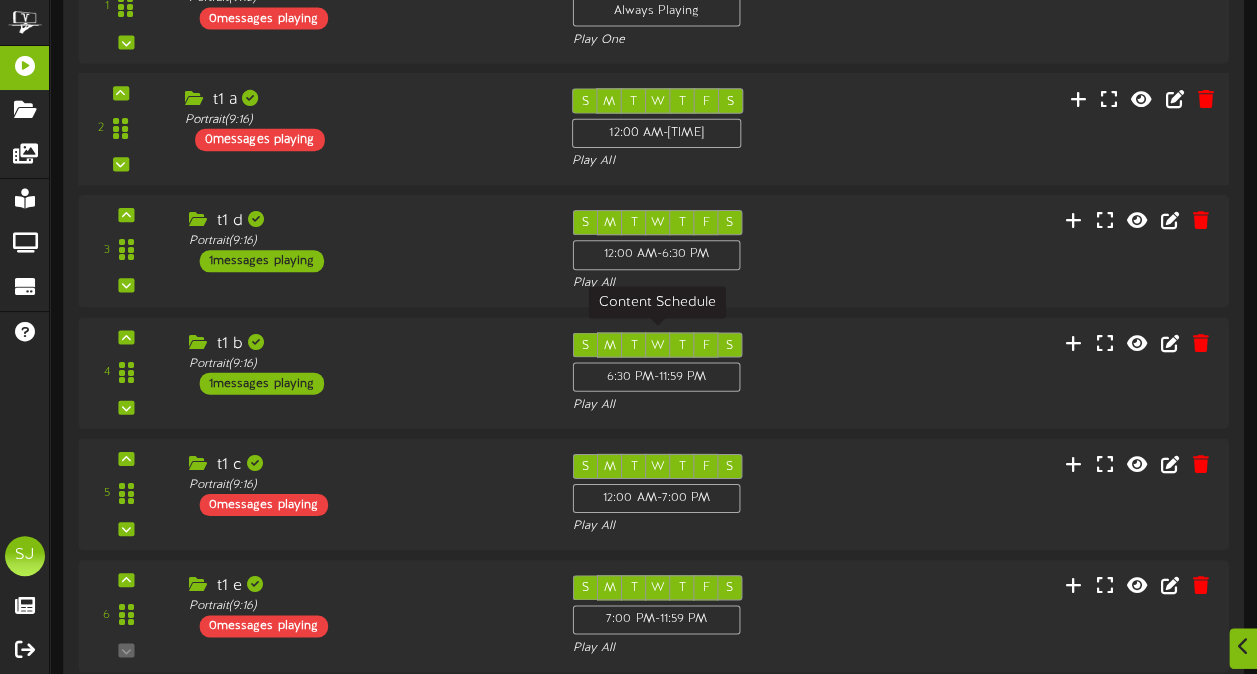 scroll, scrollTop: 392, scrollLeft: 0, axis: vertical 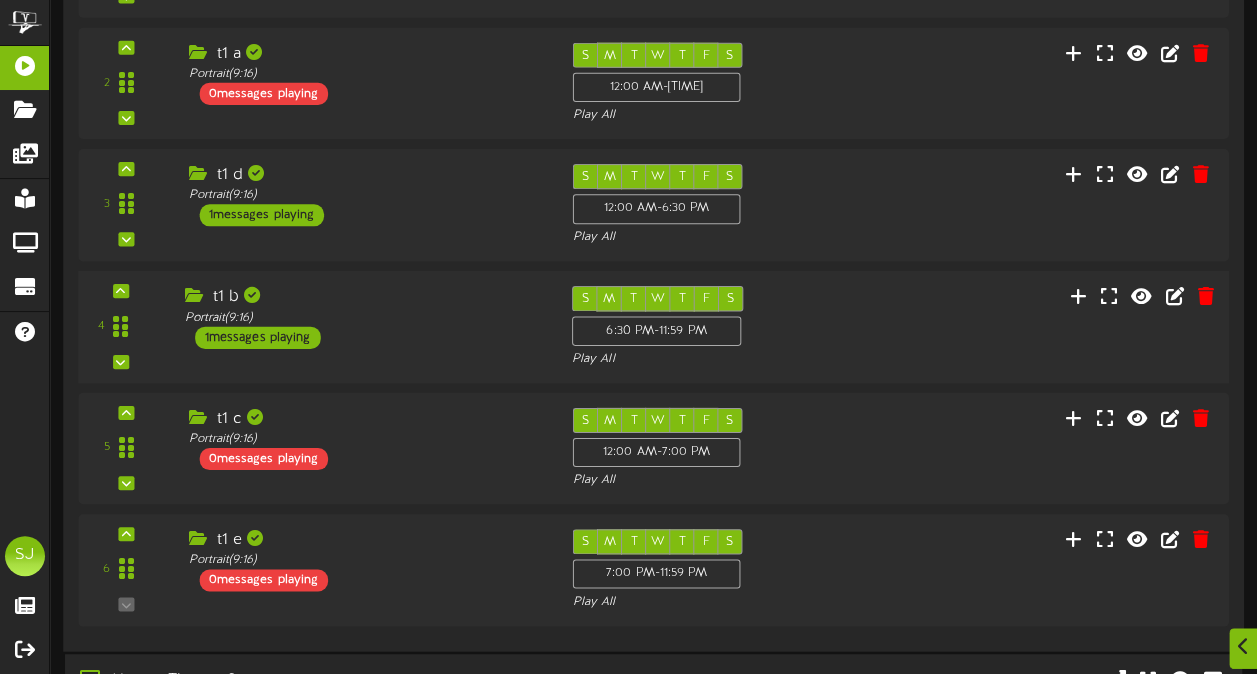 drag, startPoint x: 335, startPoint y: 338, endPoint x: 377, endPoint y: 318, distance: 46.518814 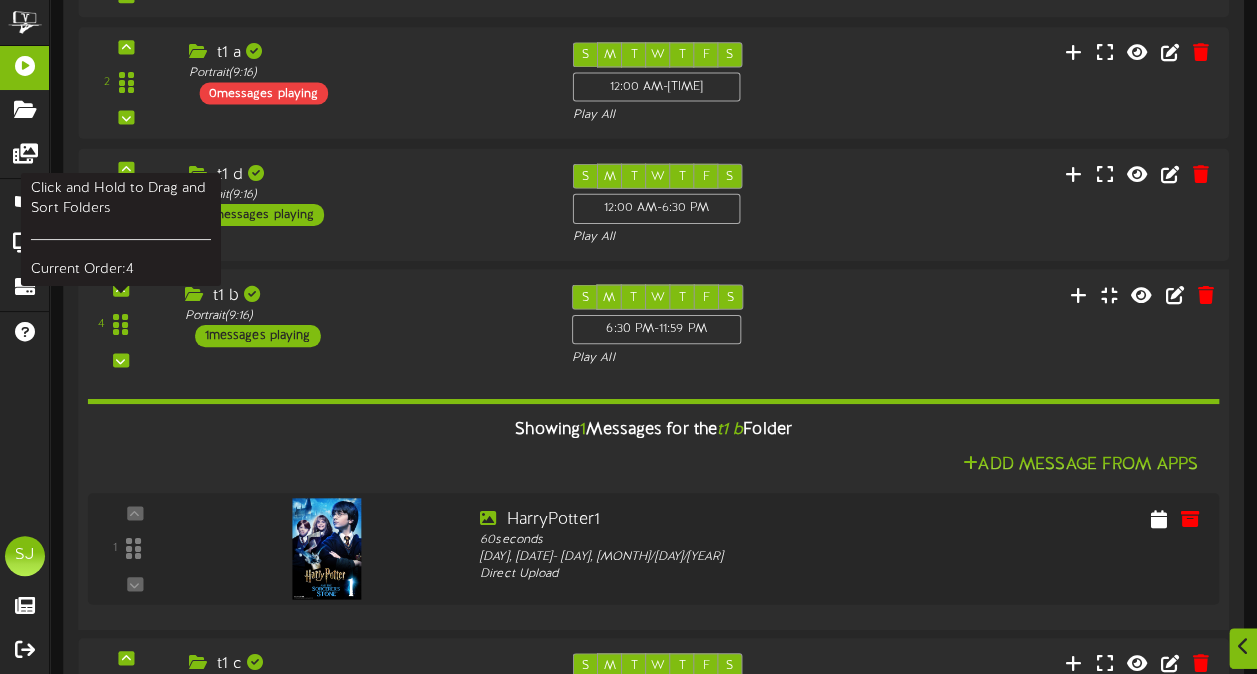 click on "4
t1 b" at bounding box center (654, 449) 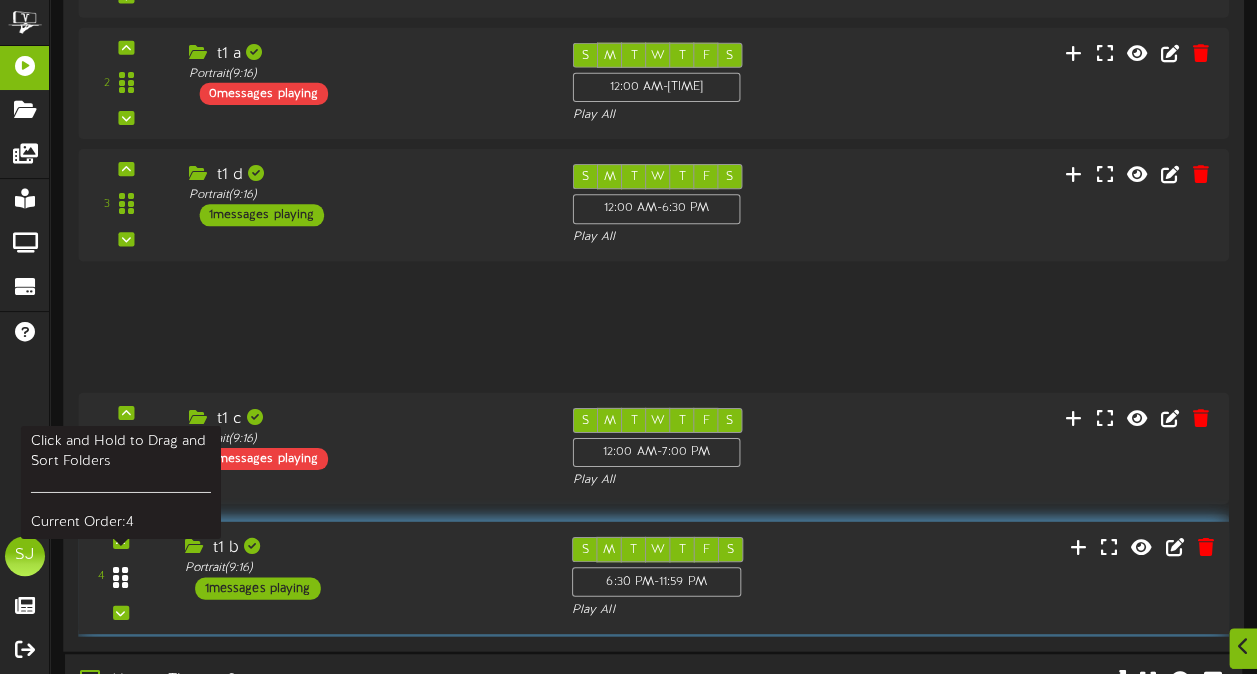 drag, startPoint x: 126, startPoint y: 326, endPoint x: 134, endPoint y: 576, distance: 250.12796 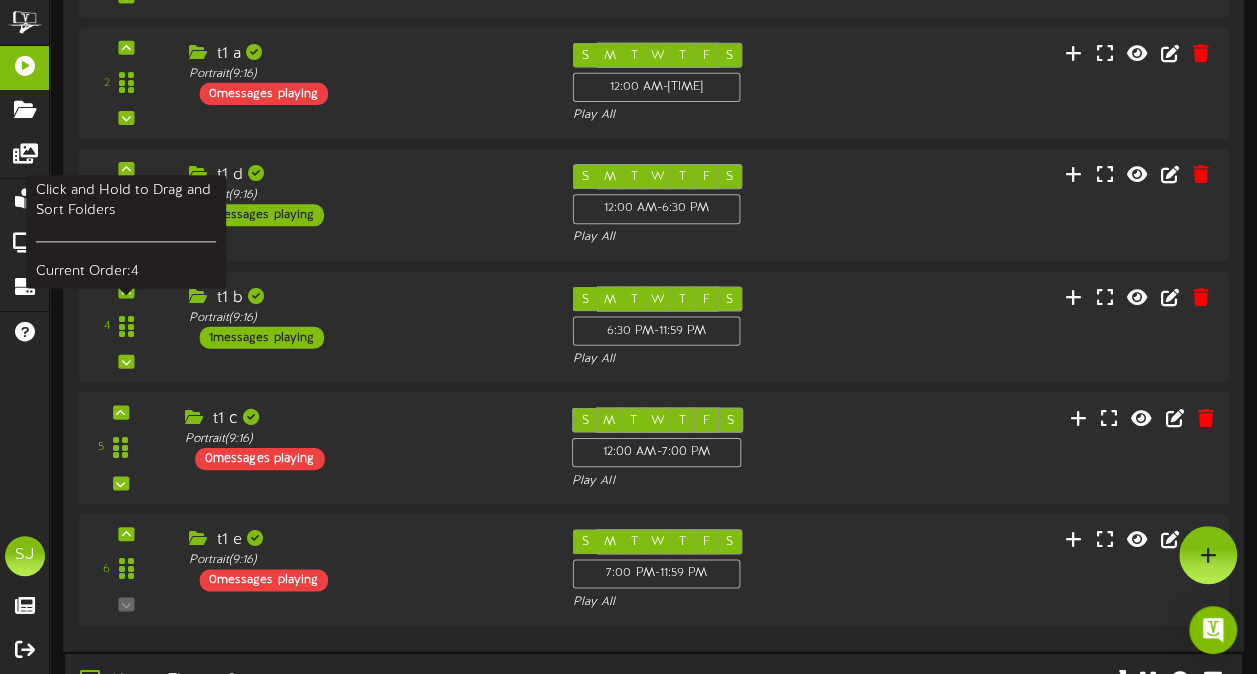 scroll, scrollTop: 292, scrollLeft: 0, axis: vertical 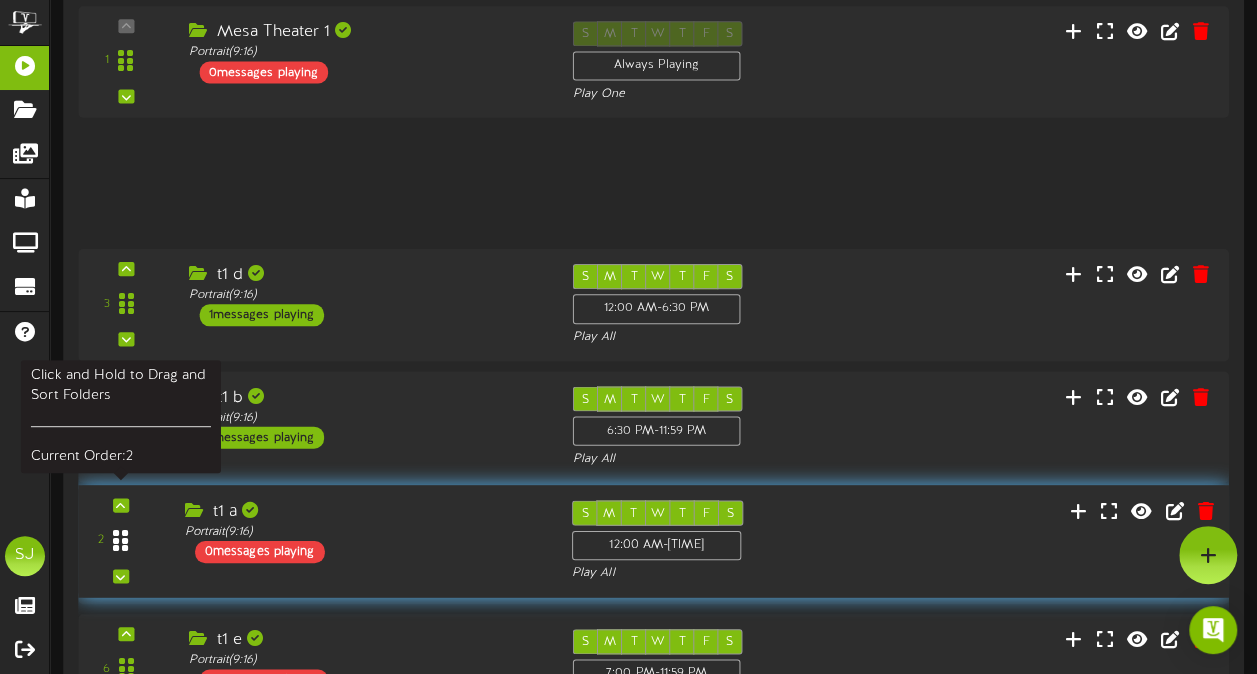 drag, startPoint x: 124, startPoint y: 192, endPoint x: 111, endPoint y: 549, distance: 357.2366 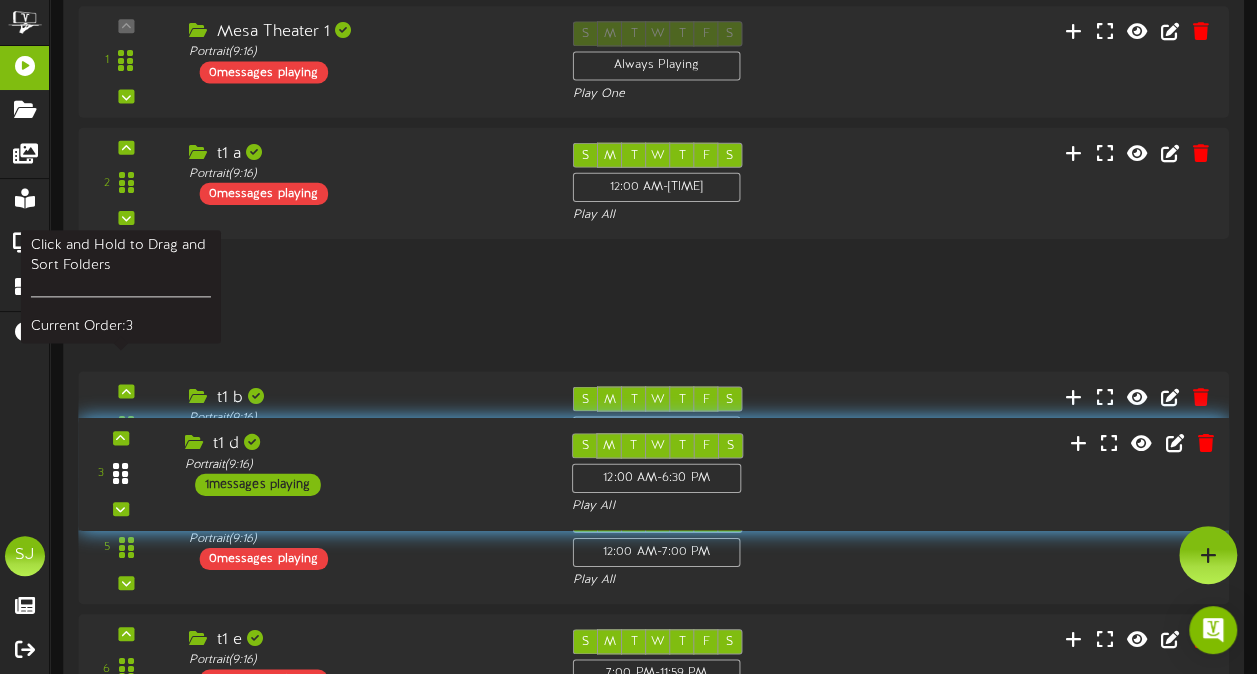 drag, startPoint x: 117, startPoint y: 287, endPoint x: 118, endPoint y: 456, distance: 169.00296 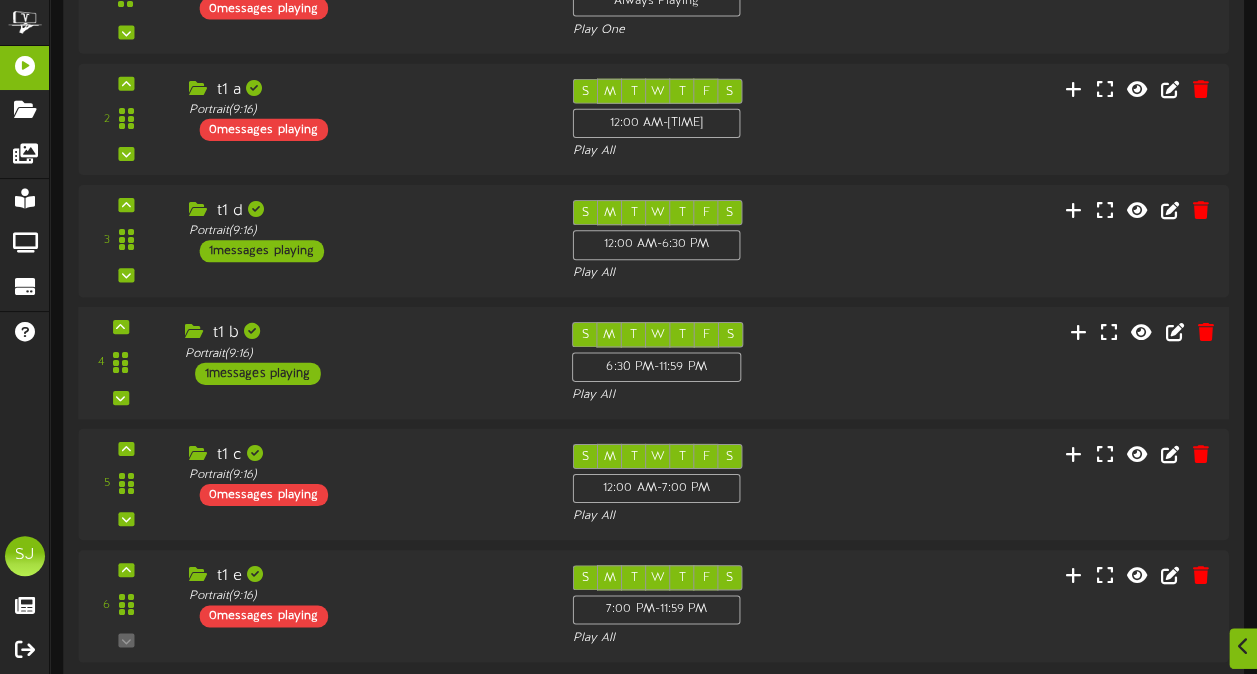 scroll, scrollTop: 388, scrollLeft: 0, axis: vertical 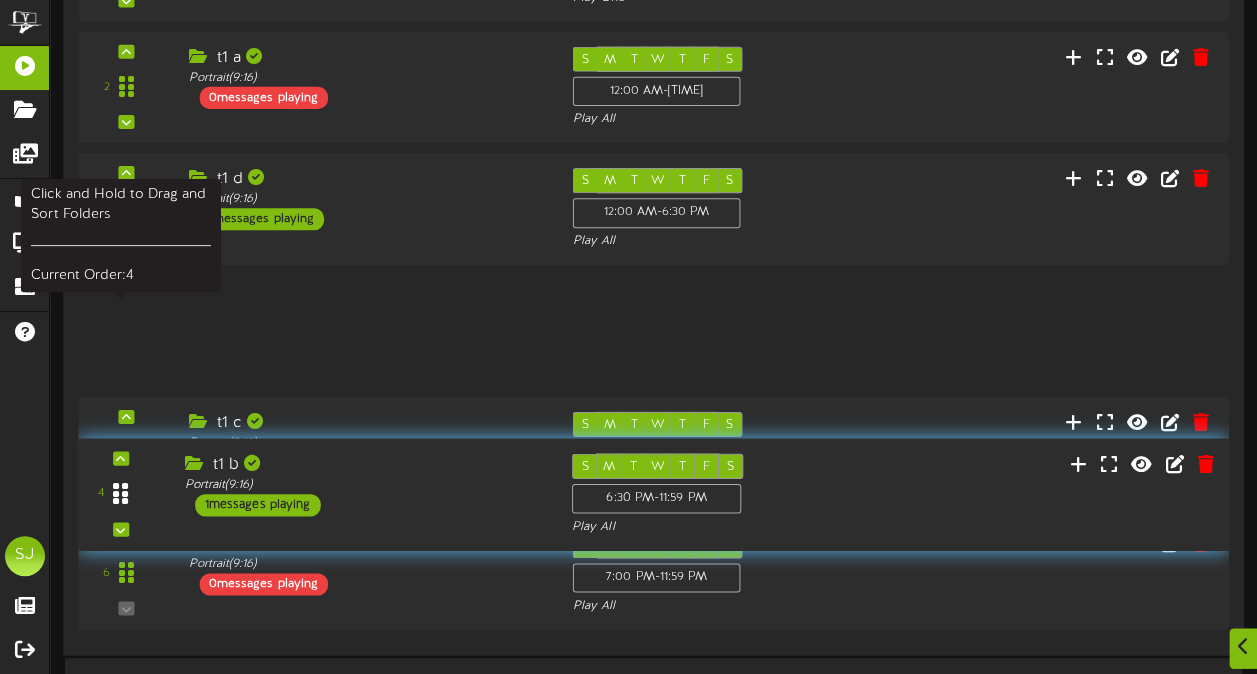 drag, startPoint x: 110, startPoint y: 327, endPoint x: 118, endPoint y: 490, distance: 163.1962 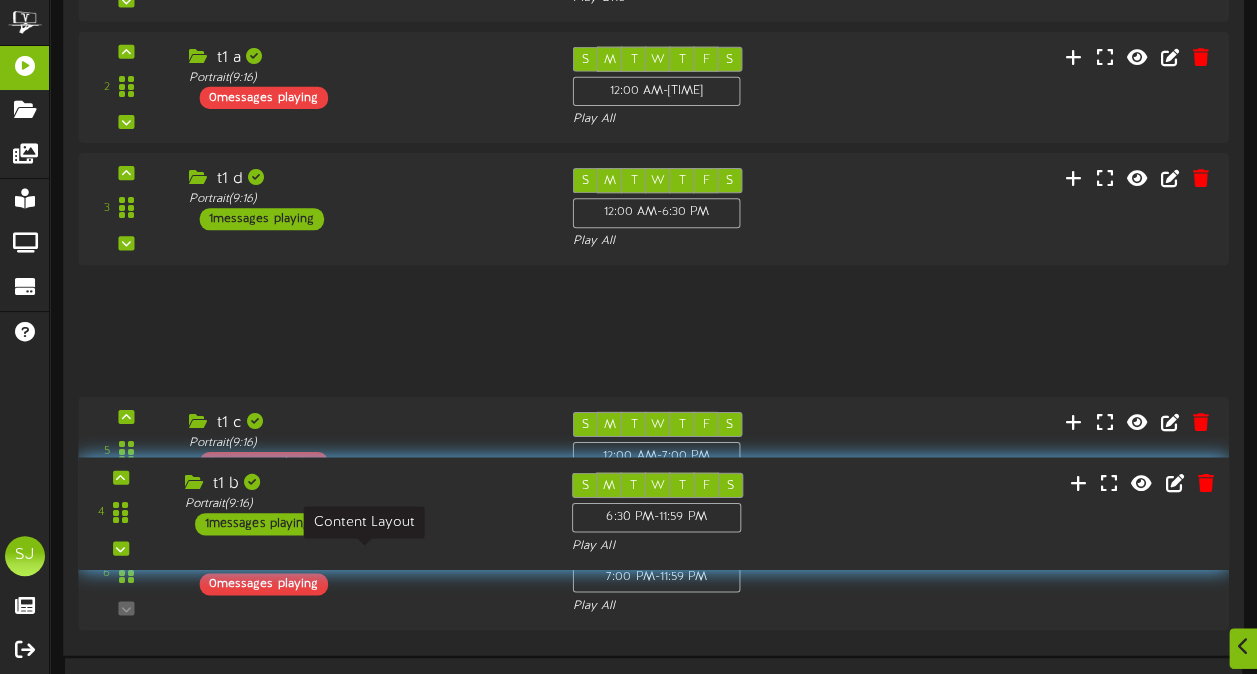 drag, startPoint x: 123, startPoint y: 326, endPoint x: 375, endPoint y: 508, distance: 310.85043 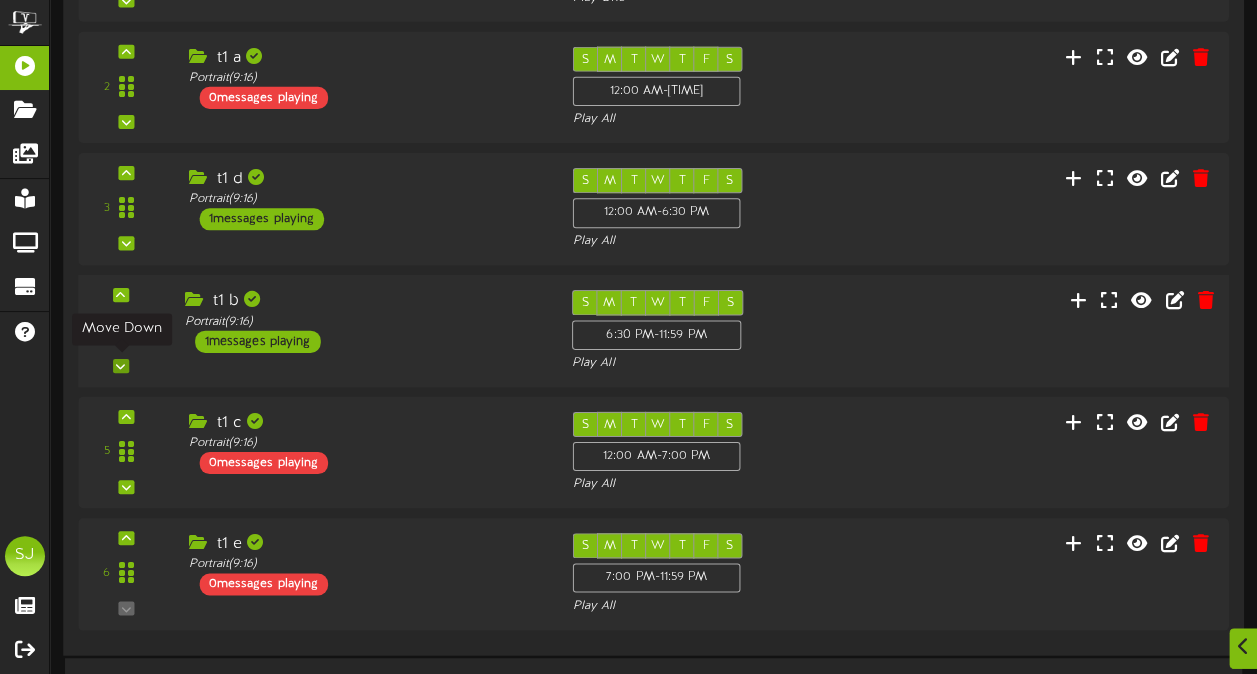 click at bounding box center (120, 365) 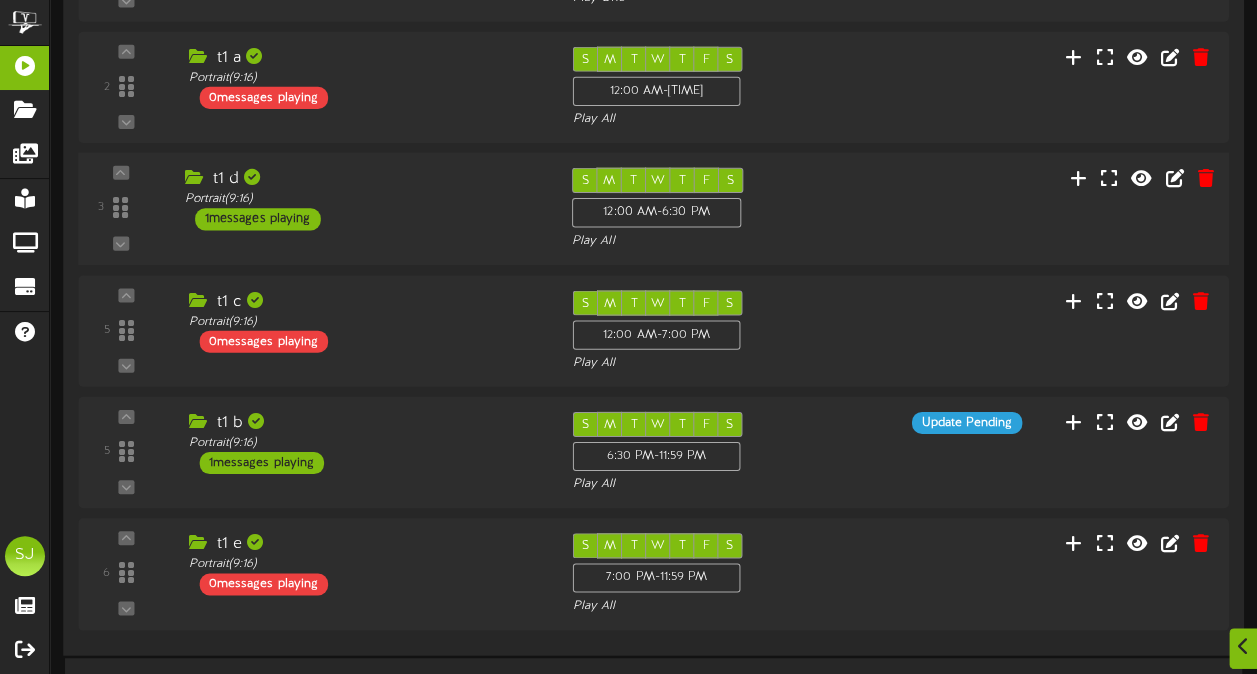 click on "3" at bounding box center (121, 208) 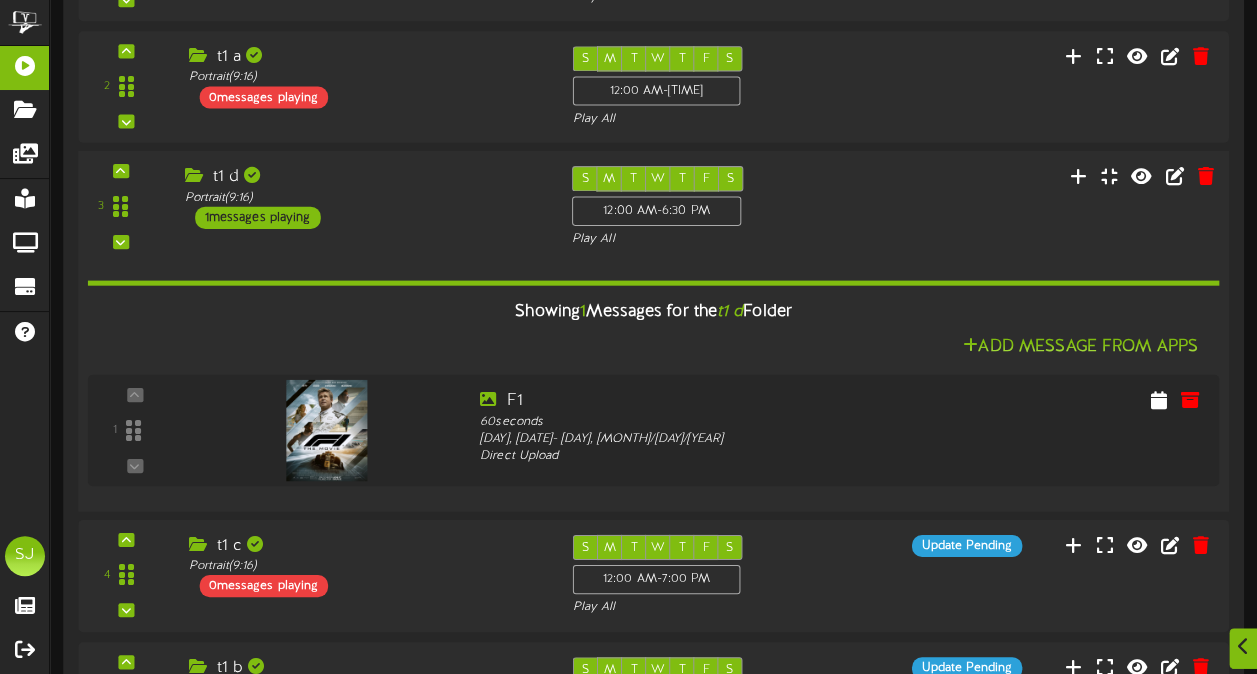 click on "3
t1 d
Portrait  ( 9:16 )" at bounding box center [654, 207] 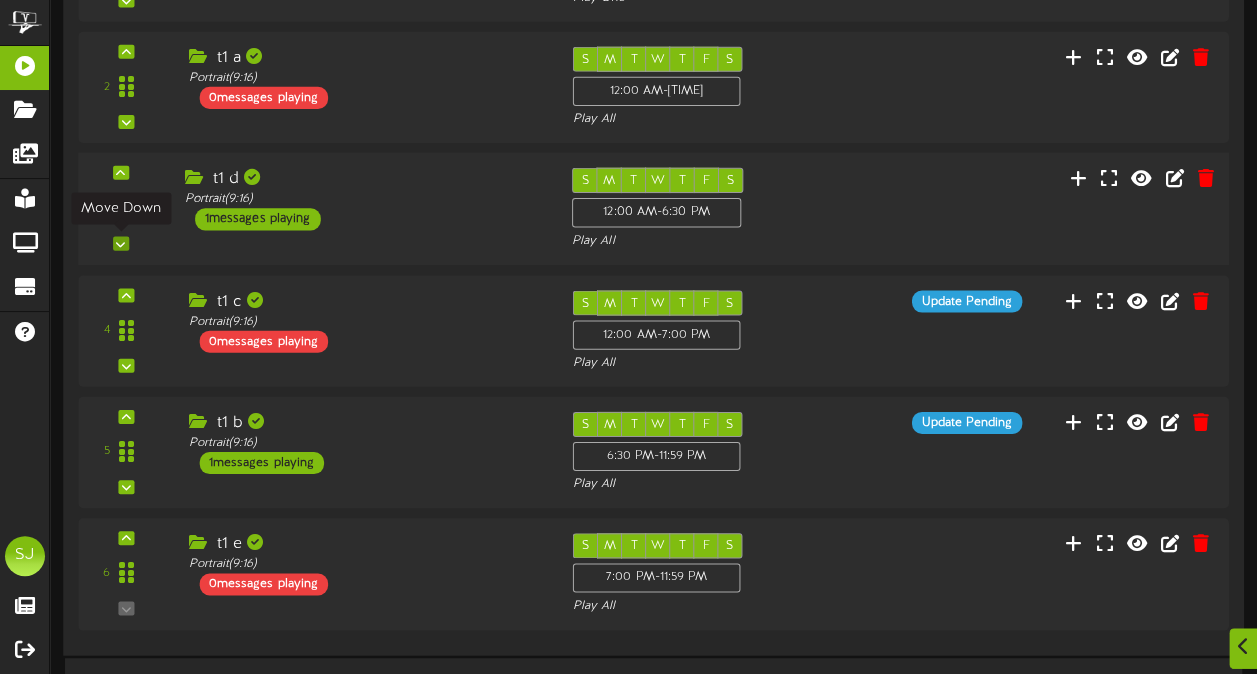 click at bounding box center (121, 244) 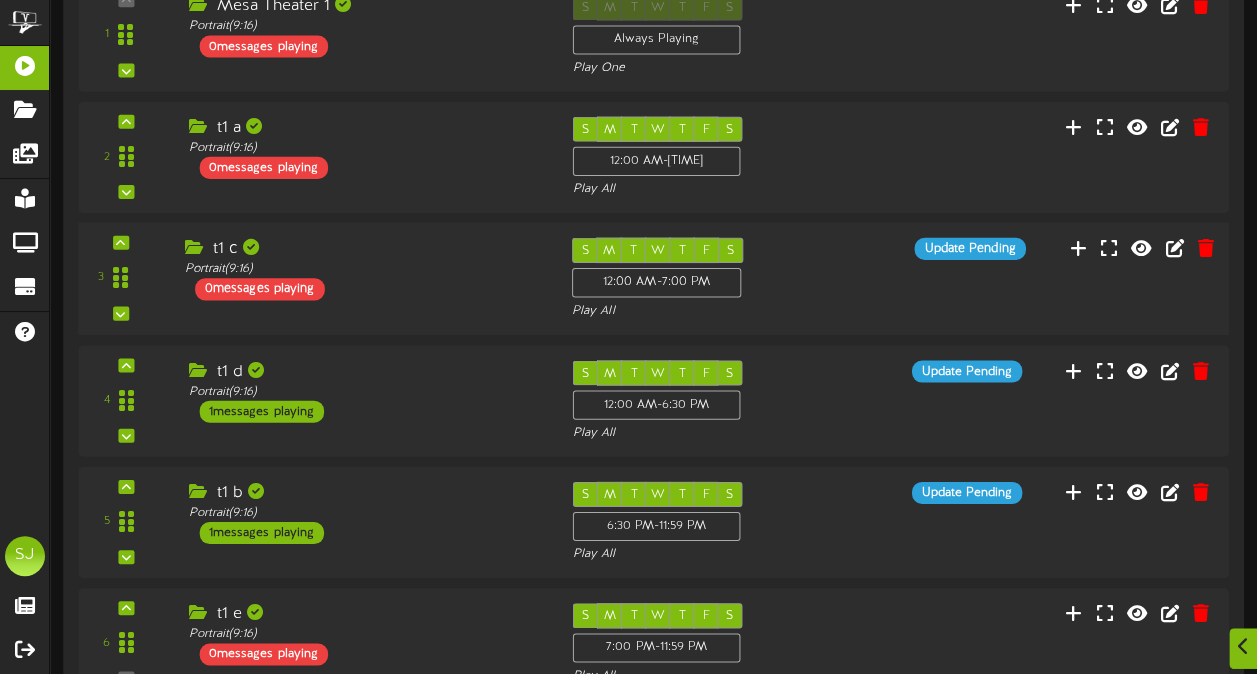 scroll, scrollTop: 288, scrollLeft: 0, axis: vertical 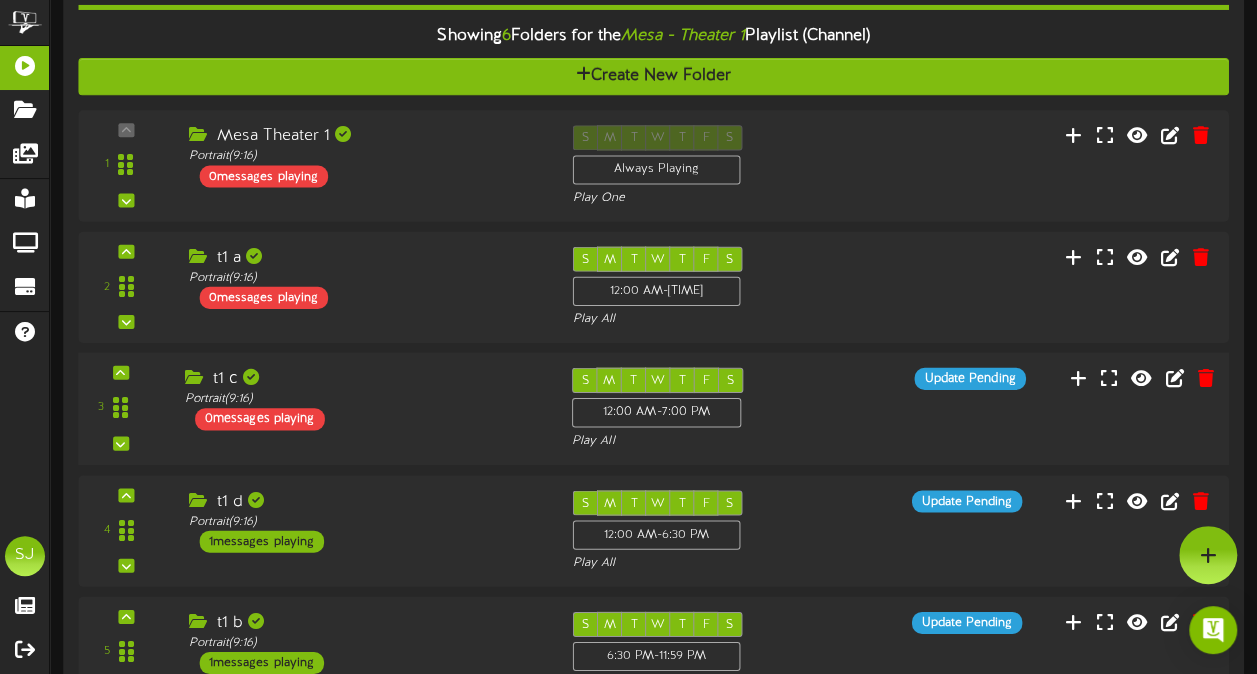 click on "Portrait  ( 9:16 )" at bounding box center [363, 399] 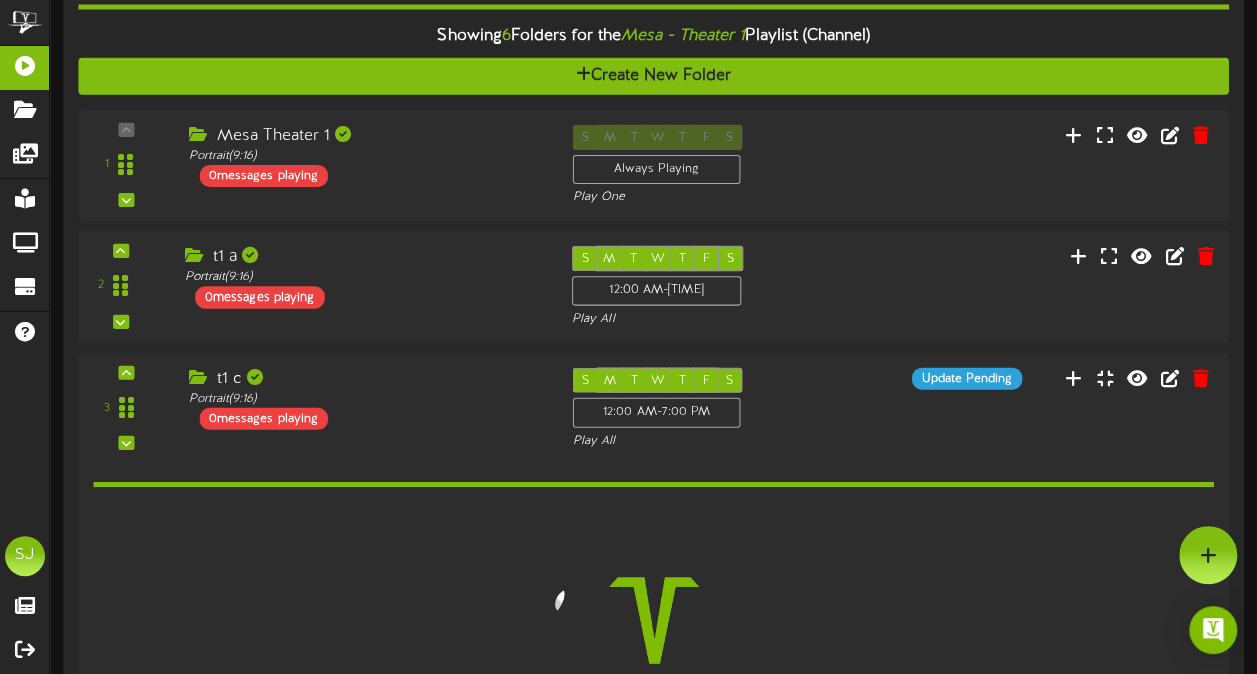 click on "t1 a
Portrait  ( 9:16 )
0  messages playing" at bounding box center [362, 277] 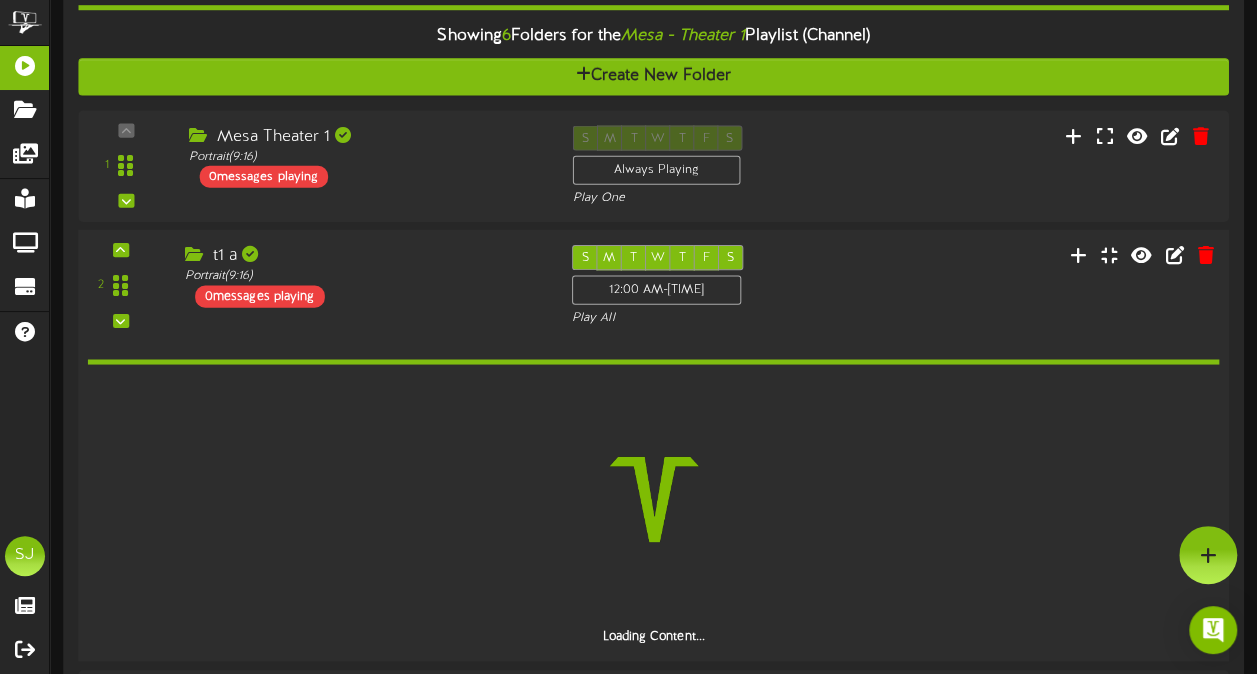 scroll, scrollTop: 188, scrollLeft: 0, axis: vertical 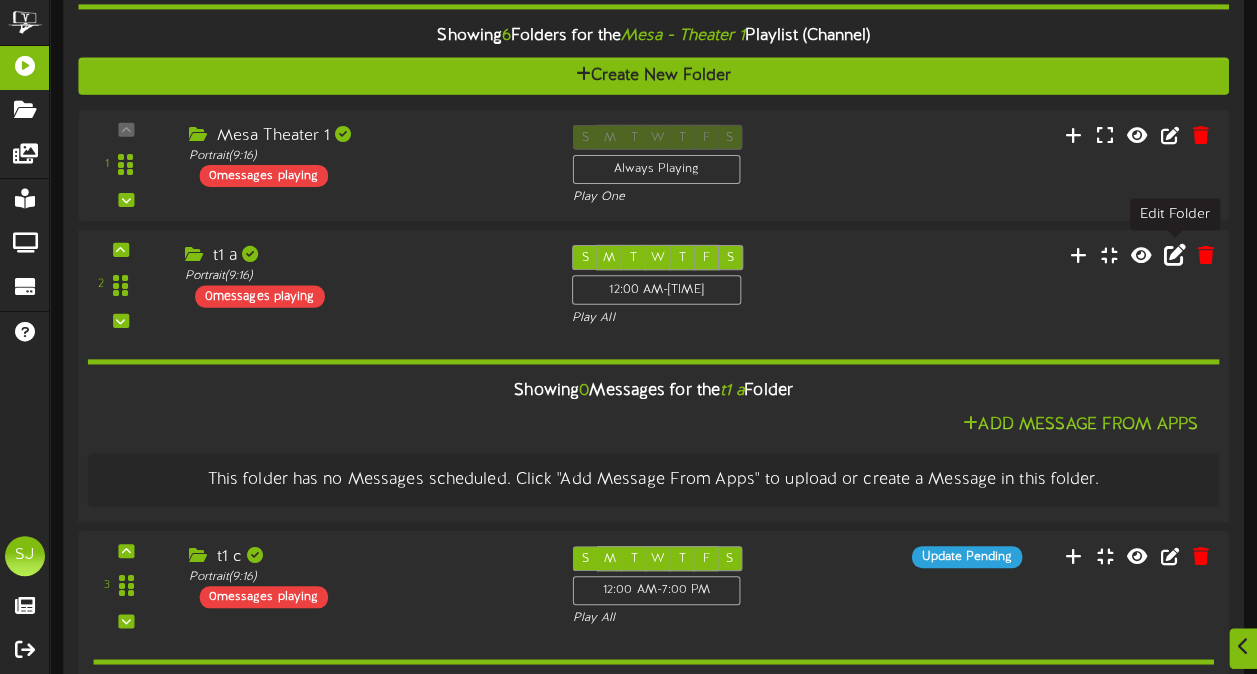 click at bounding box center [1175, 254] 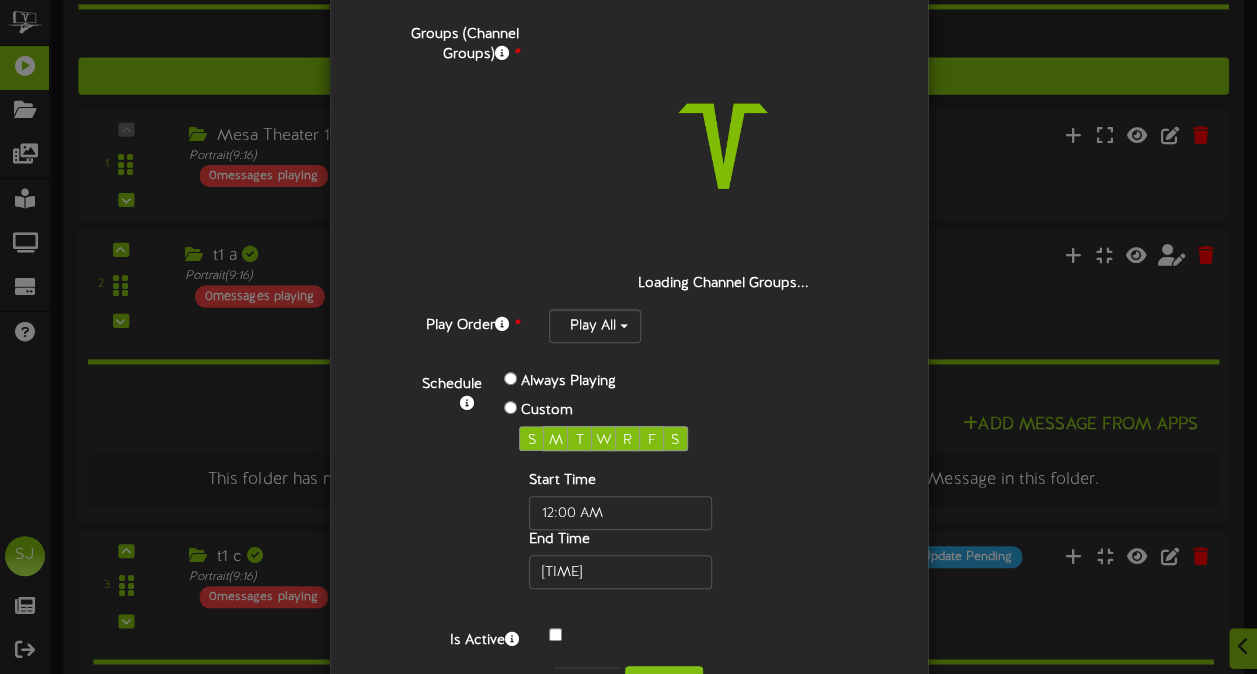 scroll, scrollTop: 290, scrollLeft: 0, axis: vertical 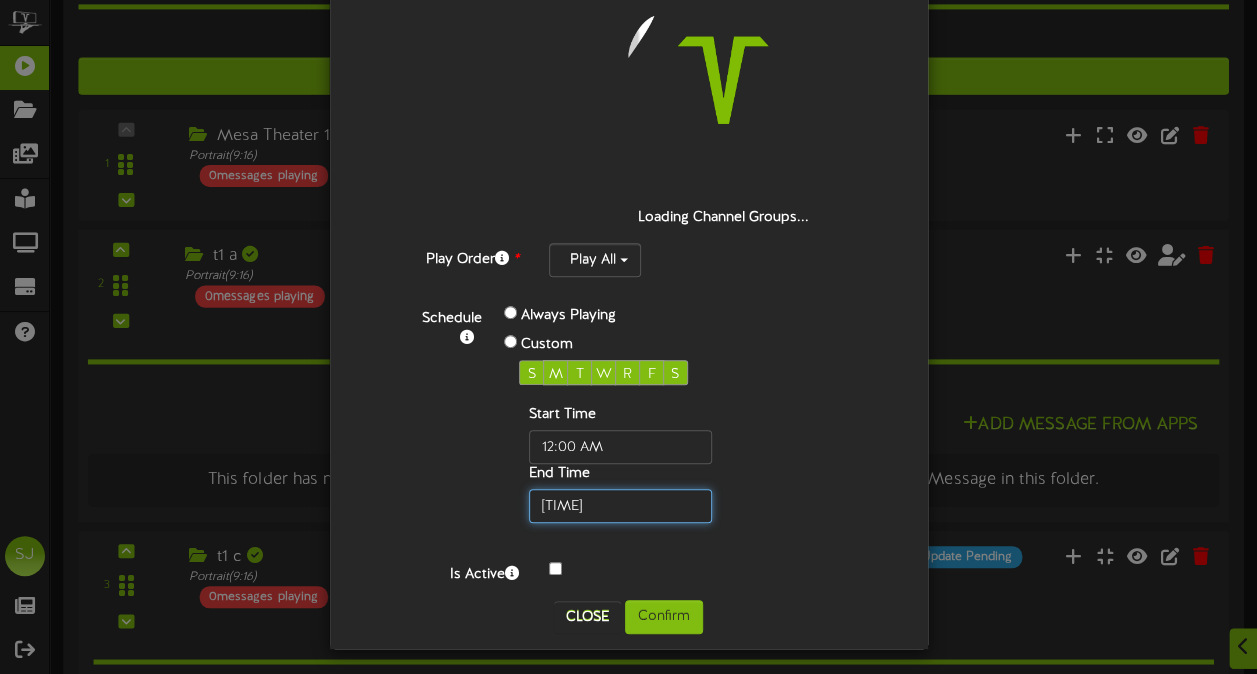 click at bounding box center (620, 506) 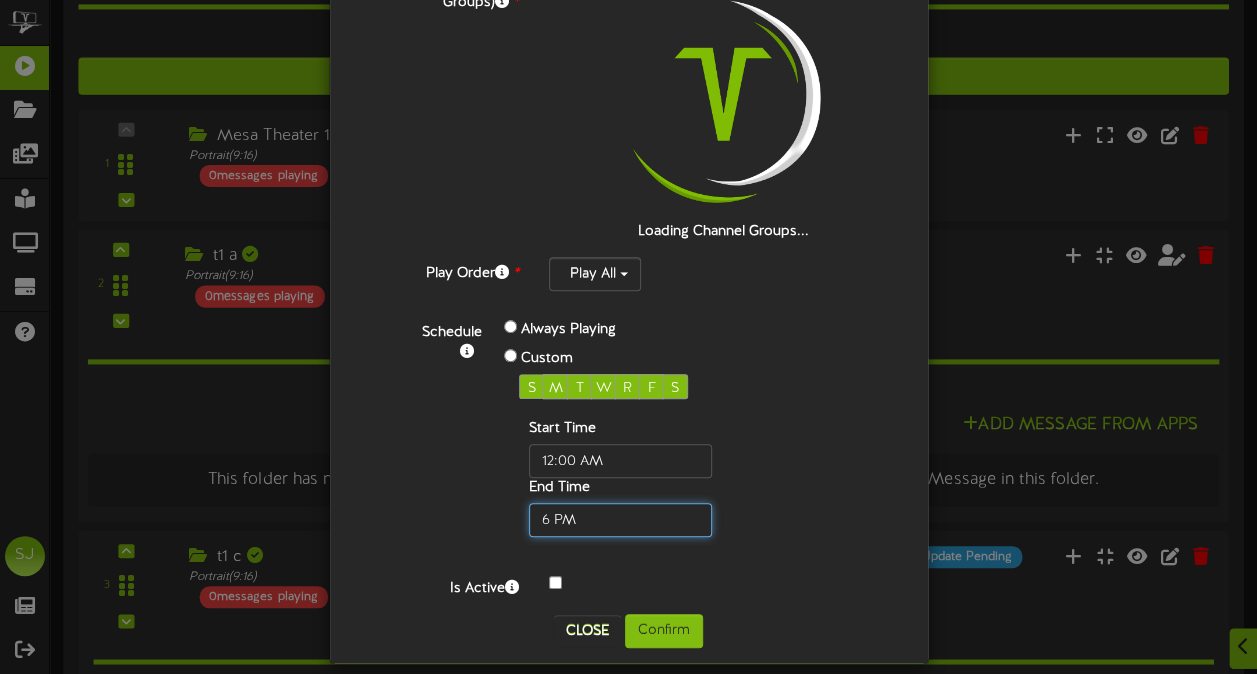 scroll, scrollTop: 296, scrollLeft: 0, axis: vertical 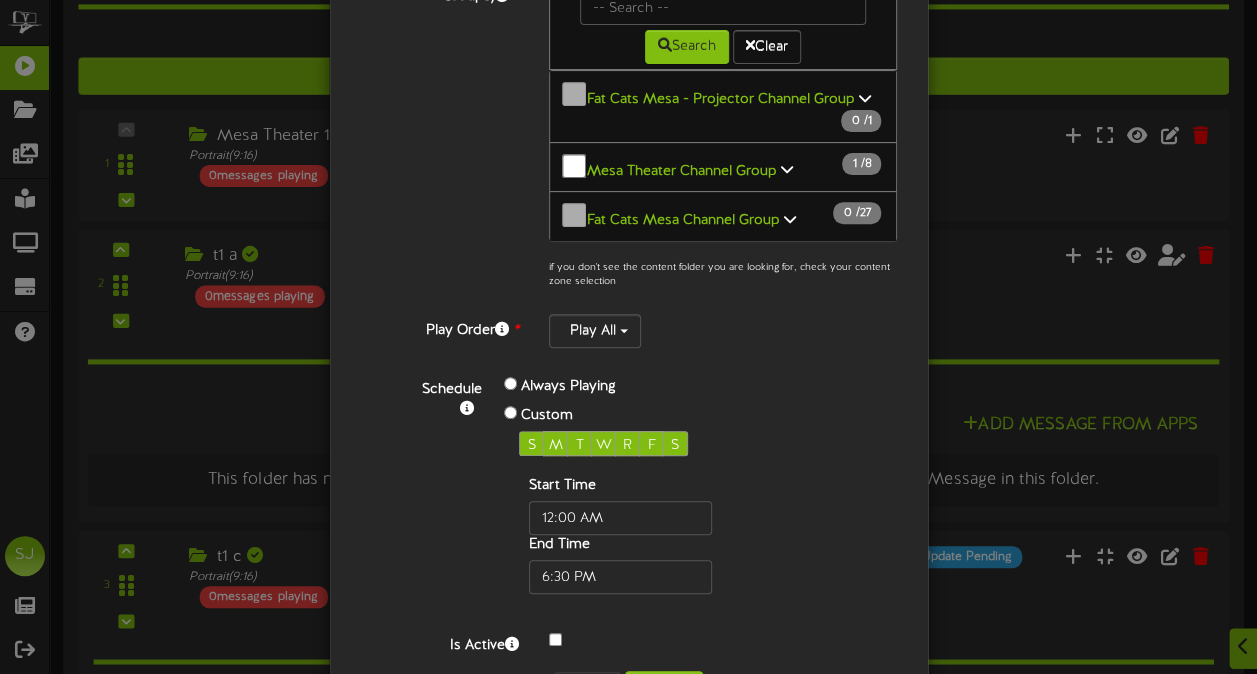type on "06:30 PM" 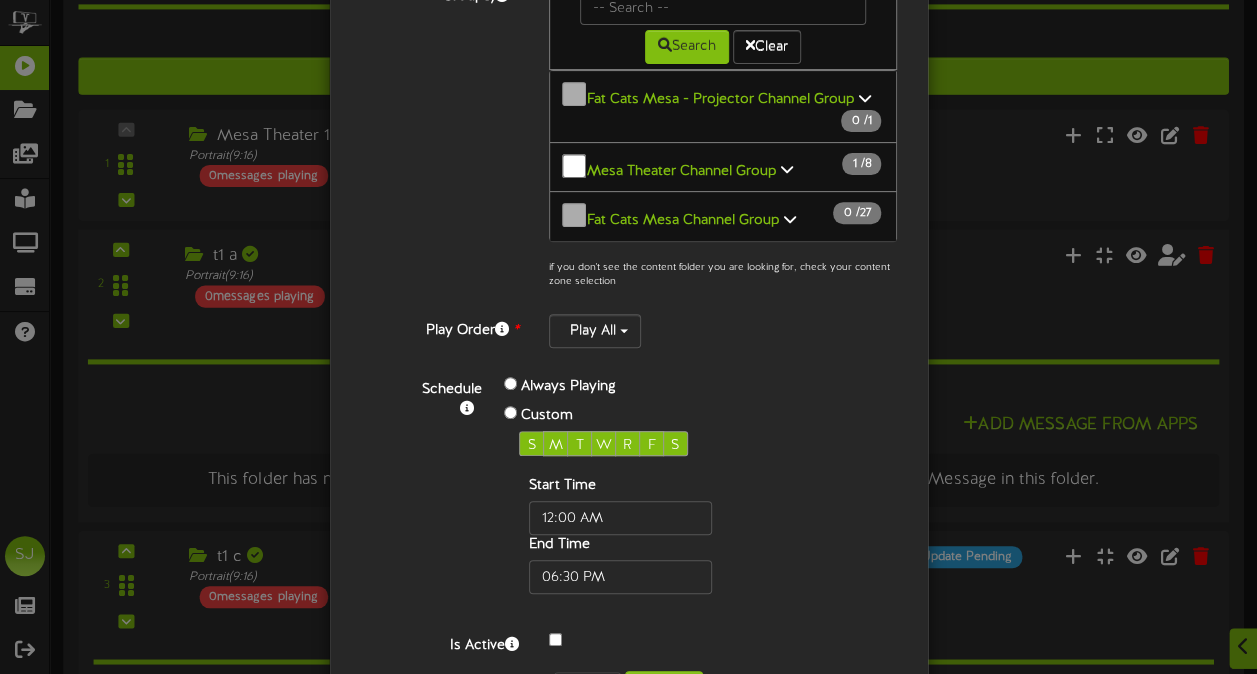 click on "Schedule
Always Playing
Custom
S
M
T
W
R
F
S
Start Time
End Time" at bounding box center [652, 483] 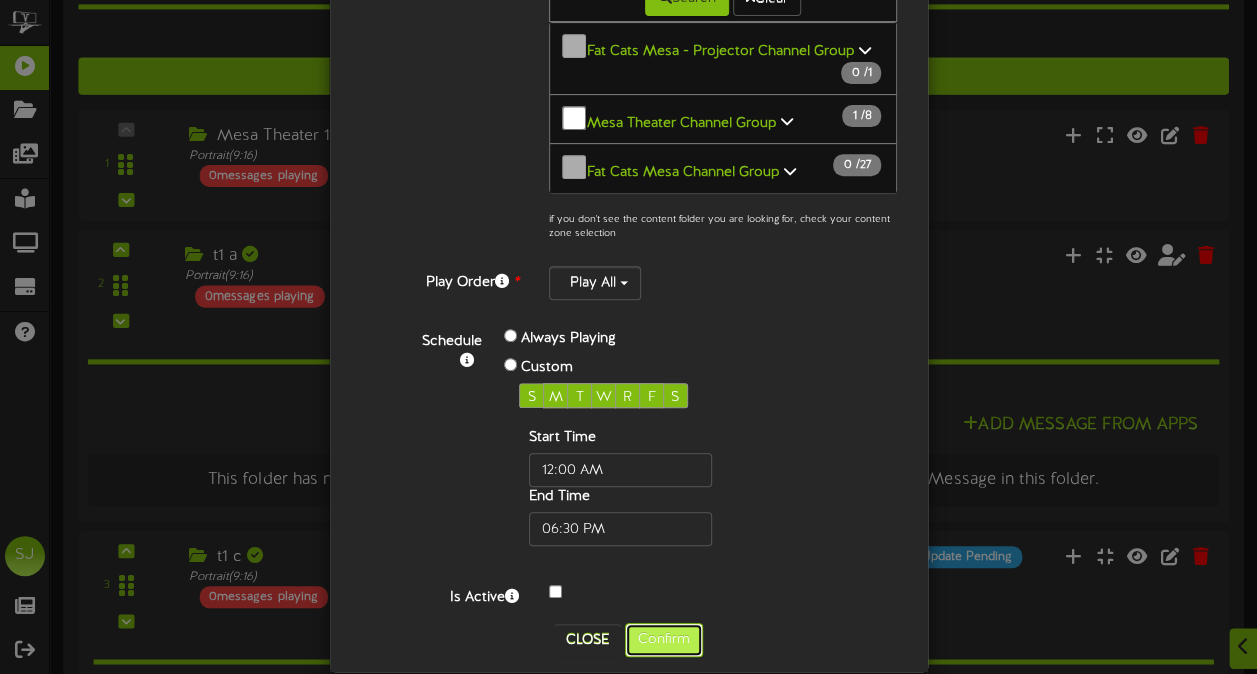 click on "Confirm" at bounding box center [664, 640] 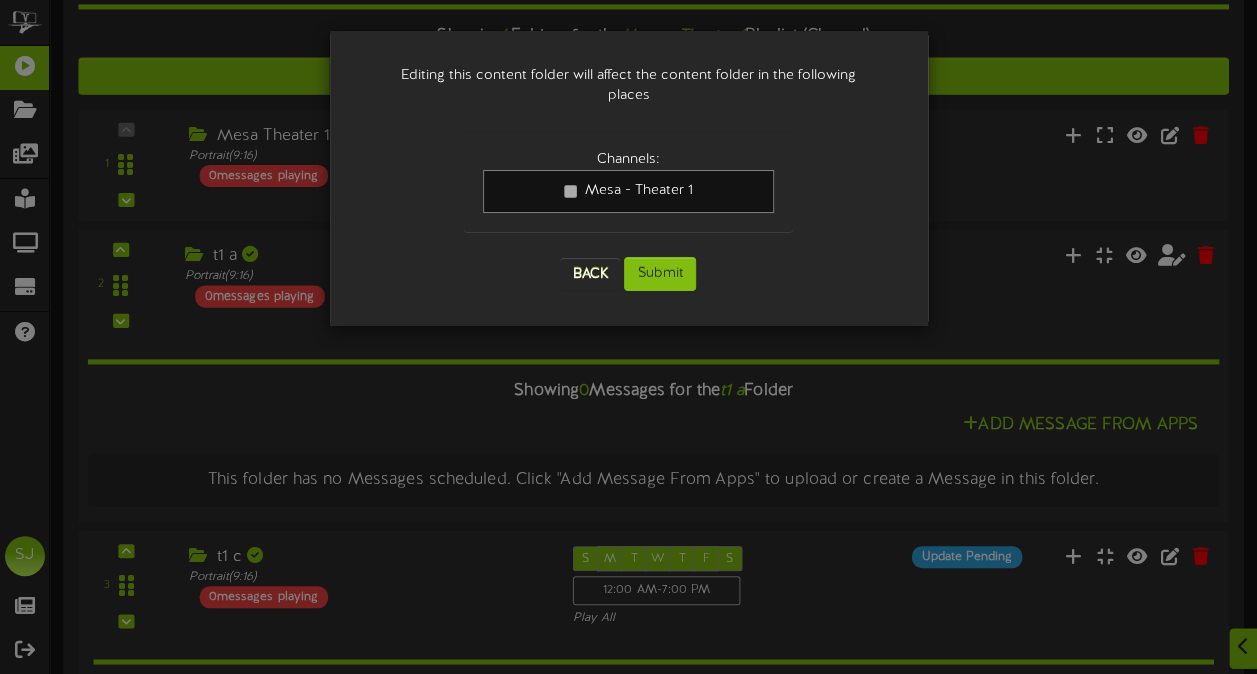 scroll, scrollTop: 0, scrollLeft: 0, axis: both 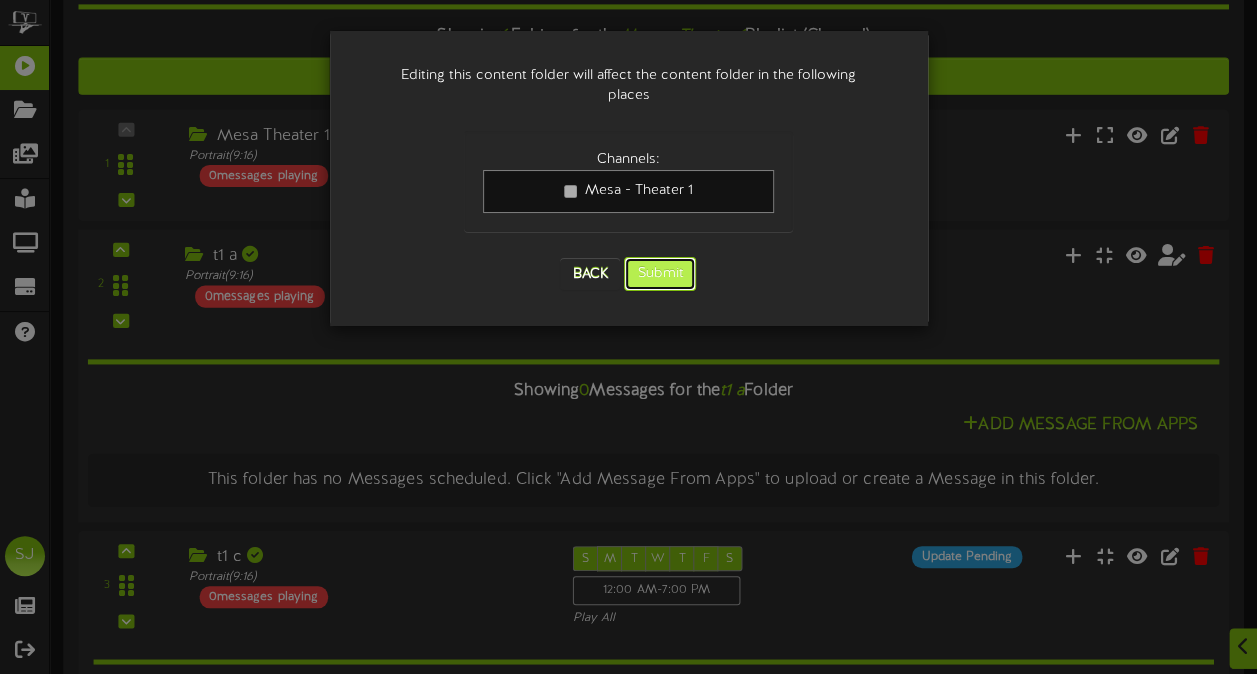 click on "Submit" at bounding box center (660, 274) 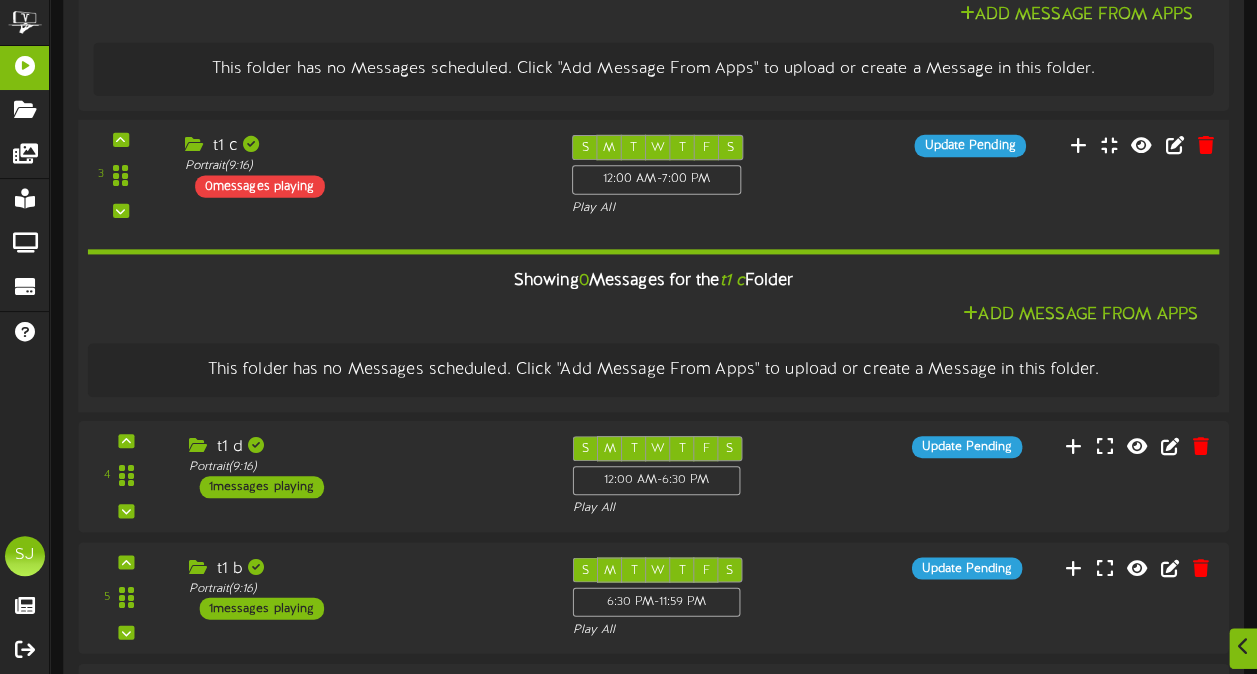 scroll, scrollTop: 500, scrollLeft: 0, axis: vertical 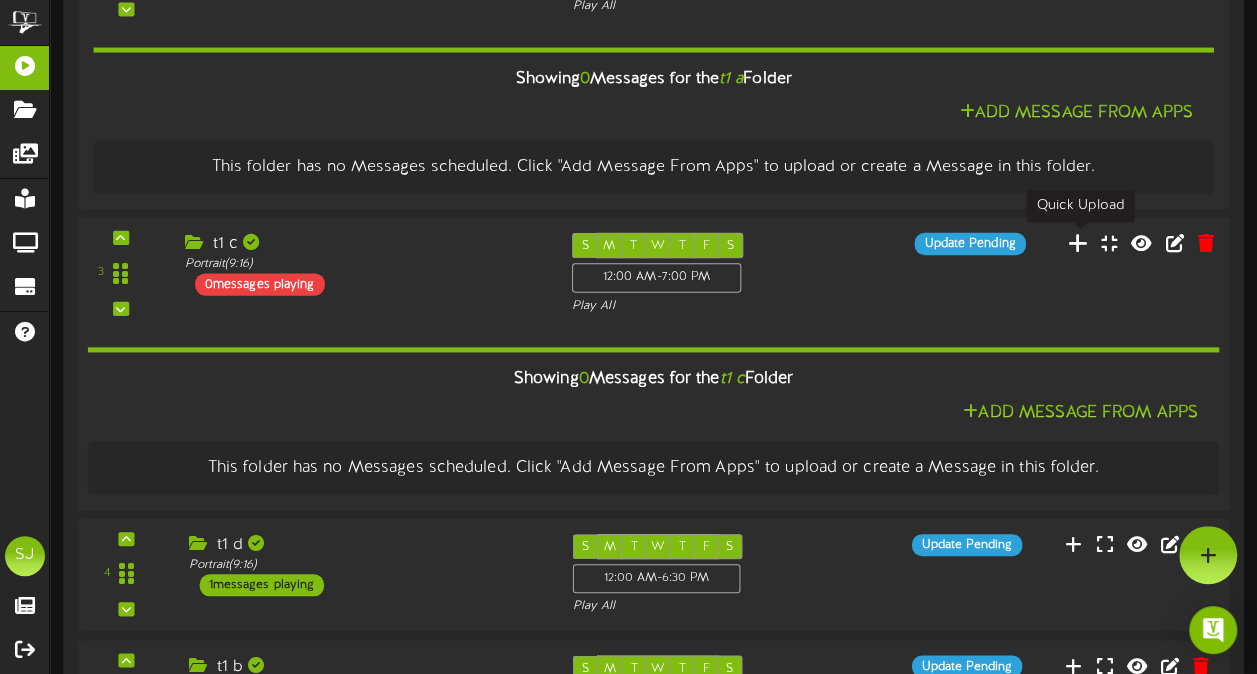 click at bounding box center [1078, 242] 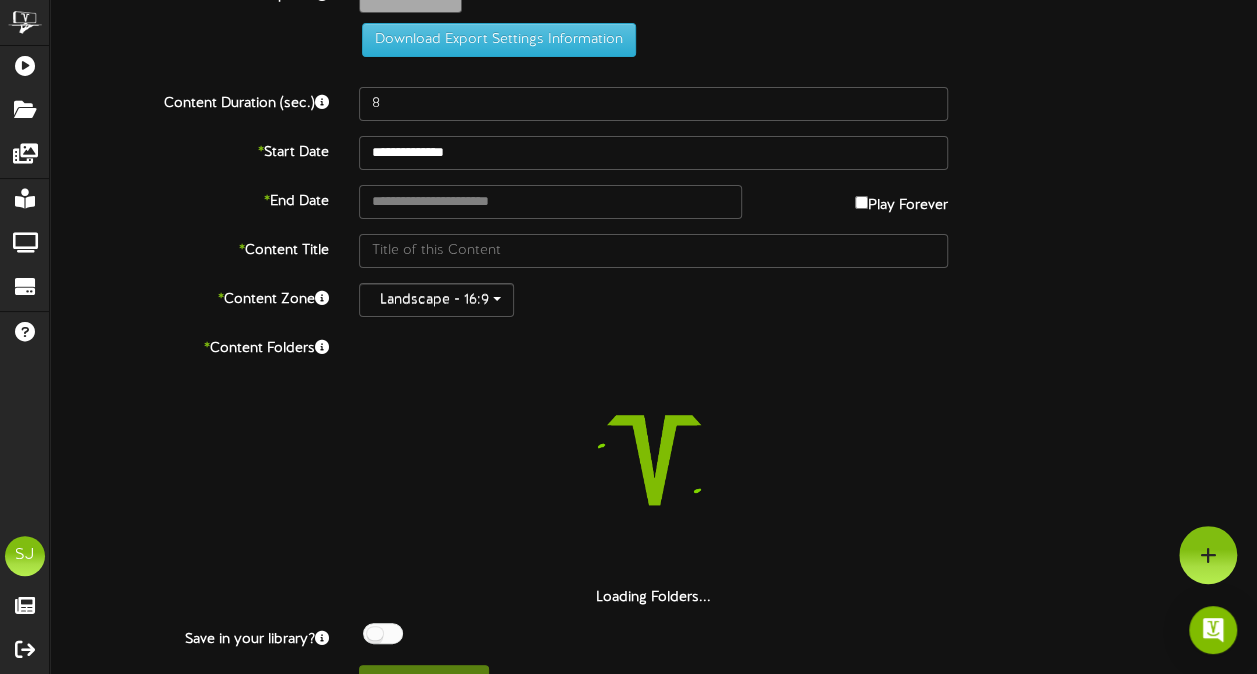 scroll, scrollTop: 0, scrollLeft: 0, axis: both 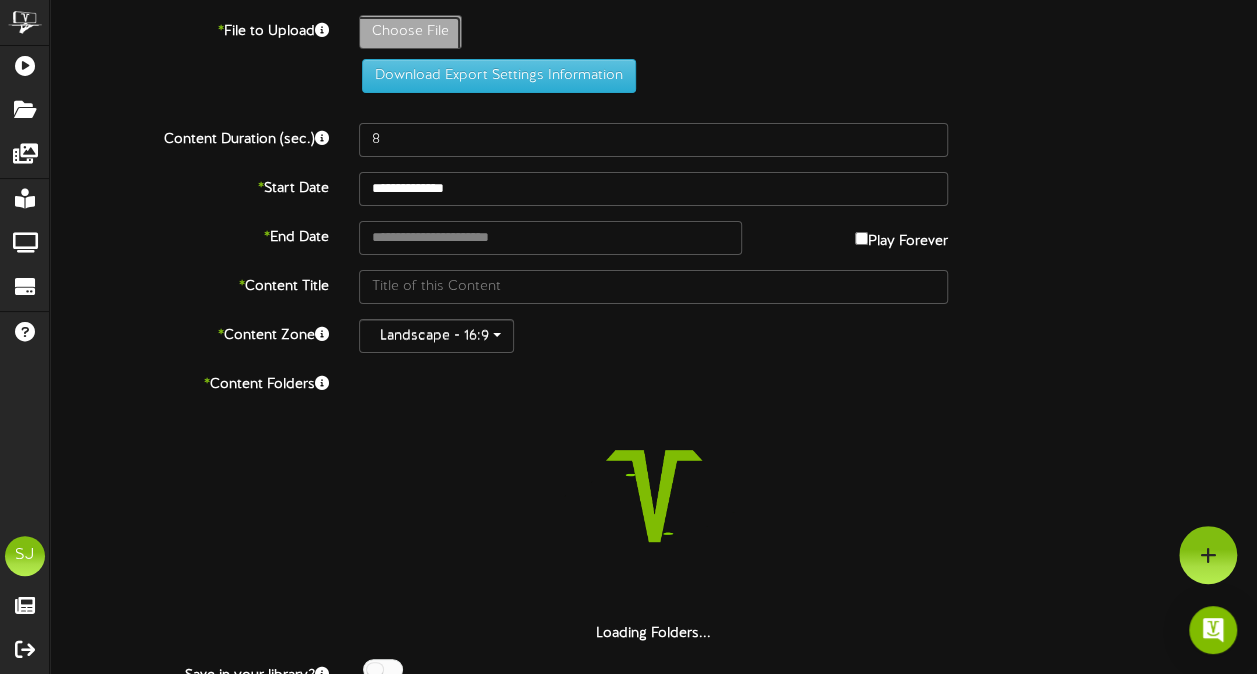 click on "Choose File" at bounding box center (-627, 87) 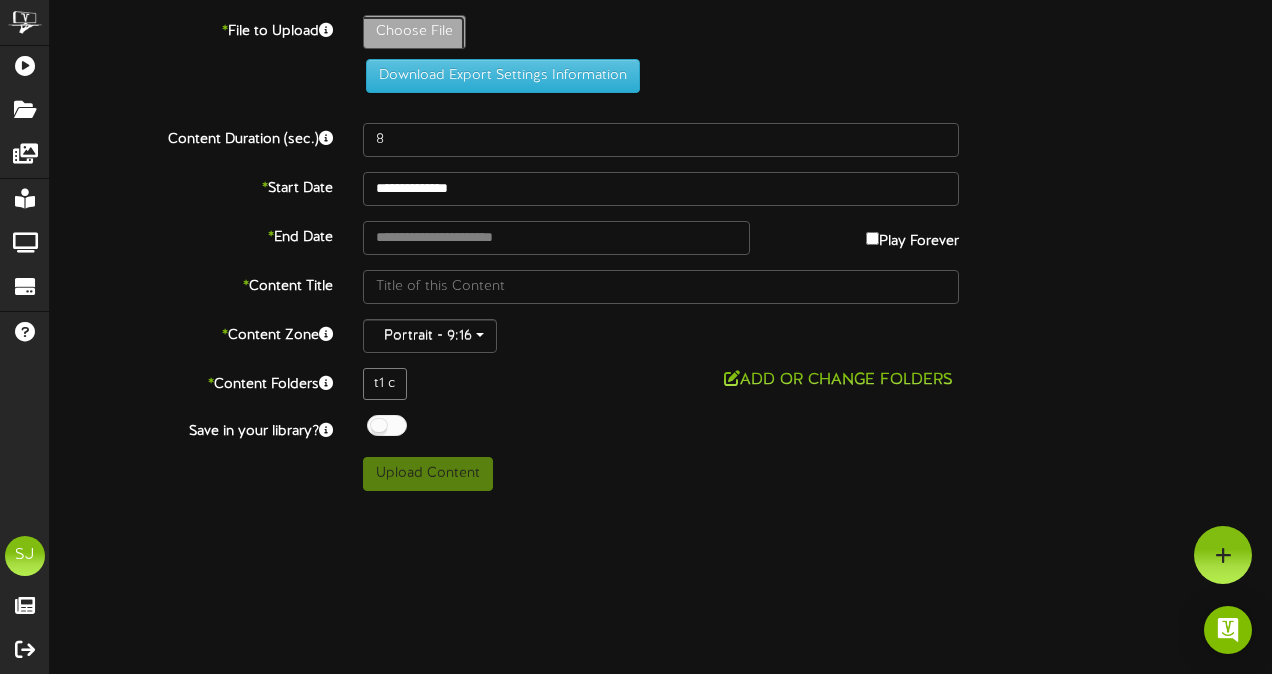 type on "**********" 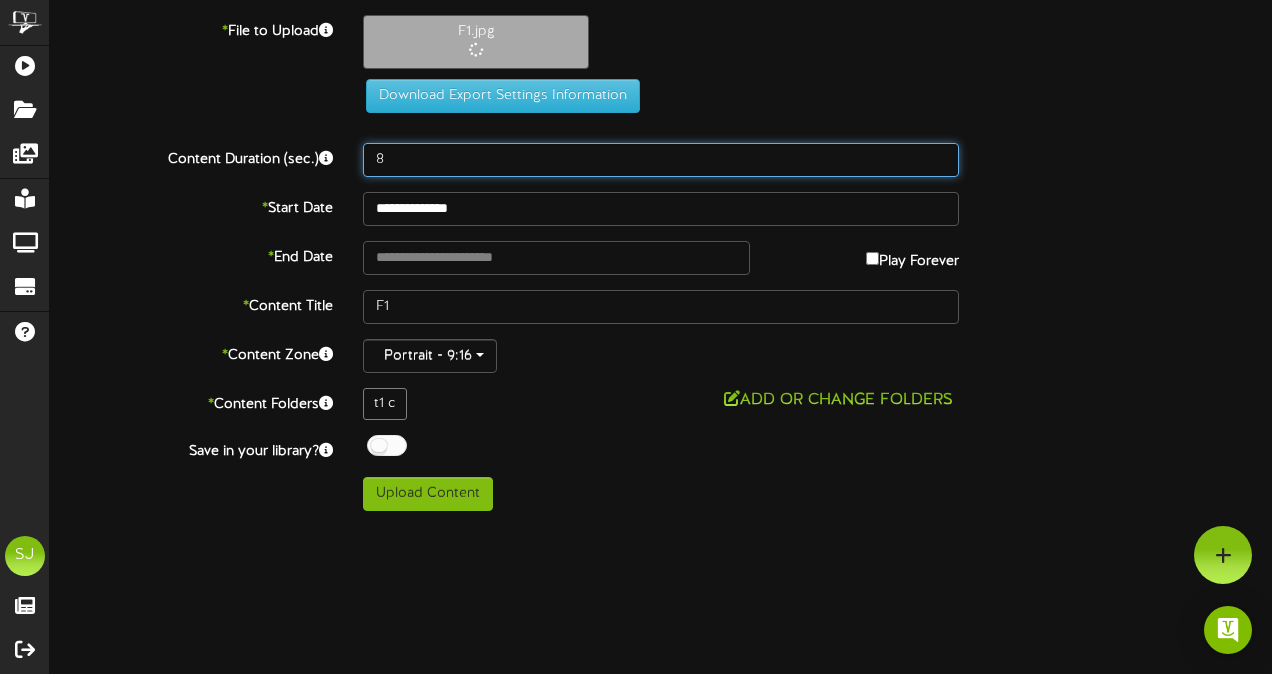 click on "8" at bounding box center [661, 160] 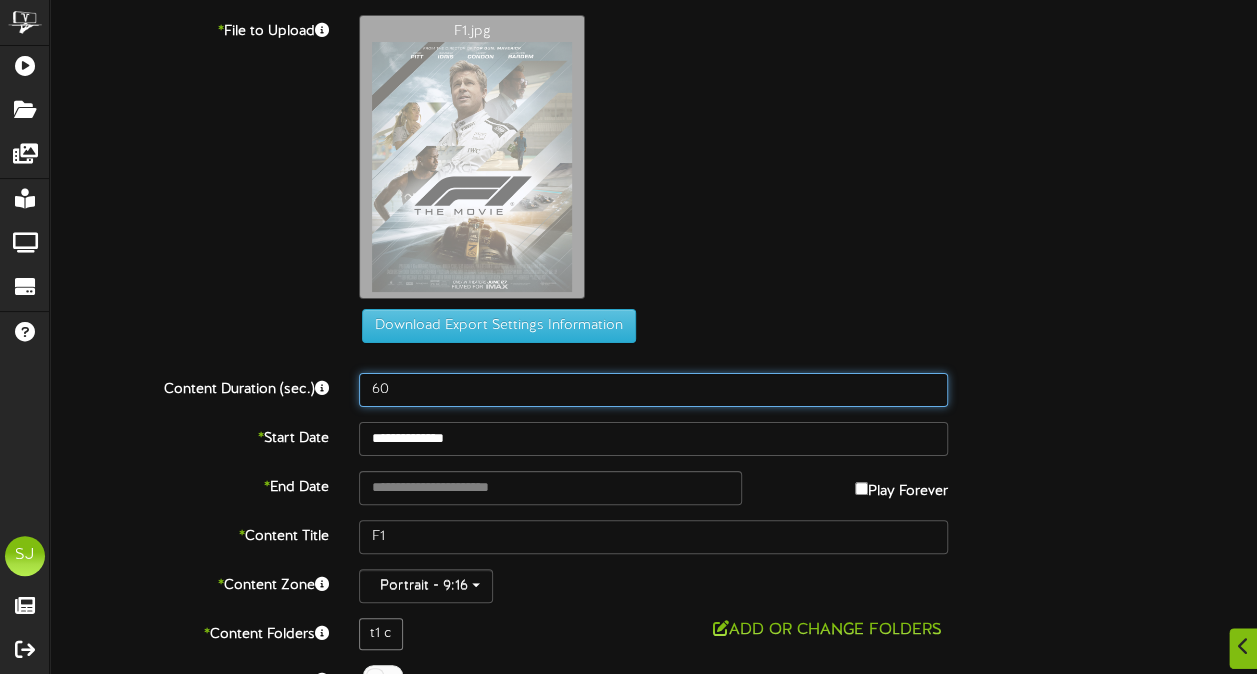 scroll, scrollTop: 78, scrollLeft: 0, axis: vertical 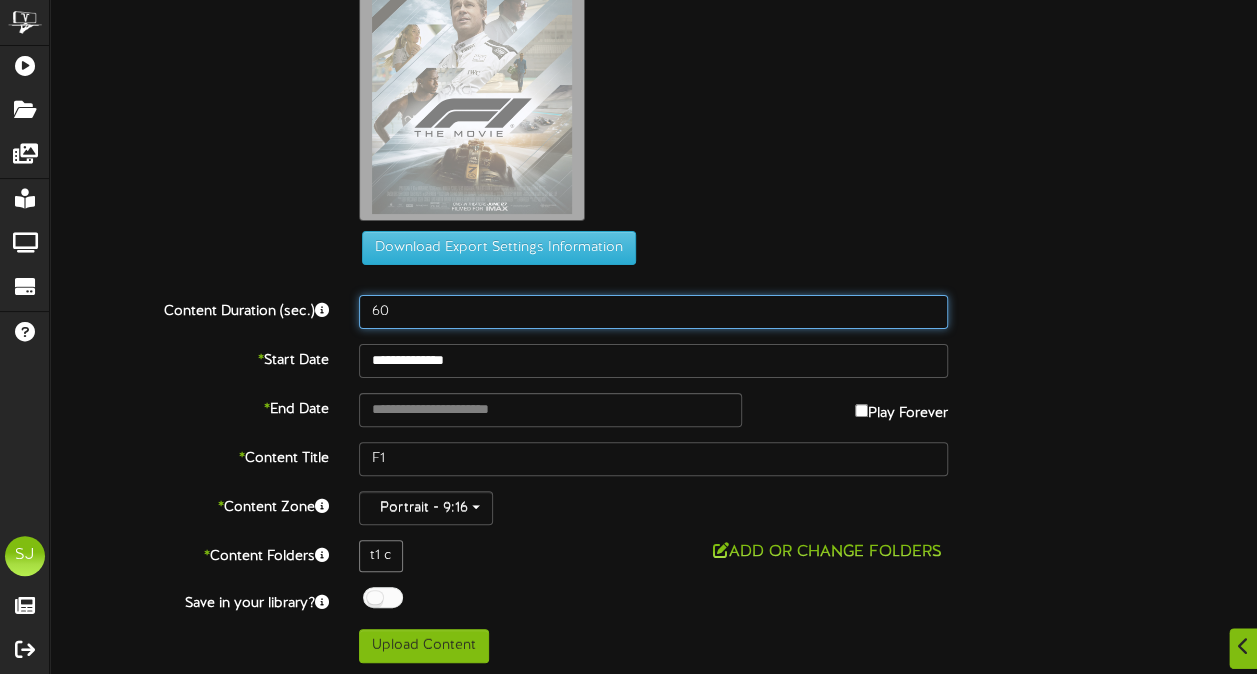 type on "60" 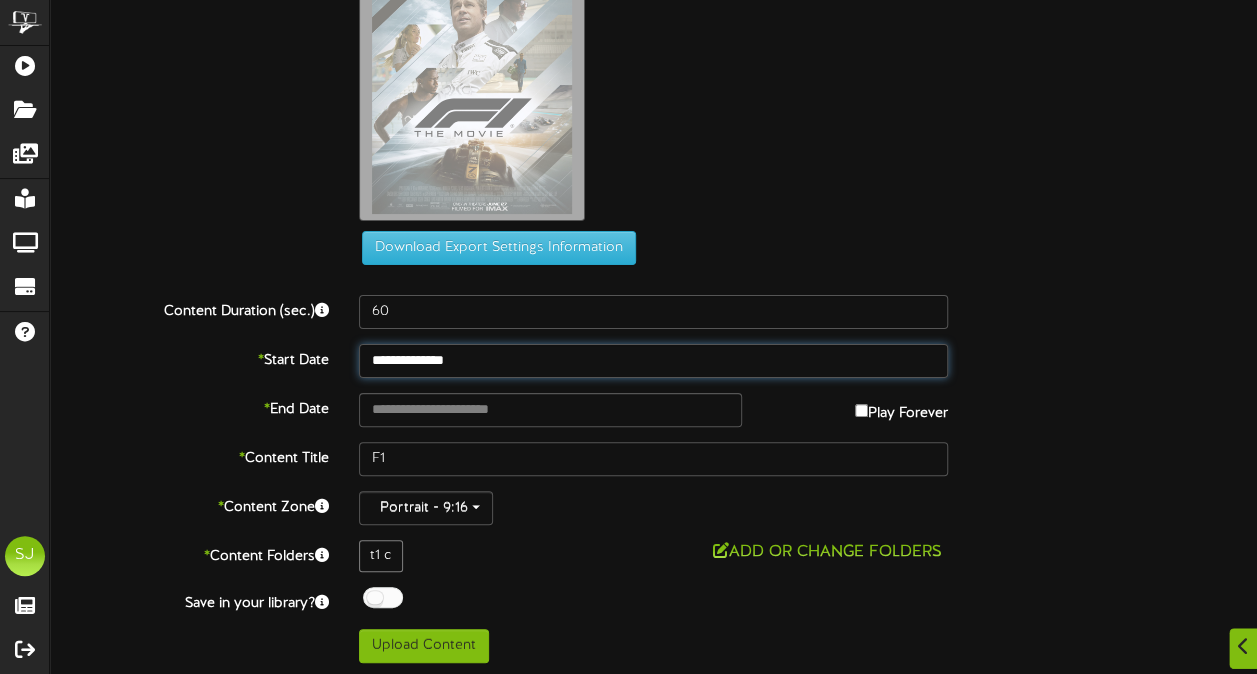 click on "**********" at bounding box center (653, 361) 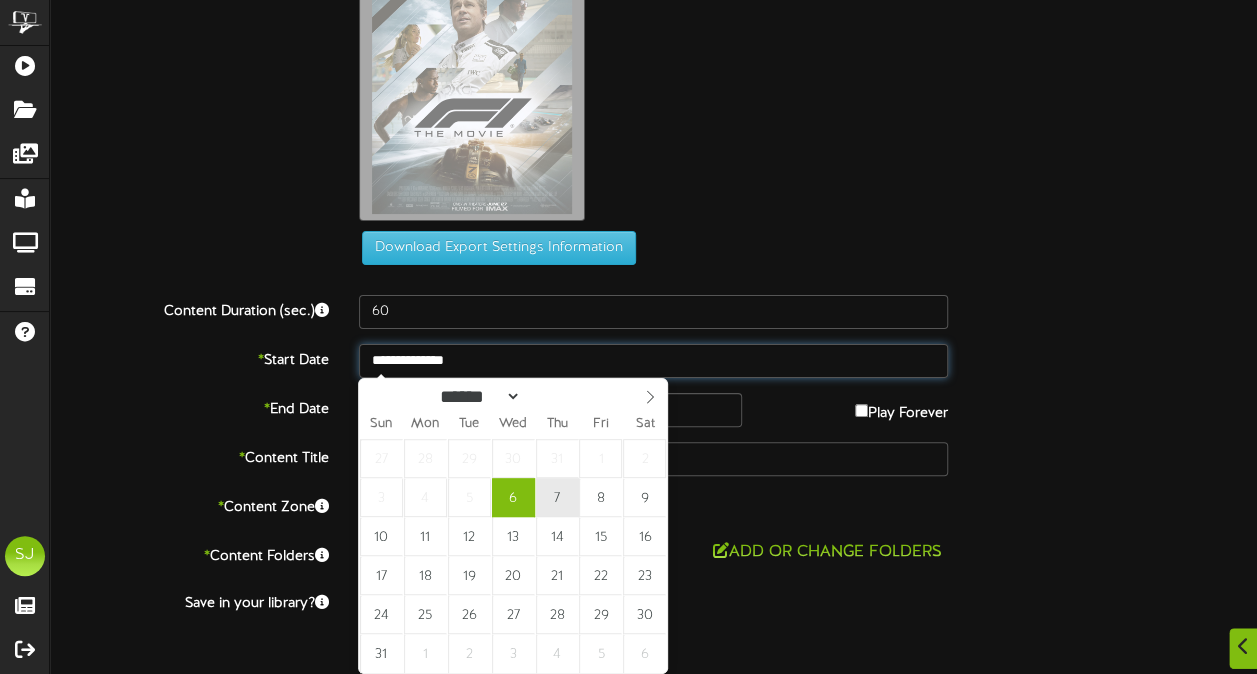 type on "**********" 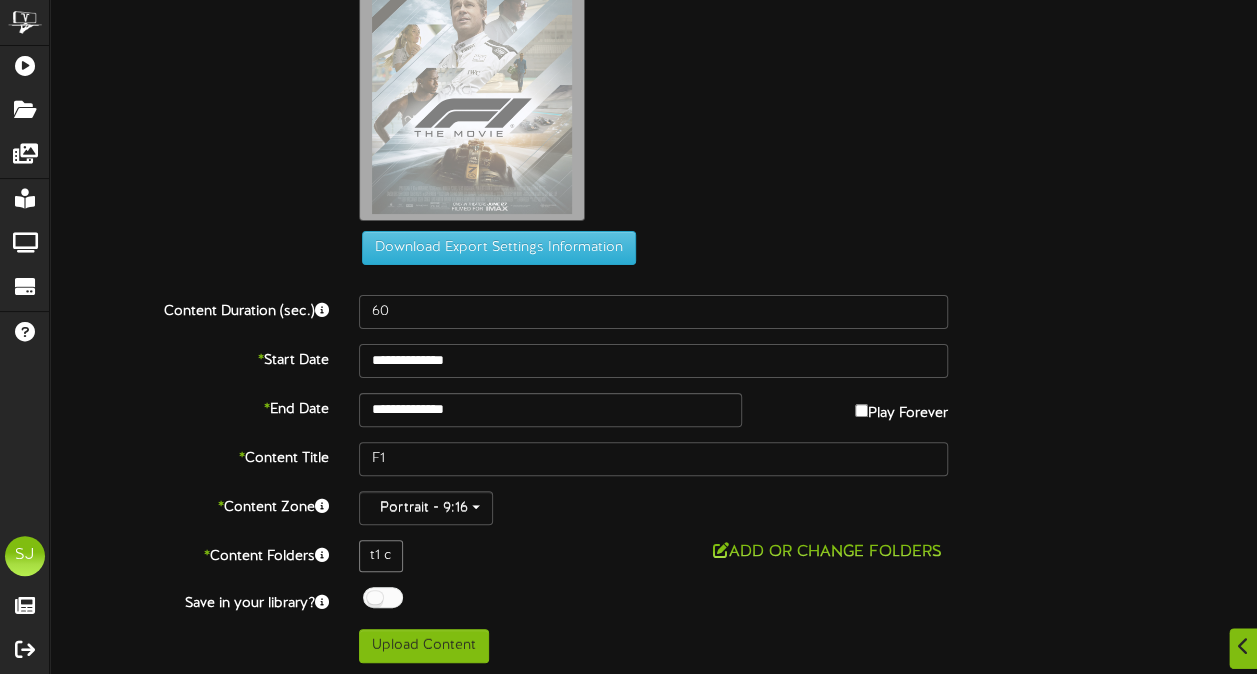 click on "Download Export Settings Information" at bounding box center (654, 248) 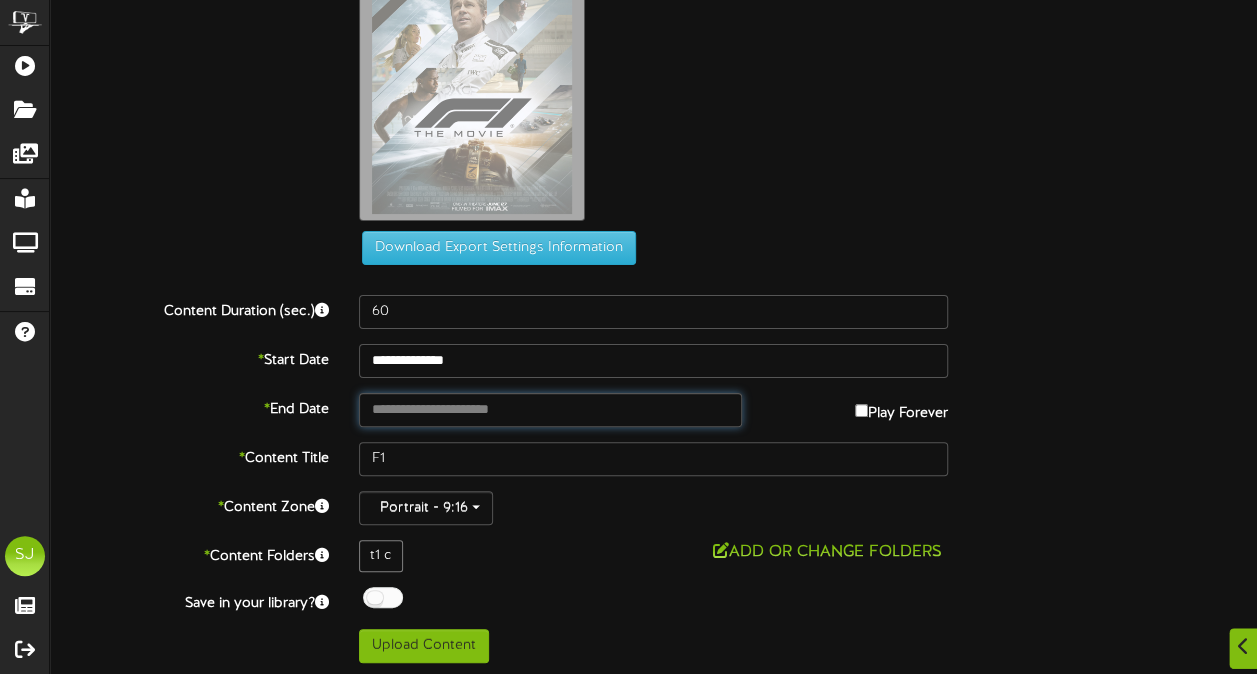 click at bounding box center (550, 410) 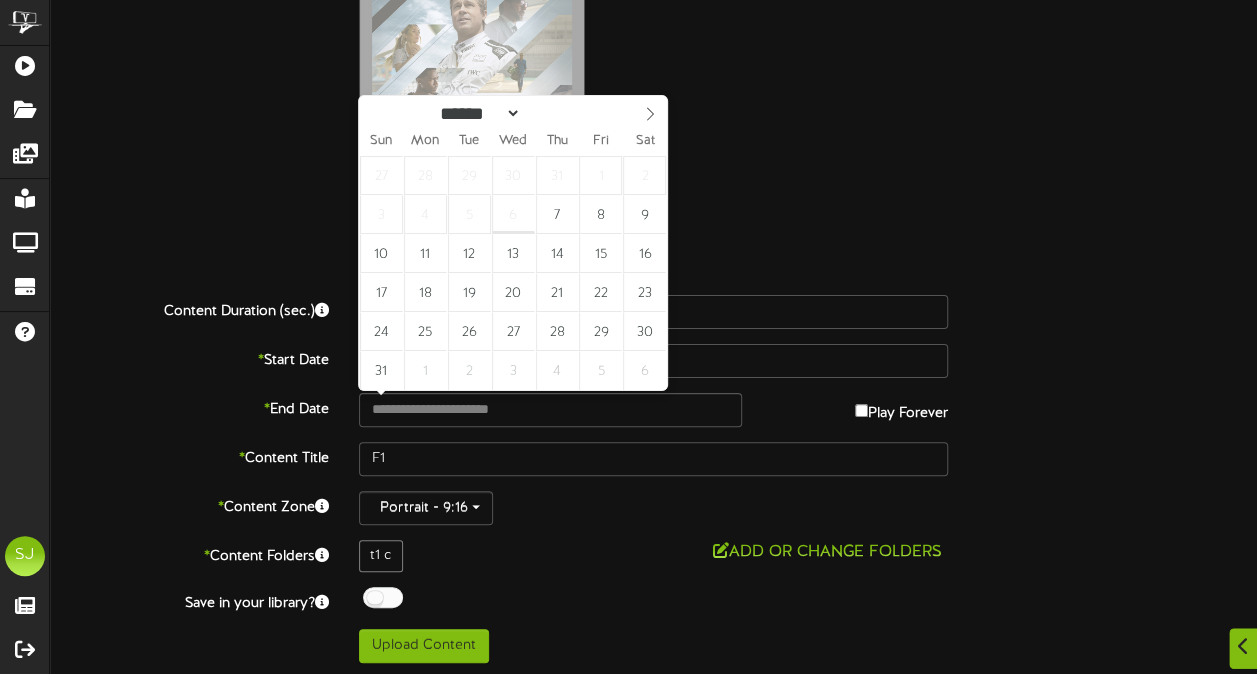click on "F1.jpg" at bounding box center (808, 84) 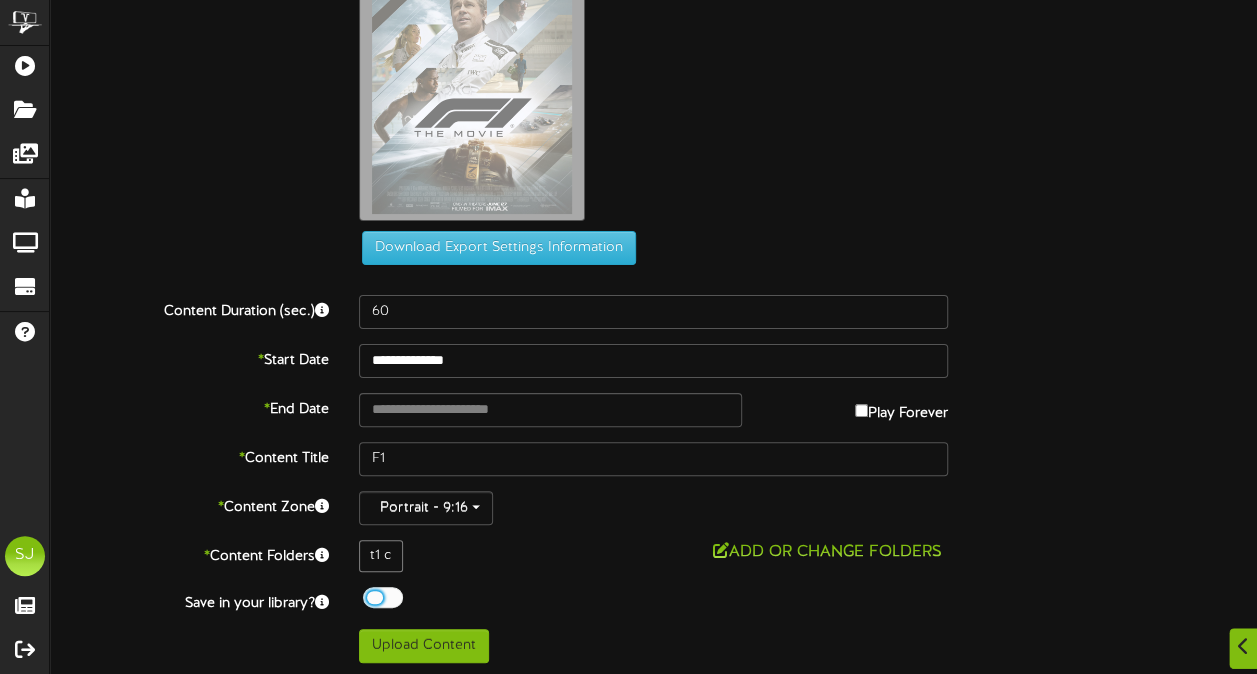 click at bounding box center [383, 597] 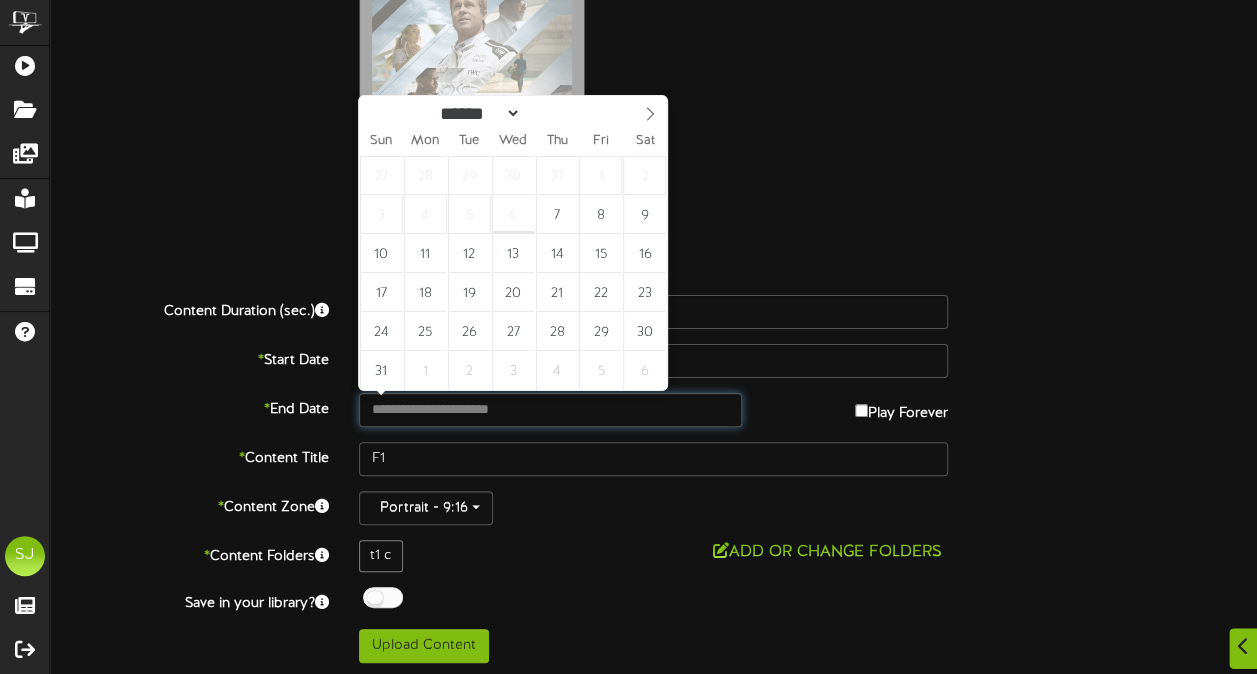 click at bounding box center (550, 410) 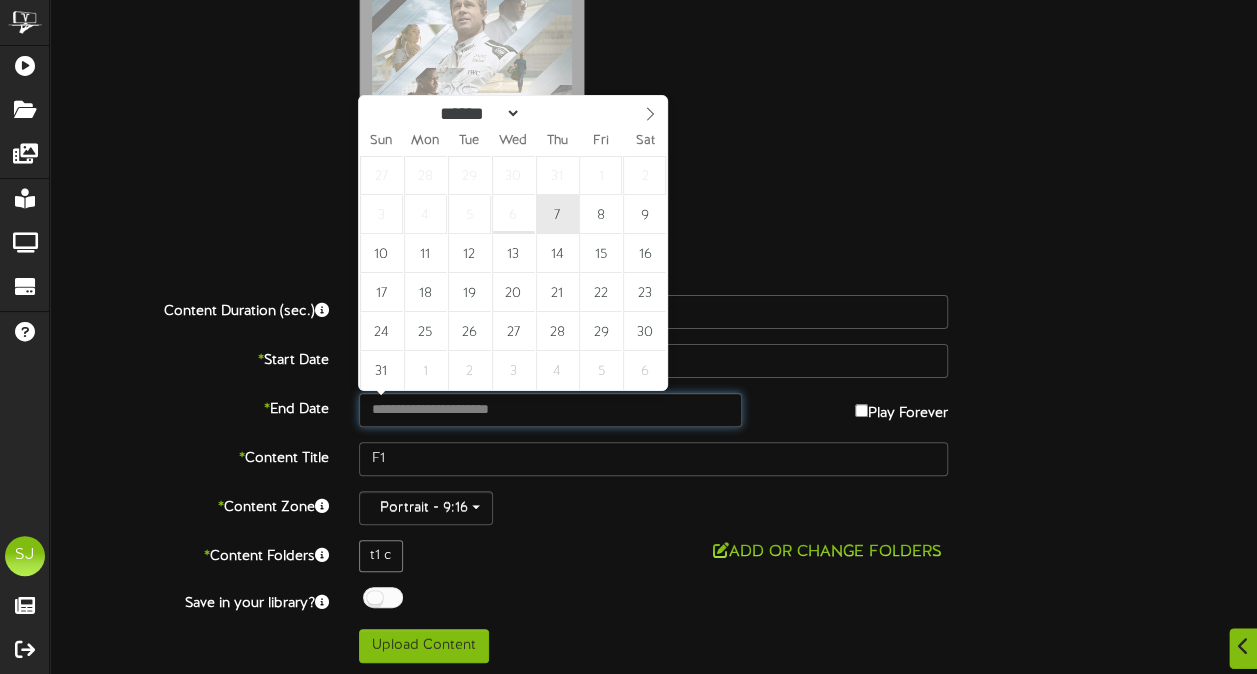 type on "**********" 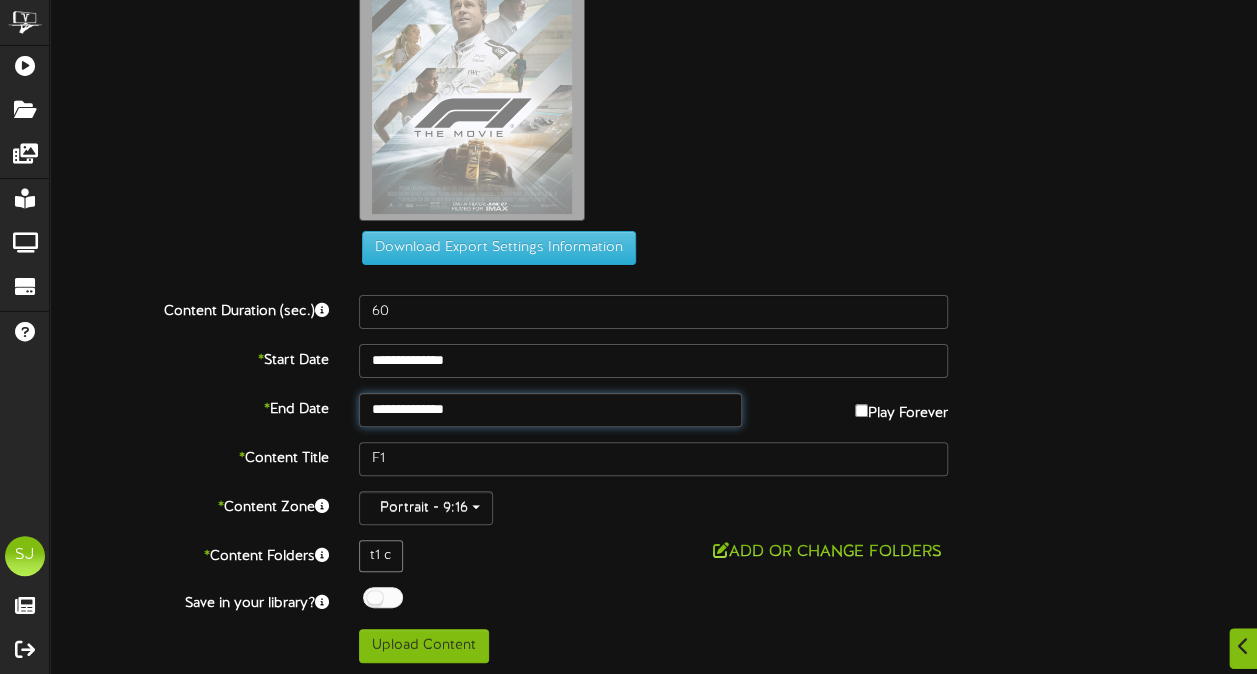 drag, startPoint x: 565, startPoint y: 217, endPoint x: 598, endPoint y: 214, distance: 33.13608 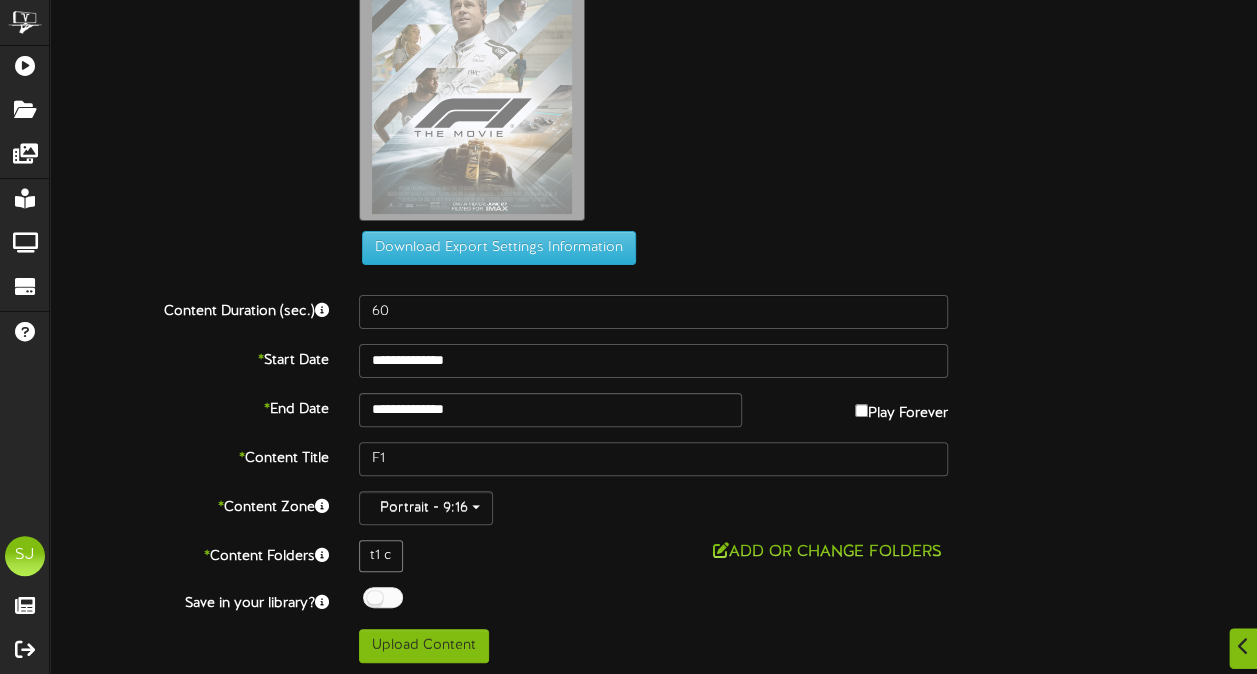 click on "F1.jpg" at bounding box center (808, 84) 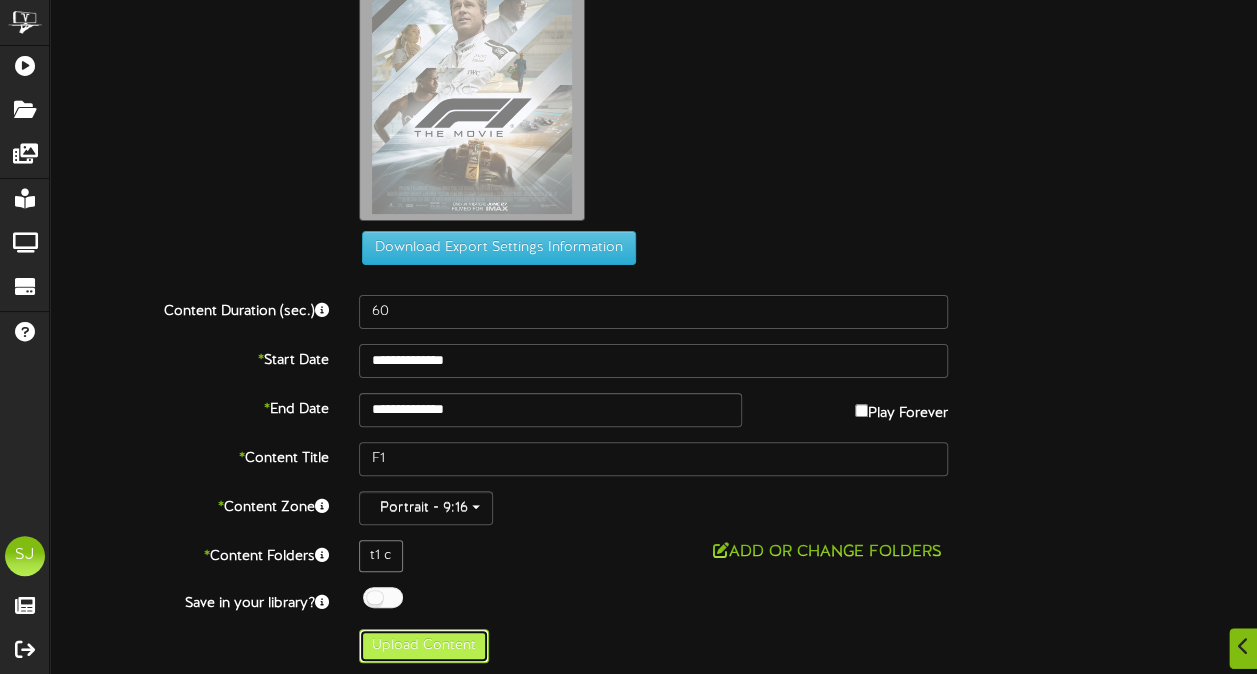 click on "Upload Content" at bounding box center [424, 646] 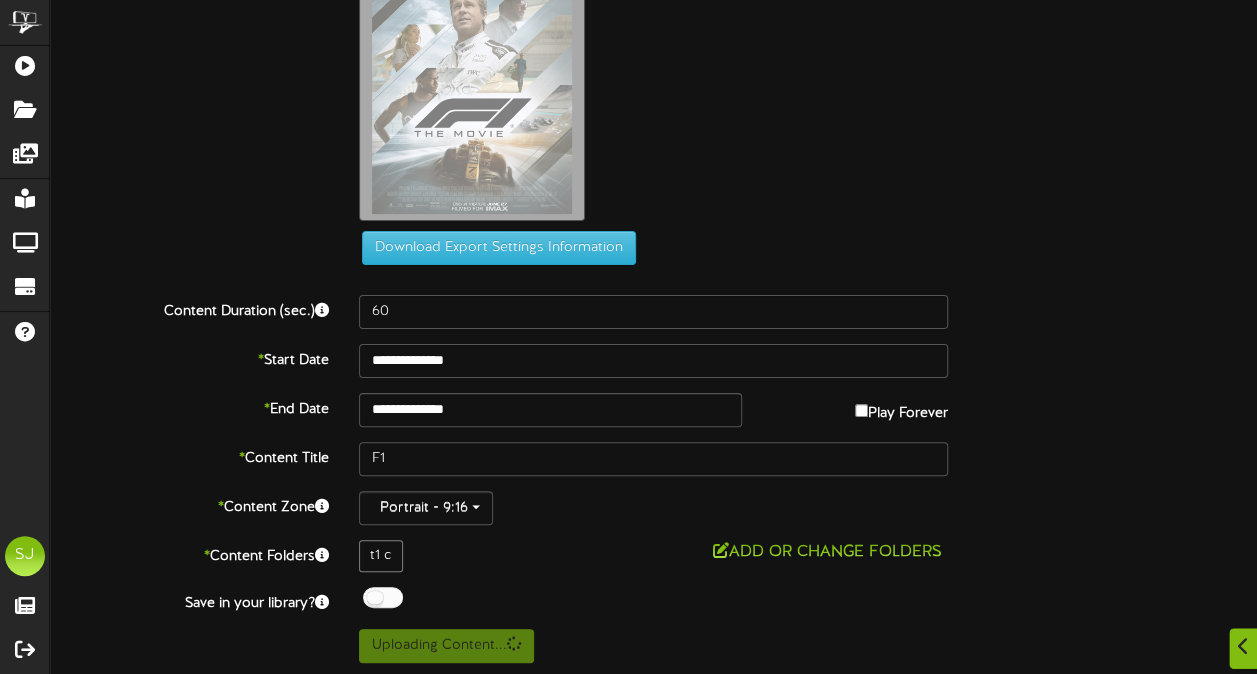 scroll, scrollTop: 0, scrollLeft: 0, axis: both 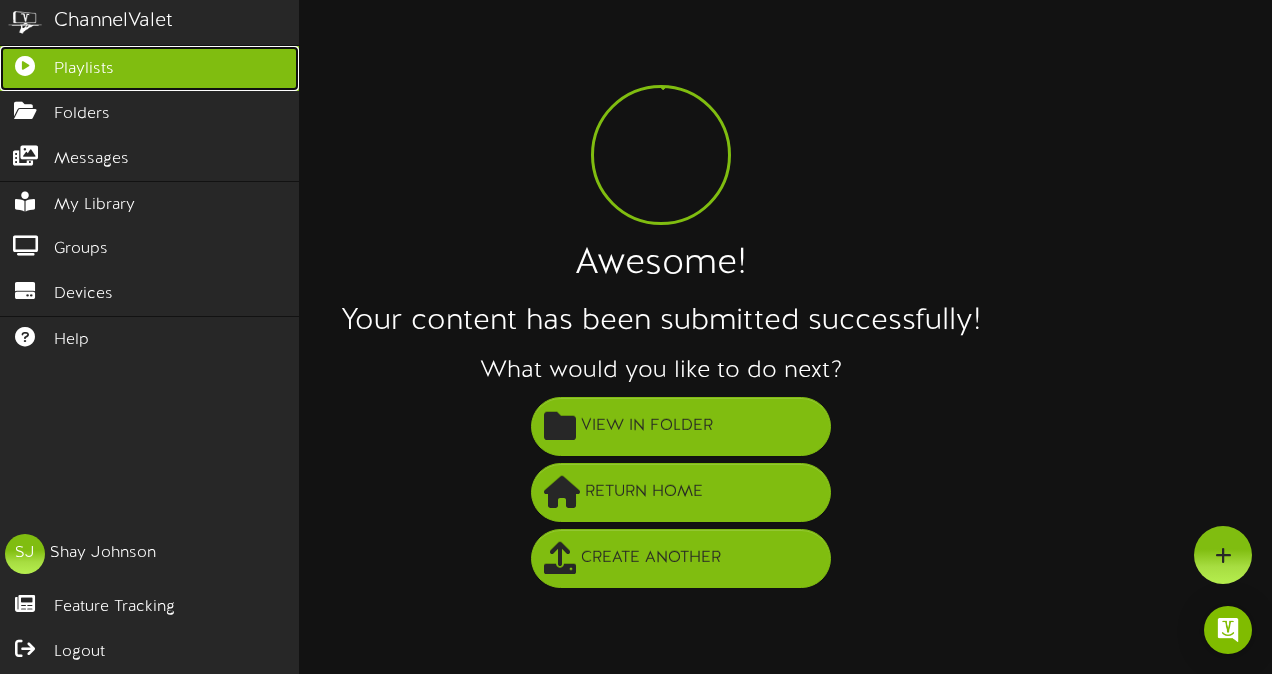 click at bounding box center [25, 63] 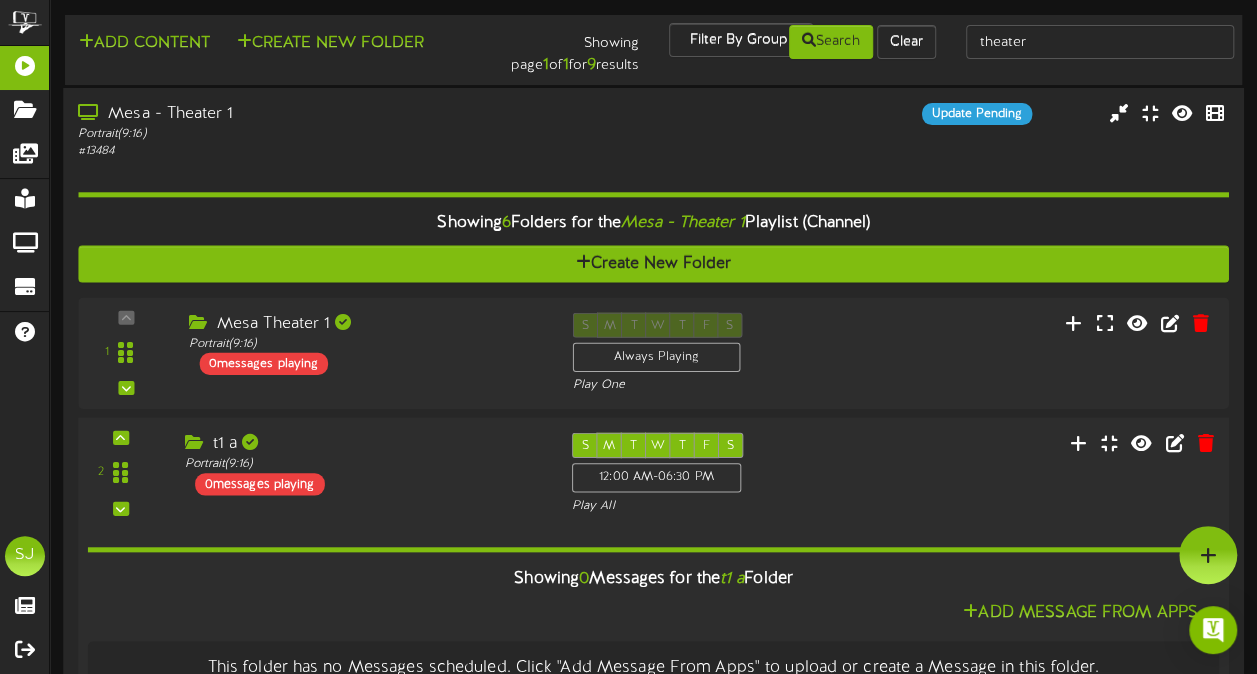 click on "2
t1 a
(" at bounding box center (654, 474) 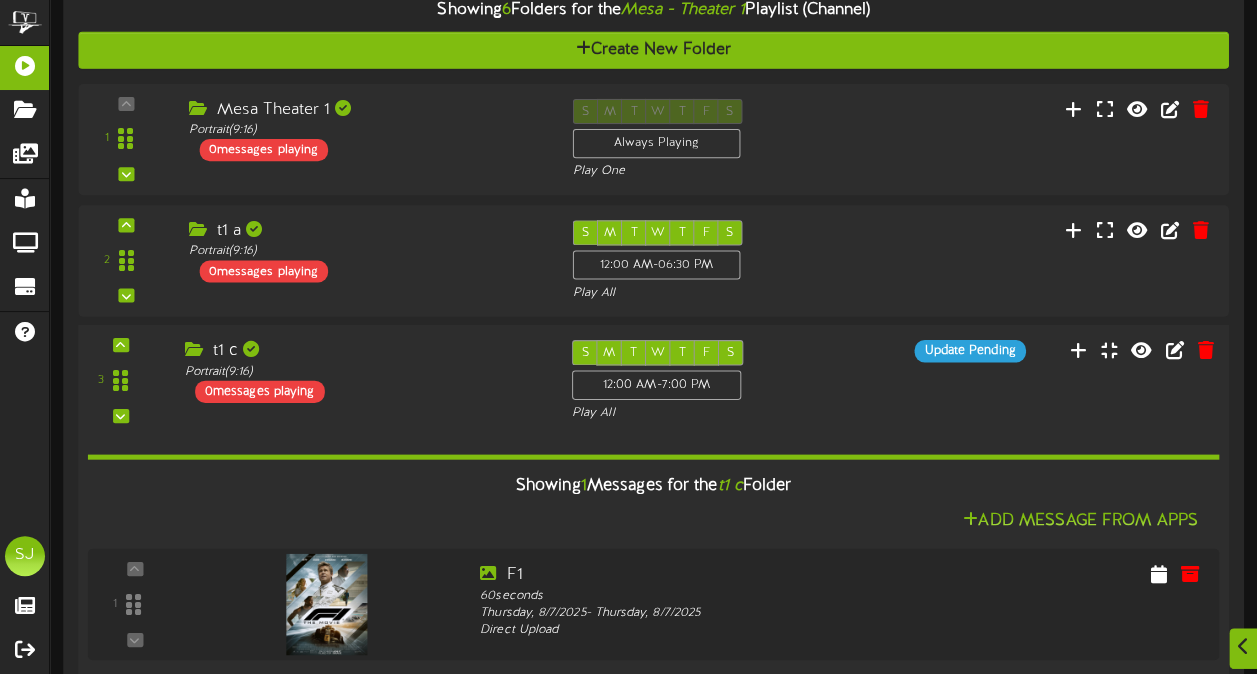 scroll, scrollTop: 300, scrollLeft: 0, axis: vertical 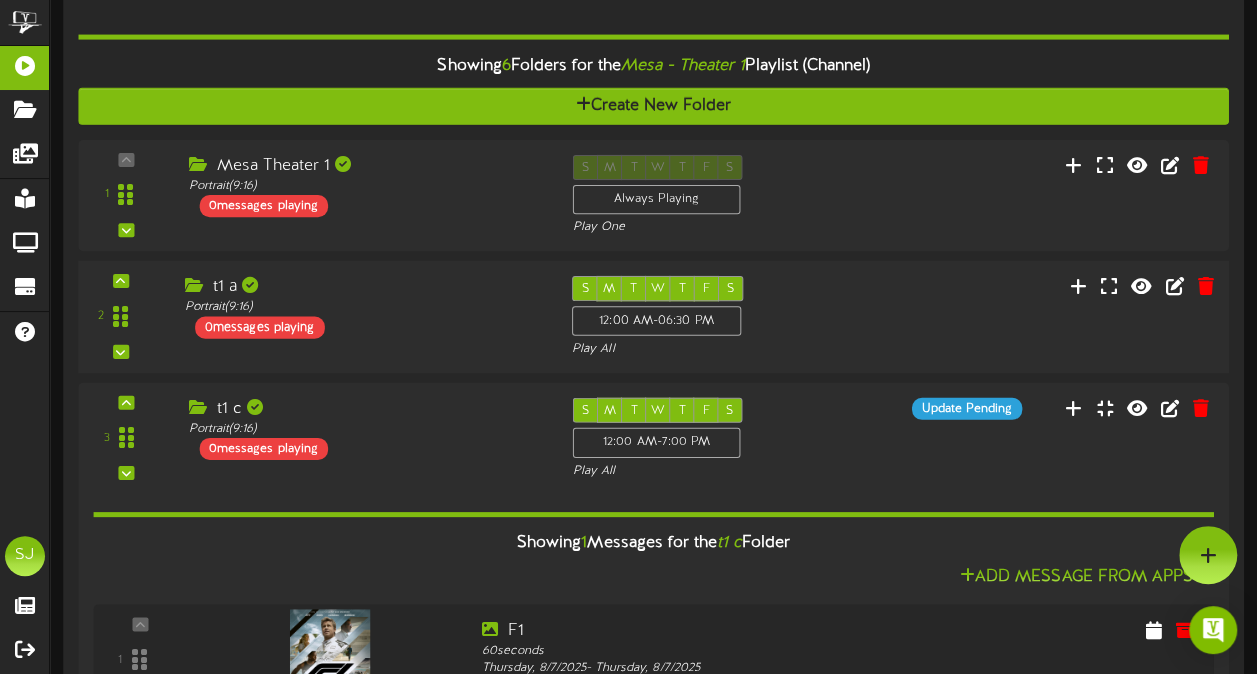 click on "2
t1 a
Portrait" at bounding box center (654, 317) 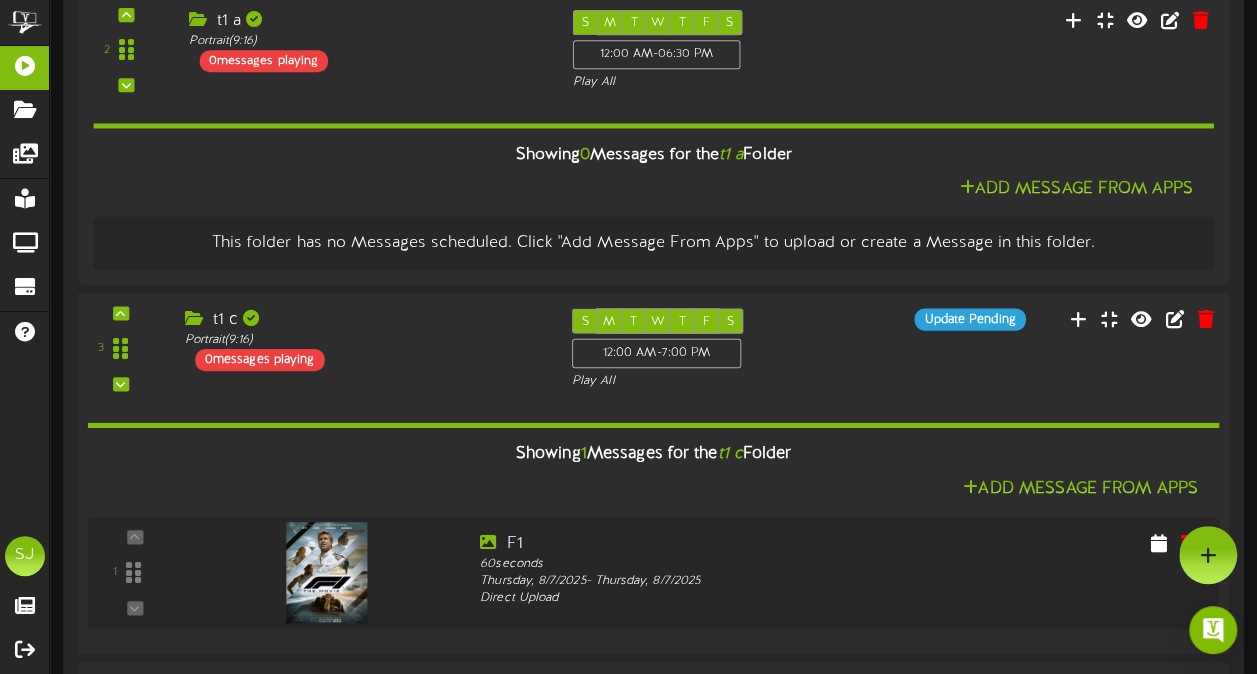 scroll, scrollTop: 420, scrollLeft: 0, axis: vertical 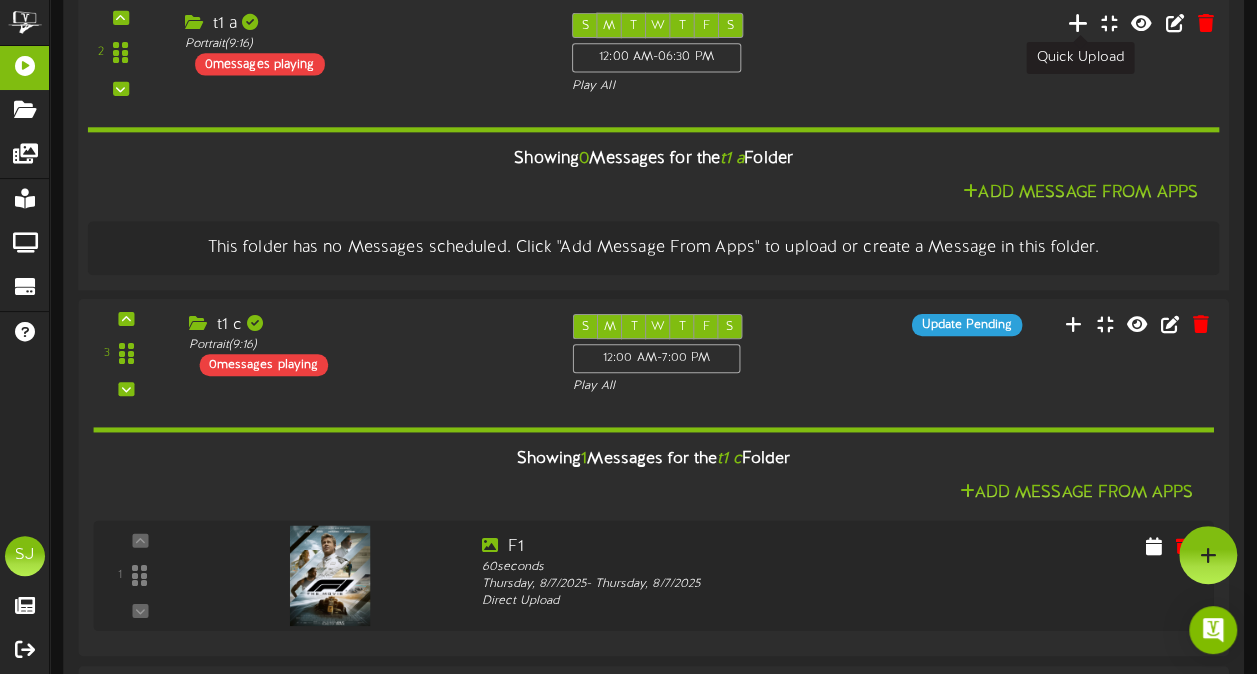 click at bounding box center [1078, 22] 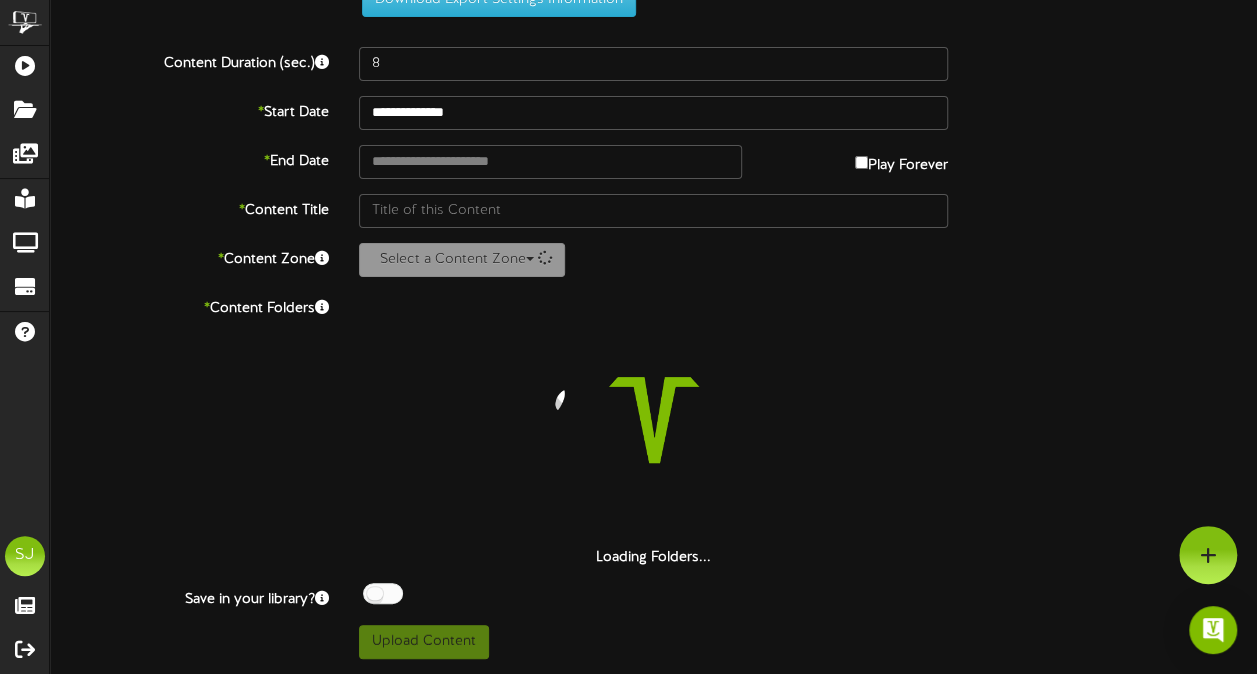 scroll, scrollTop: 73, scrollLeft: 0, axis: vertical 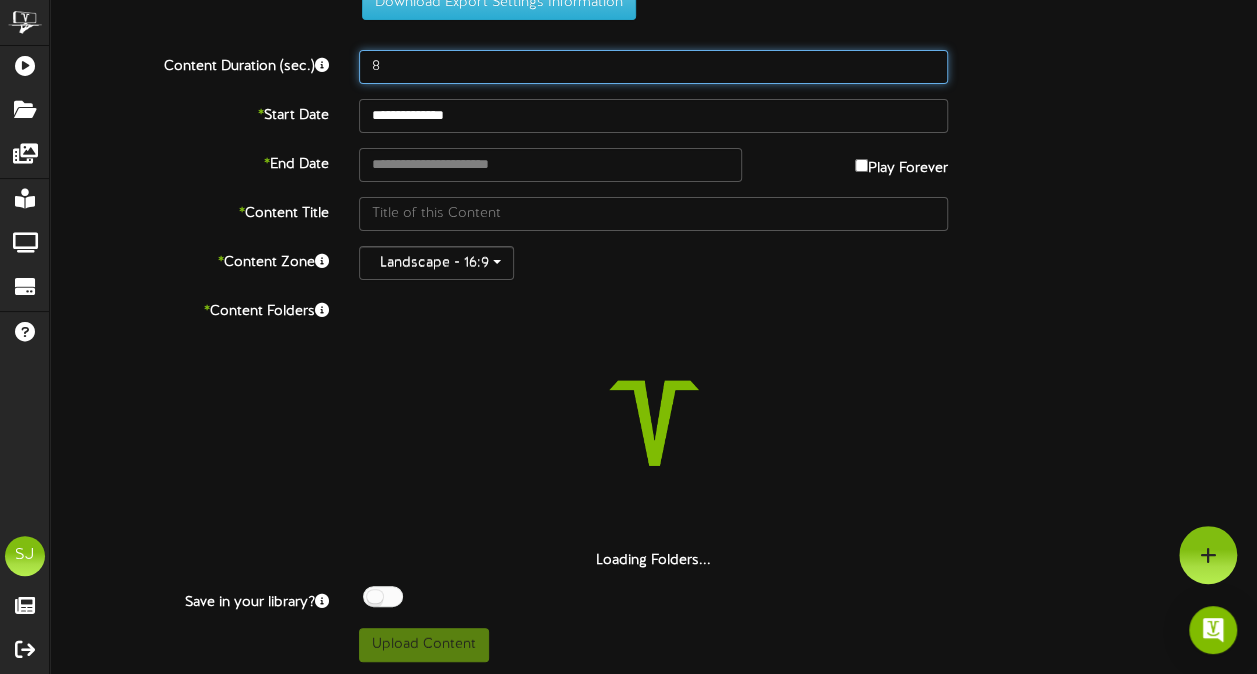 click on "8" at bounding box center [653, 67] 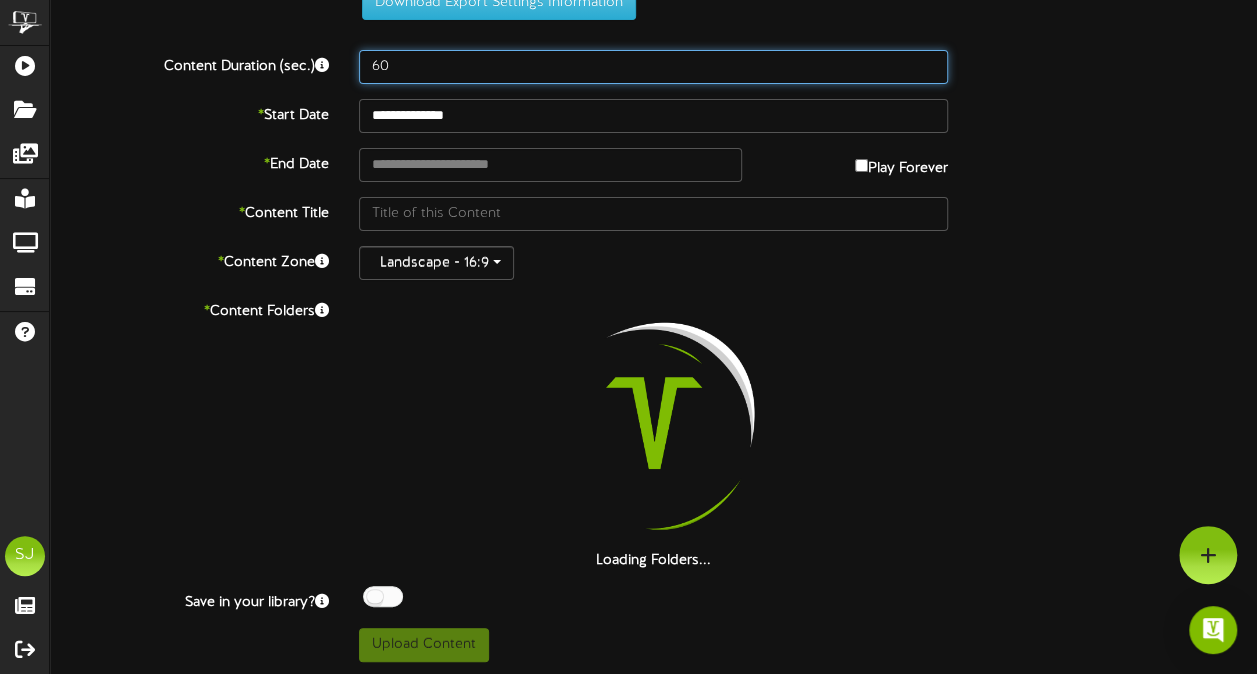 scroll, scrollTop: 0, scrollLeft: 0, axis: both 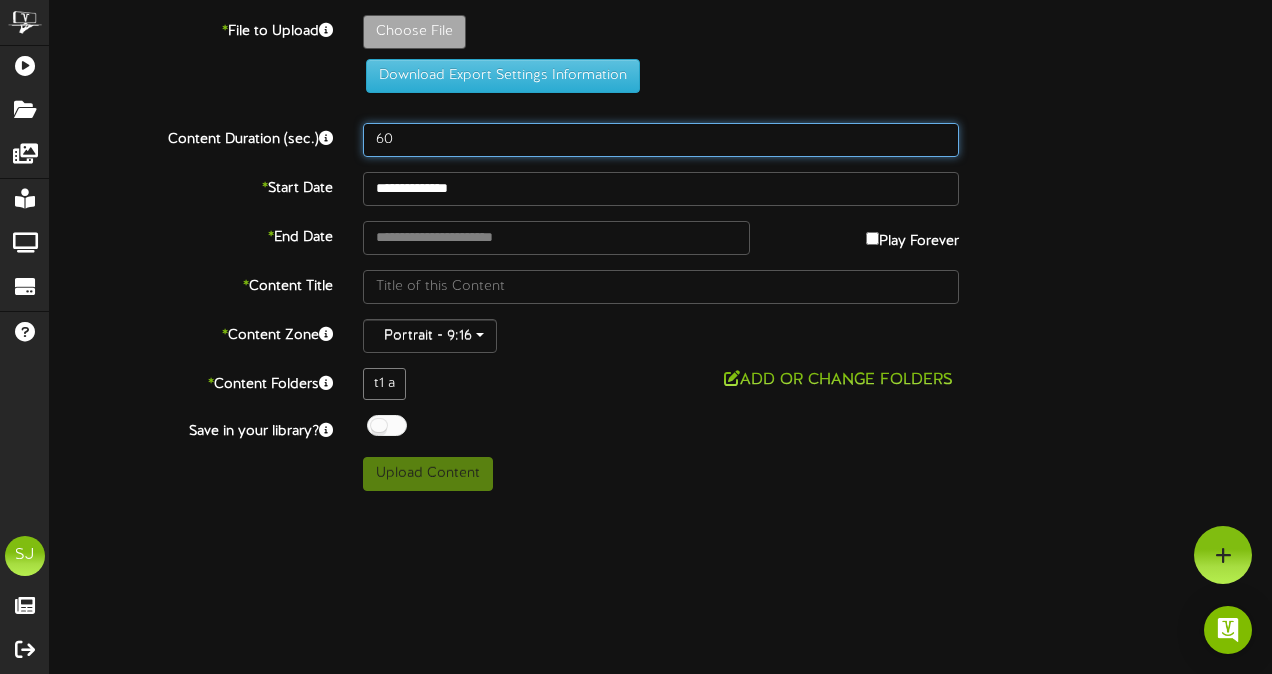 type on "60" 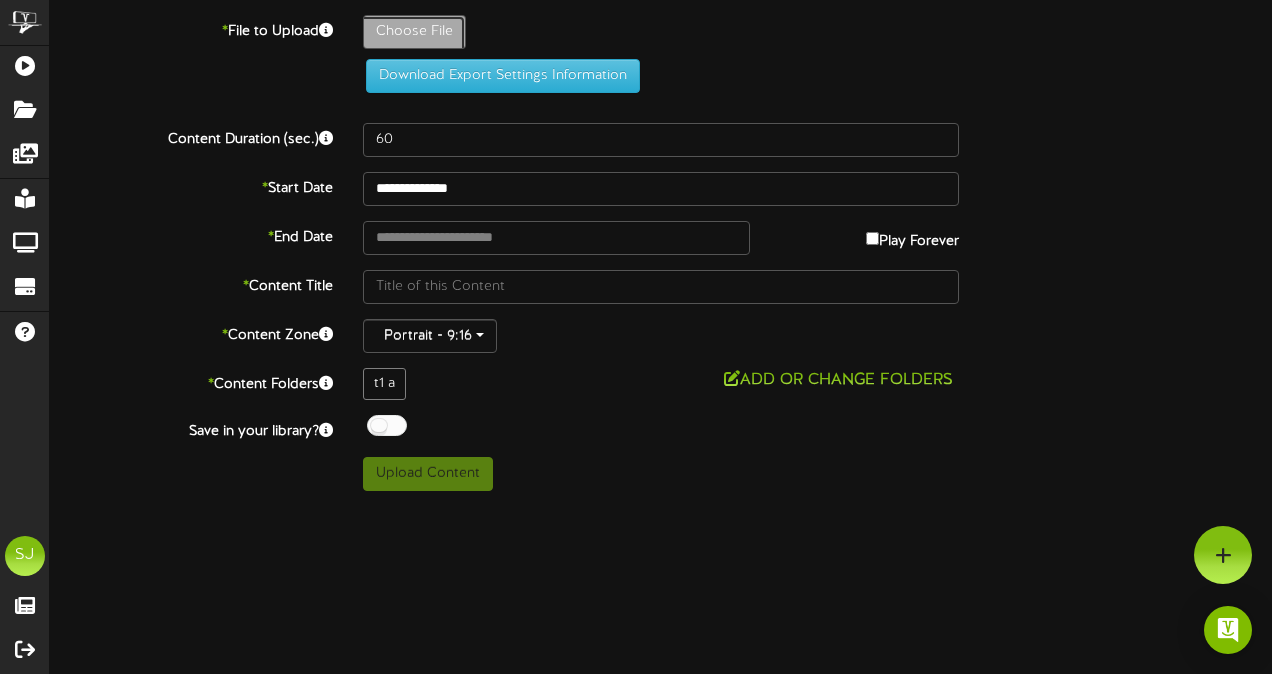 click on "Choose File" at bounding box center (-623, 87) 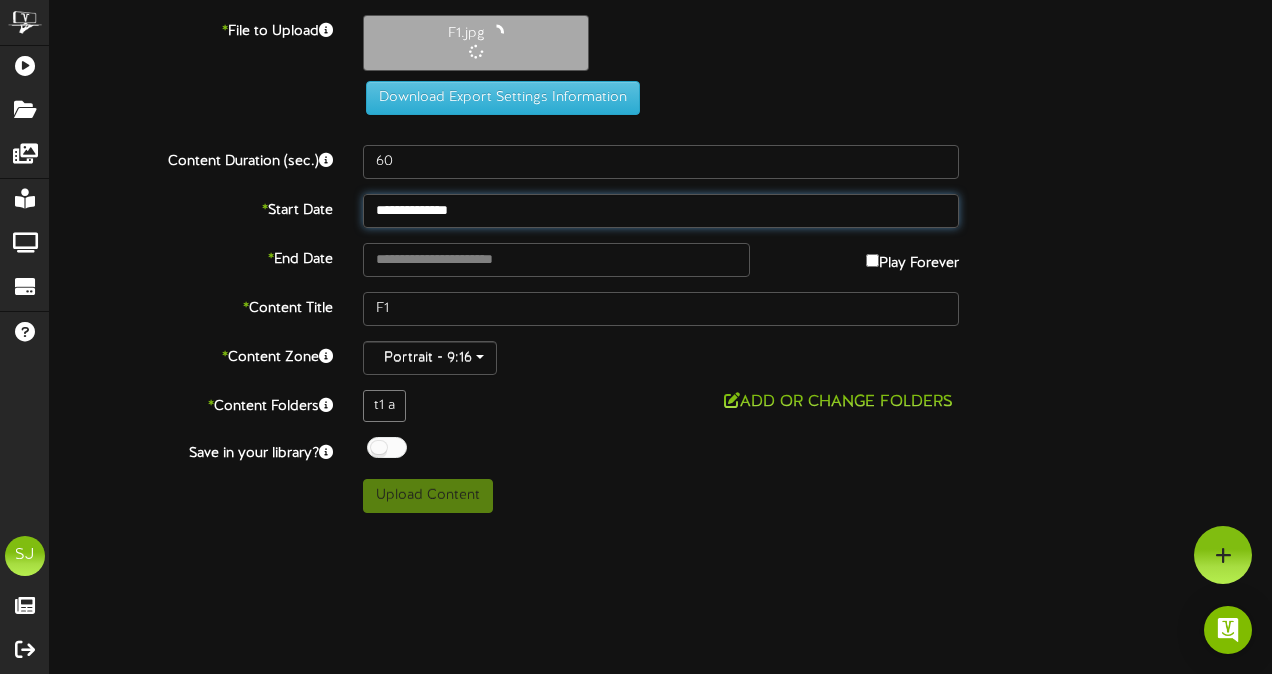click on "**********" at bounding box center (661, 211) 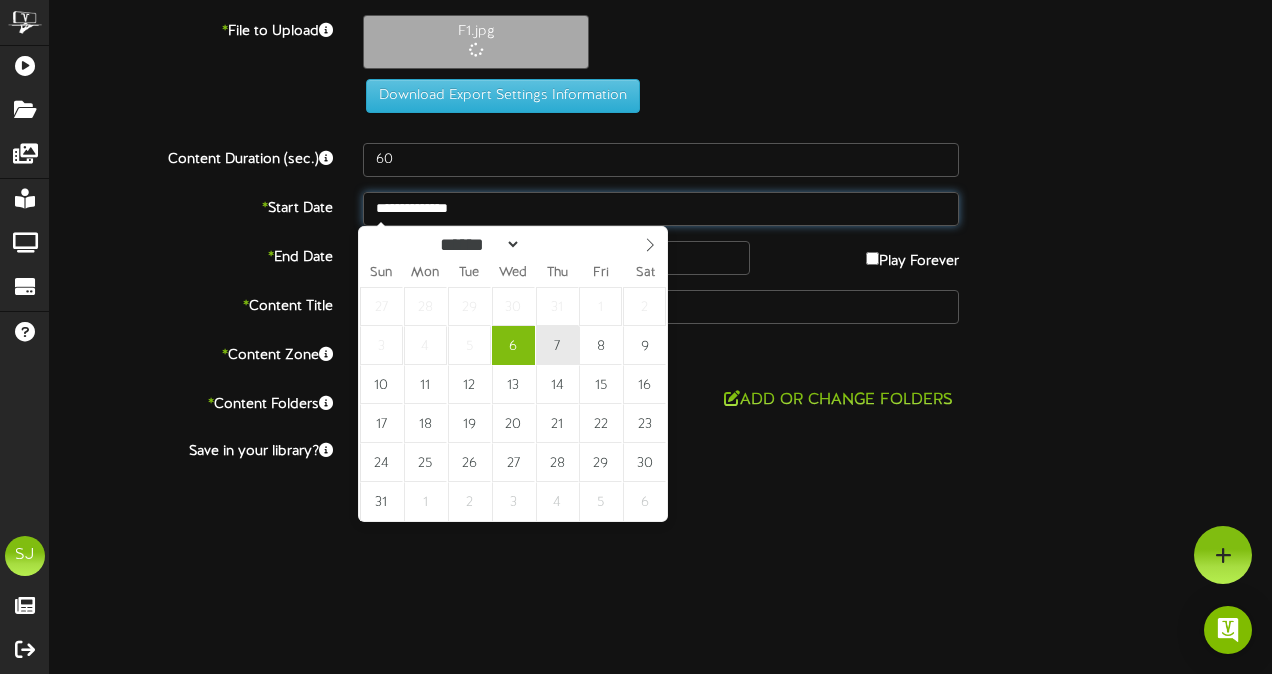type on "**********" 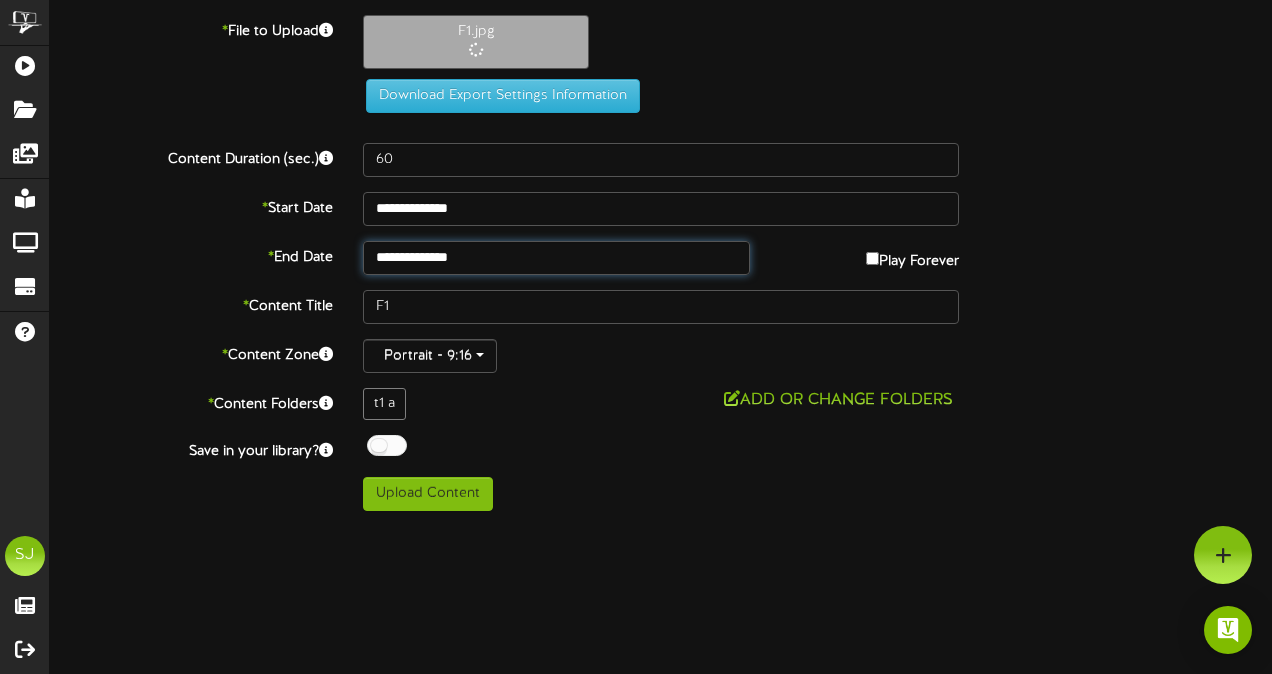 click on "**********" at bounding box center (556, 258) 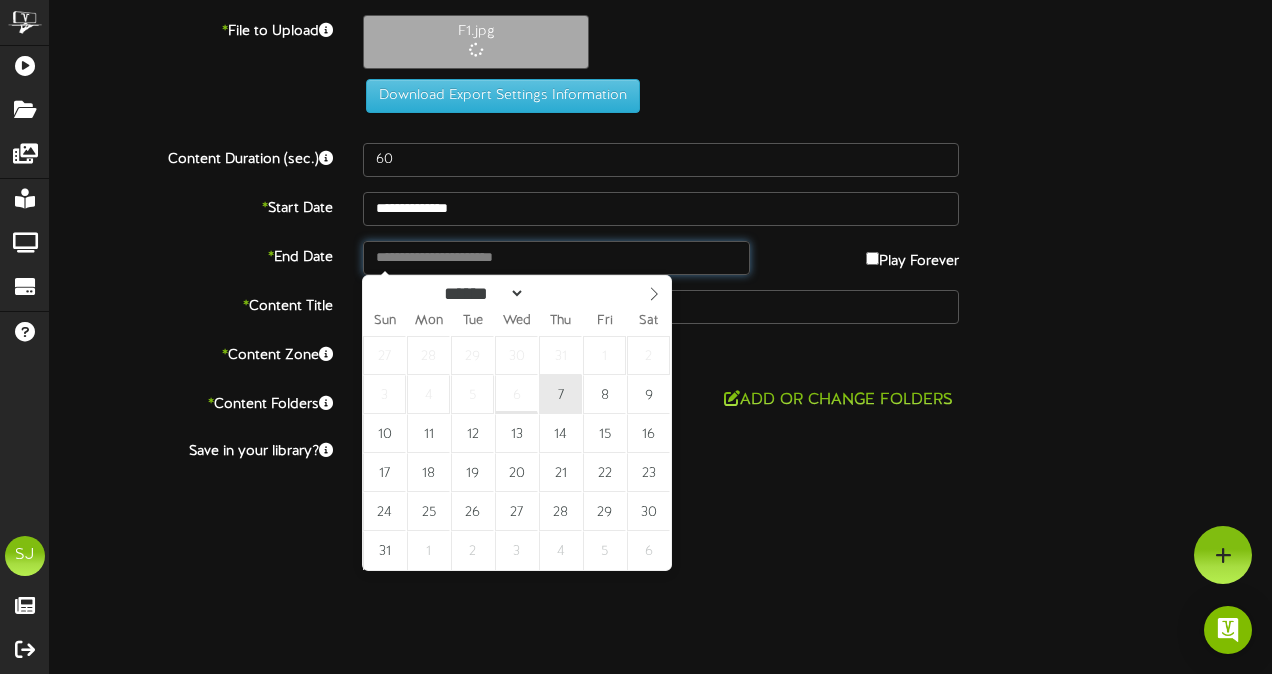 type on "**********" 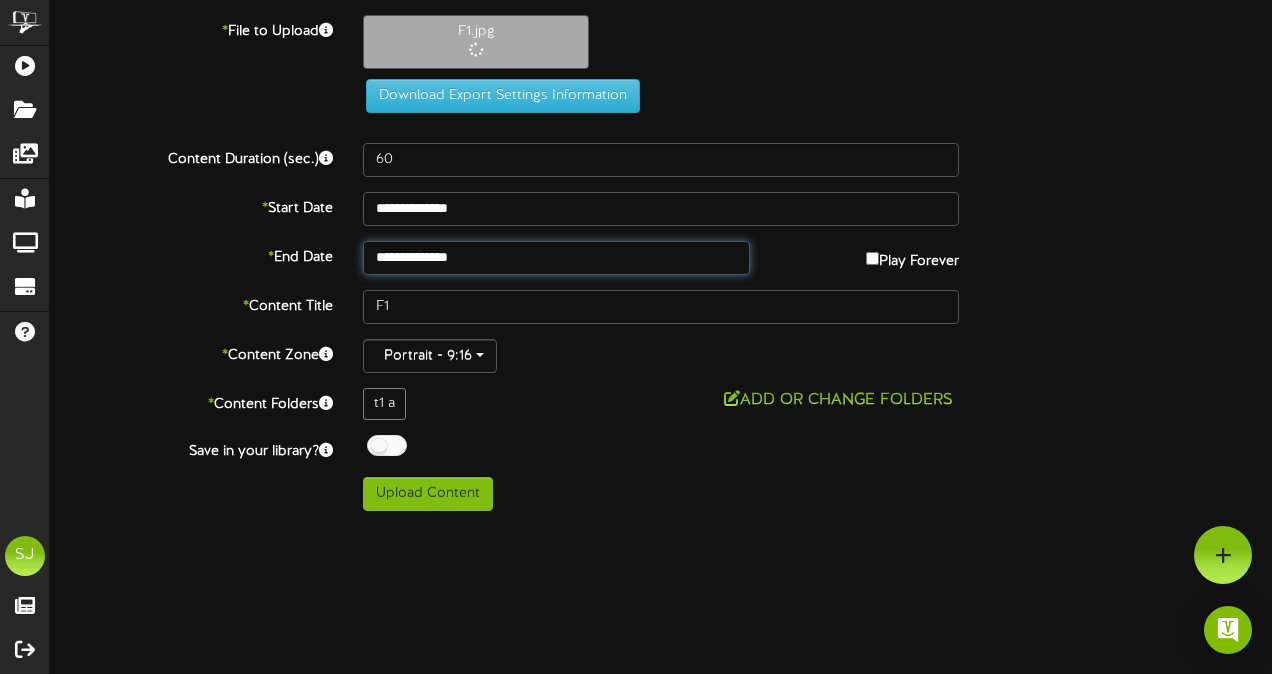 drag, startPoint x: 565, startPoint y: 386, endPoint x: 508, endPoint y: 418, distance: 65.36819 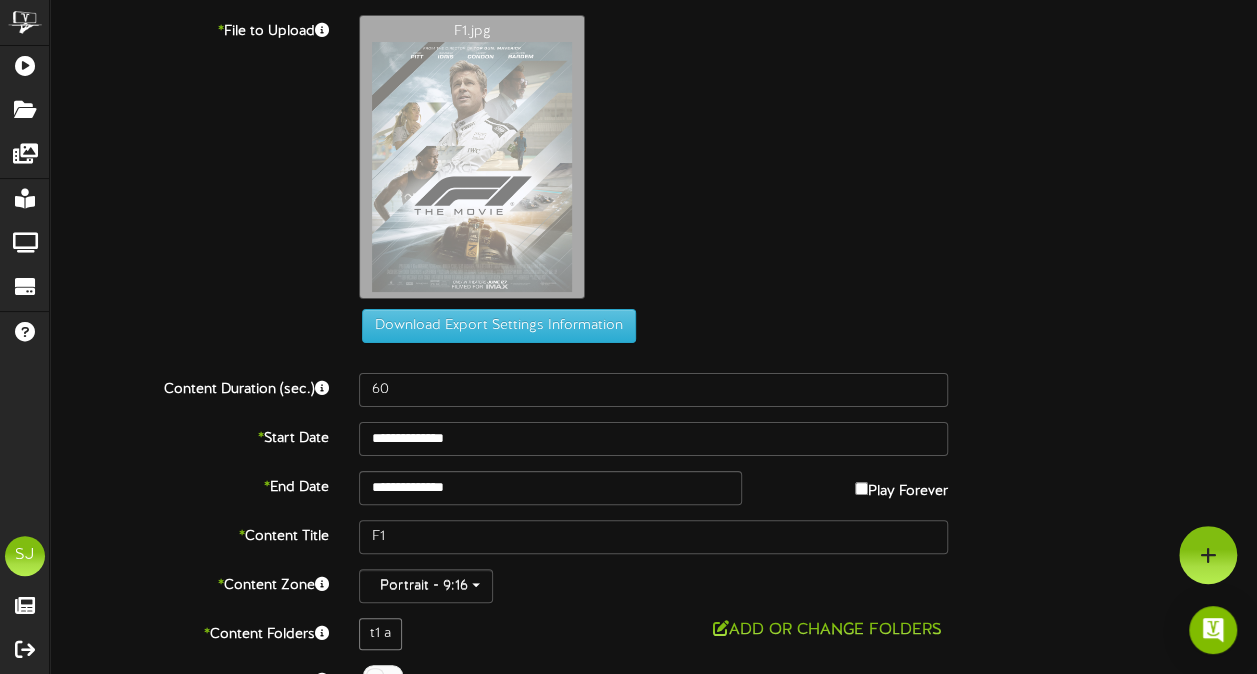 click on "F1.jpg" at bounding box center [808, 162] 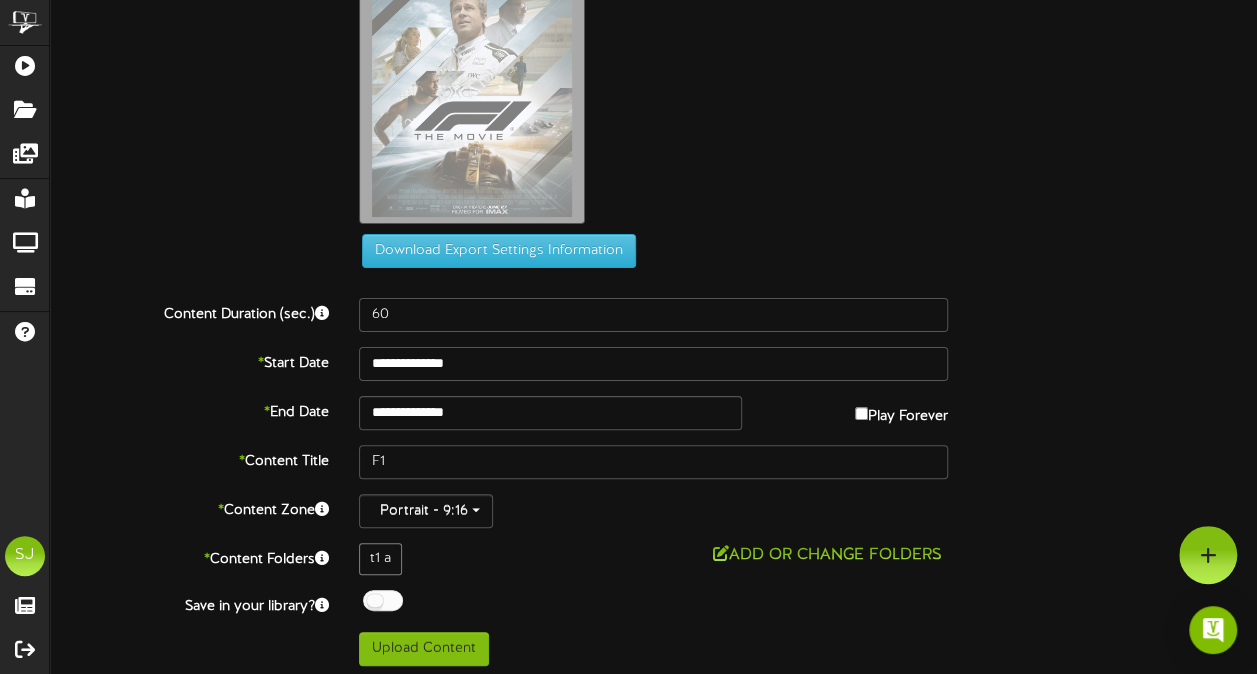 scroll, scrollTop: 78, scrollLeft: 0, axis: vertical 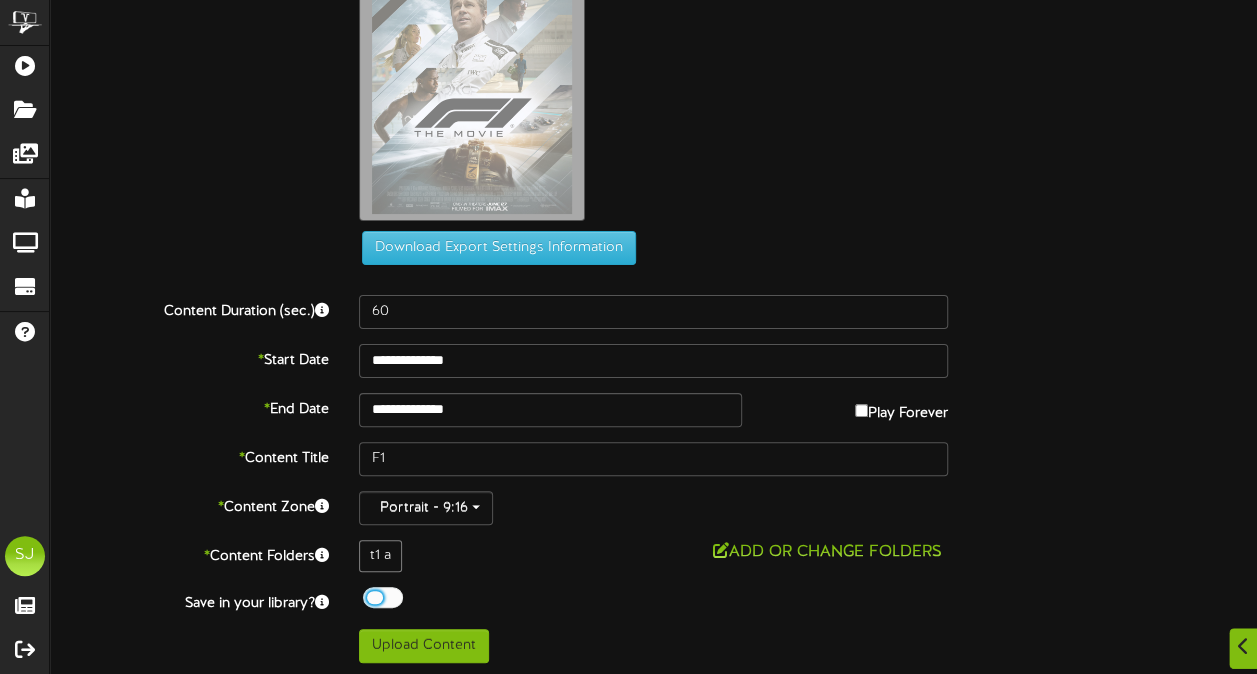 click at bounding box center (383, 597) 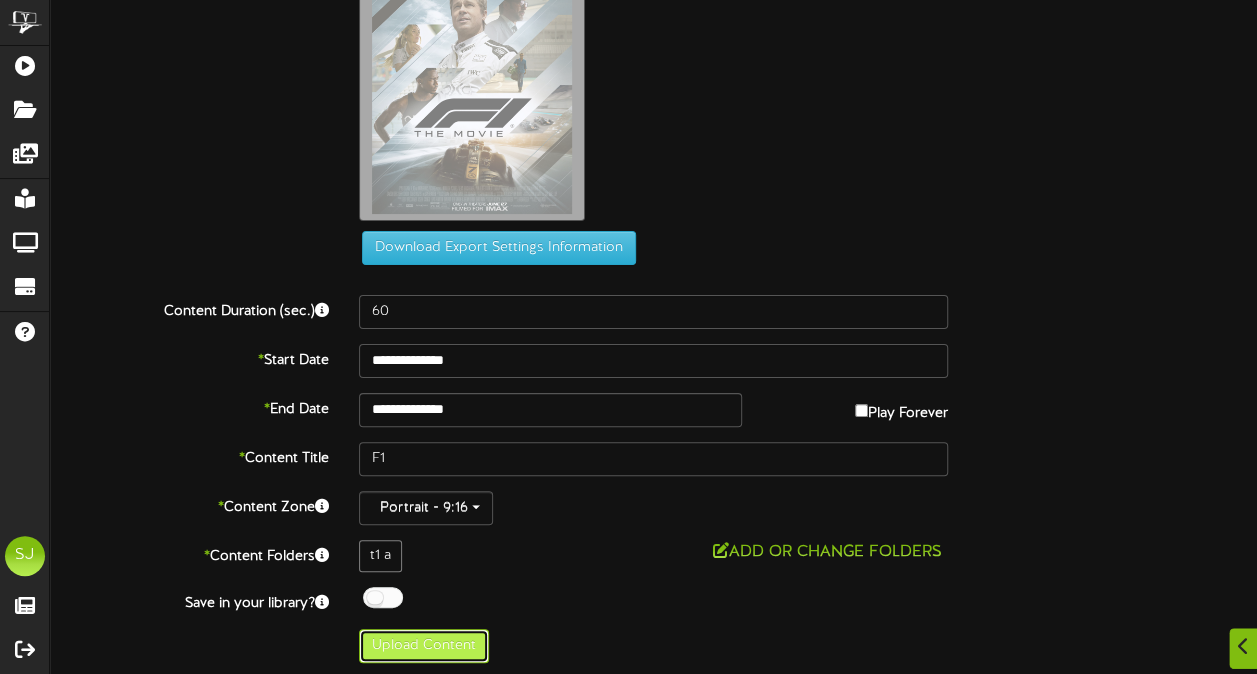 click on "Upload Content" at bounding box center [424, 646] 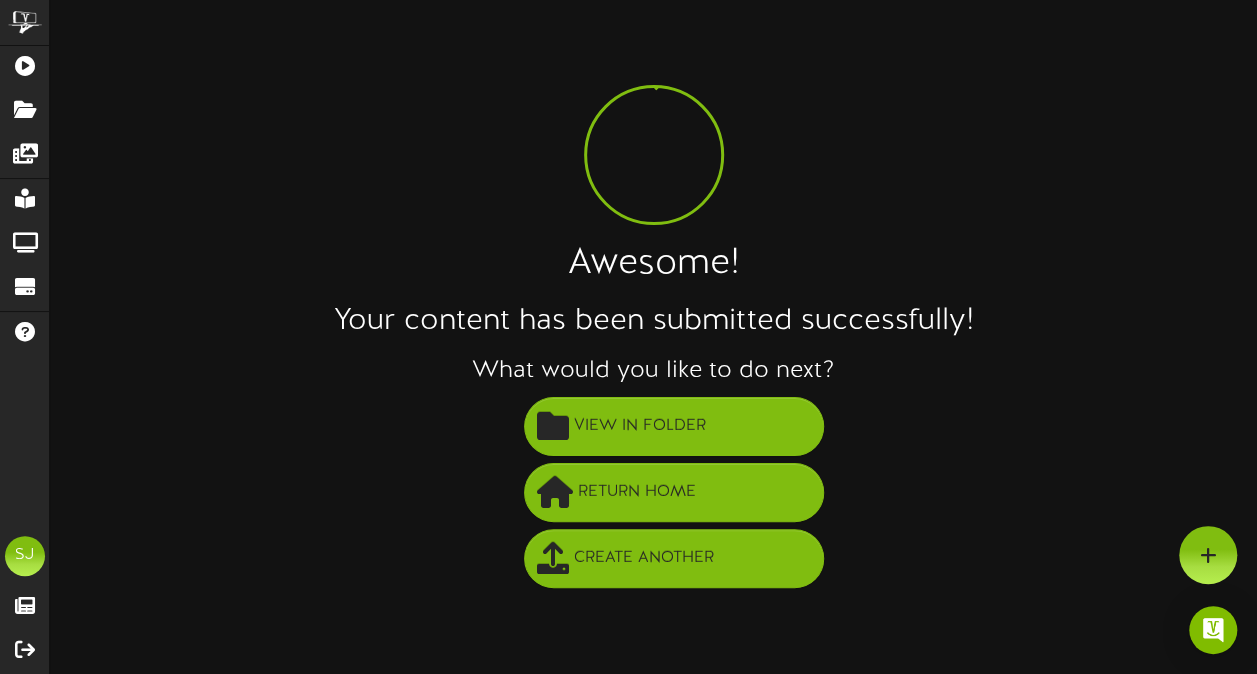 scroll, scrollTop: 0, scrollLeft: 0, axis: both 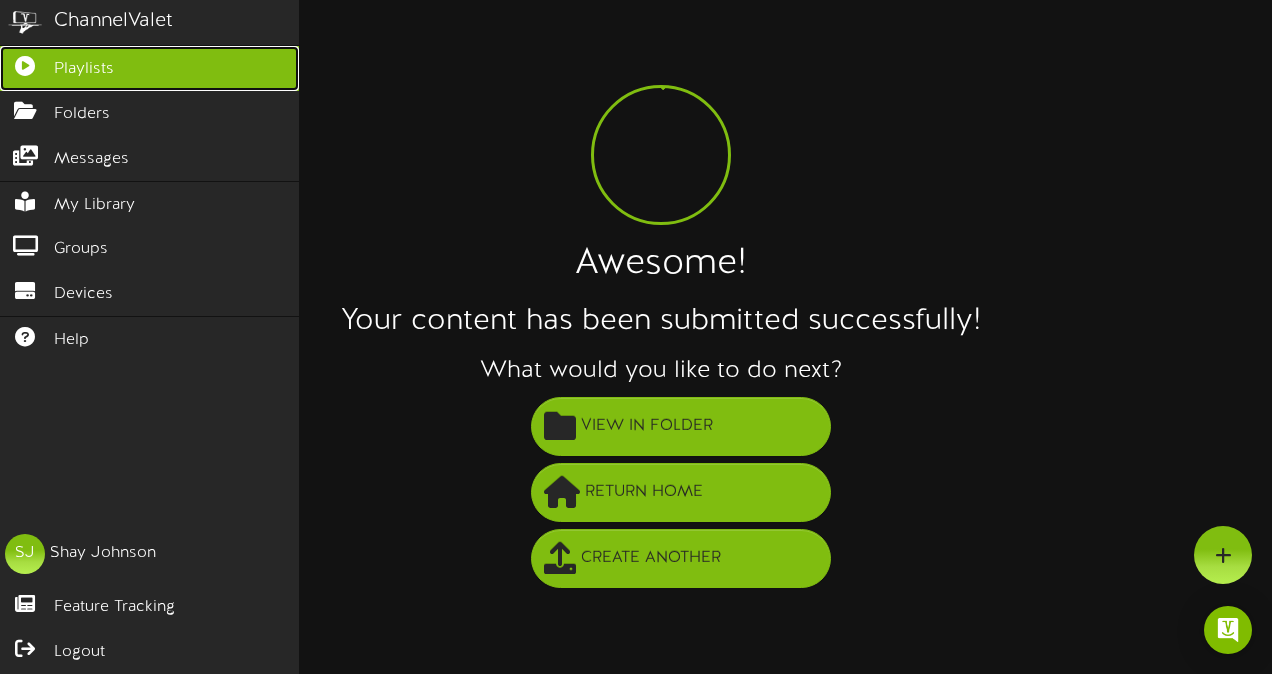 click at bounding box center (25, 63) 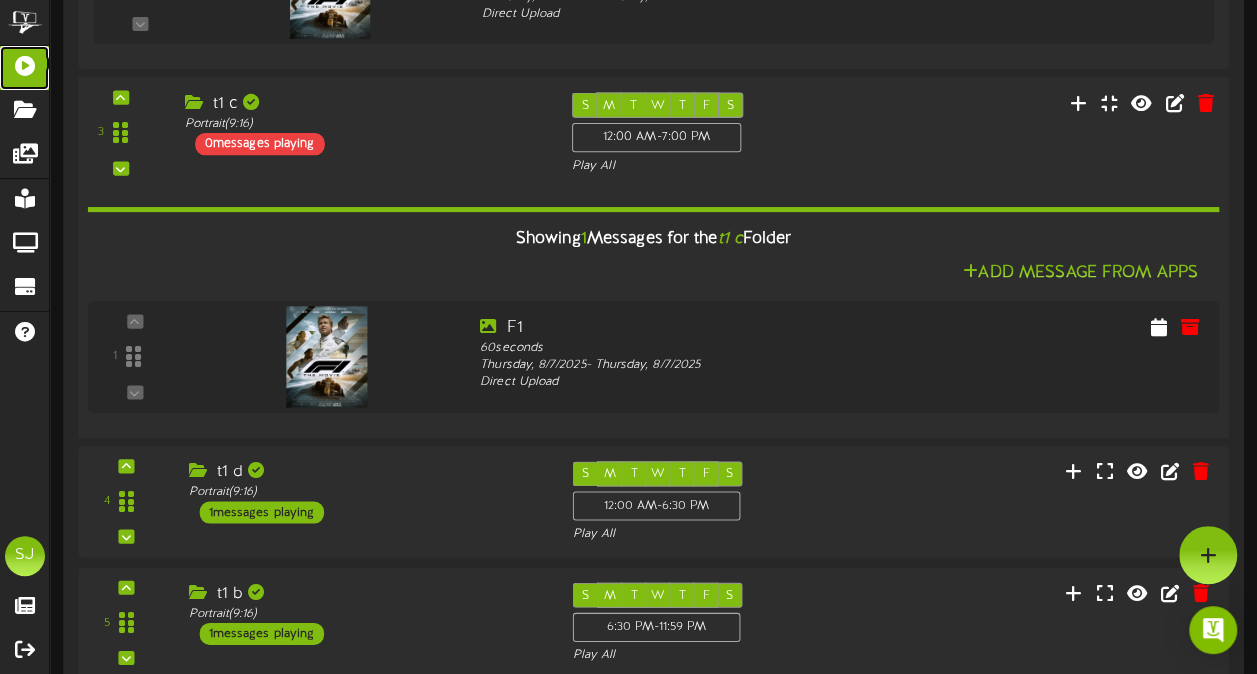 scroll, scrollTop: 676, scrollLeft: 0, axis: vertical 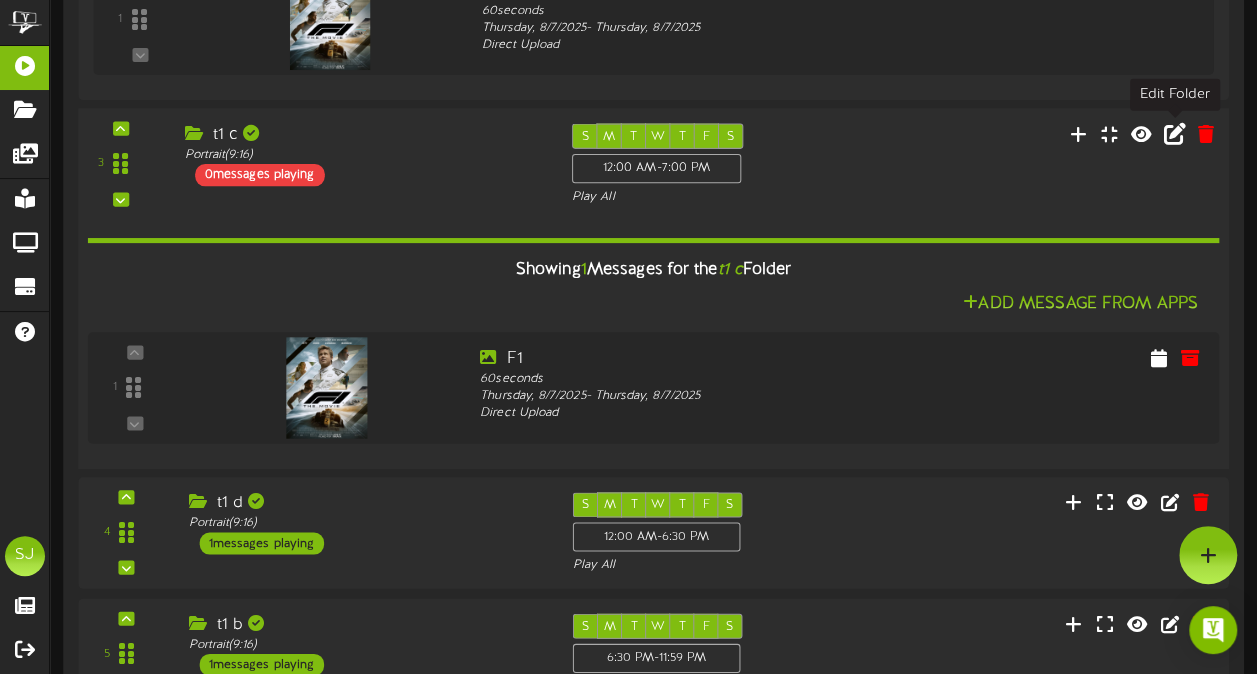 click at bounding box center [1175, 133] 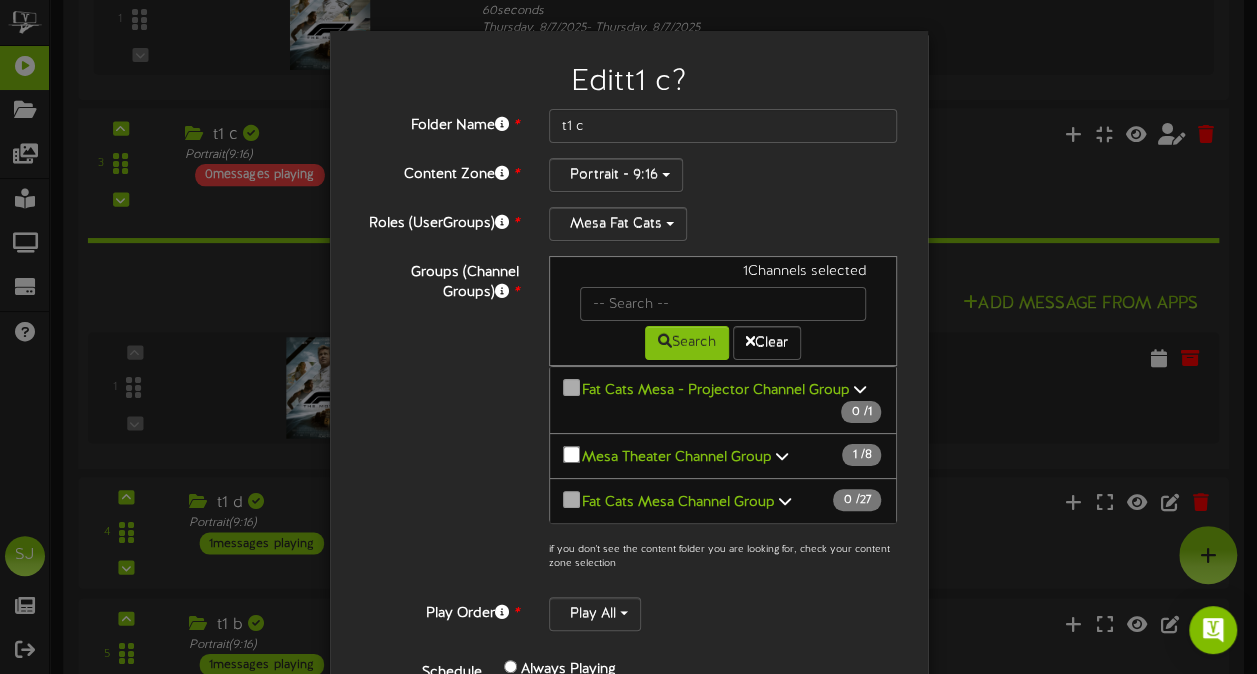 scroll, scrollTop: 344, scrollLeft: 0, axis: vertical 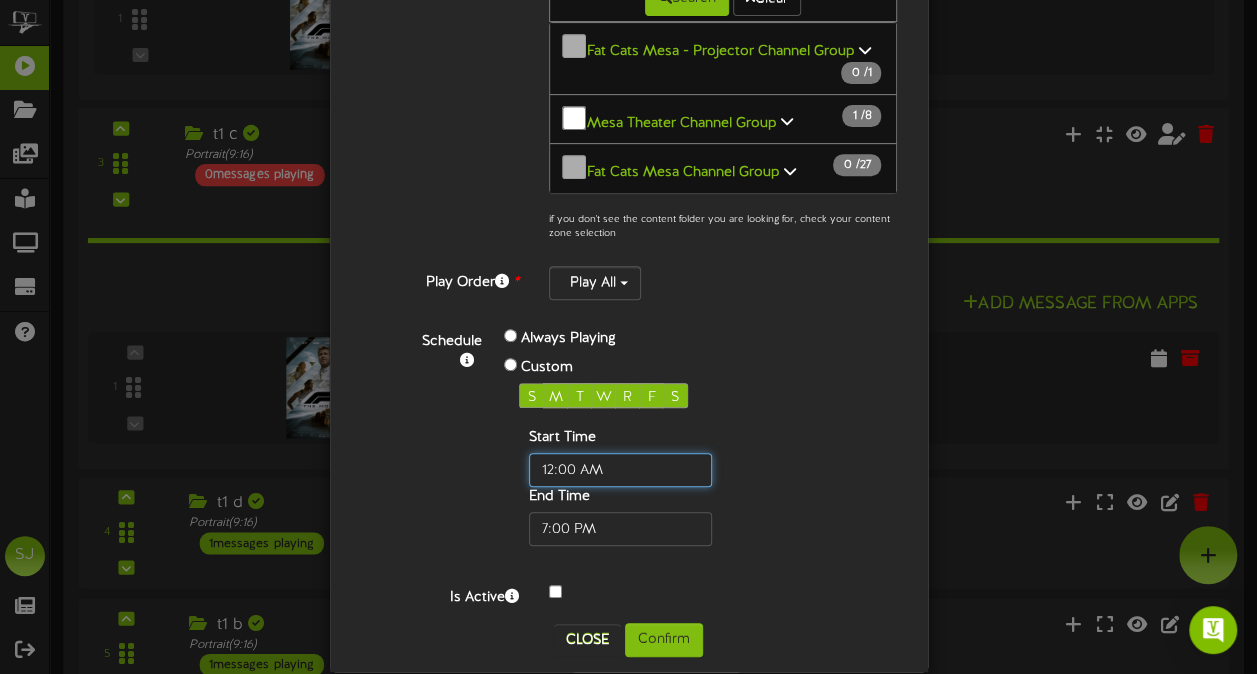 click at bounding box center (620, 470) 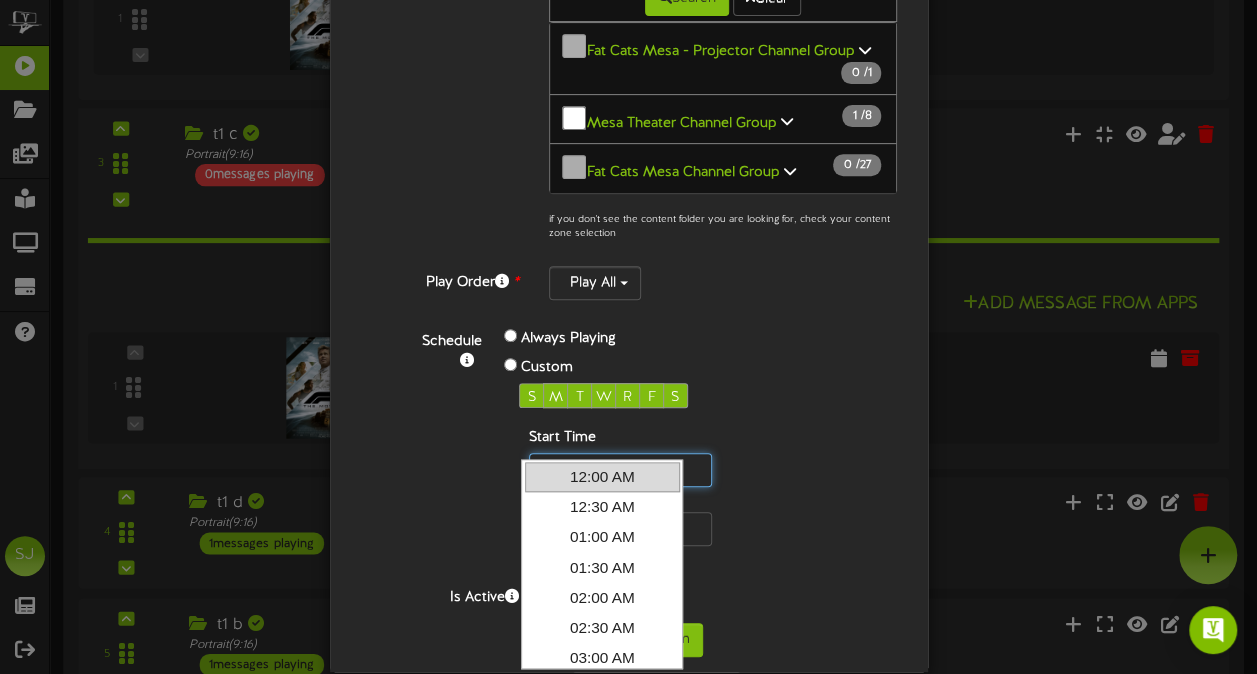 click at bounding box center [620, 470] 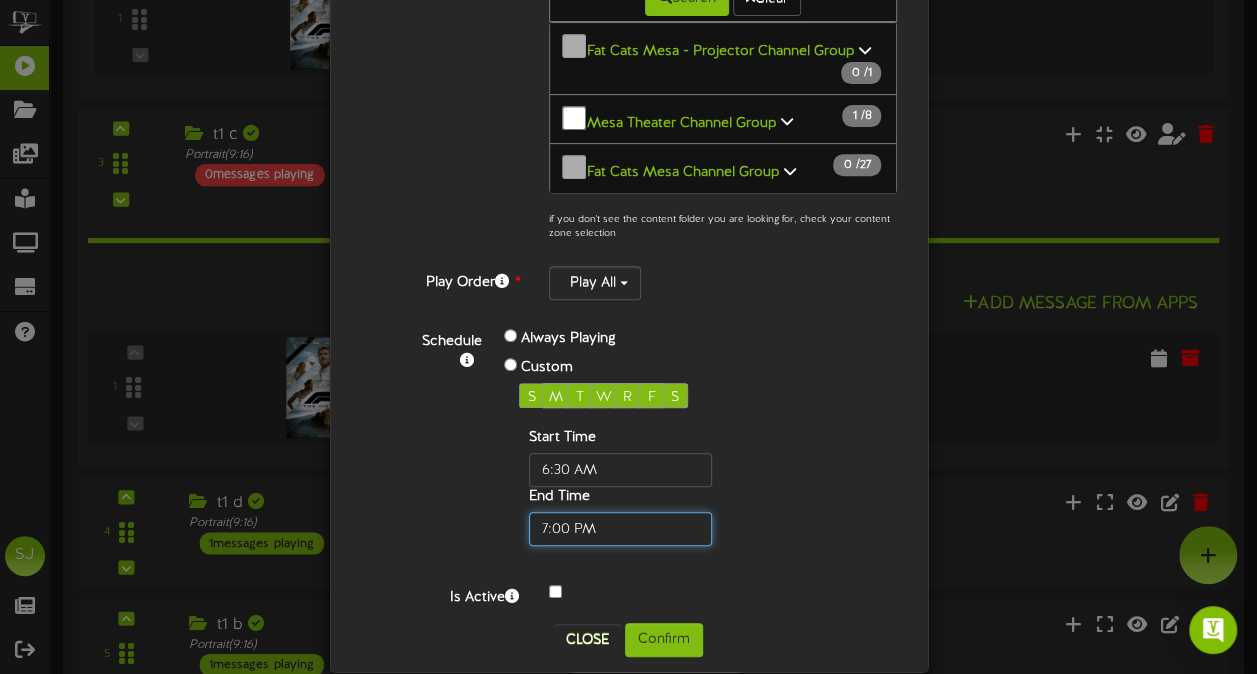 type on "06:30 AM" 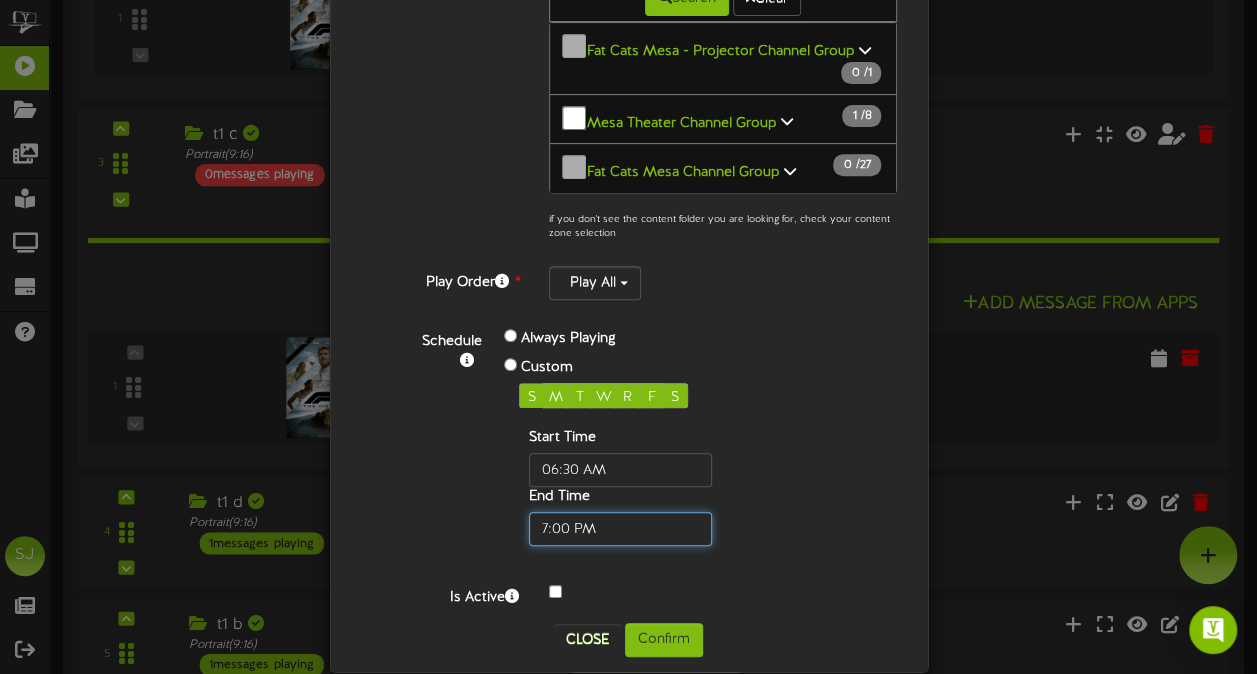 click at bounding box center [620, 529] 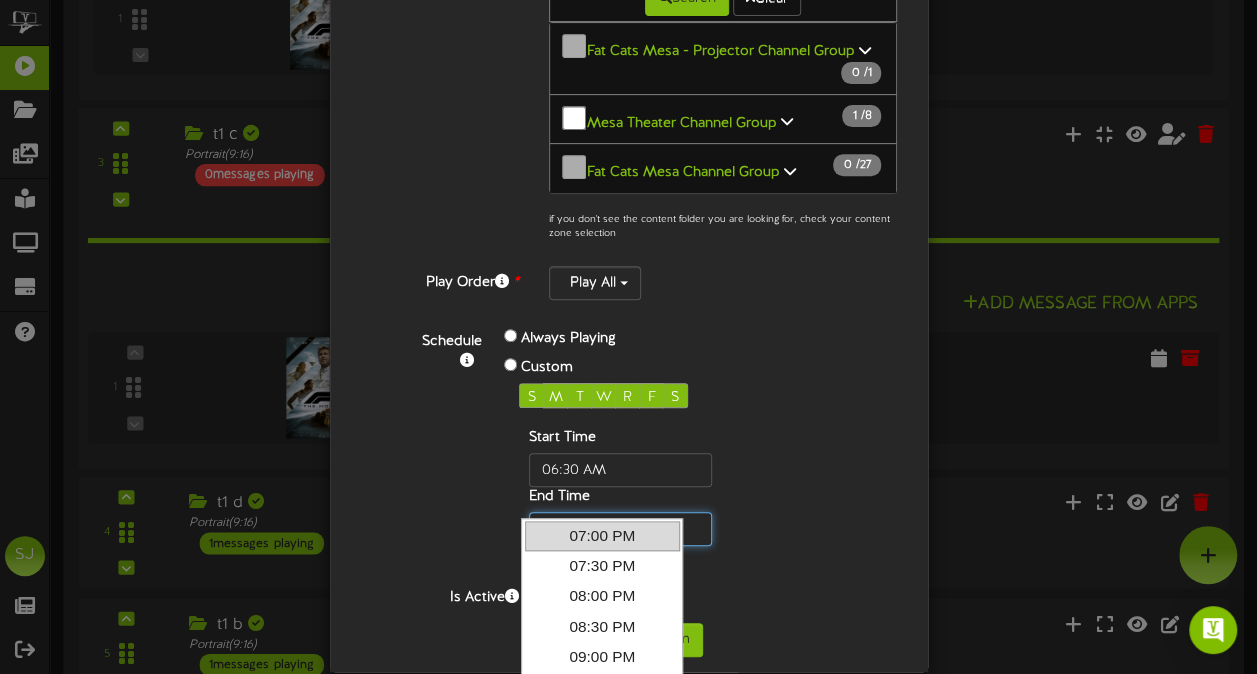 click at bounding box center [620, 529] 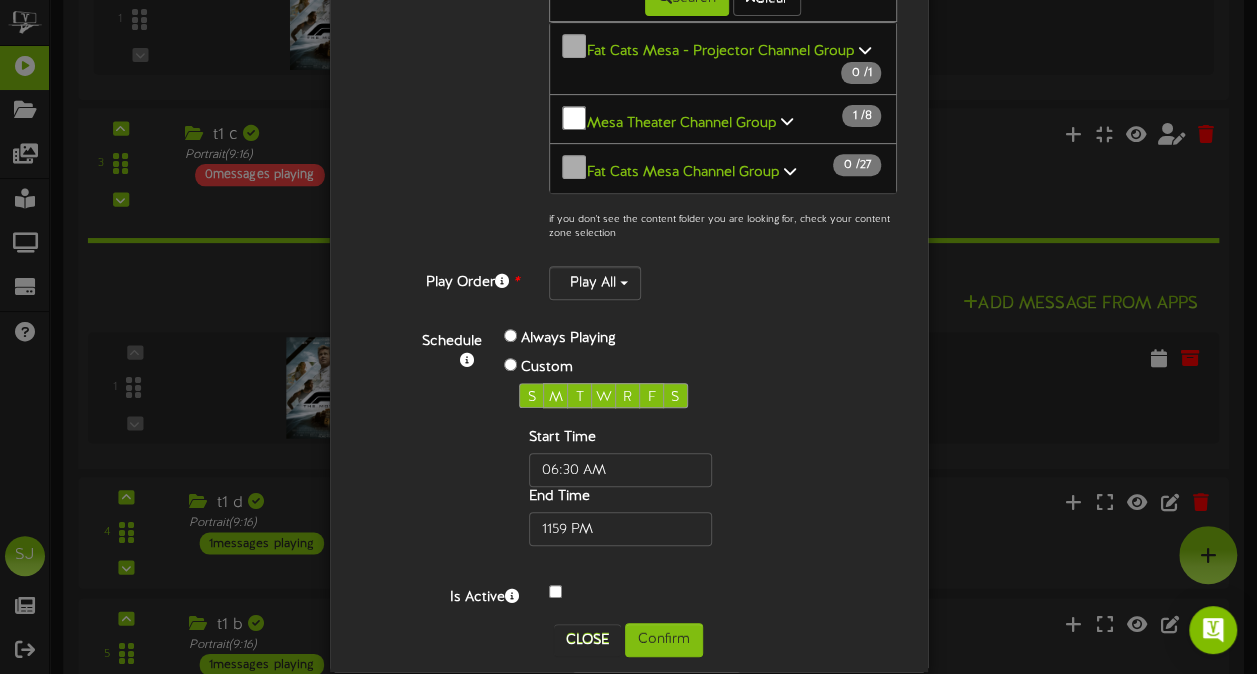 type on "11:59 PM" 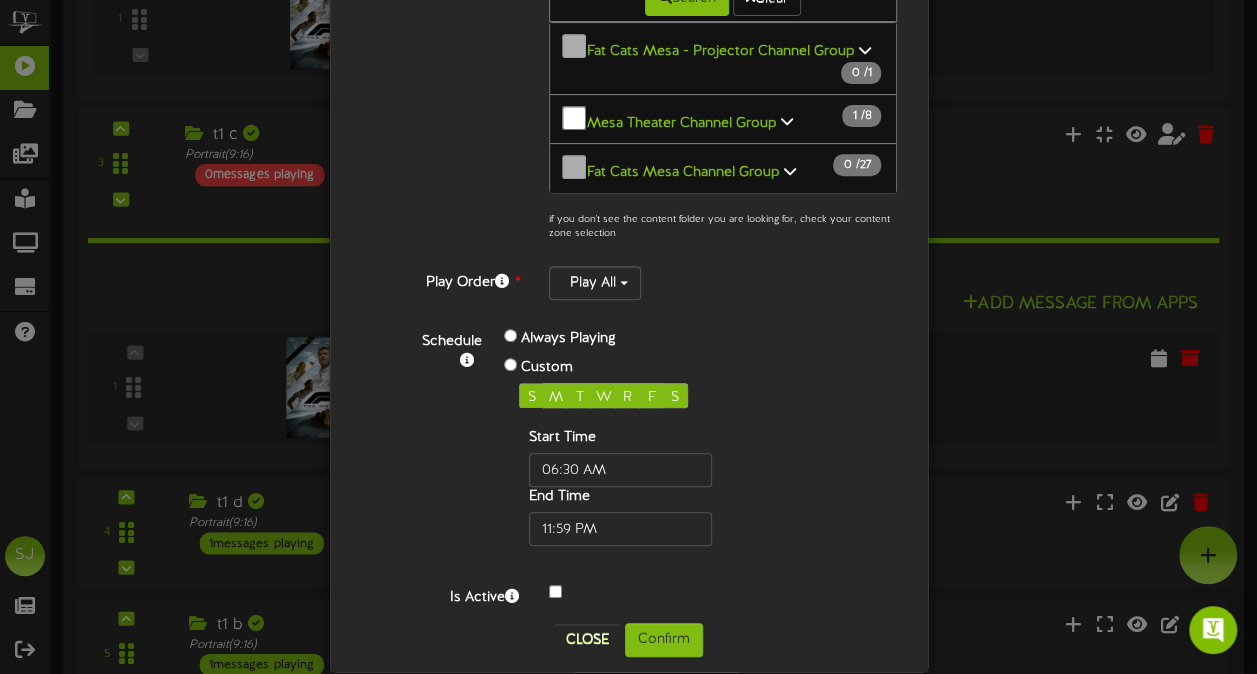 click on "Start Time
End Time" at bounding box center [652, 487] 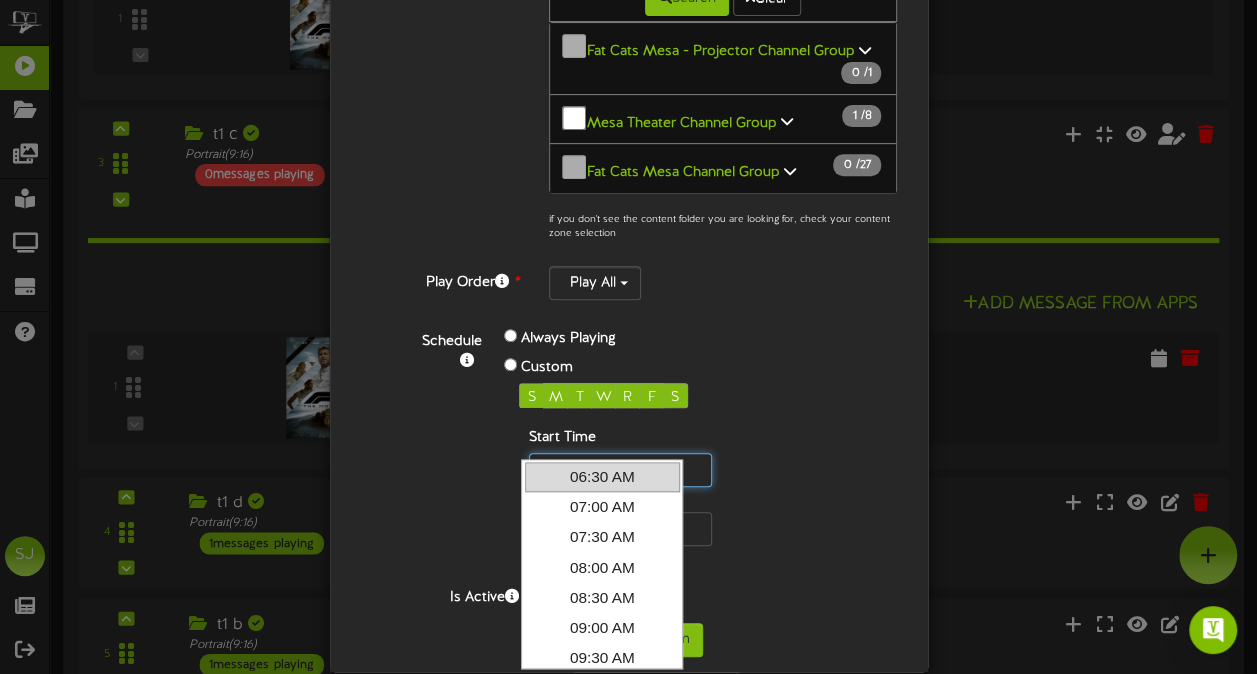 click at bounding box center (620, 470) 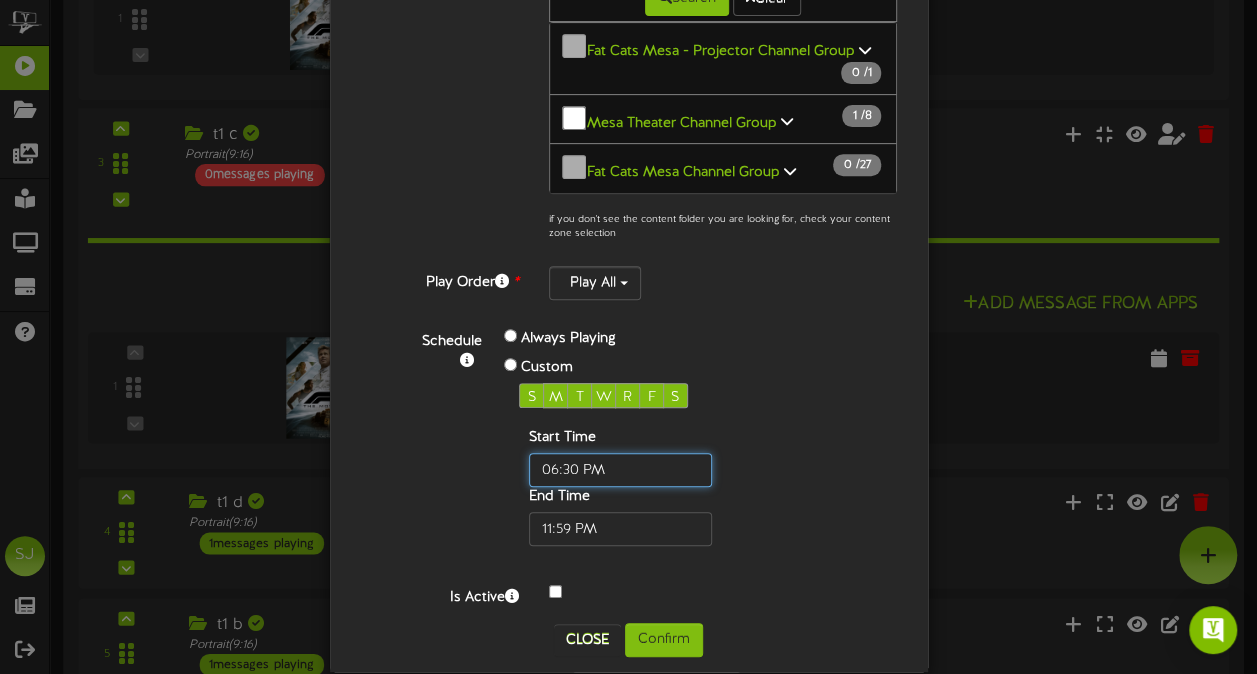 type on "06:30 PM" 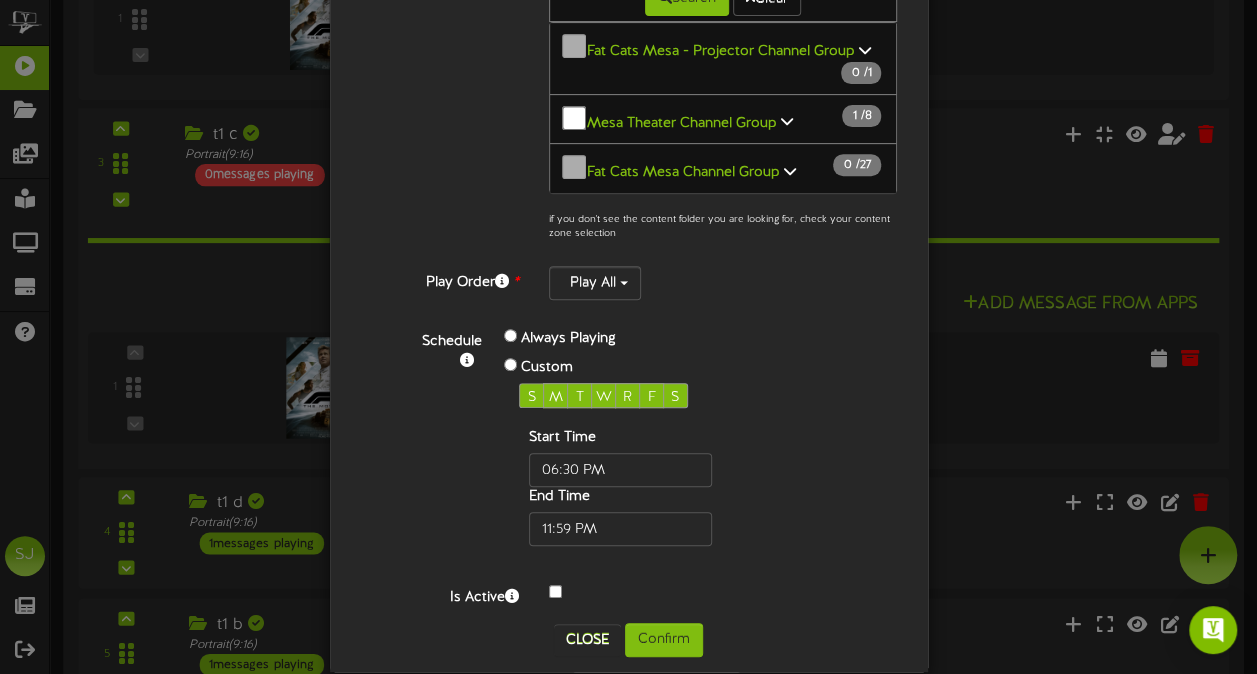 click on "Start Time
End Time" at bounding box center (652, 487) 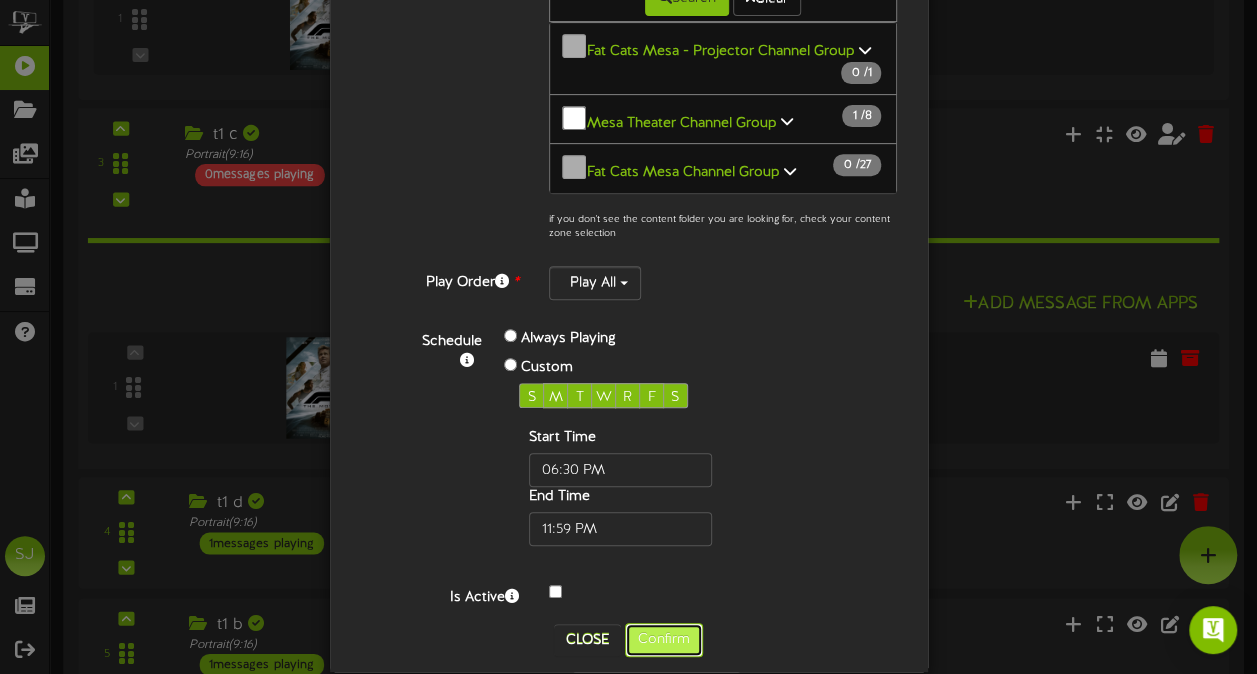 click on "Confirm" at bounding box center (664, 640) 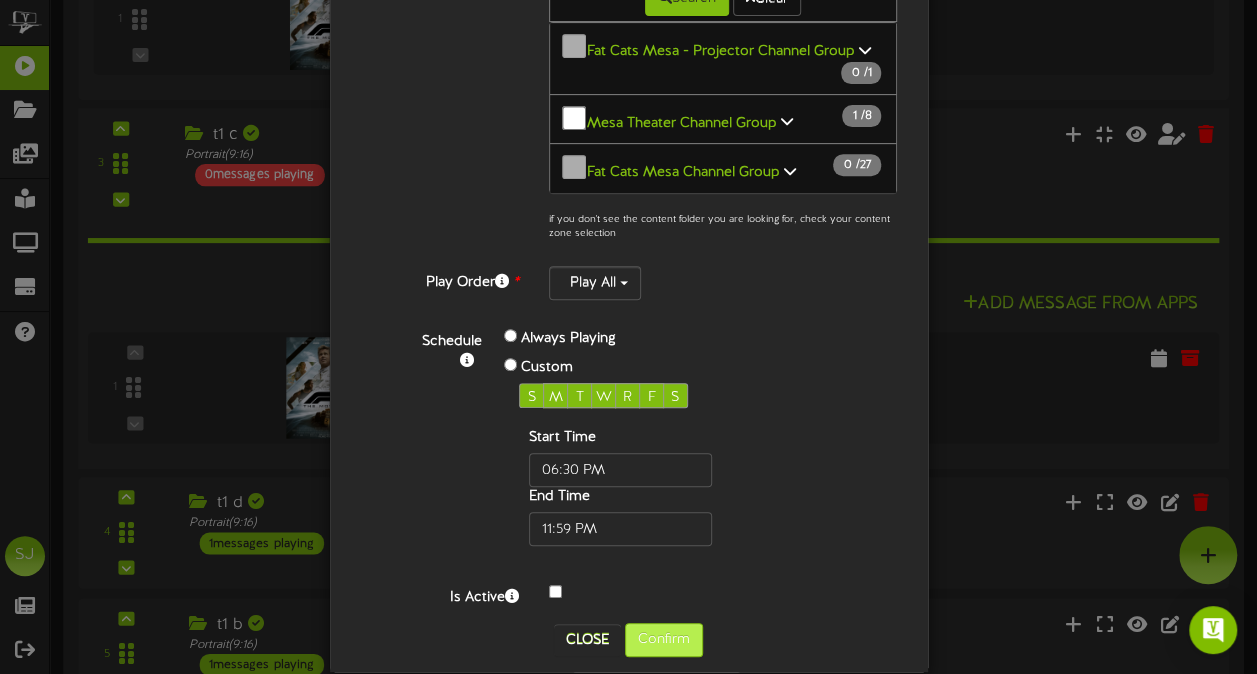 scroll, scrollTop: 0, scrollLeft: 0, axis: both 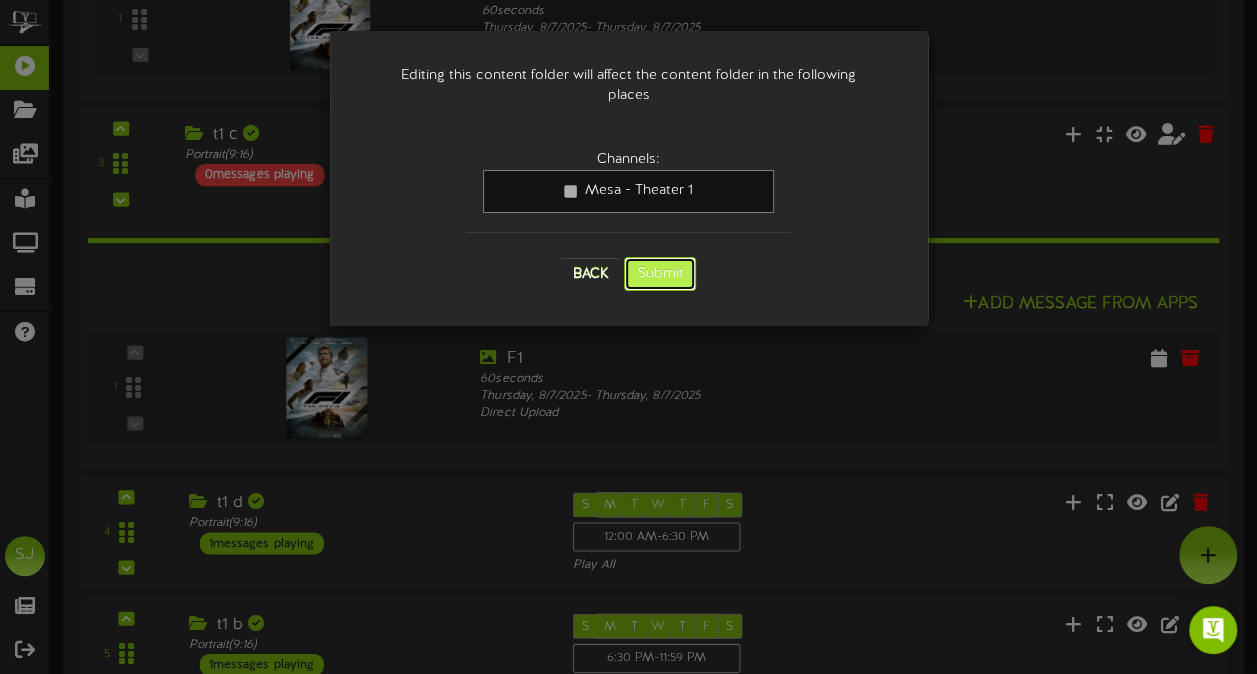 click on "Submit" at bounding box center [660, 274] 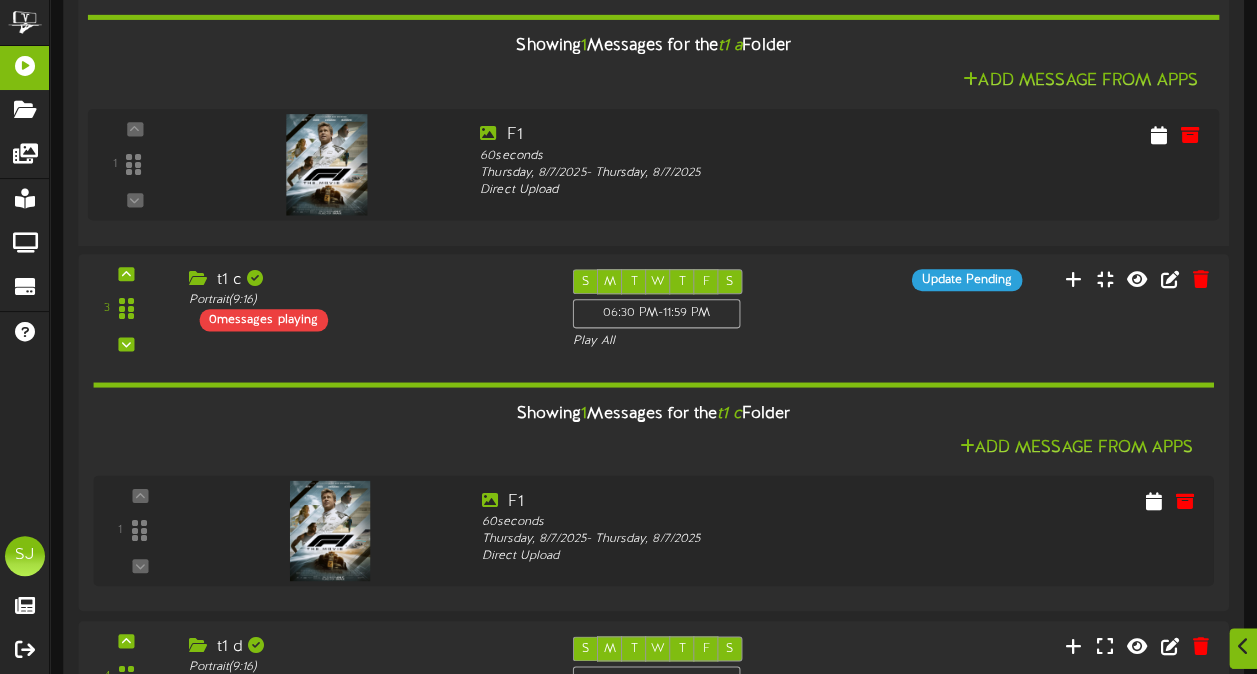 scroll, scrollTop: 562, scrollLeft: 0, axis: vertical 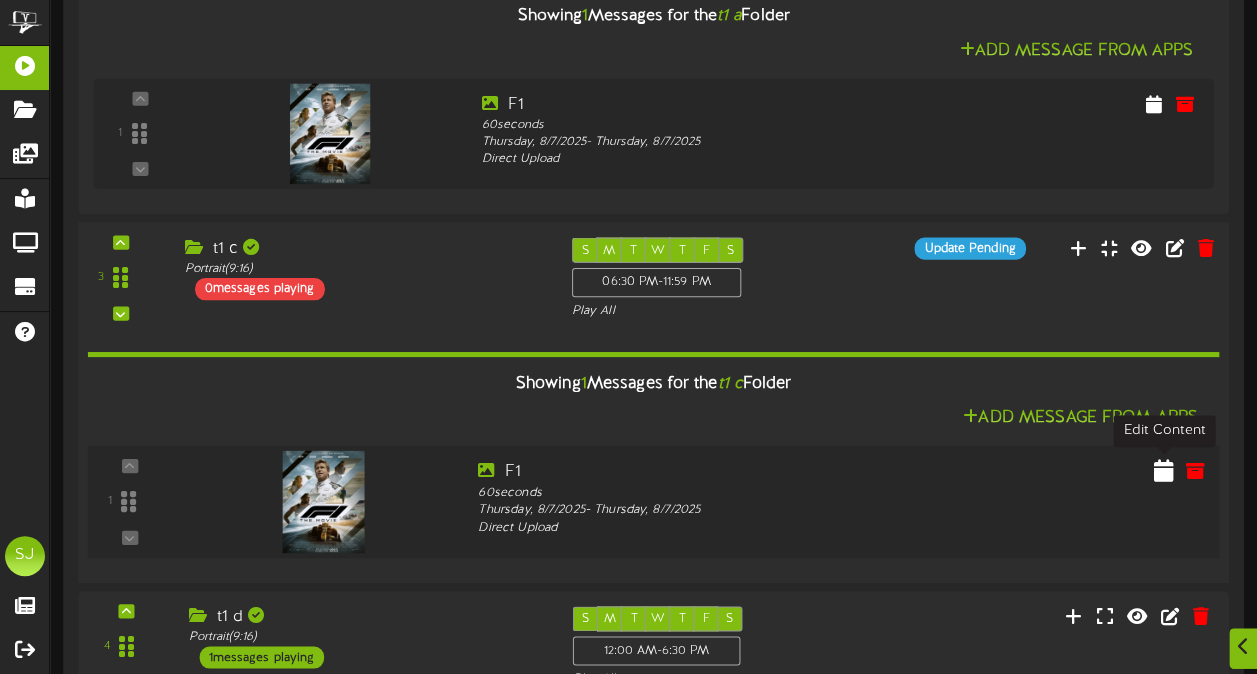 click at bounding box center [1164, 470] 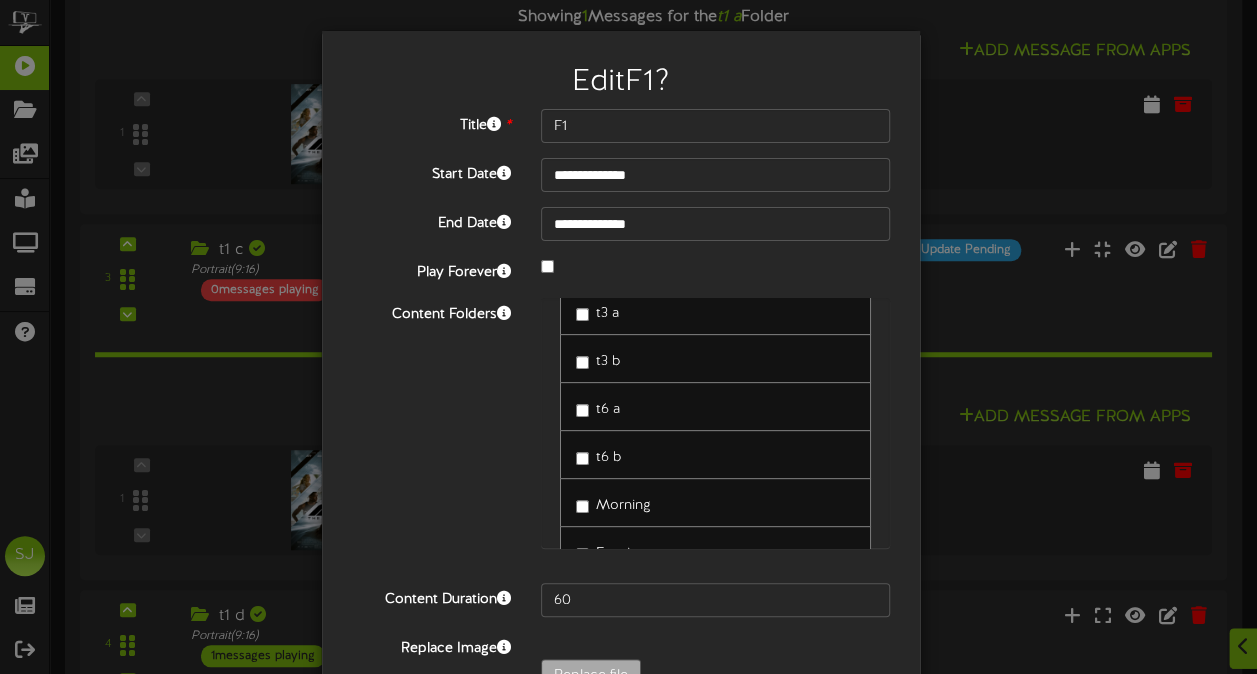 scroll, scrollTop: 600, scrollLeft: 0, axis: vertical 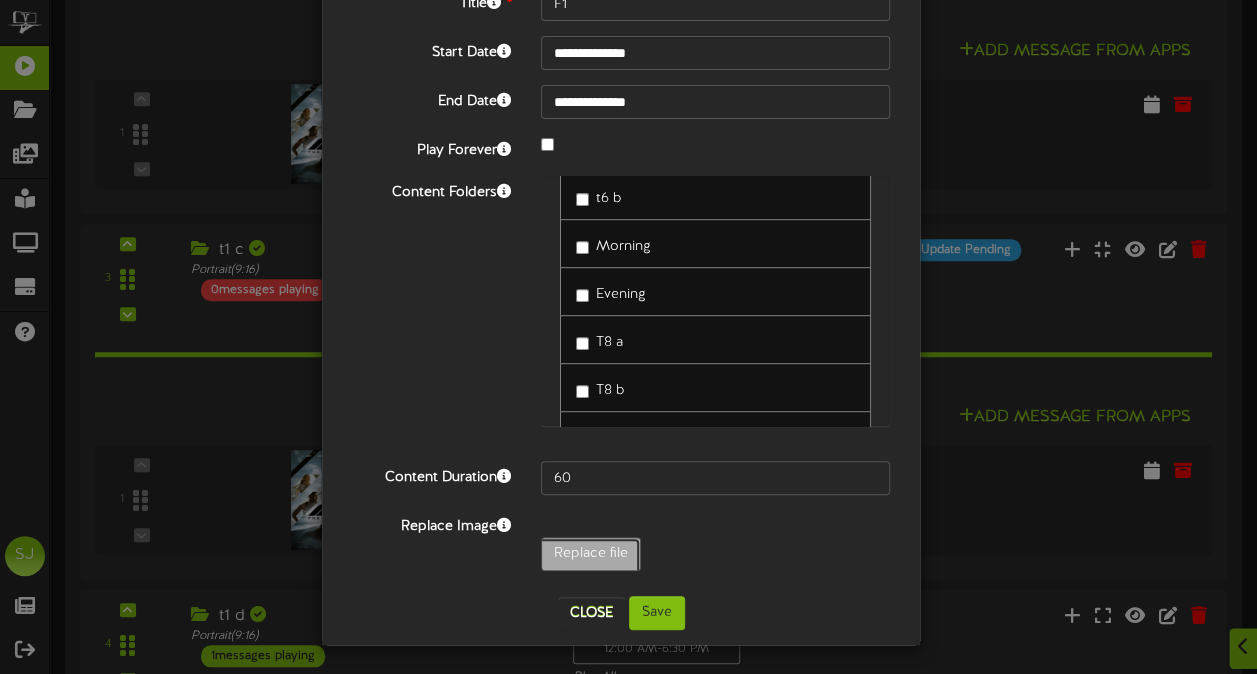 click on "Replace file" at bounding box center [-448, 609] 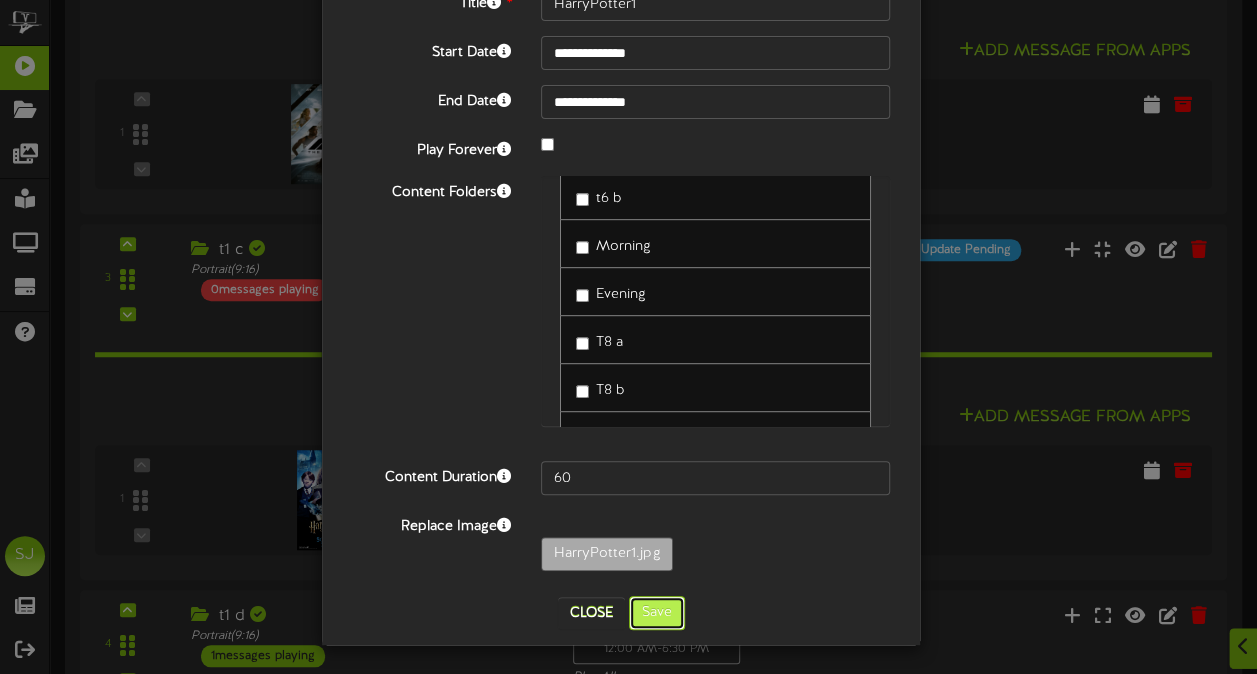 click on "Save" at bounding box center [657, 613] 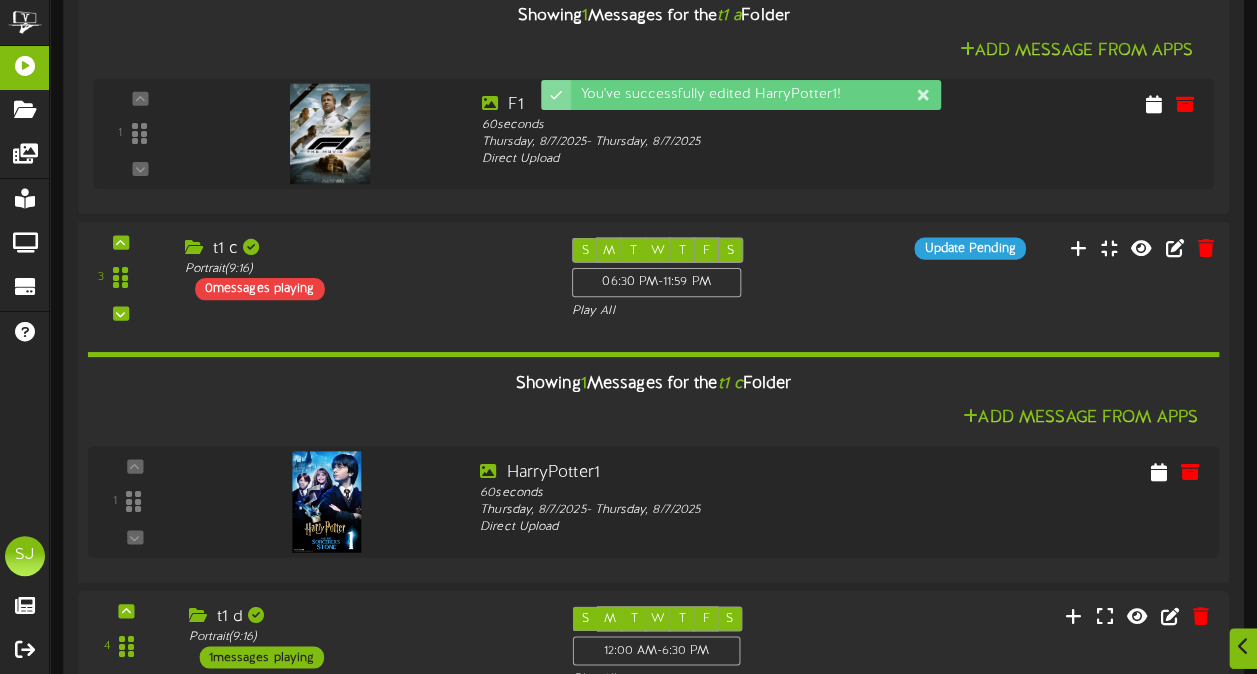 click on "t1 c" at bounding box center [363, 248] 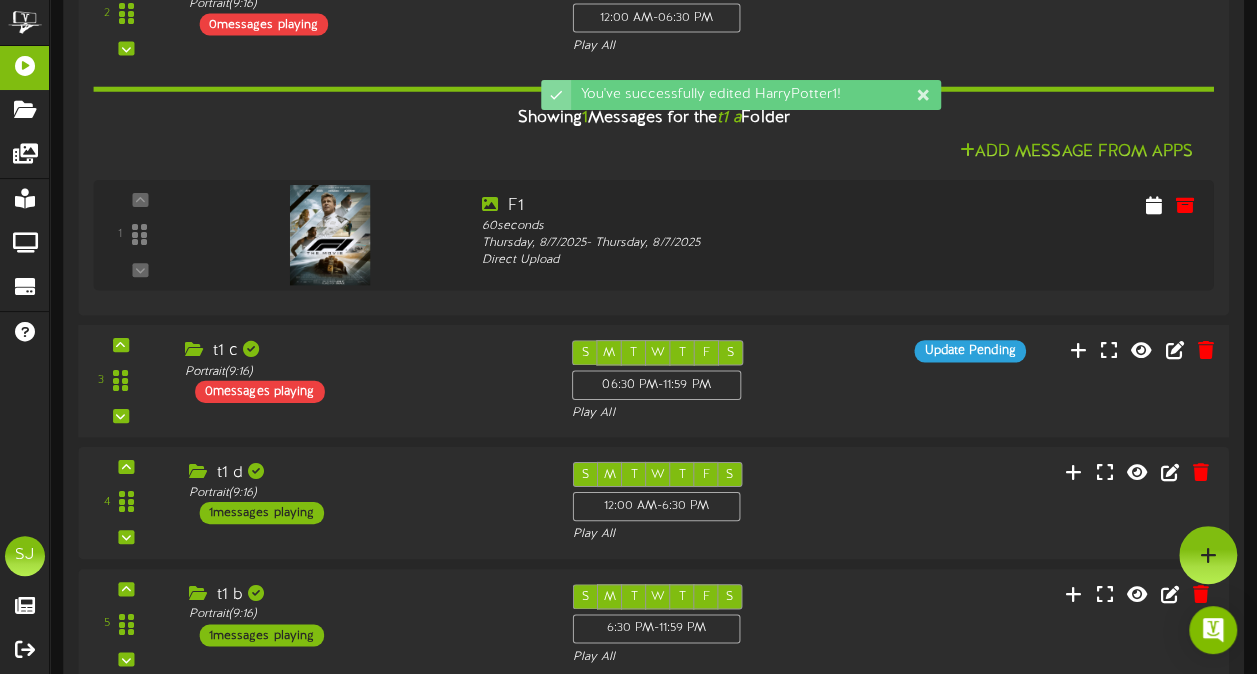 scroll, scrollTop: 355, scrollLeft: 0, axis: vertical 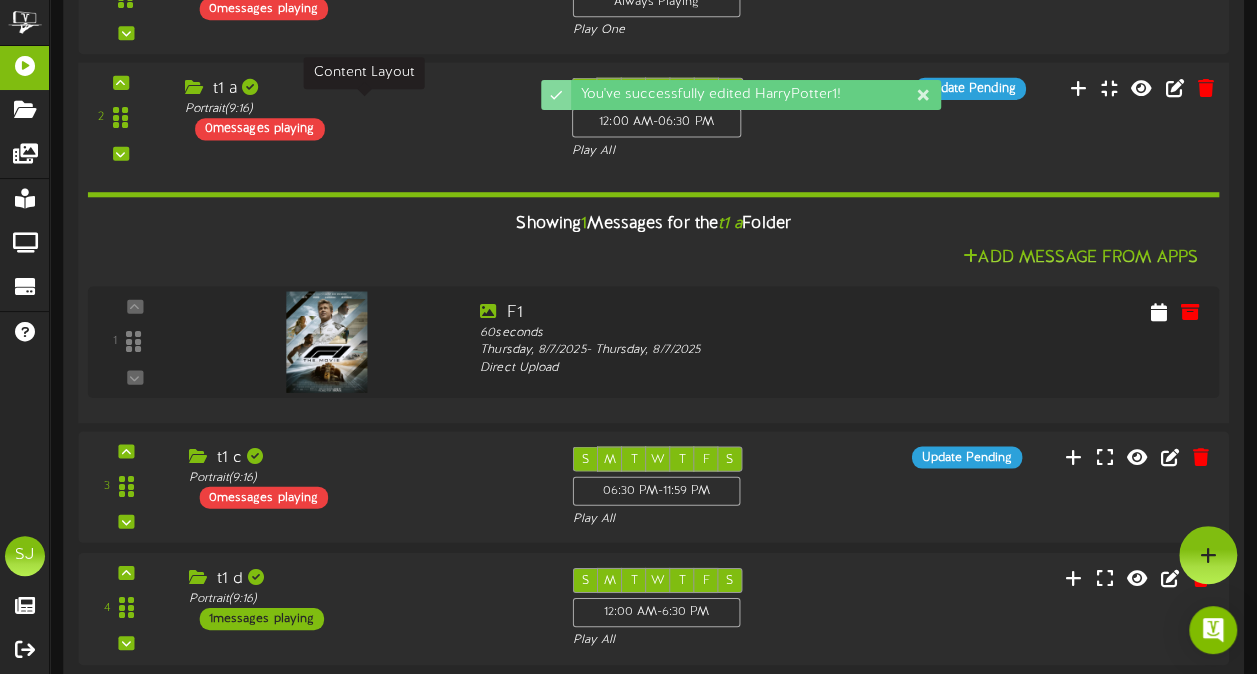 click on "Portrait  ( 9:16 )" at bounding box center [363, 109] 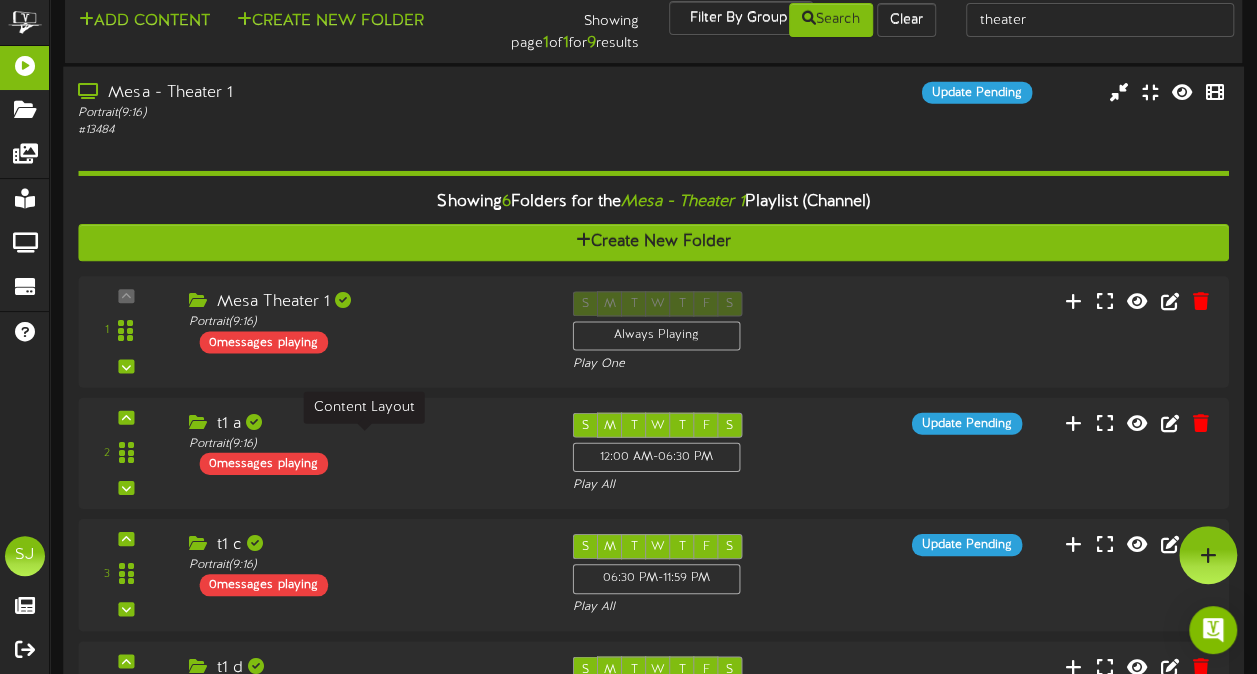 scroll, scrollTop: 0, scrollLeft: 0, axis: both 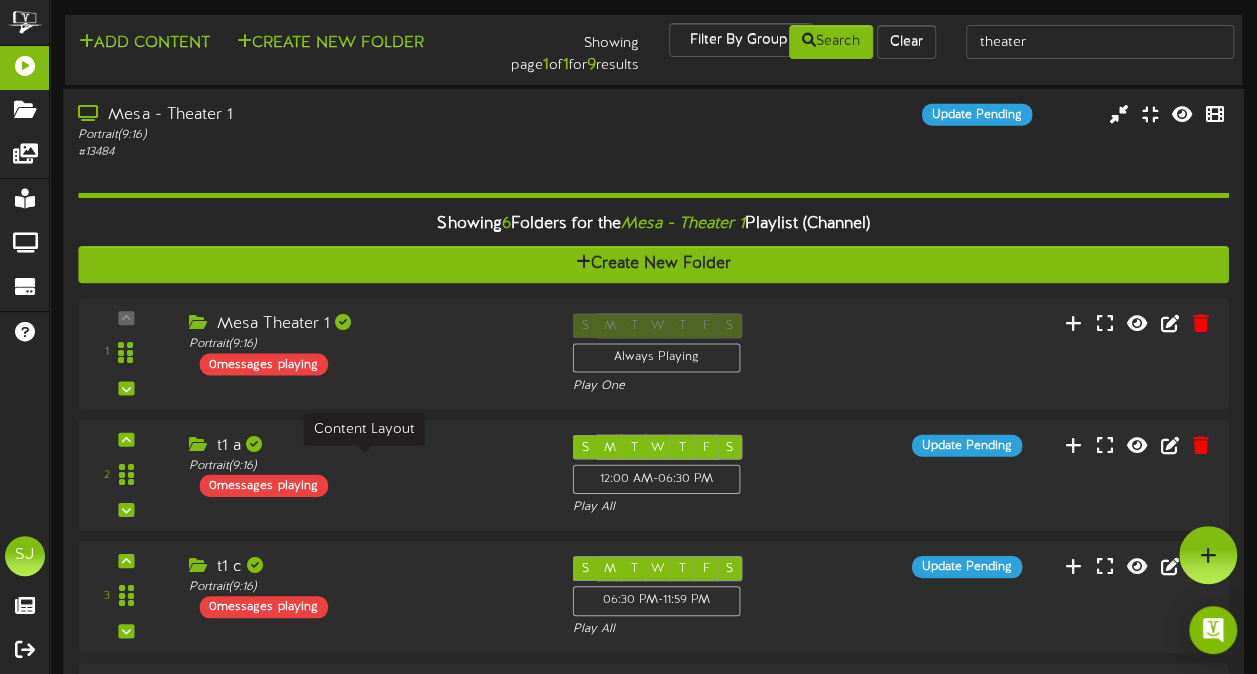click on "Mesa - Theater 1" at bounding box center (309, 114) 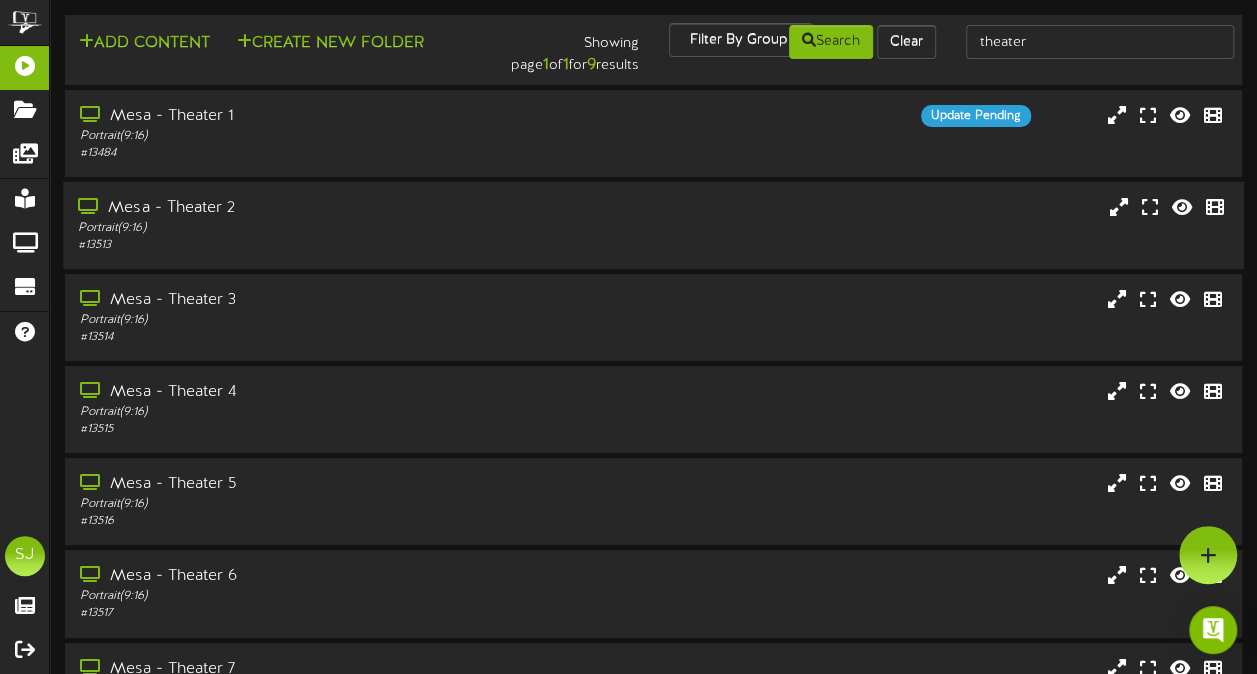 click on "Portrait  ( 9:16 )" at bounding box center [309, 228] 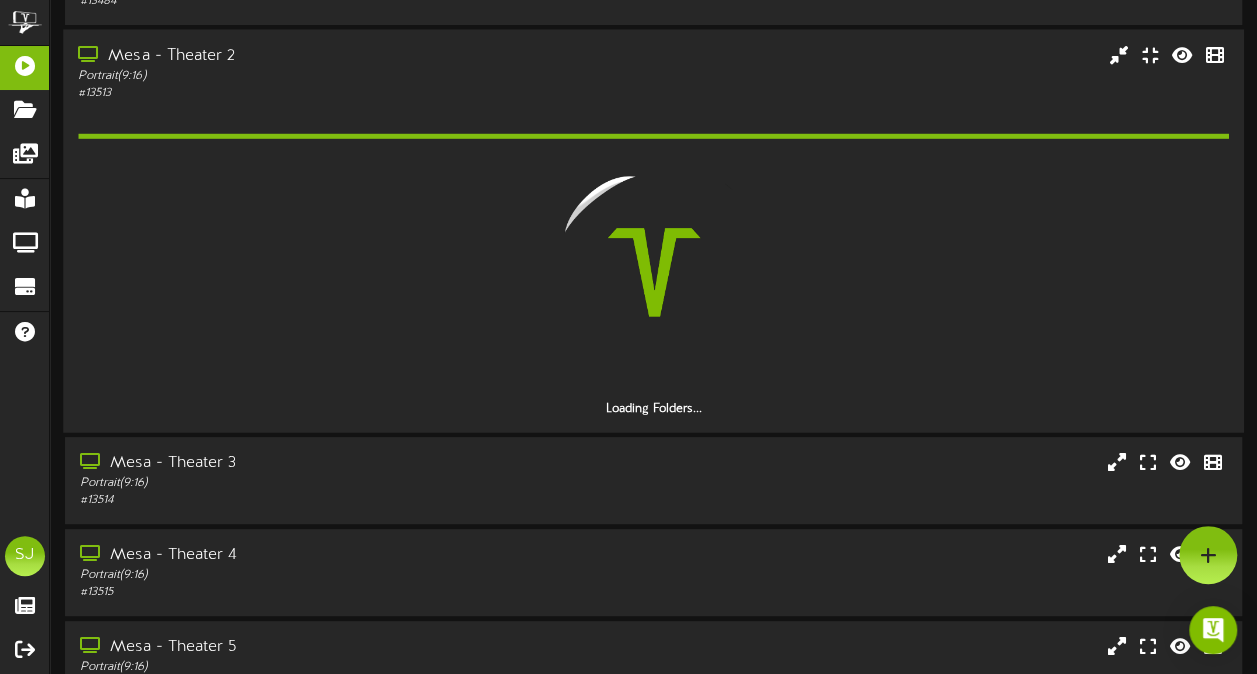 scroll, scrollTop: 100, scrollLeft: 0, axis: vertical 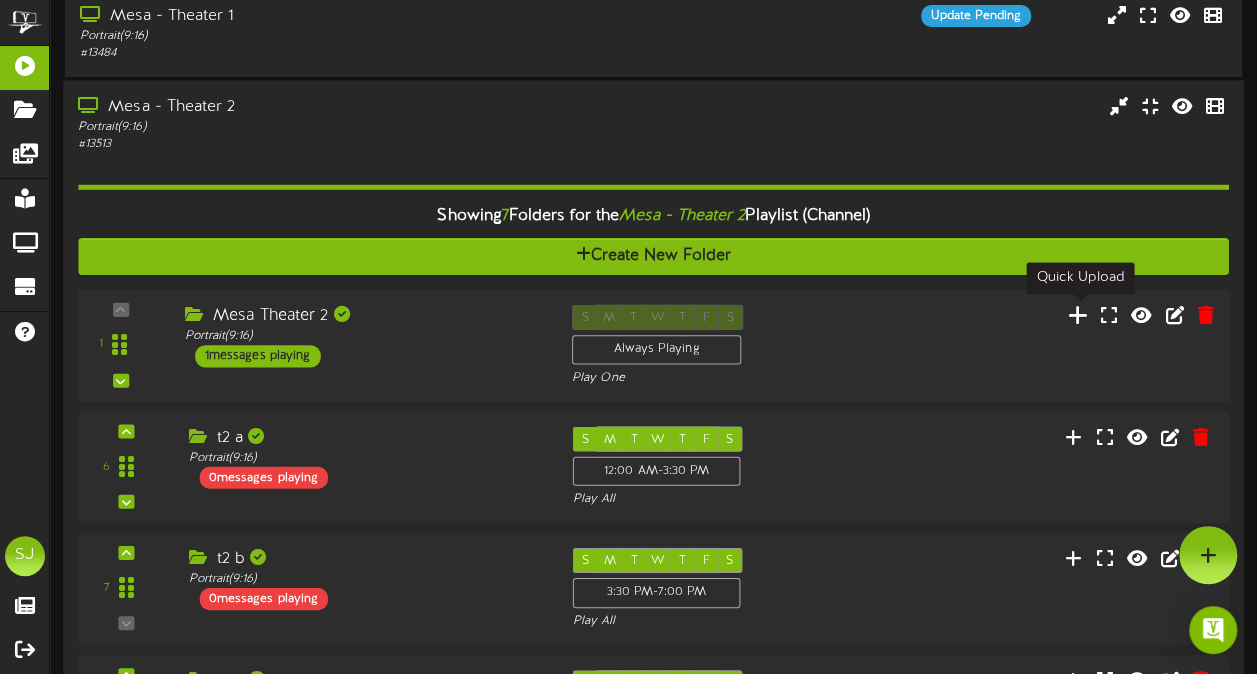 click at bounding box center [1078, 314] 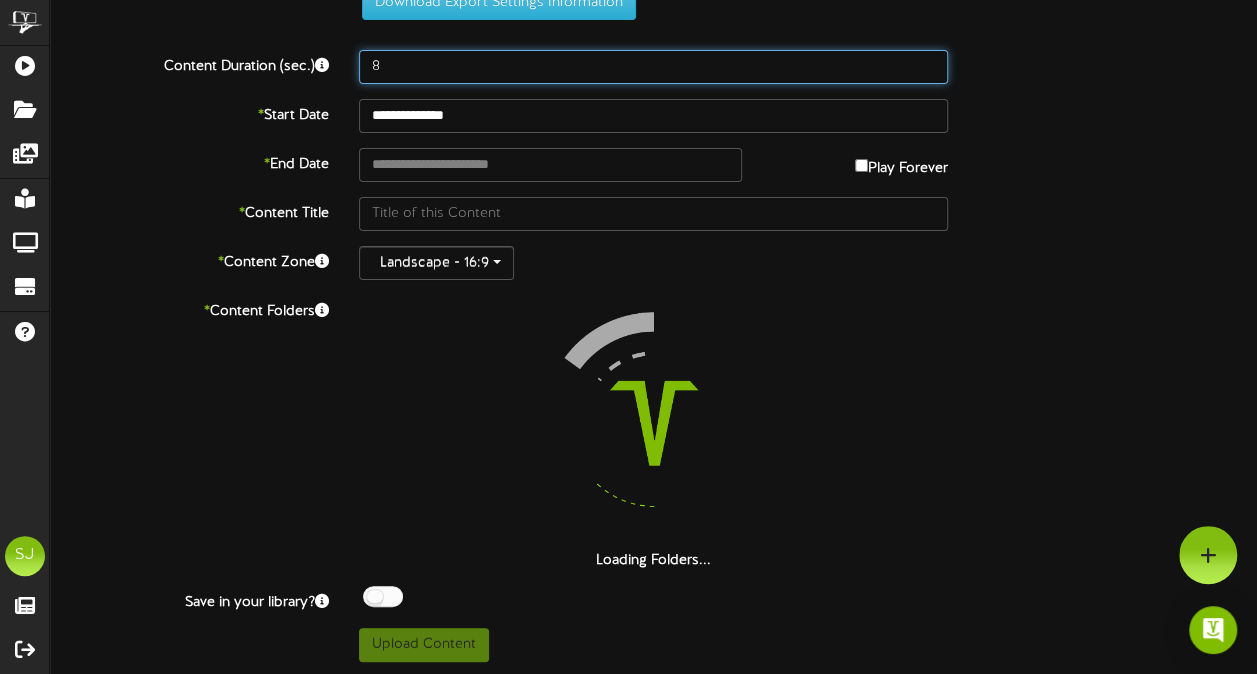 click on "8" at bounding box center (653, 67) 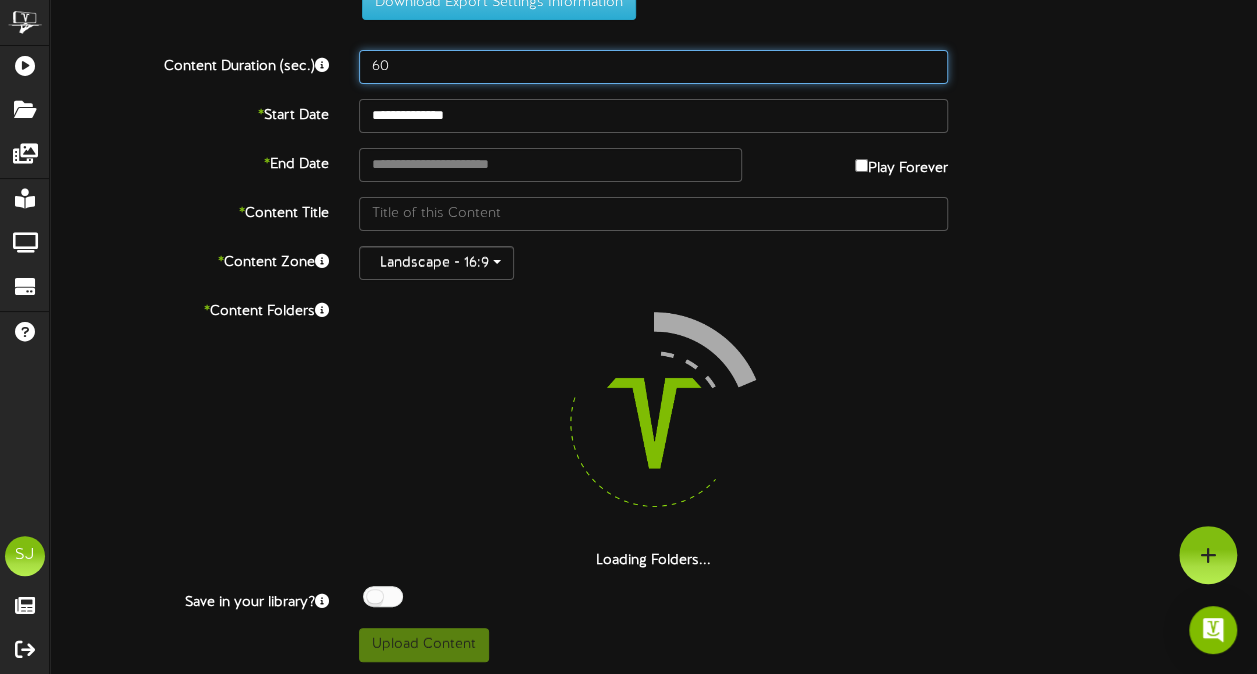 scroll, scrollTop: 0, scrollLeft: 0, axis: both 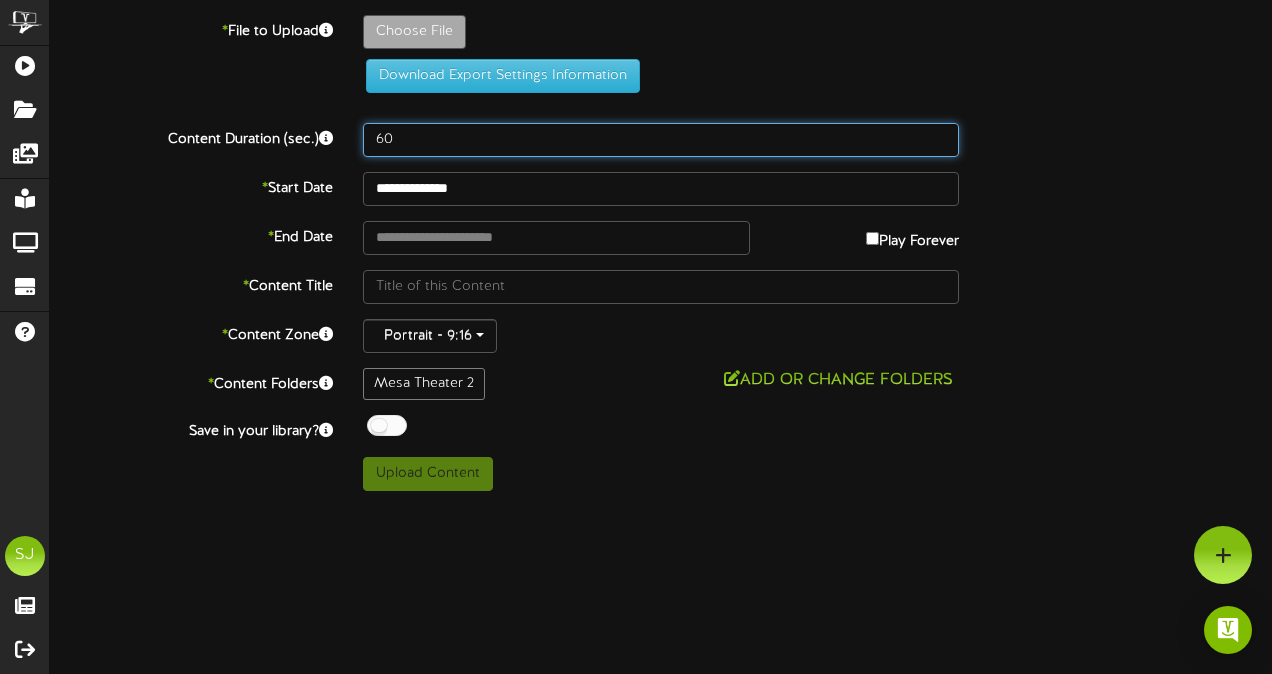 type on "60" 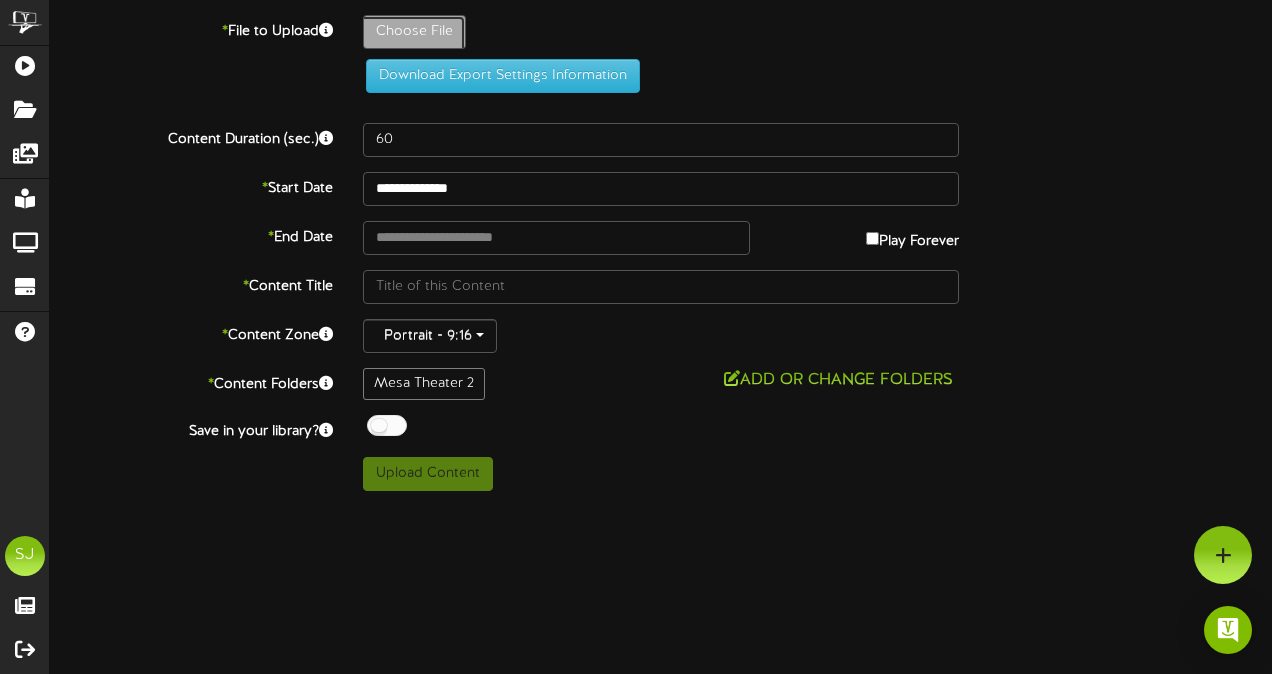 click on "Choose File" at bounding box center [-623, 87] 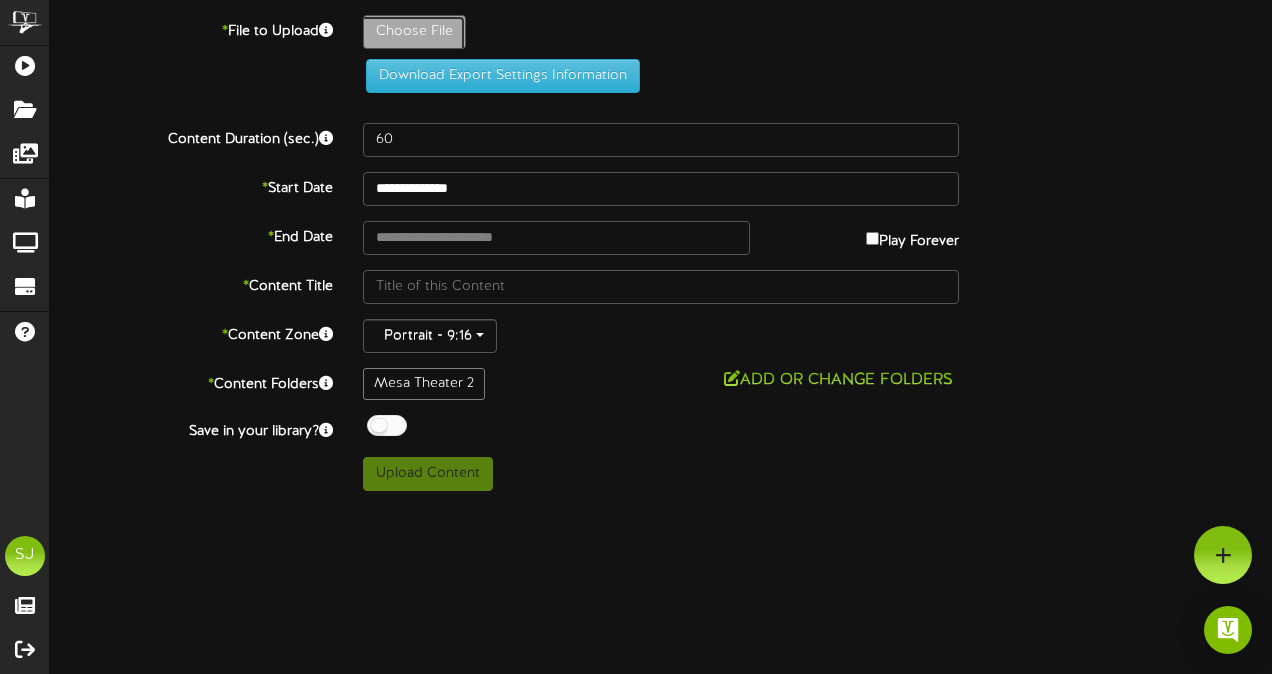 type on "**********" 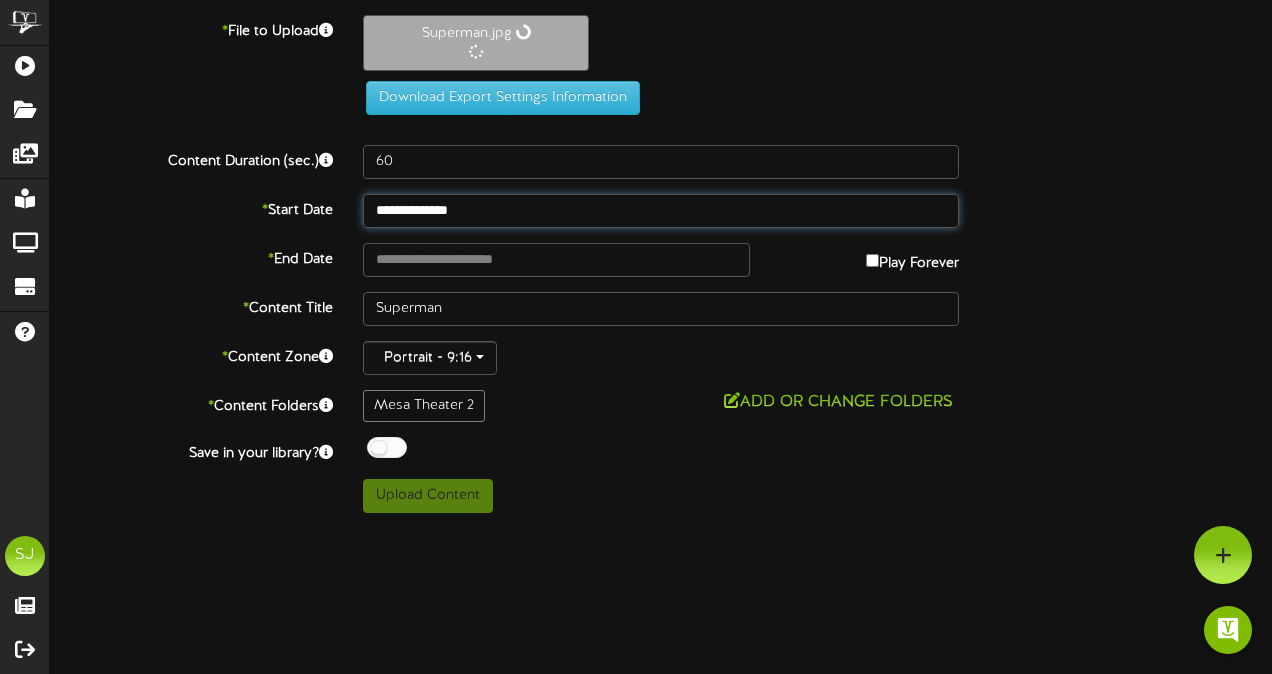 click on "**********" at bounding box center [661, 211] 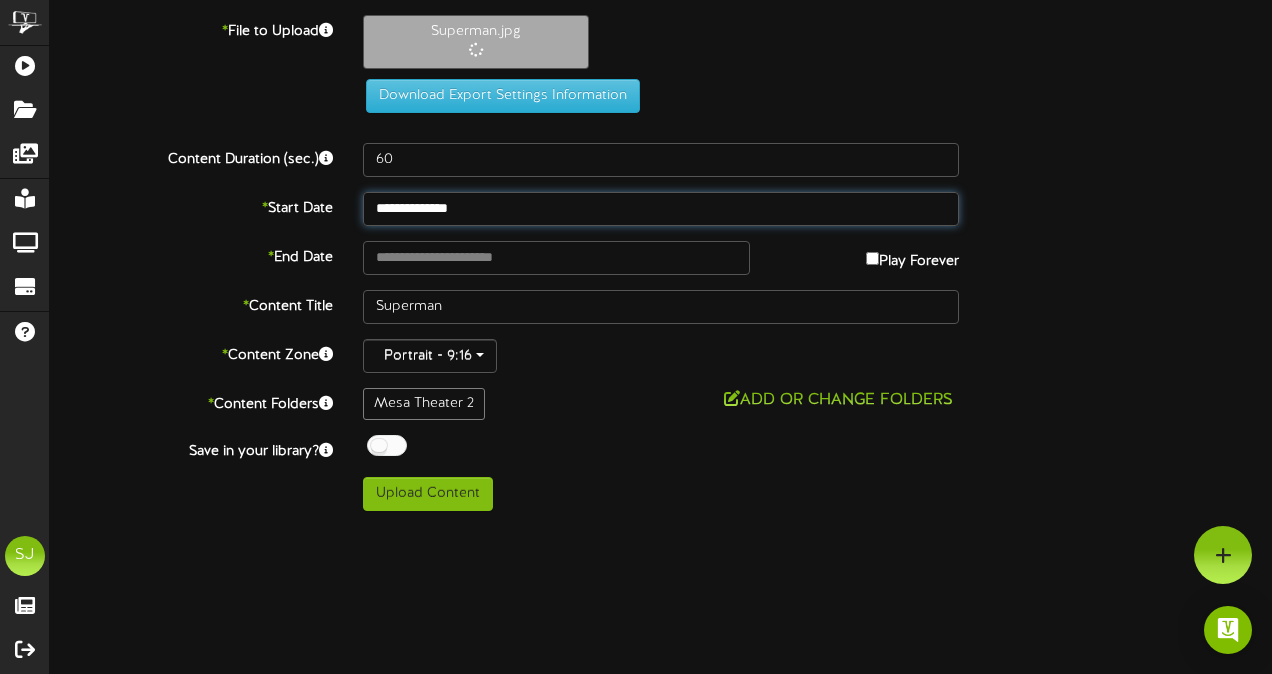 type on "**********" 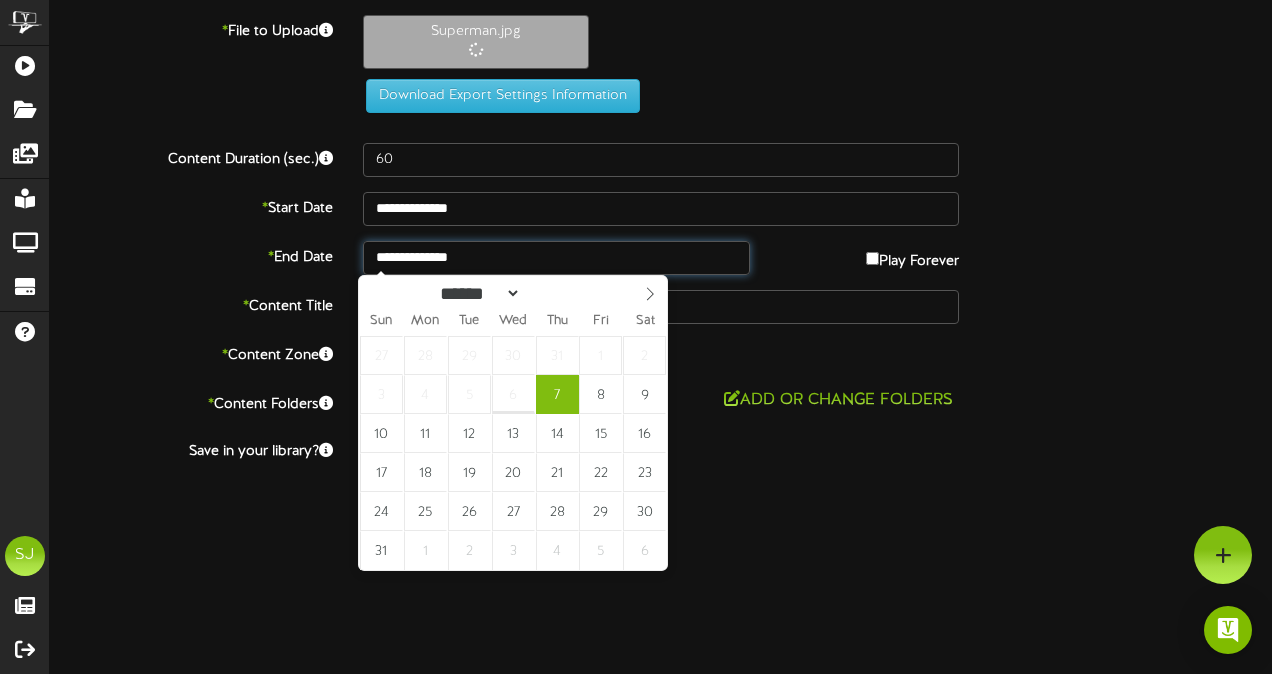 click on "ChannelValet
Playlists
Folders
Messages
My Library
Groups
Devices
Help
SJ
Shay   Johnson
Feature Tracking
Logout" at bounding box center [636, 263] 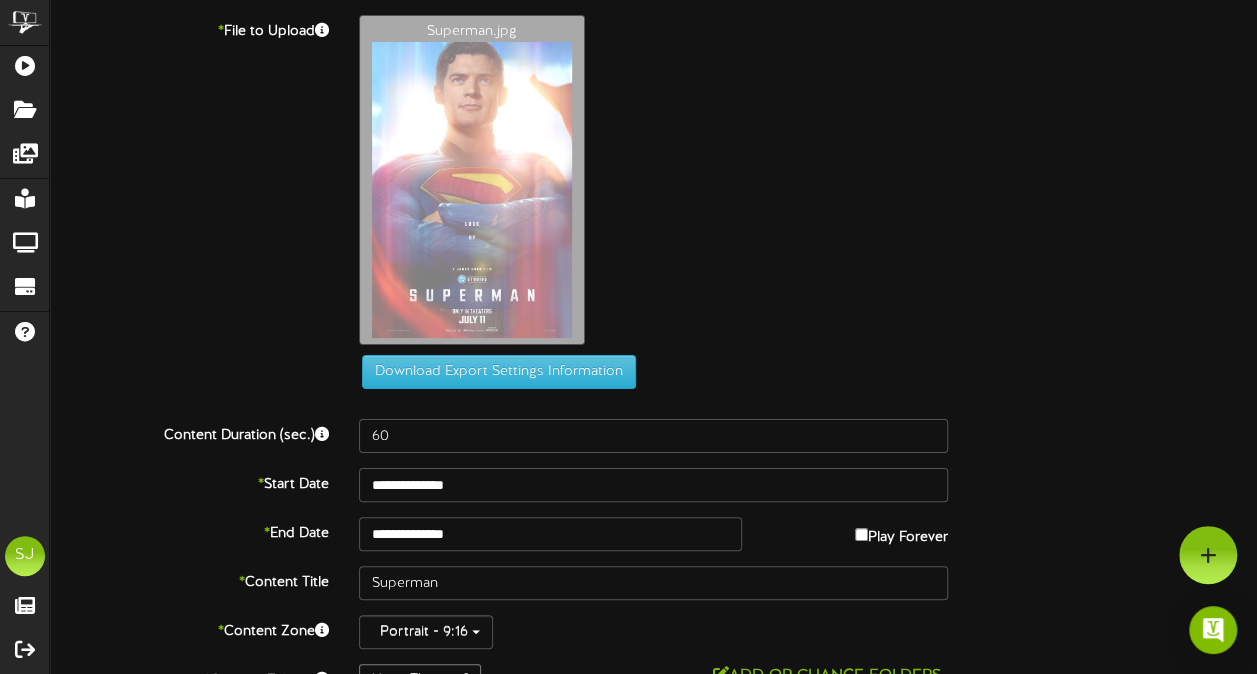 click on "Superman.jpg" at bounding box center [808, 185] 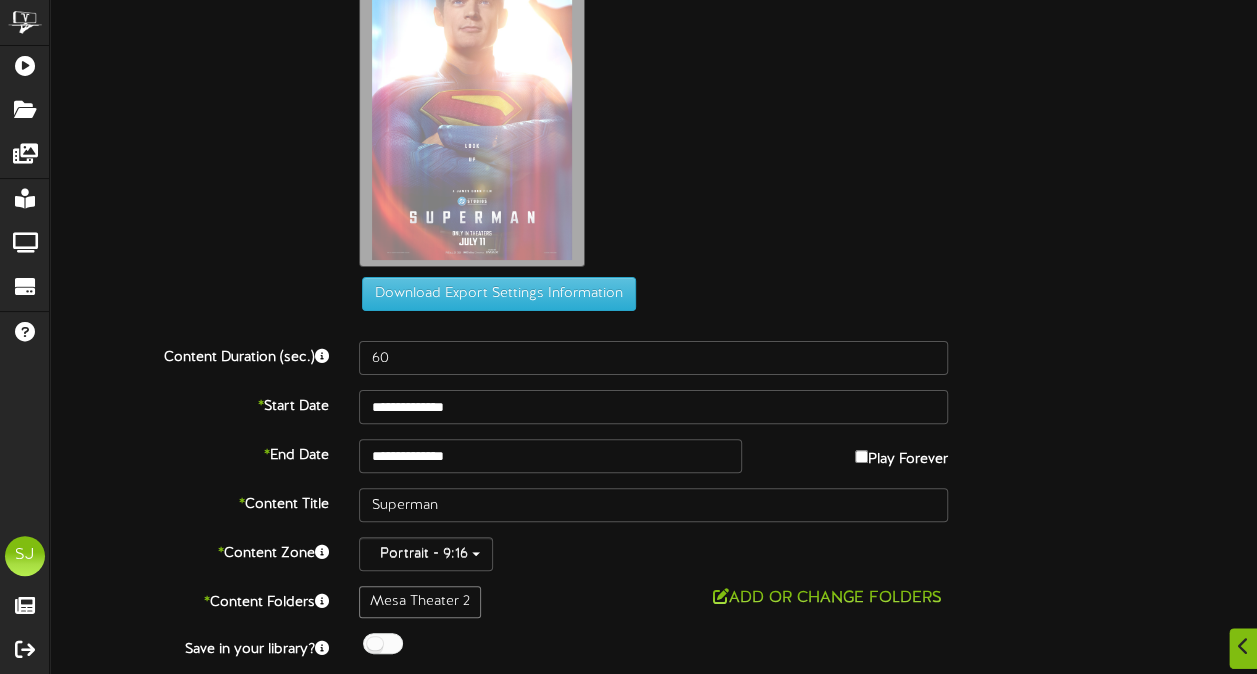 scroll, scrollTop: 124, scrollLeft: 0, axis: vertical 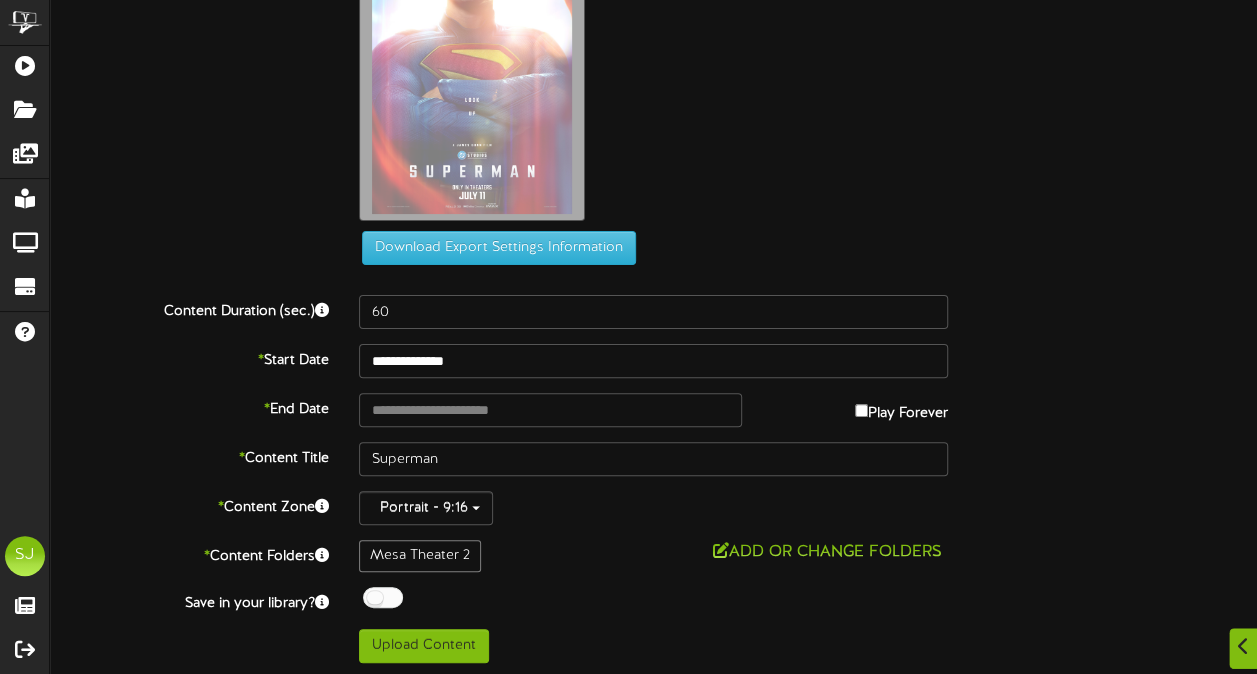 click on "Superman.jpg" at bounding box center (808, 61) 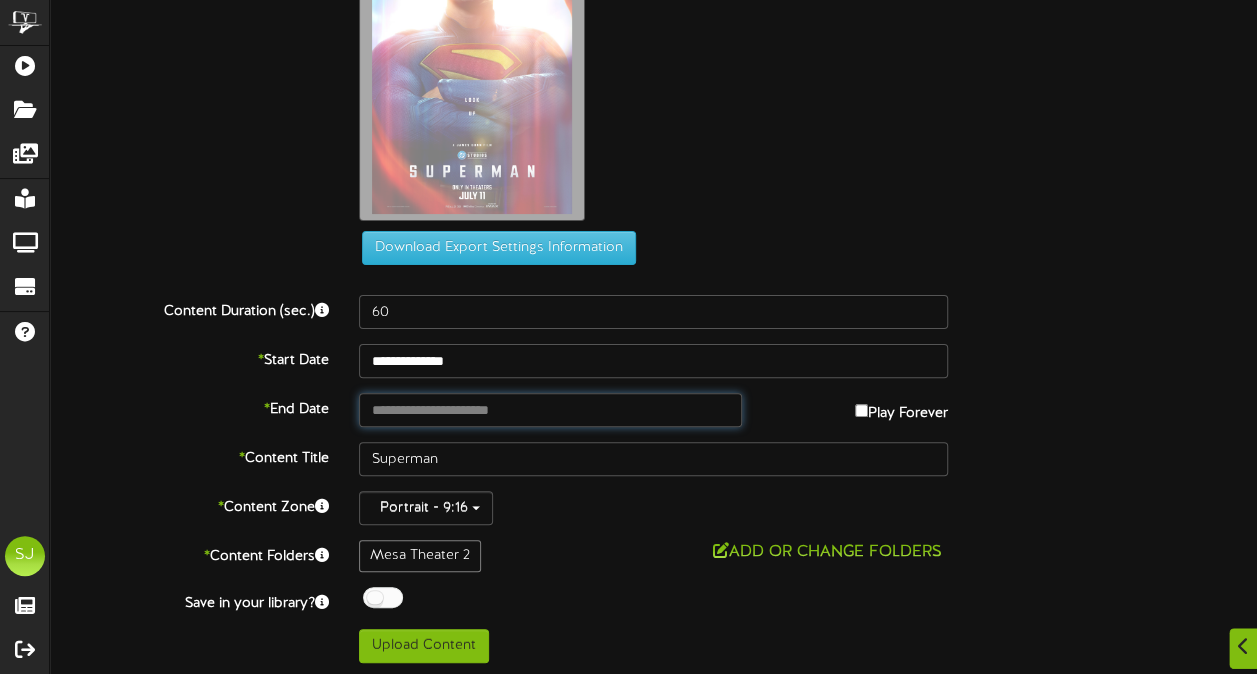 click at bounding box center (550, 410) 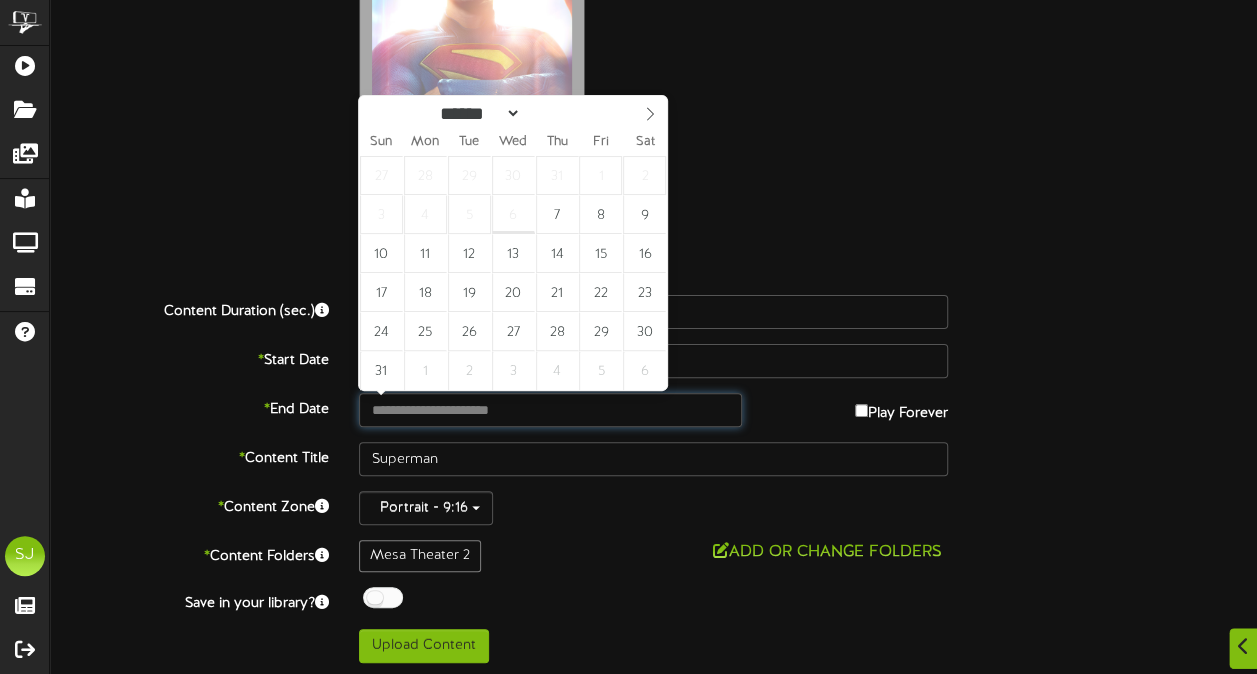 type on "**********" 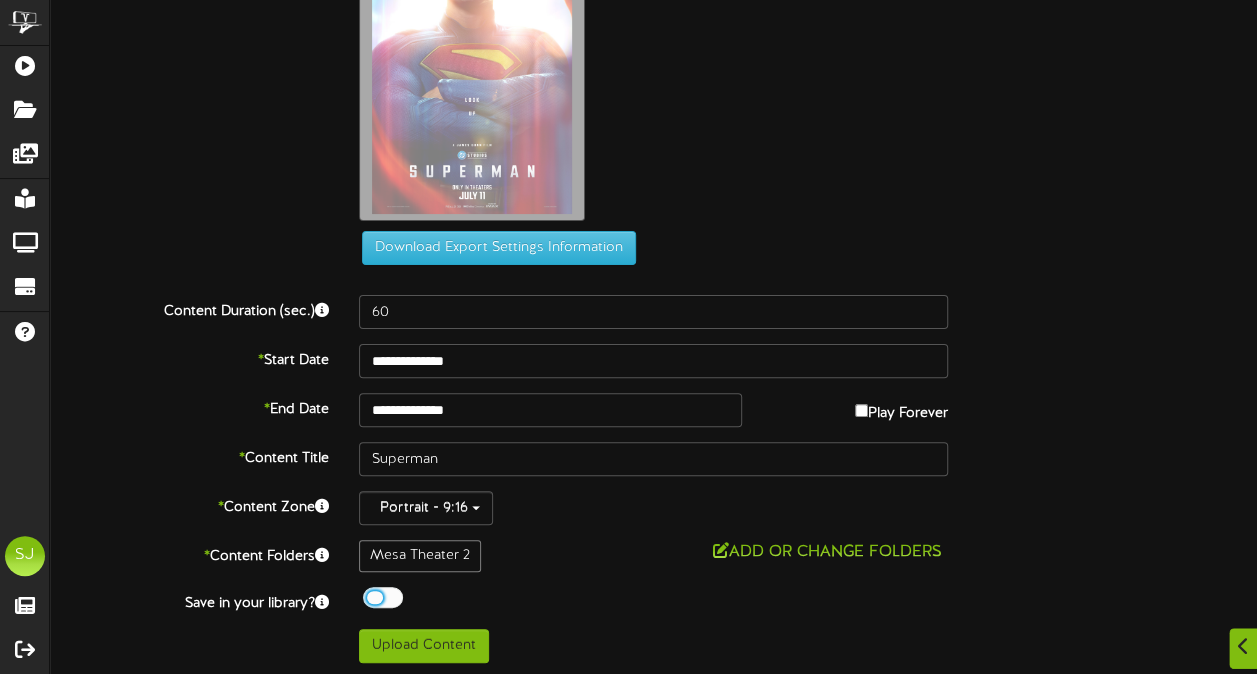 click at bounding box center [383, 597] 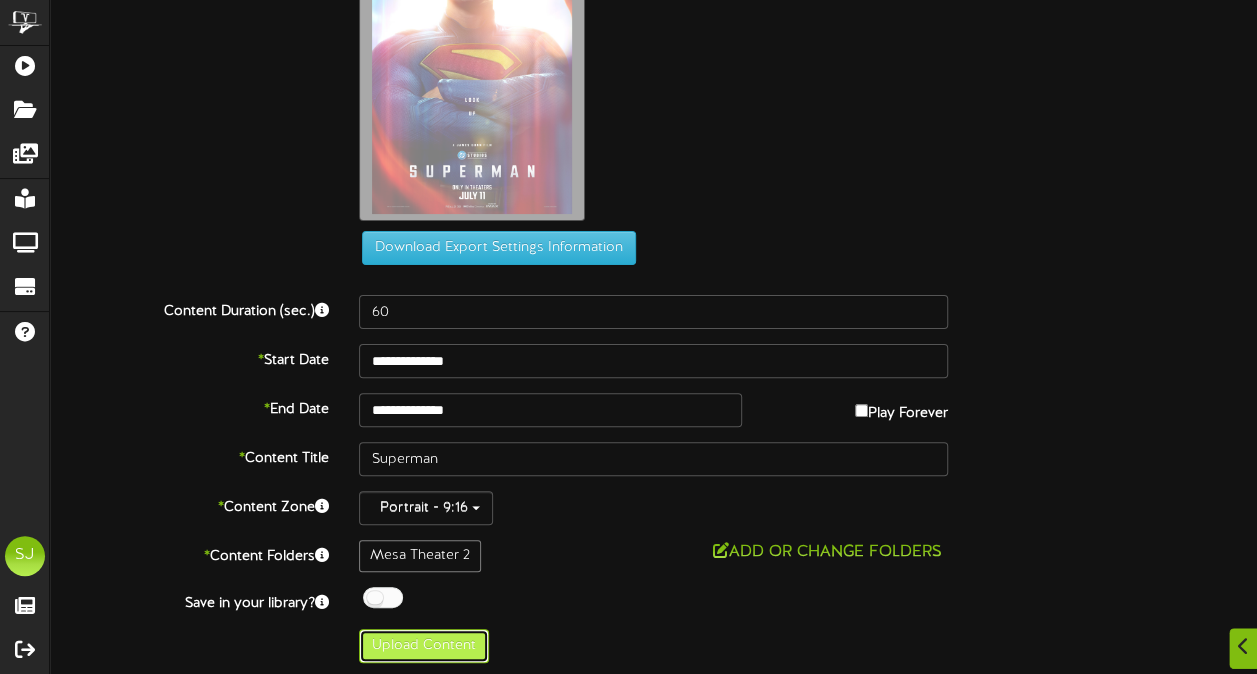 click on "Upload Content" at bounding box center (424, 646) 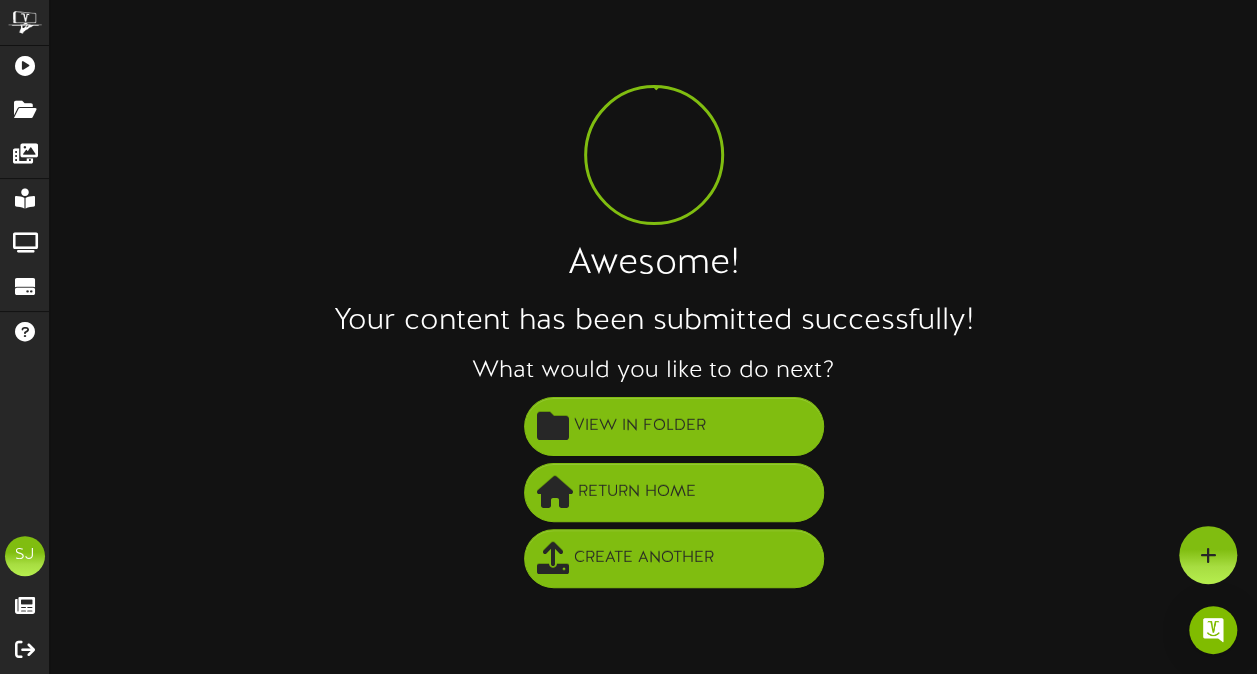 scroll, scrollTop: 0, scrollLeft: 0, axis: both 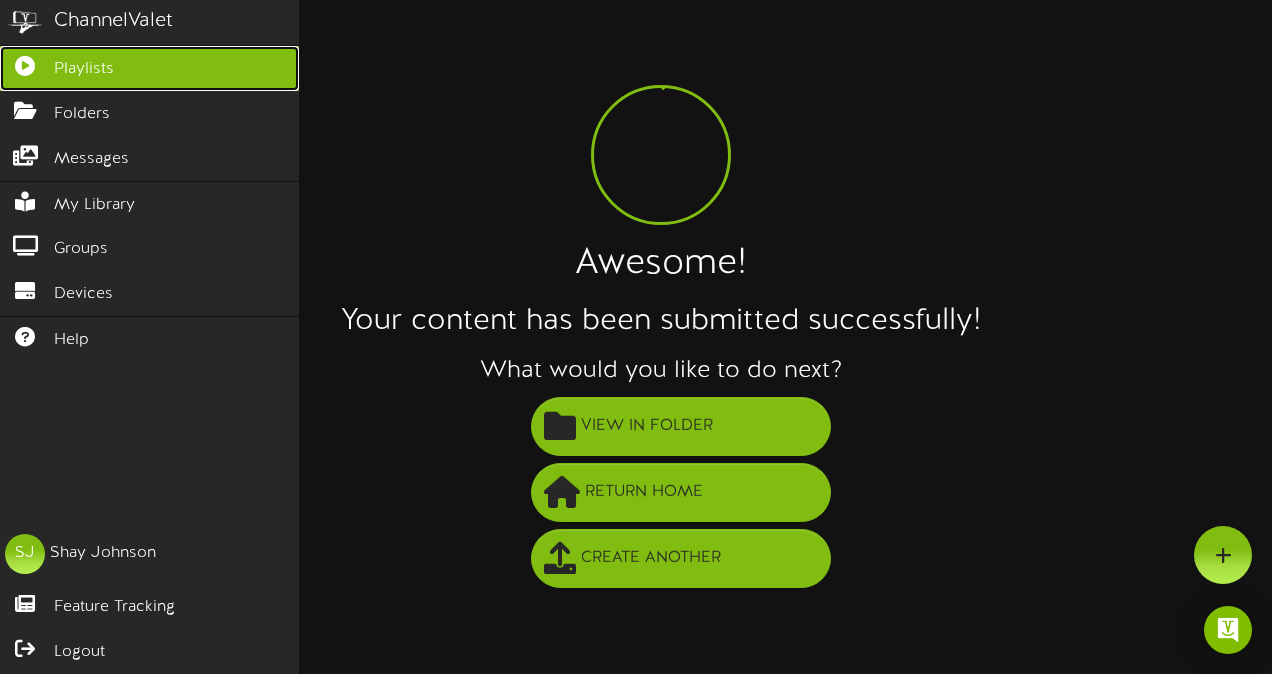 click at bounding box center (25, 63) 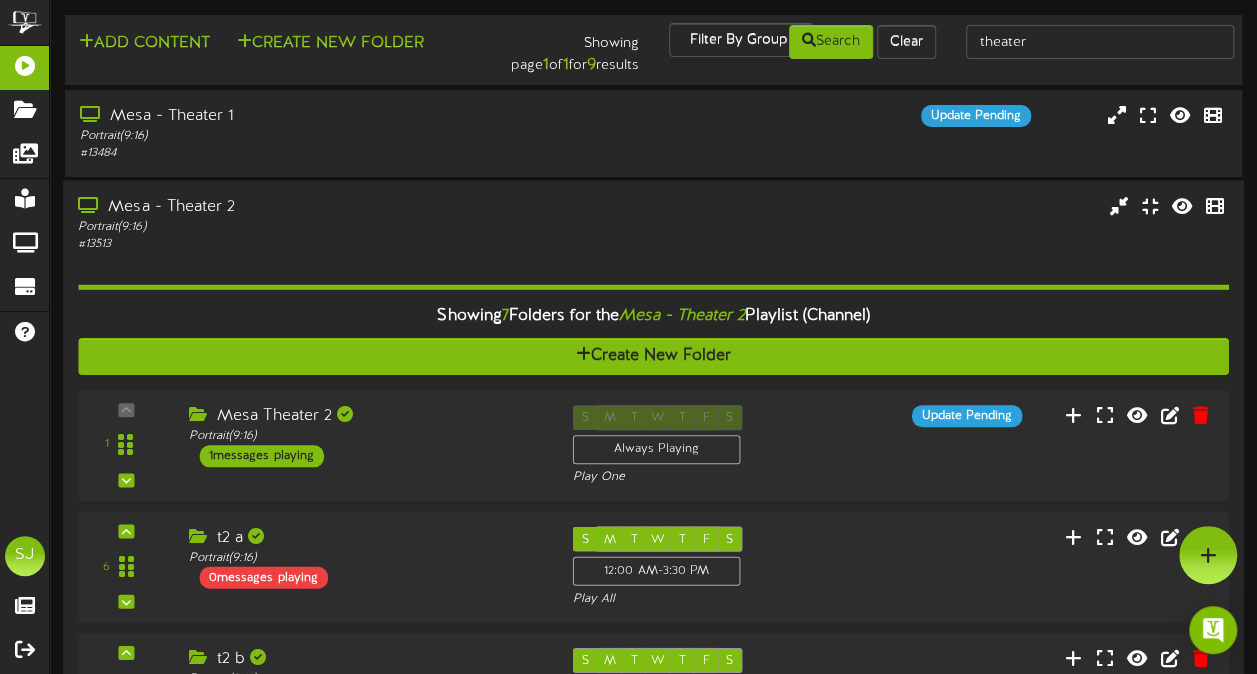 click on "# 13513" at bounding box center [309, 244] 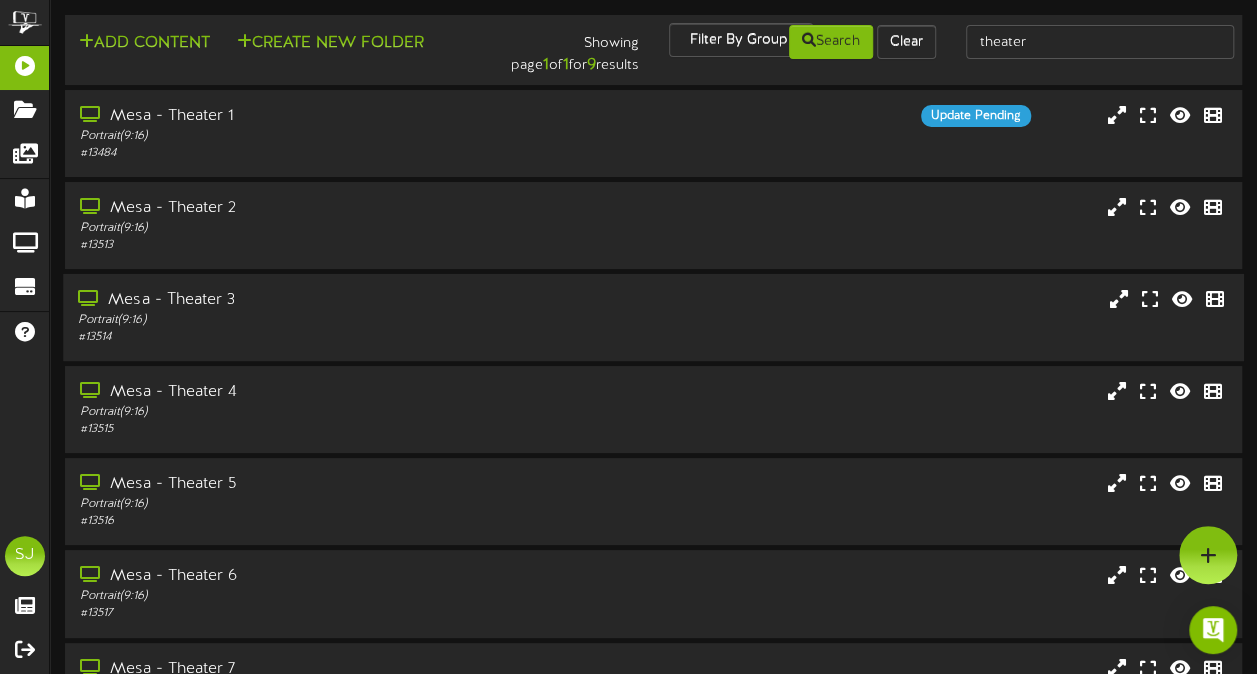 click on "Portrait  ( 9:16 )" at bounding box center (309, 320) 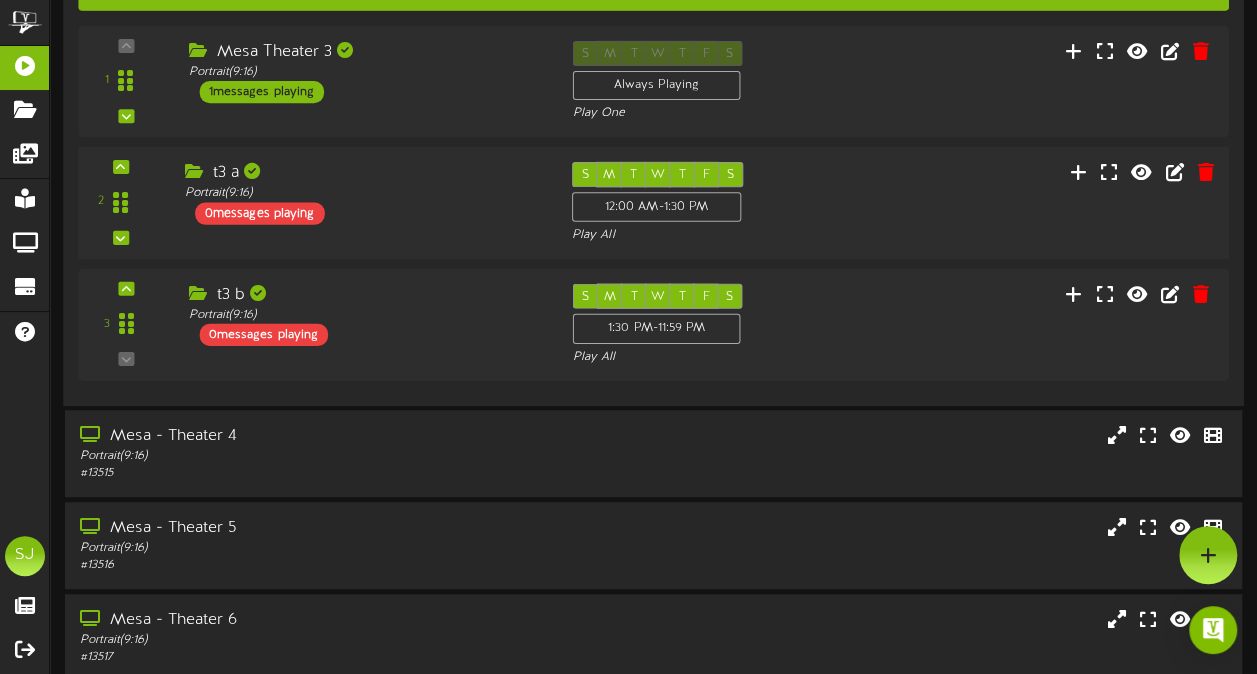 scroll, scrollTop: 257, scrollLeft: 0, axis: vertical 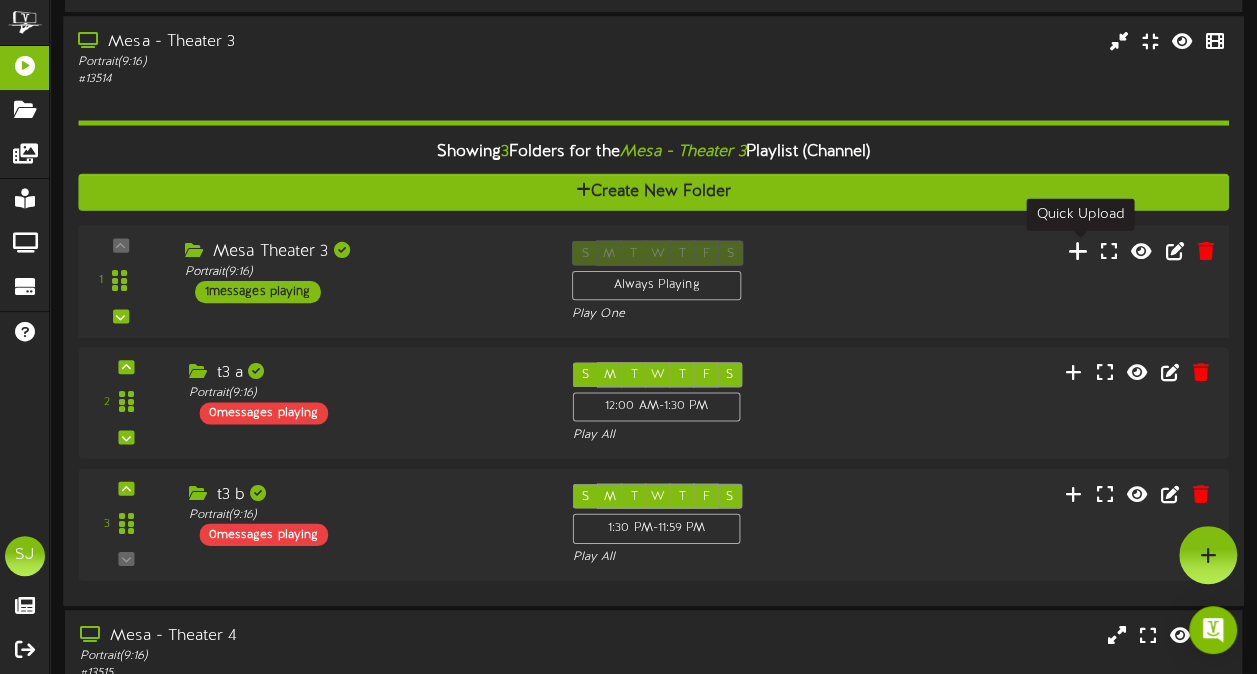 click at bounding box center [1078, 250] 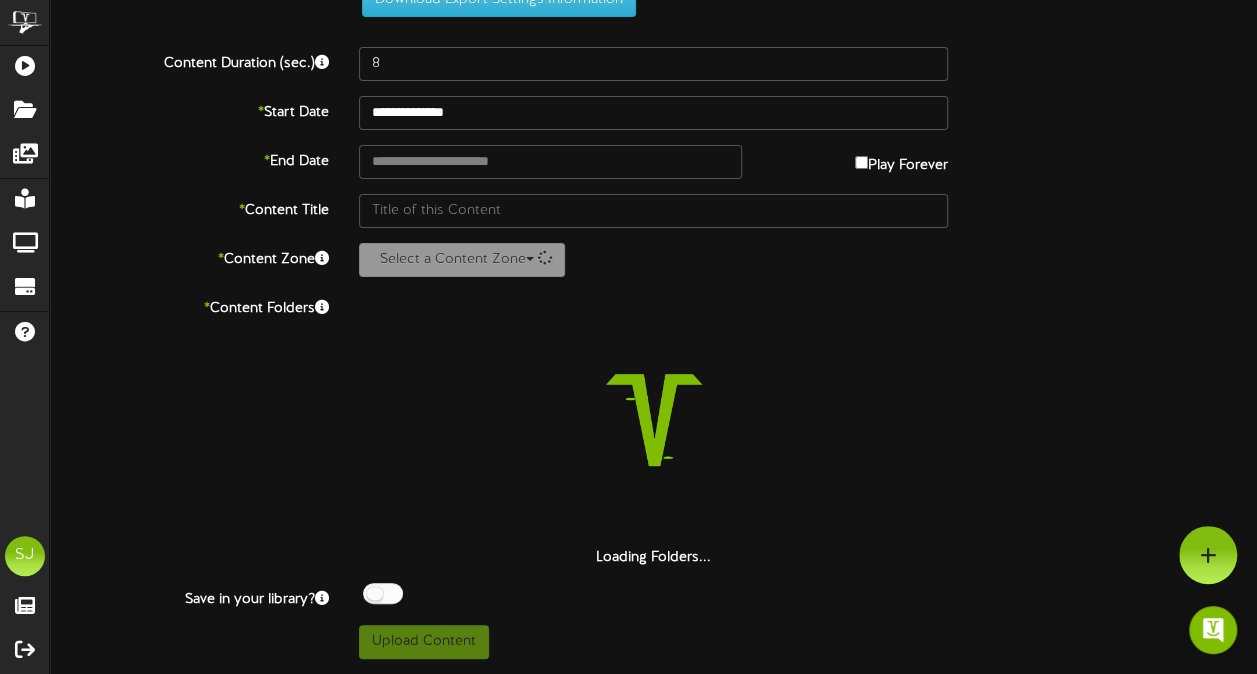 scroll, scrollTop: 73, scrollLeft: 0, axis: vertical 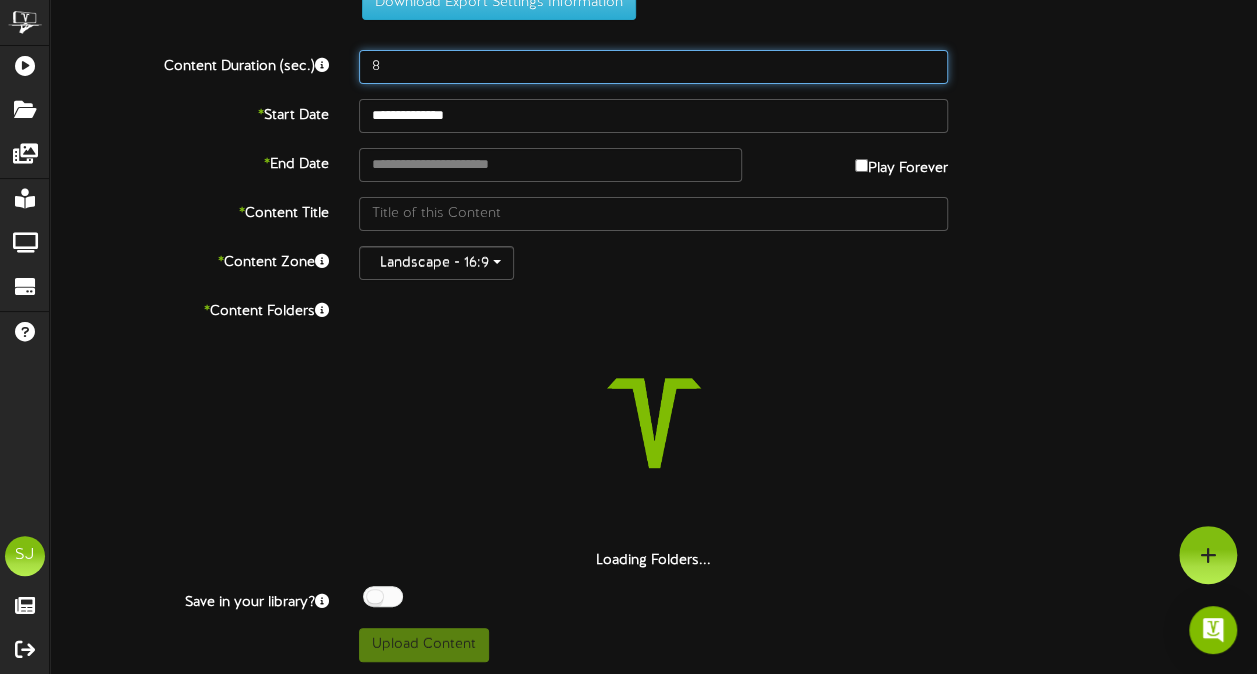 click on "8" at bounding box center (653, 67) 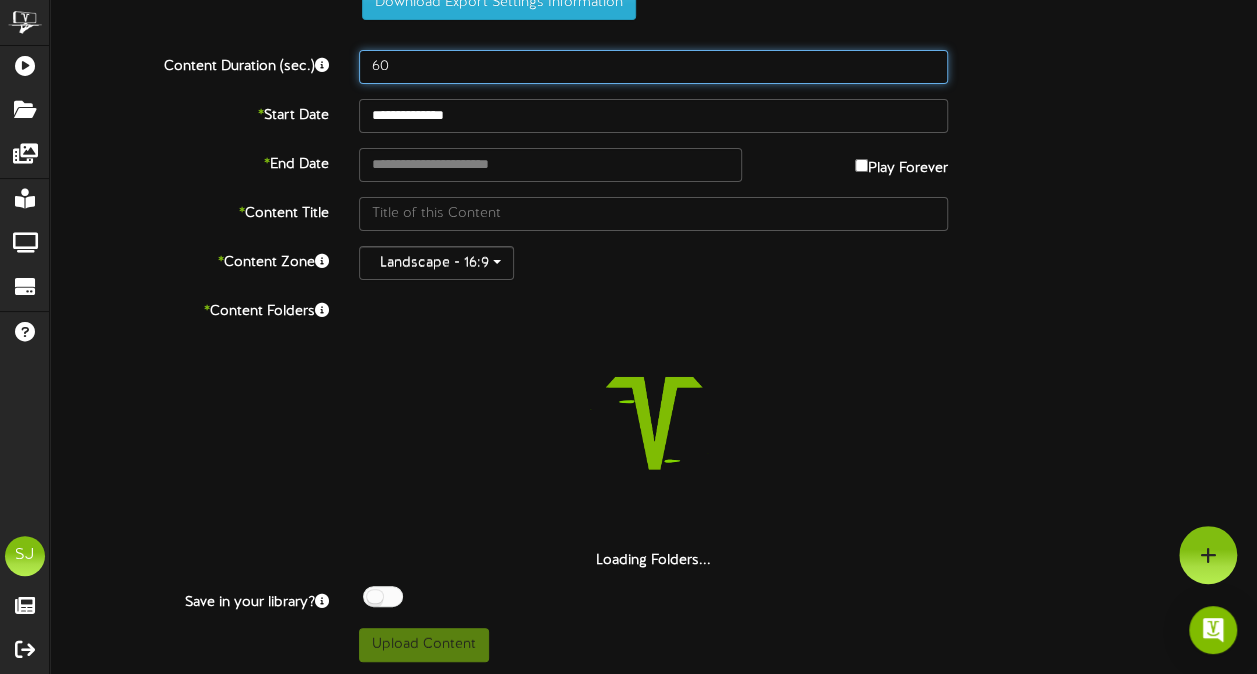 scroll, scrollTop: 0, scrollLeft: 0, axis: both 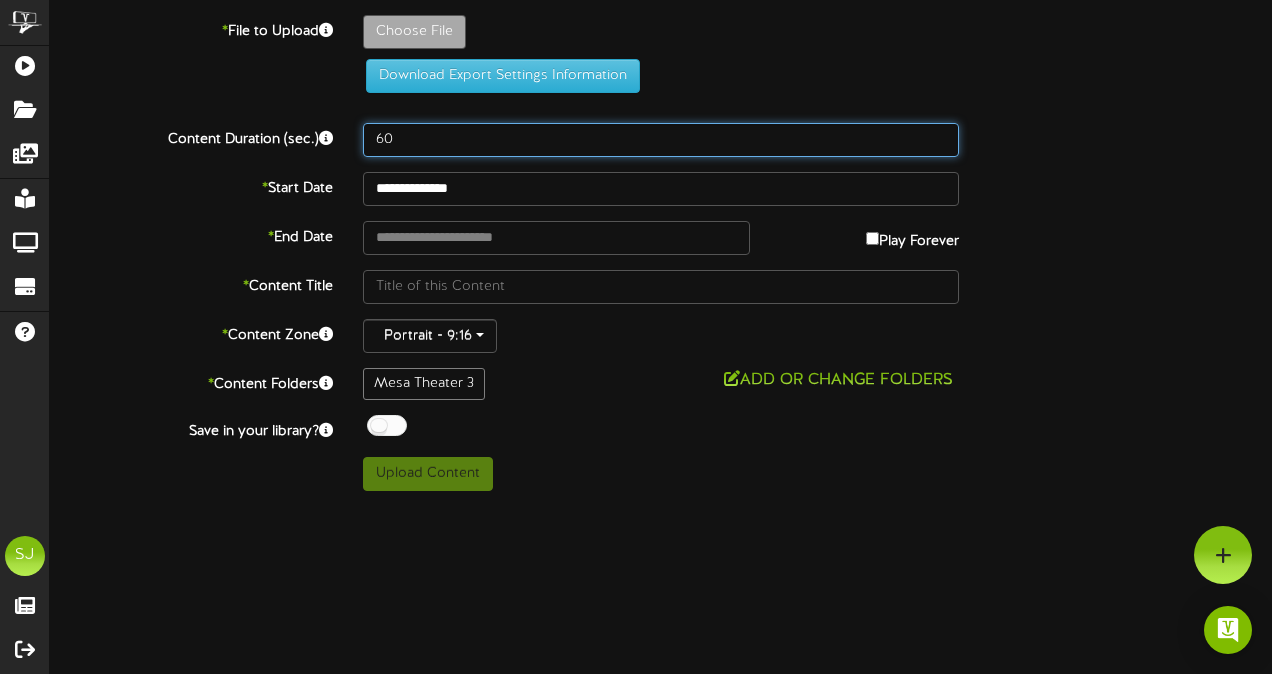 type on "60" 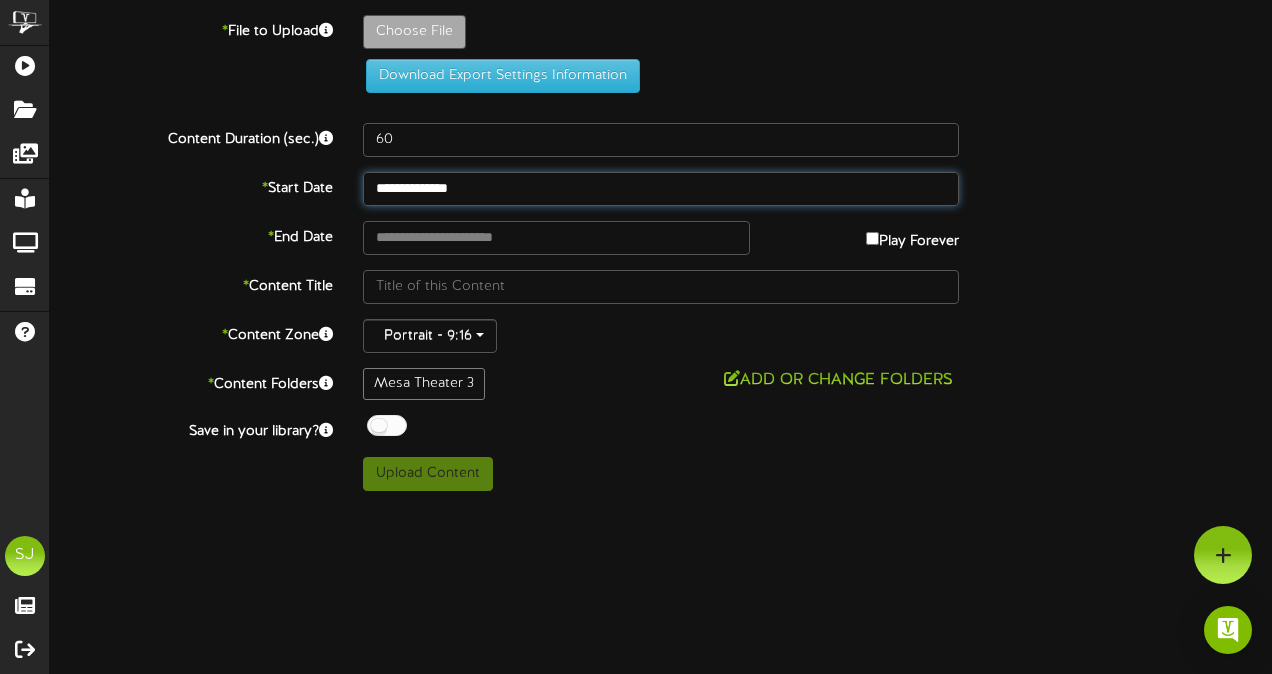 click on "ChannelValet
Playlists
Folders
Messages
My Library
Groups
Devices
Help
SJ
Shay   Johnson
Feature Tracking
Logout" at bounding box center [636, 253] 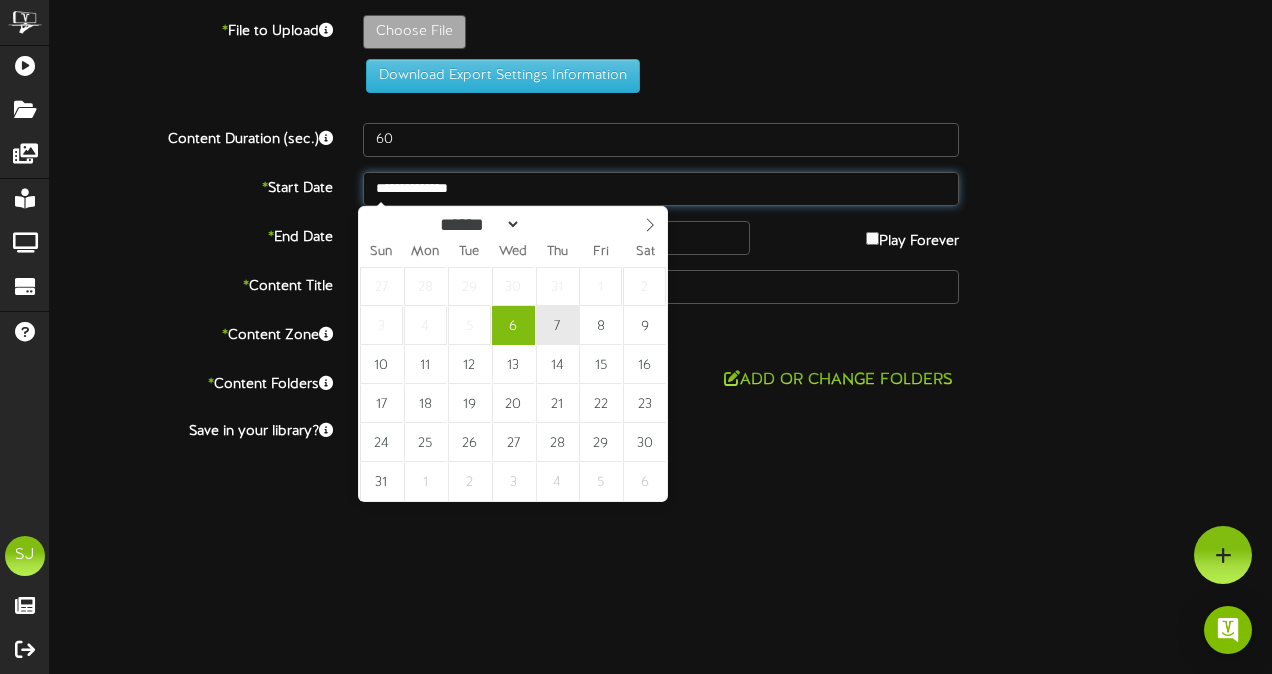 type on "**********" 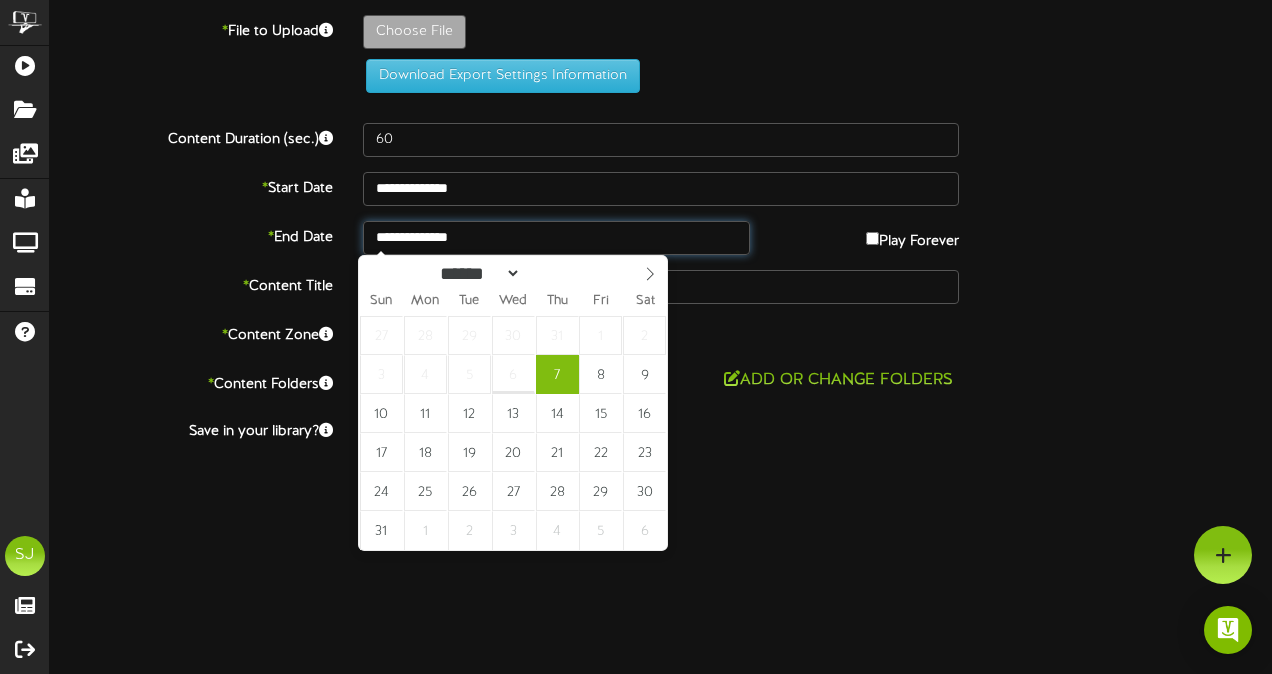 click on "ChannelValet
Playlists
Folders
Messages
My Library
Groups
Devices
Help
SJ
Shay   Johnson
Feature Tracking
Logout" at bounding box center (636, 253) 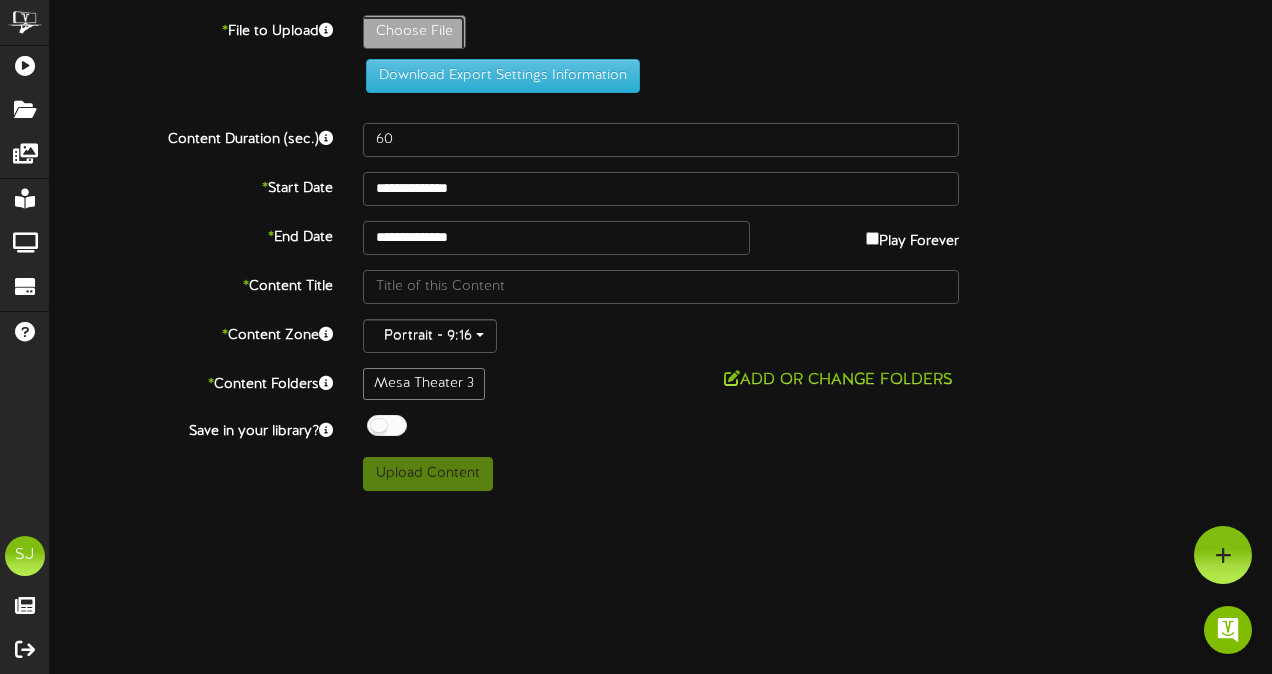 click on "Choose File" at bounding box center (-623, 87) 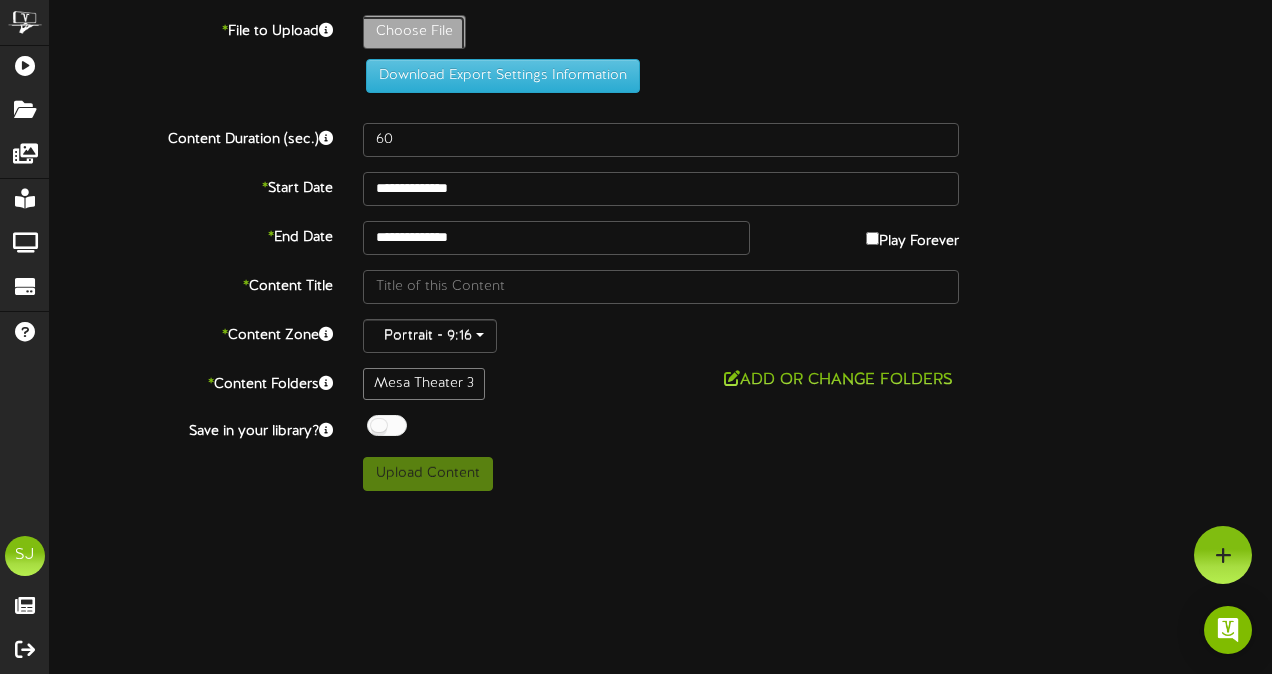 type on "**********" 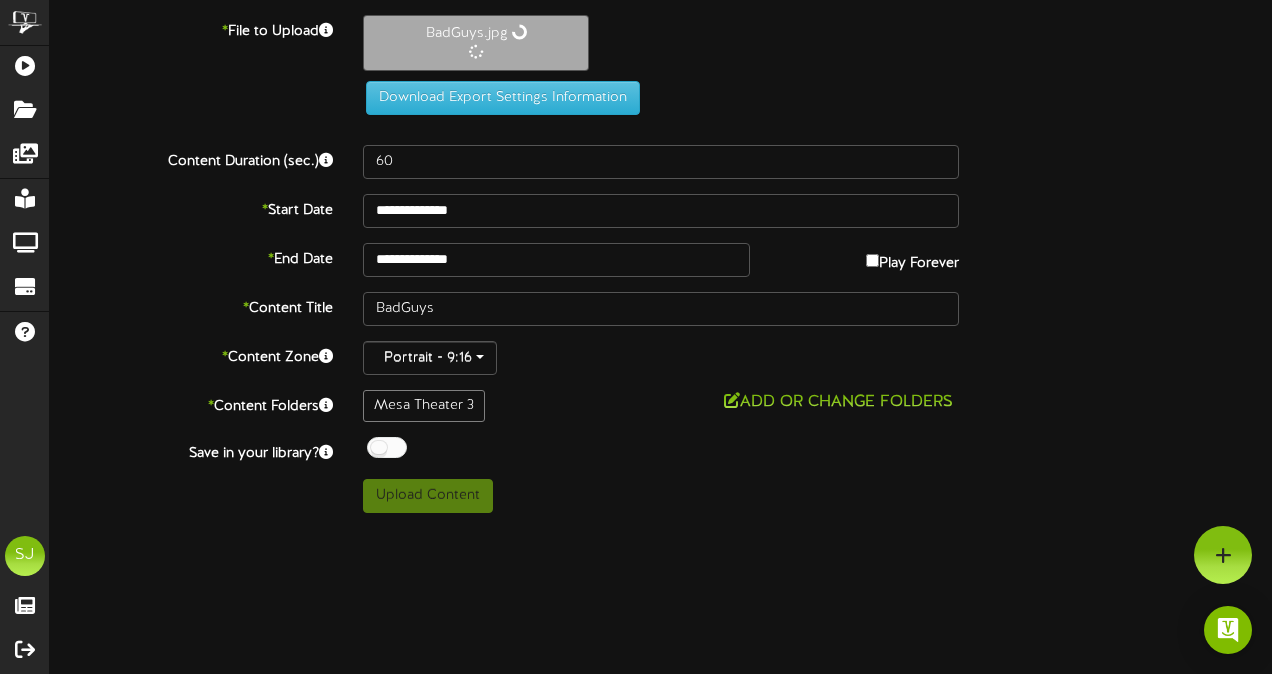 click at bounding box center [387, 447] 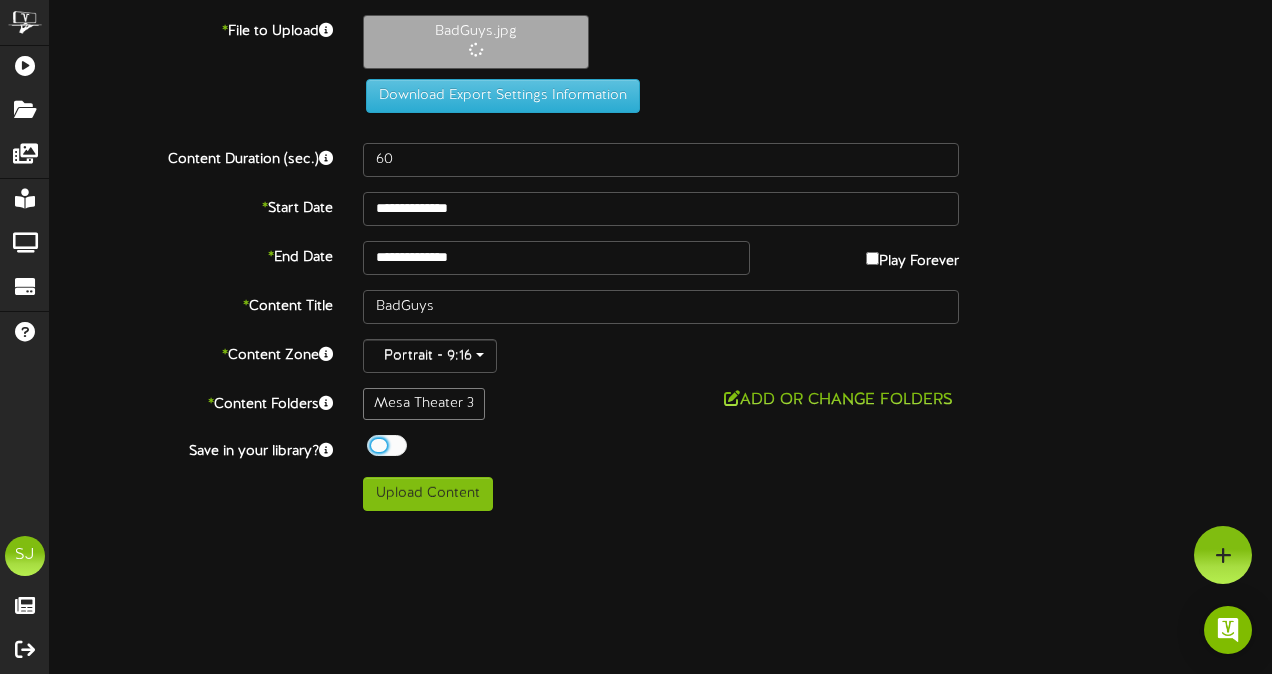 click on "**********" at bounding box center [661, 258] 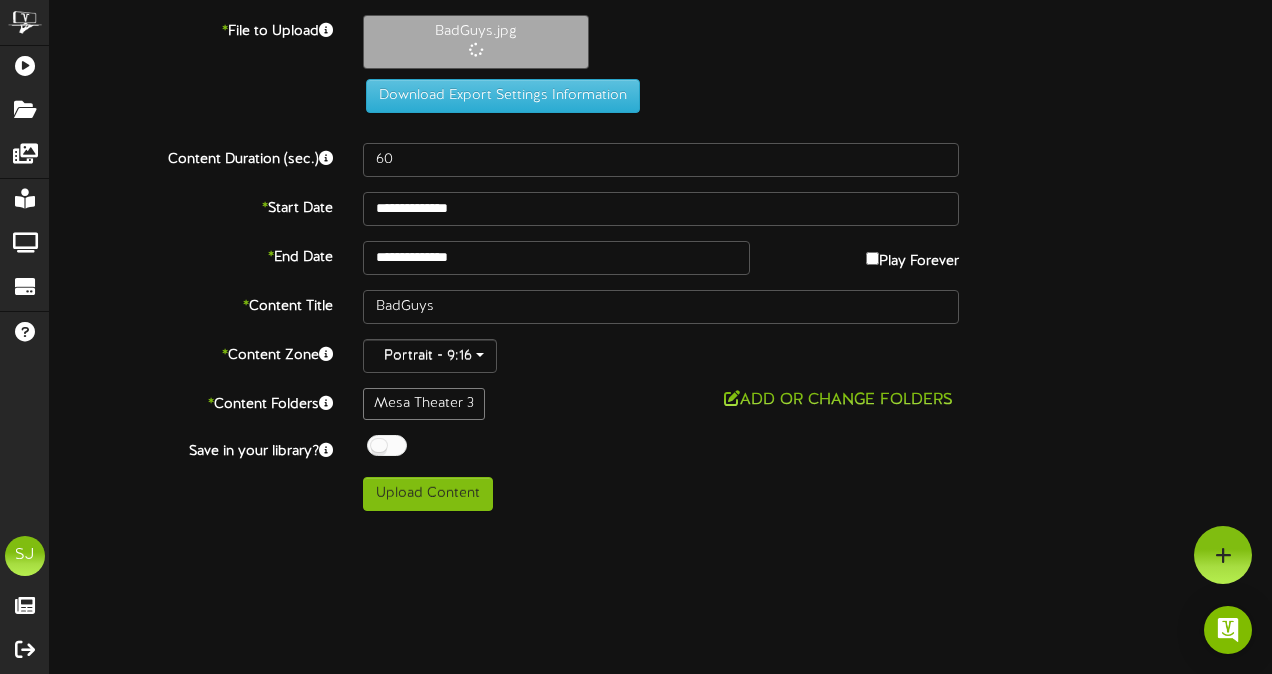 click on "Play Forever" at bounding box center [912, 256] 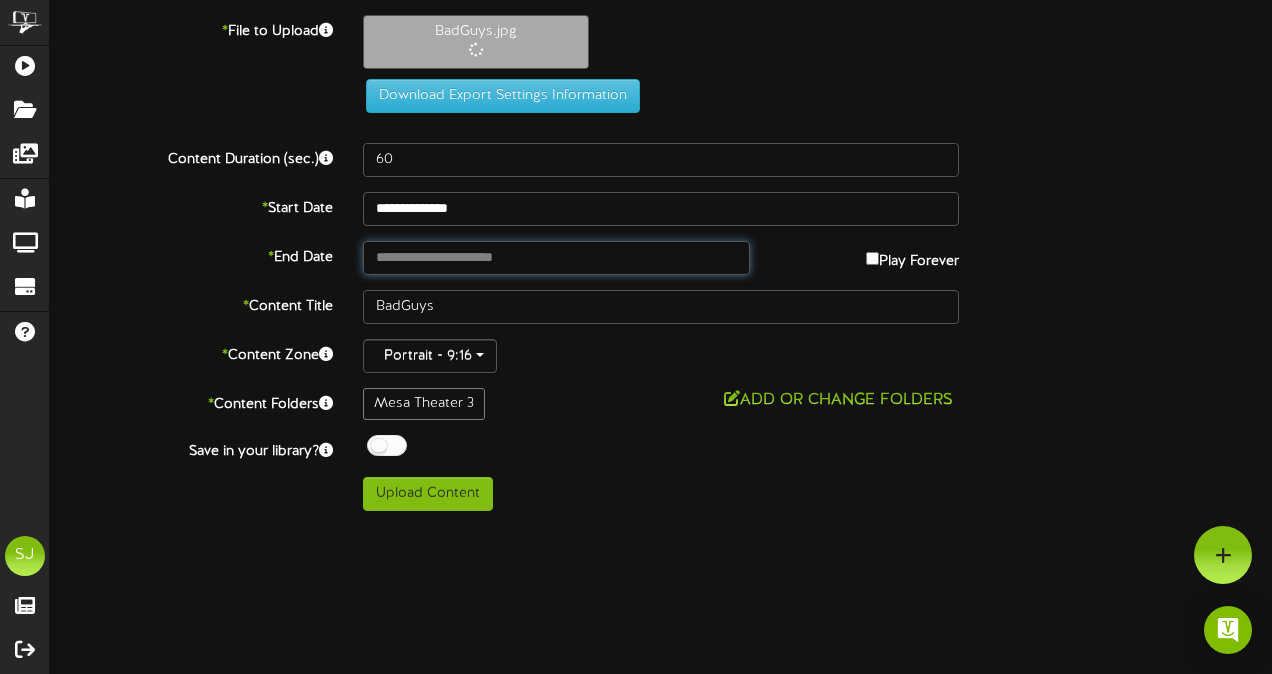 click at bounding box center [556, 258] 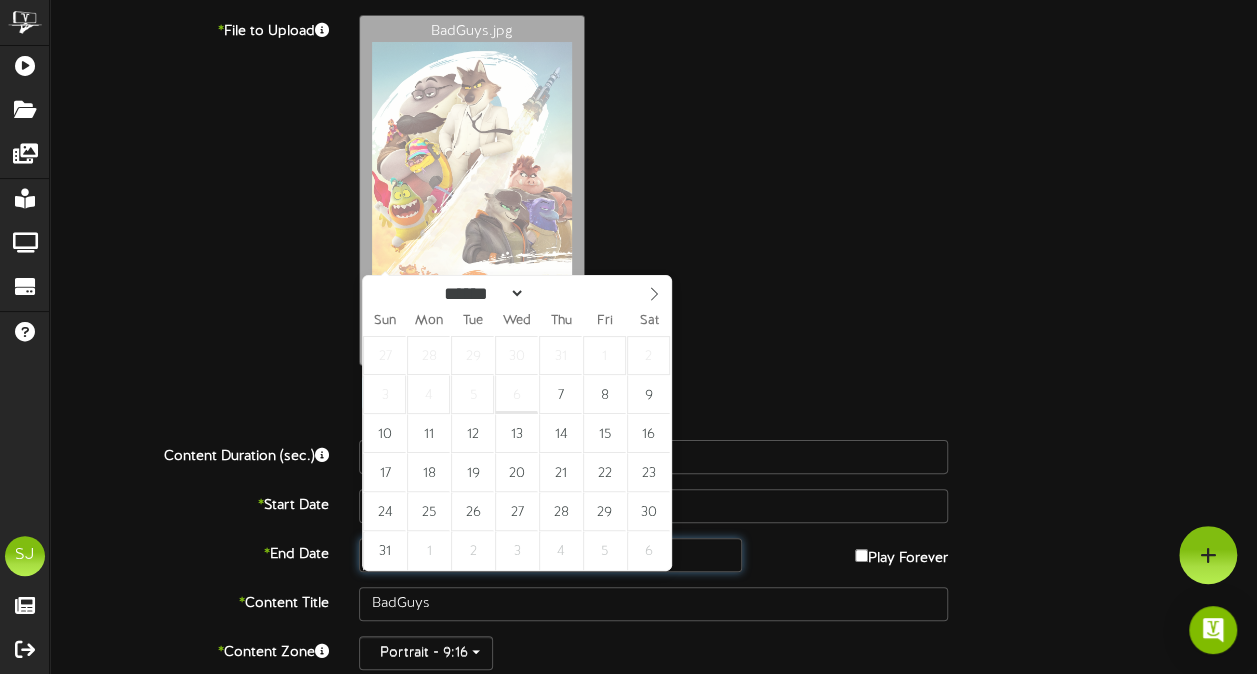 type on "**********" 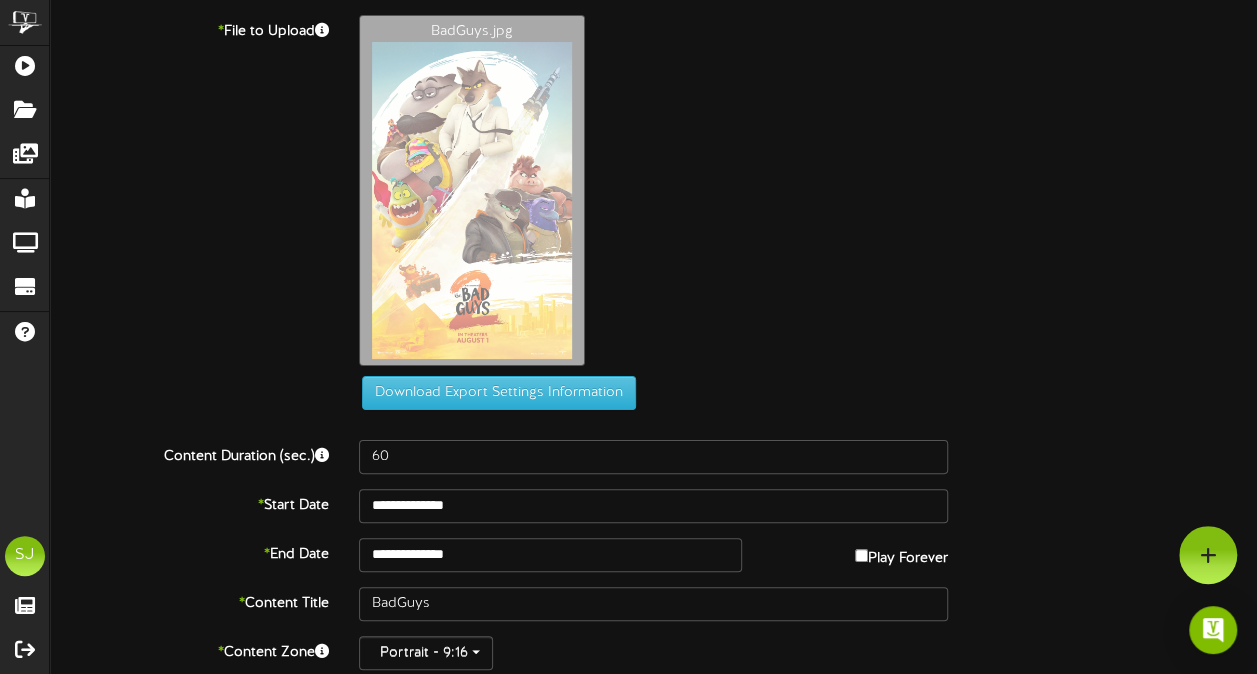 click on "BadGuys.jpg" at bounding box center (808, 195) 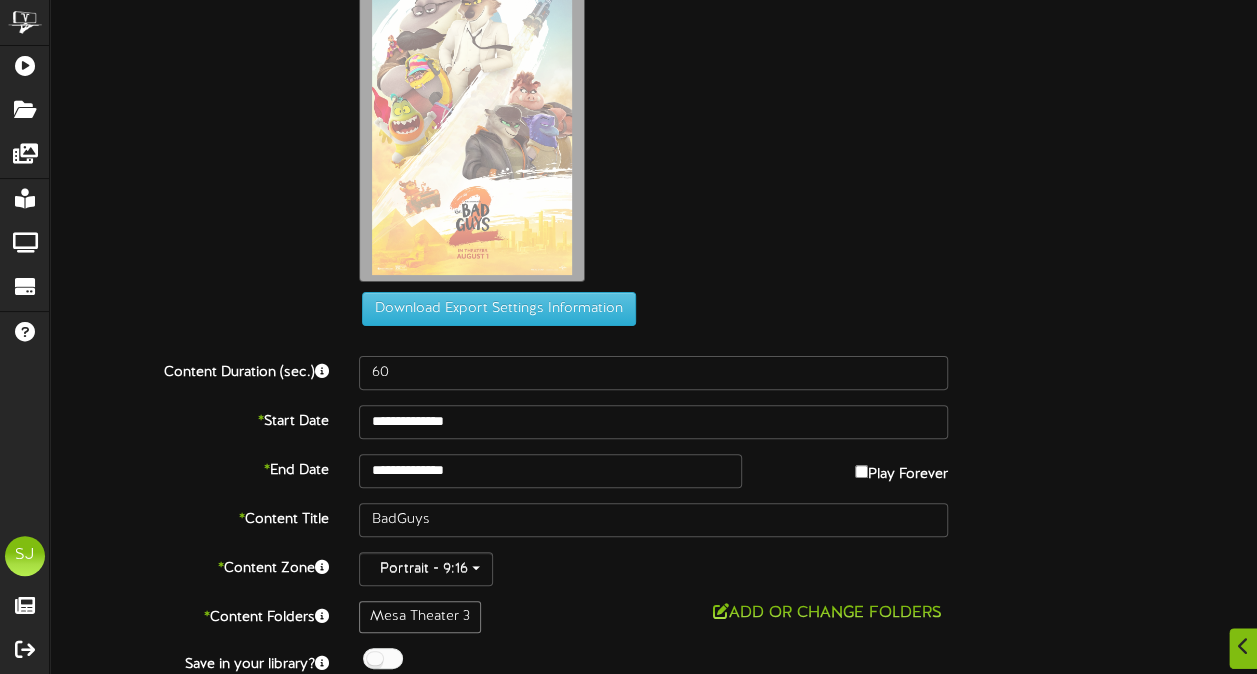 scroll, scrollTop: 145, scrollLeft: 0, axis: vertical 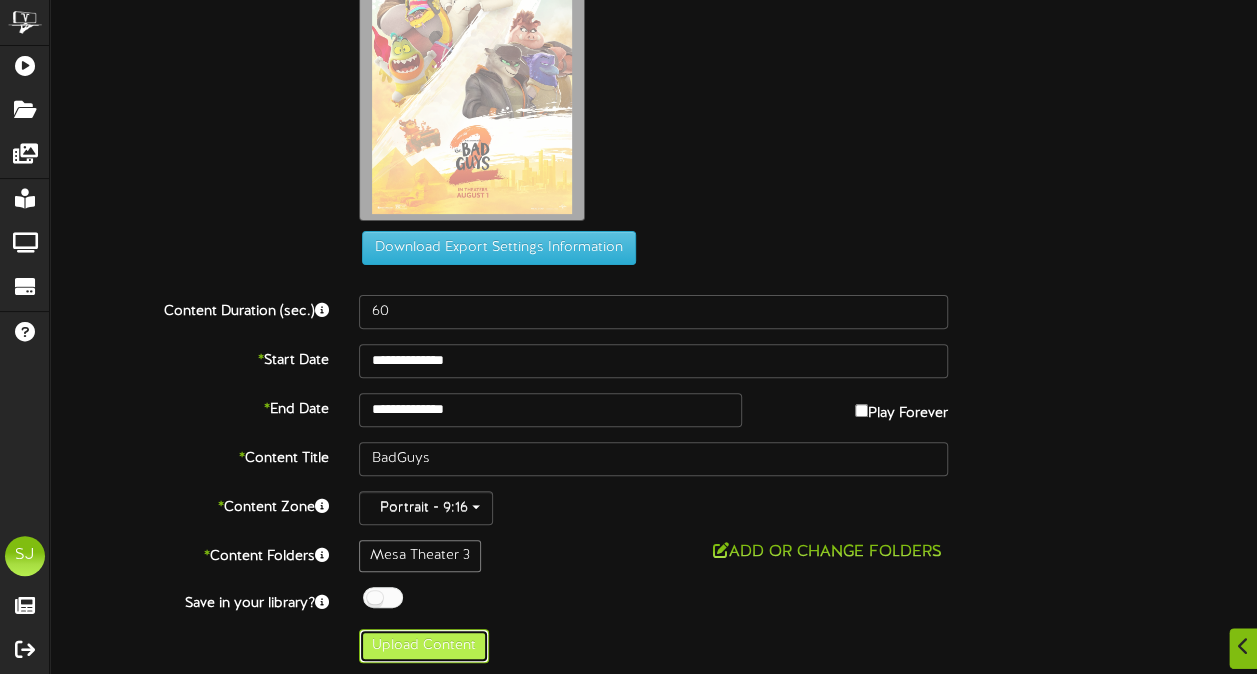 click on "Upload Content" at bounding box center [424, 646] 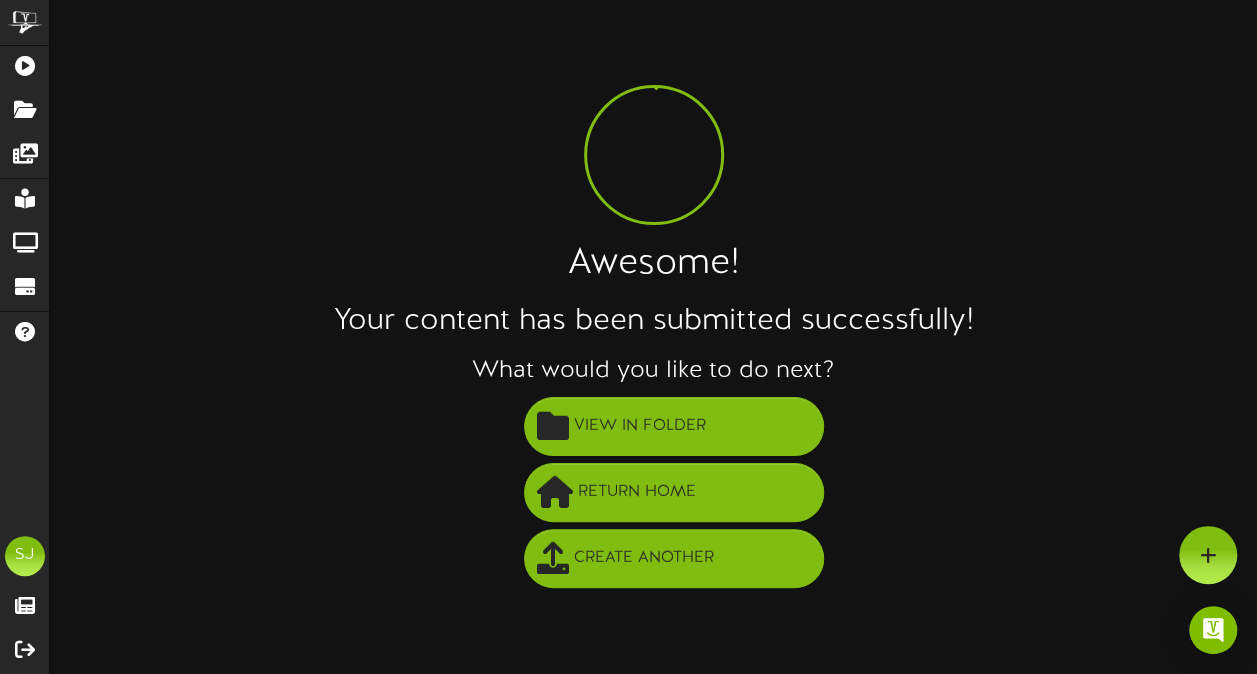 scroll, scrollTop: 0, scrollLeft: 0, axis: both 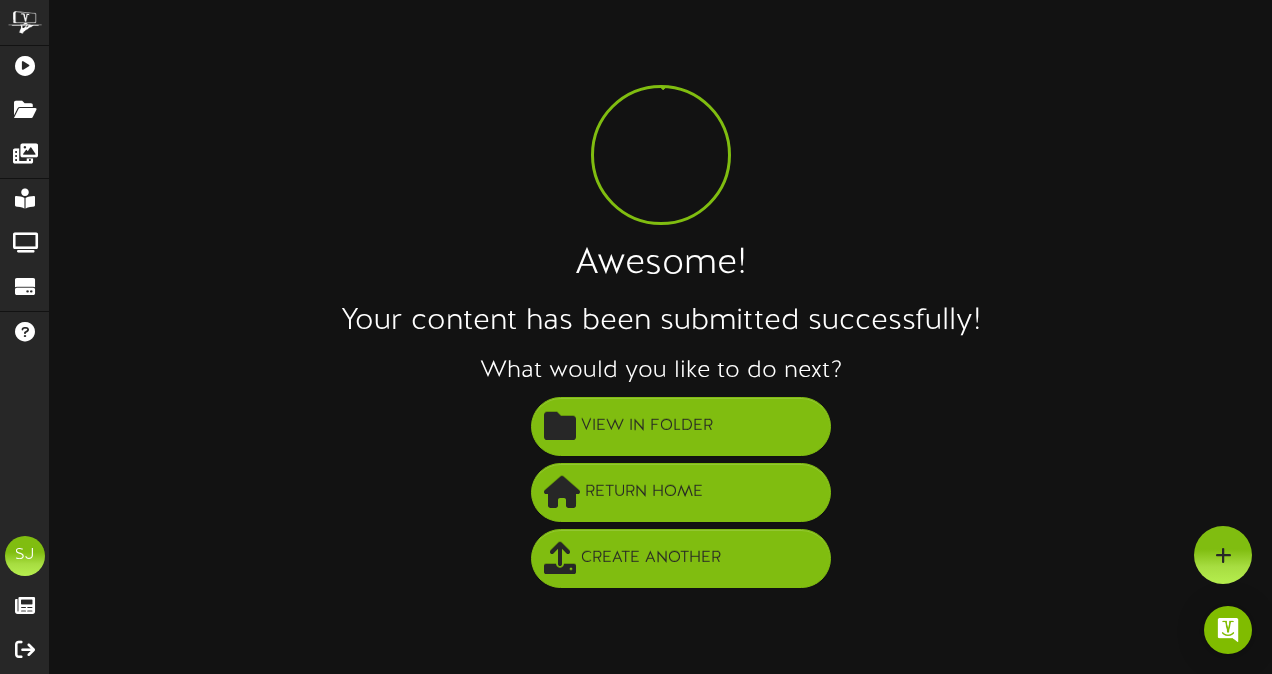 drag, startPoint x: 410, startPoint y: 640, endPoint x: 438, endPoint y: 254, distance: 387.01422 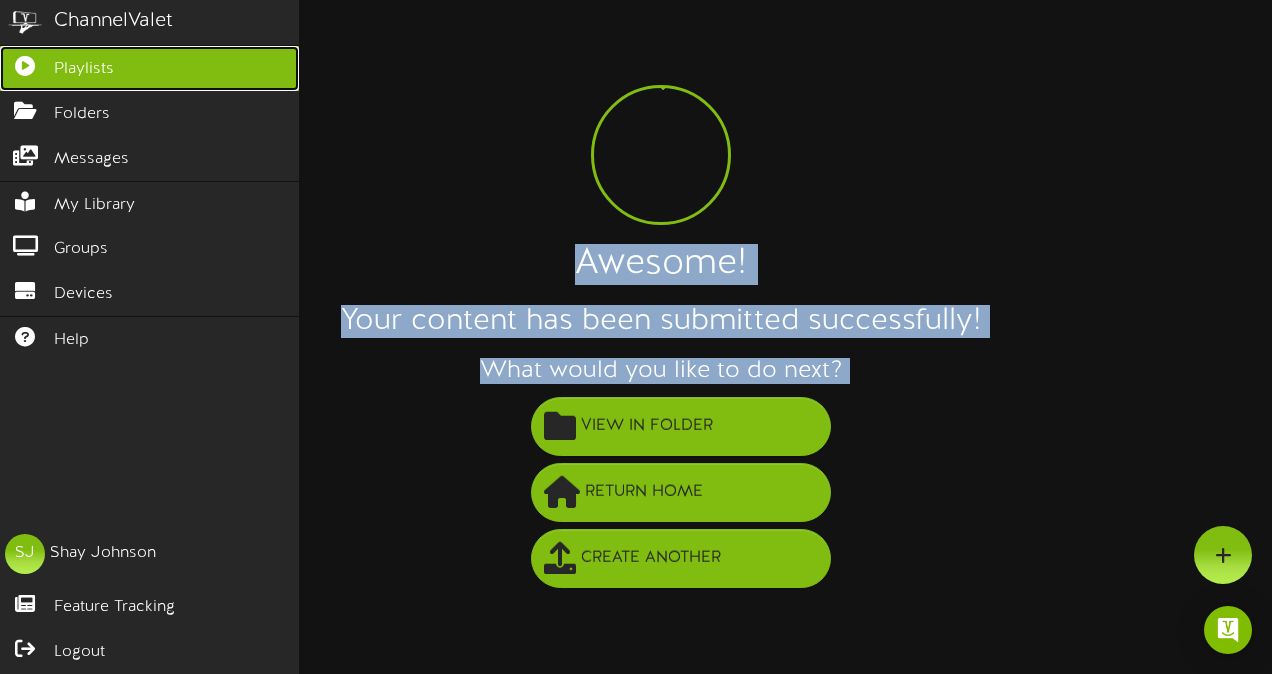 click at bounding box center [25, 63] 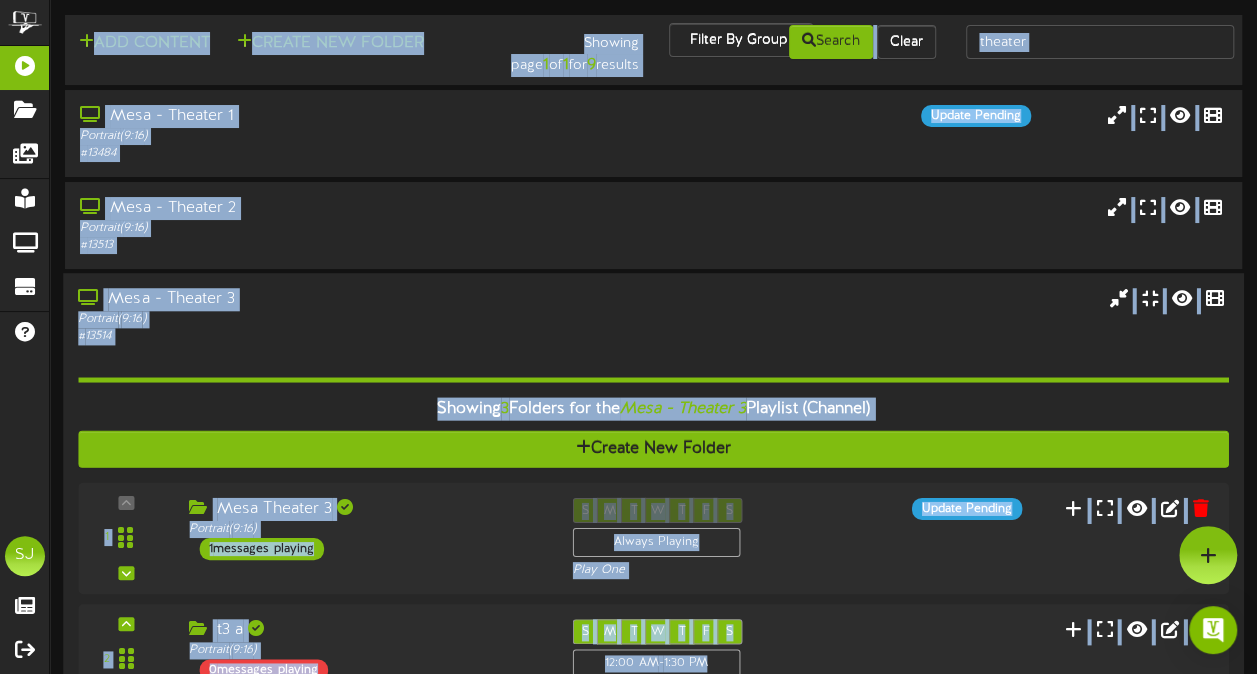 click on "Showing  3  Folders for the  [TEXT]  Playlist (Channel)
Create New Folder
1
[TEXT]" at bounding box center [653, 597] 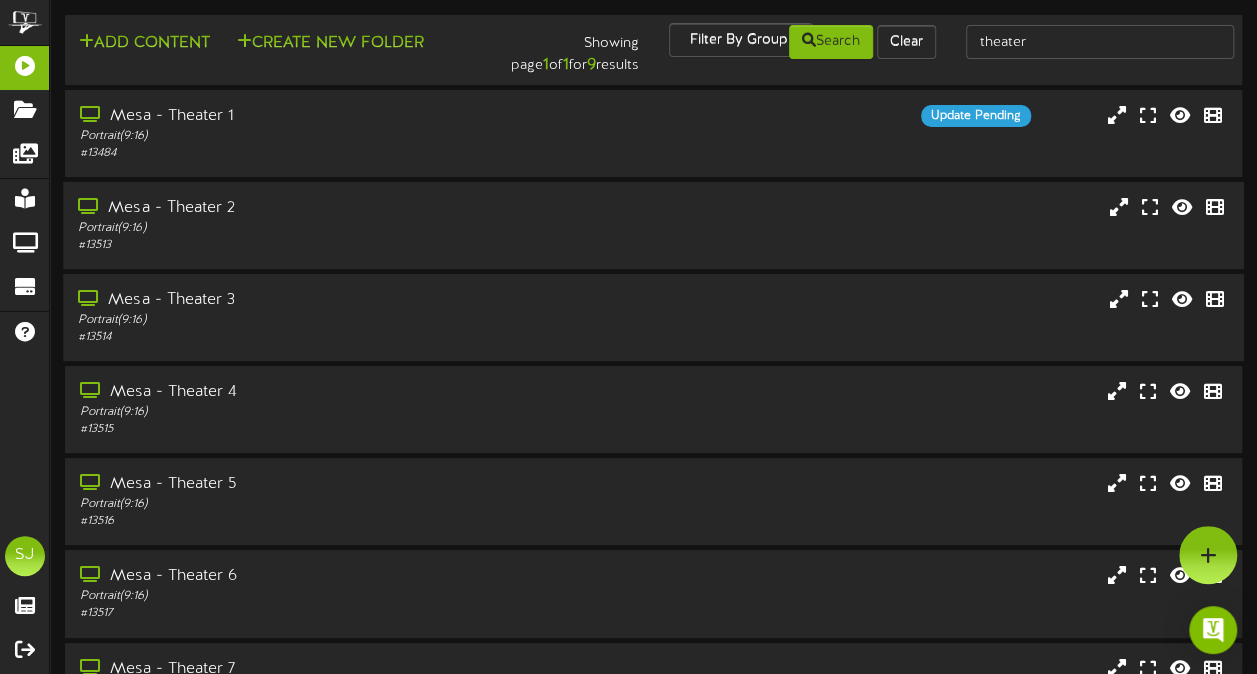 click on "Mesa - Theater 2
Portrait  ( 9:16 )
# 13513" at bounding box center (653, 225) 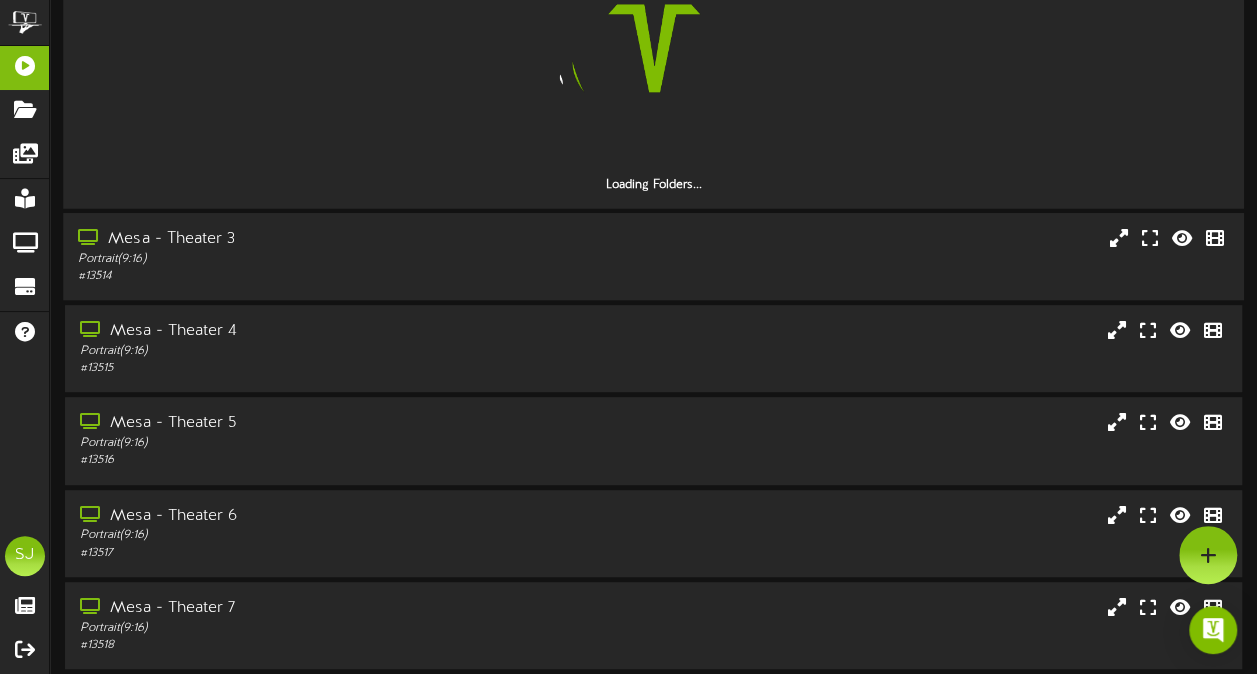 scroll, scrollTop: 356, scrollLeft: 0, axis: vertical 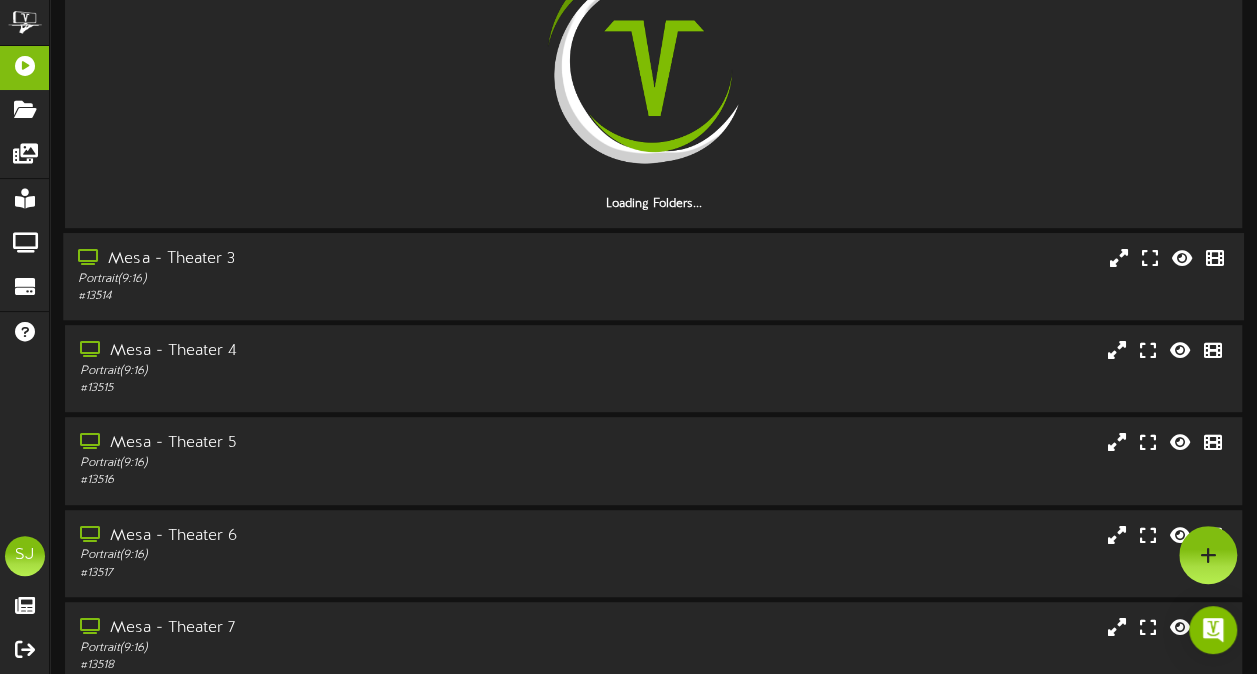 click on "Mesa - Theater 3" at bounding box center (309, 259) 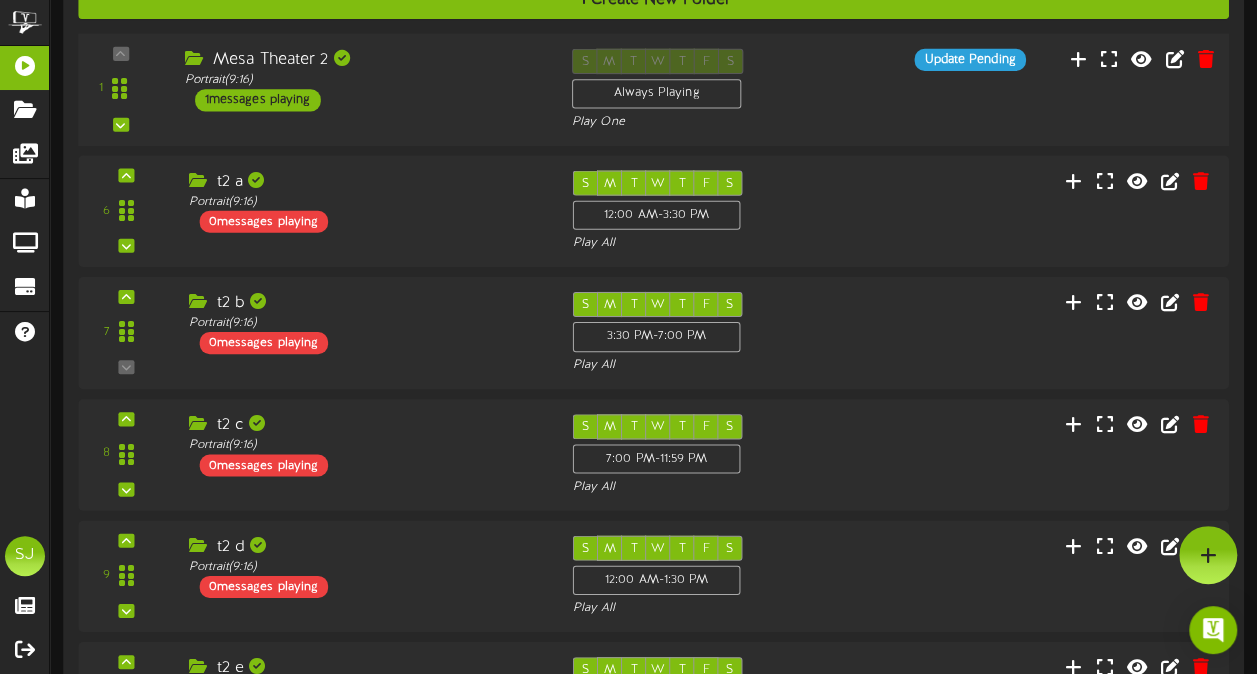 click on "S
M
T
W
T
F
S
Always Playing
Play One" at bounding box center (702, 89) 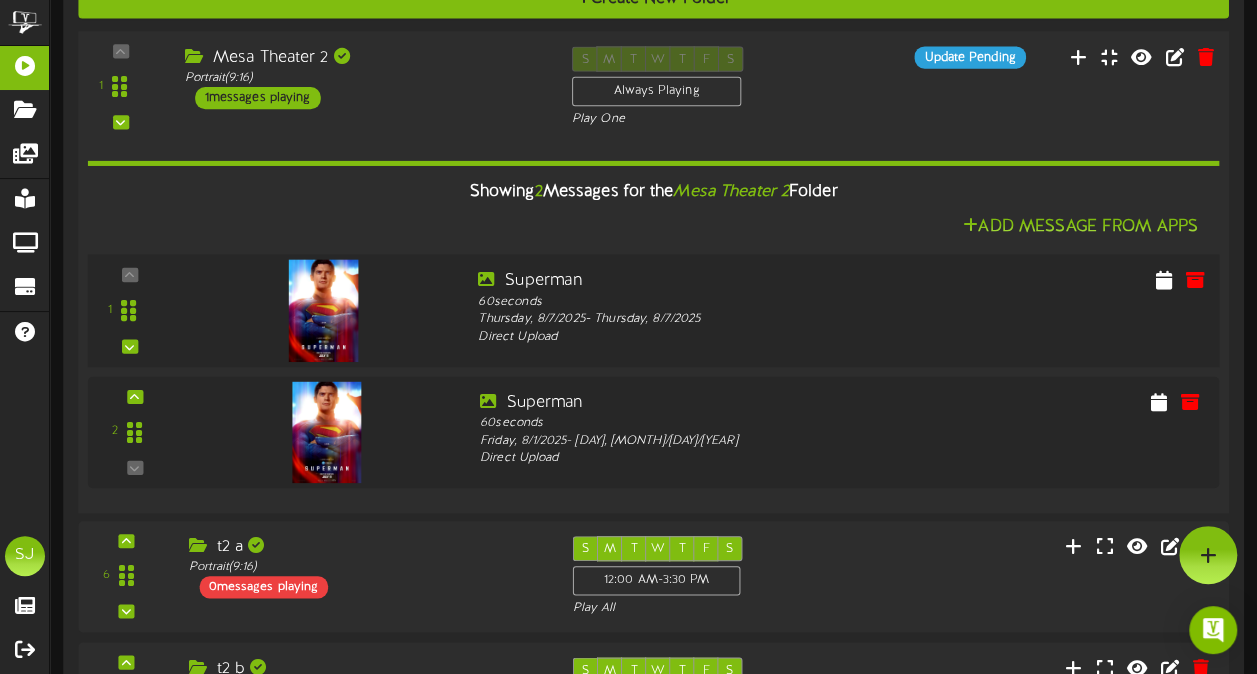 scroll, scrollTop: 355, scrollLeft: 0, axis: vertical 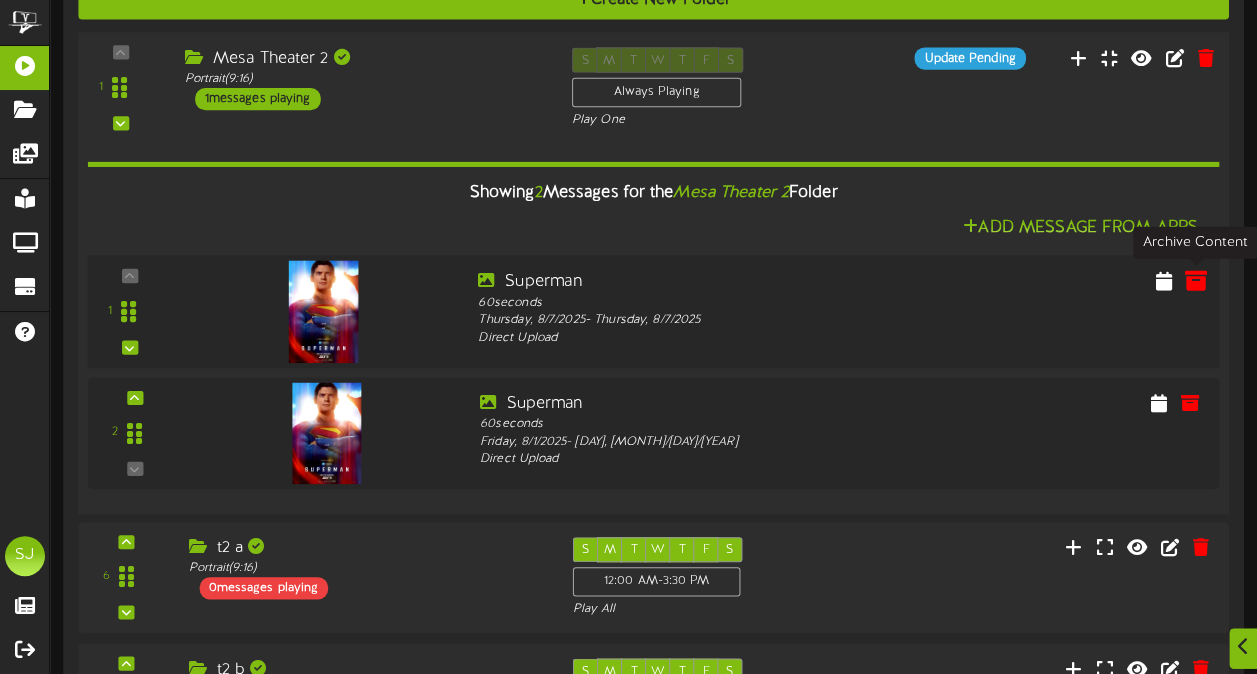 click at bounding box center (1195, 280) 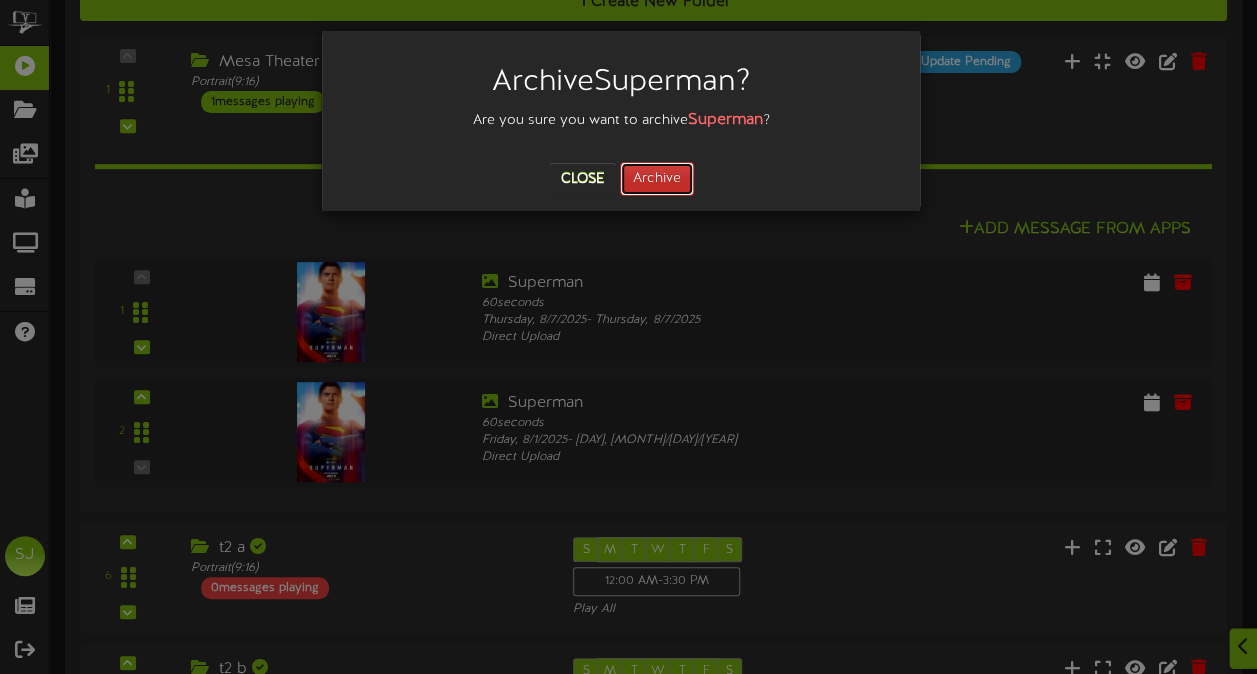click on "Archive" at bounding box center [657, 179] 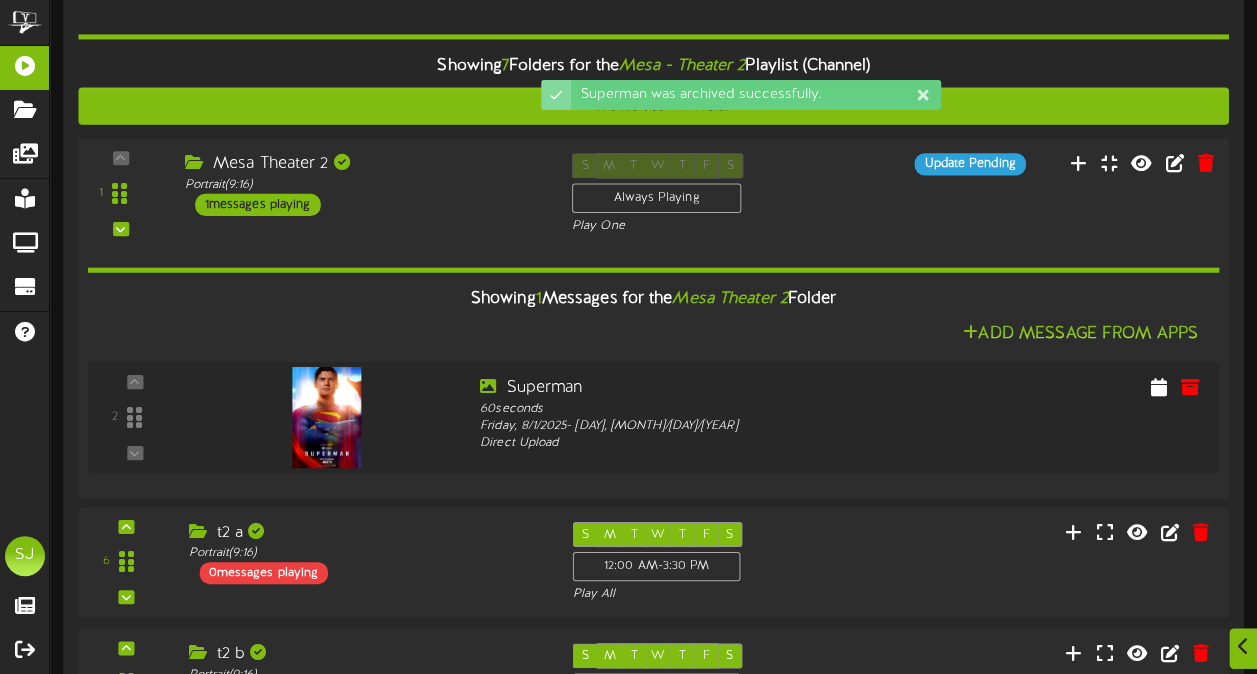 scroll, scrollTop: 152, scrollLeft: 0, axis: vertical 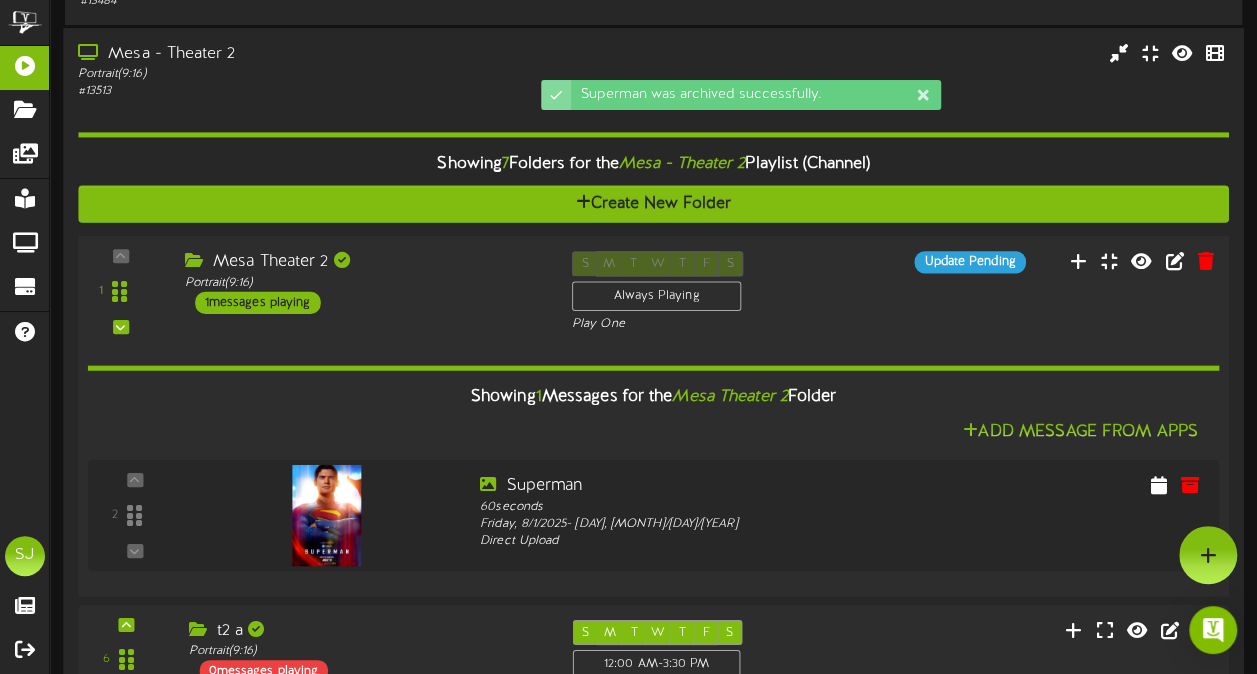 click on "1
( 9:16" at bounding box center (654, 292) 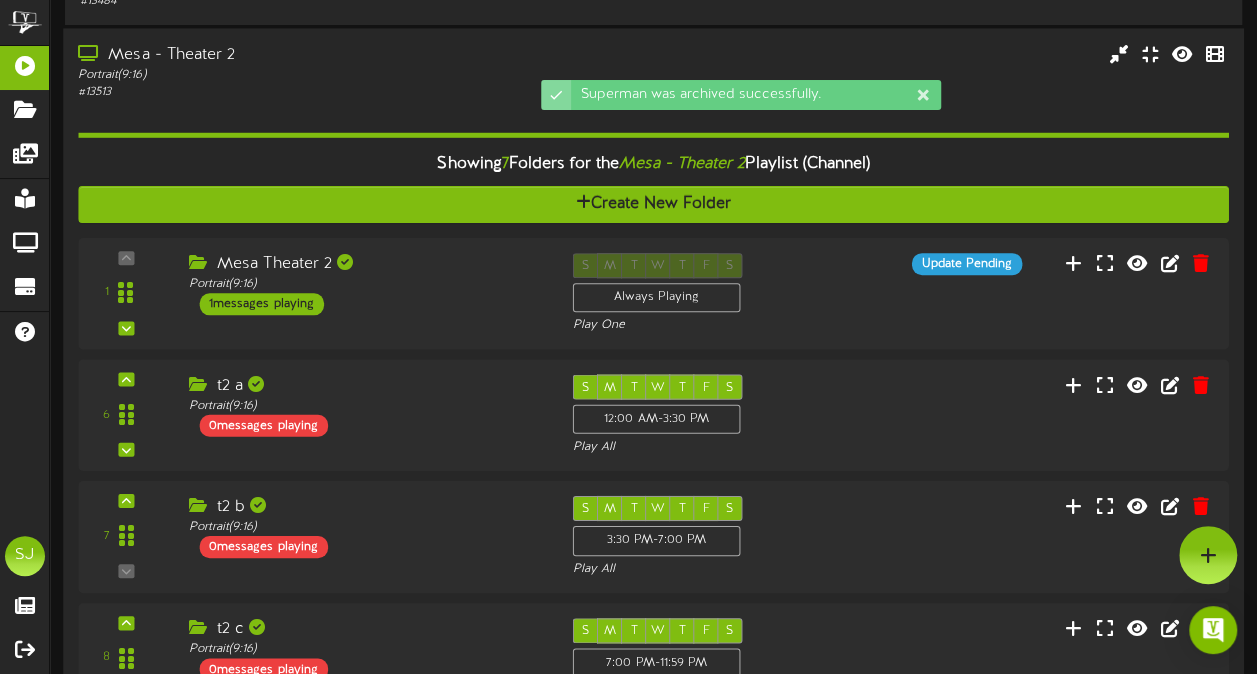 click on "# 13513" at bounding box center (309, 92) 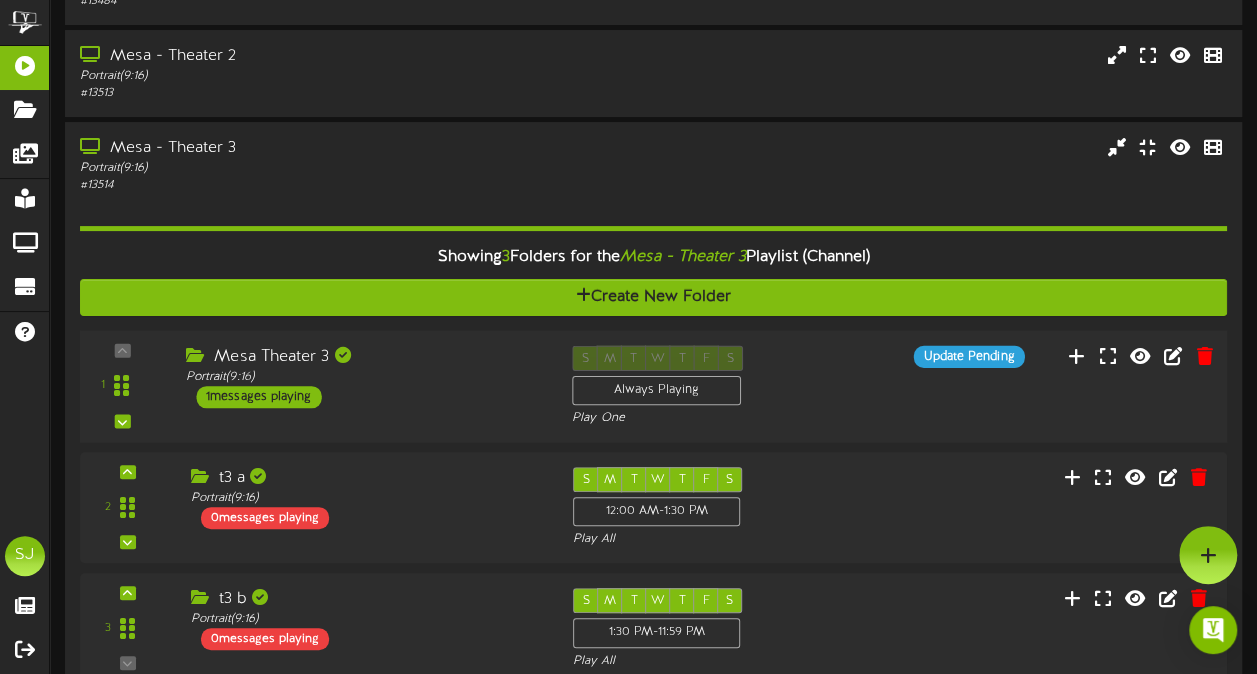 click on "1
( 9:16" at bounding box center (653, 386) 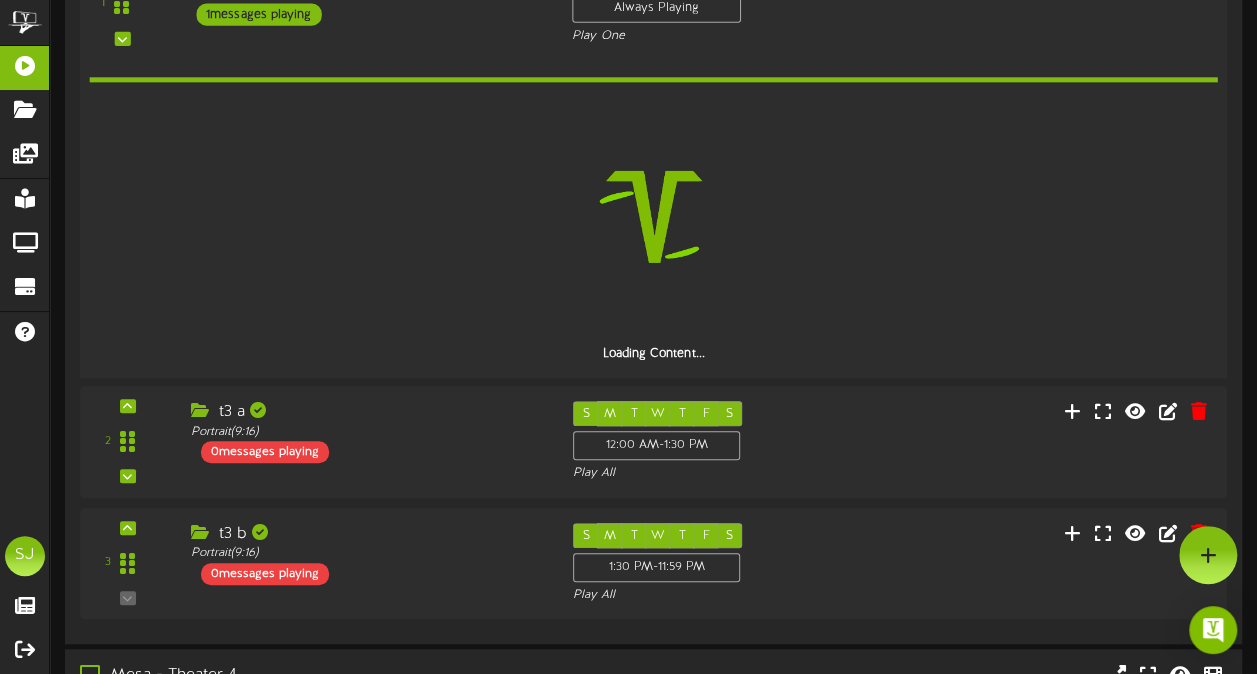 scroll, scrollTop: 522, scrollLeft: 0, axis: vertical 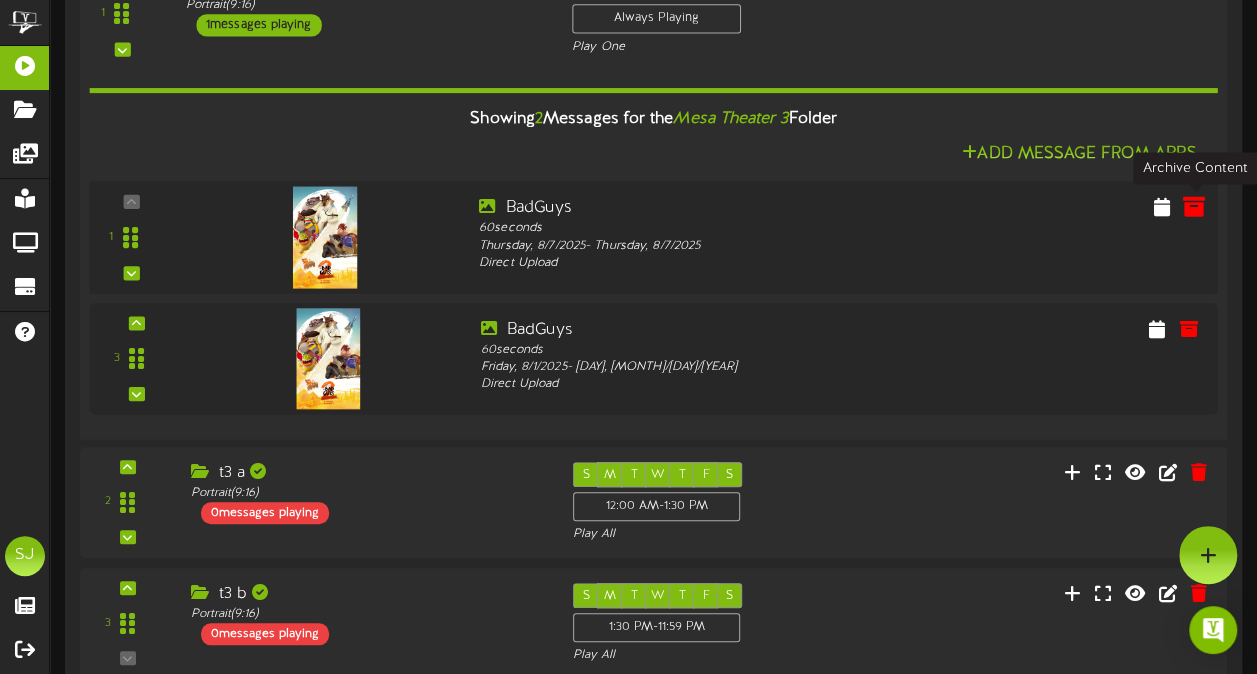 click at bounding box center (1194, 206) 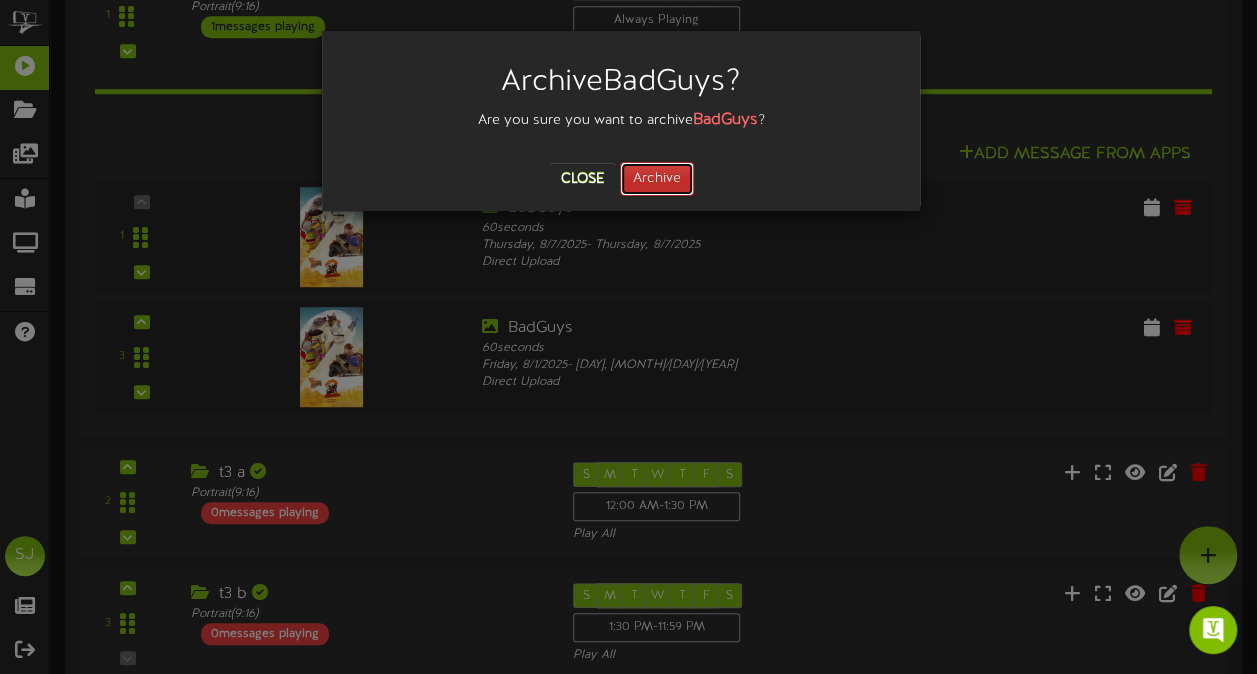 click on "Archive" at bounding box center [657, 179] 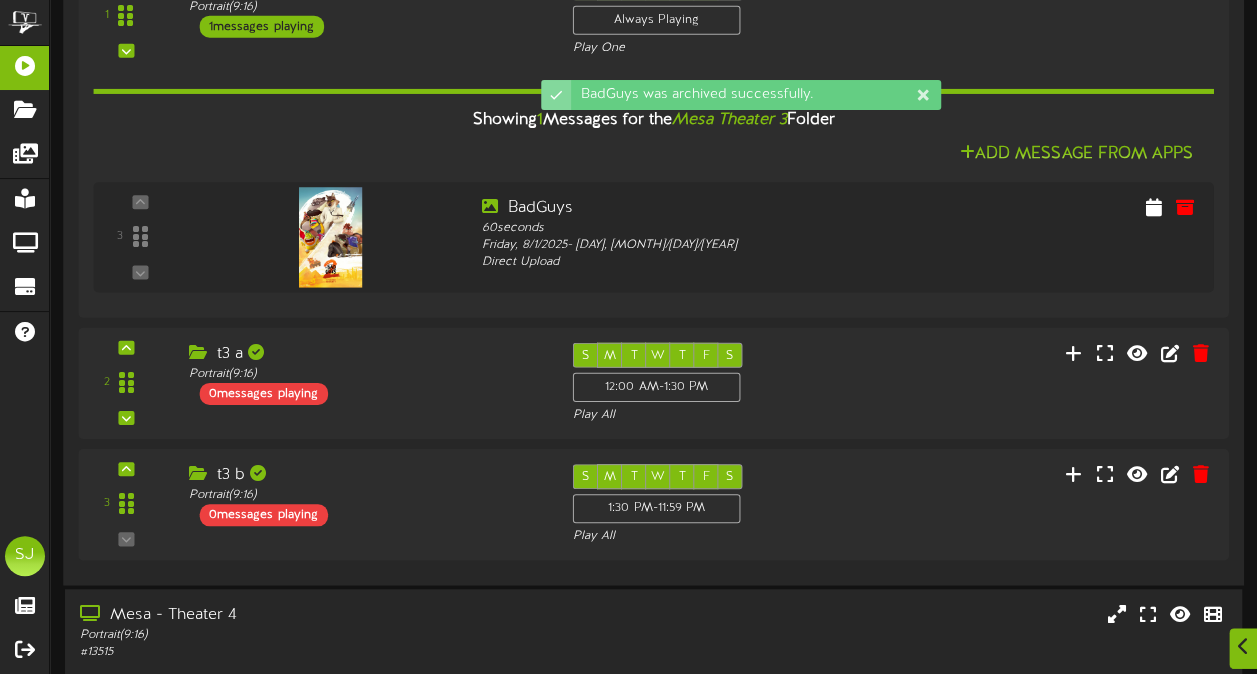 scroll, scrollTop: 222, scrollLeft: 0, axis: vertical 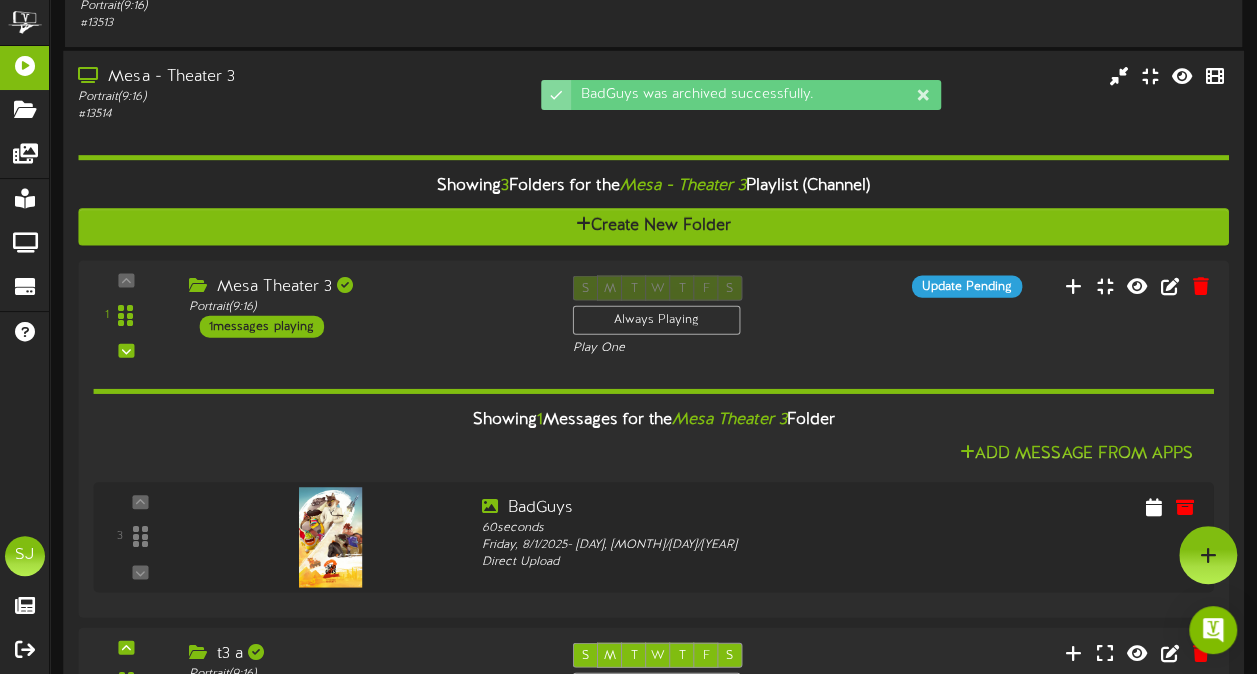 click on "Showing  3  Folders for the  Mesa - Theater 3  Playlist (Channel)
Create New Folder
1
()" at bounding box center (653, 496) 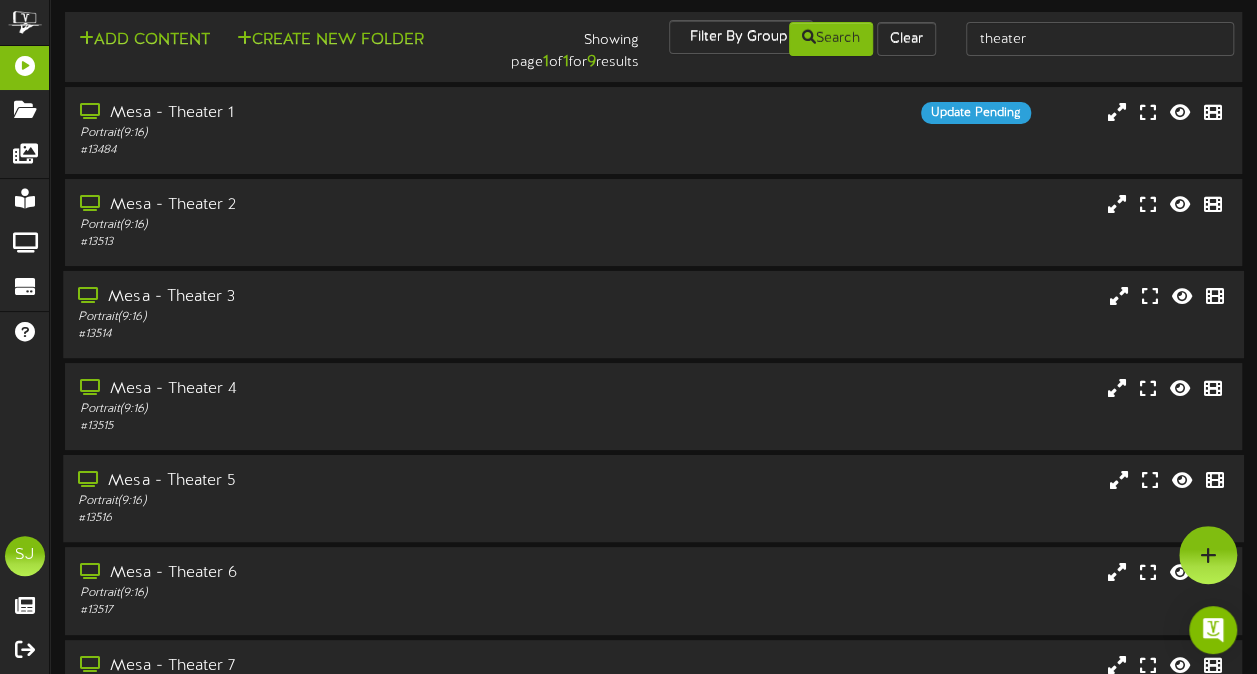 scroll, scrollTop: 0, scrollLeft: 0, axis: both 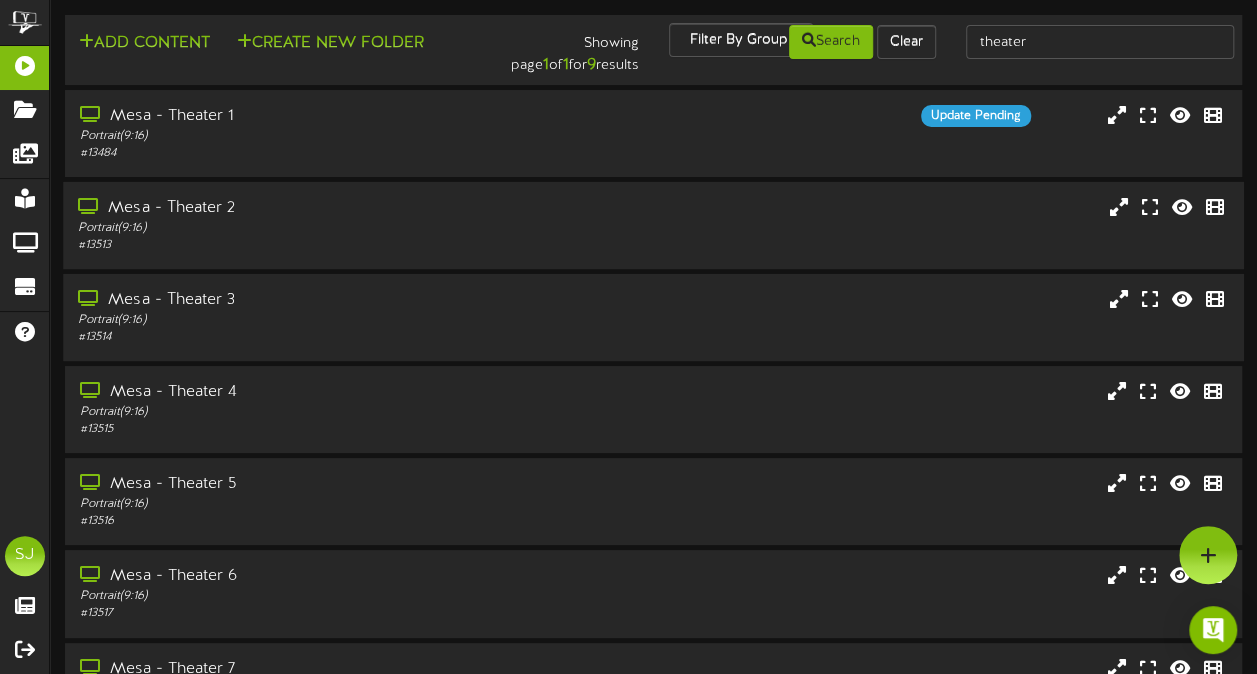 click on "Mesa - Theater 2
Portrait  ( 9:16 )
# 13513" at bounding box center [653, 225] 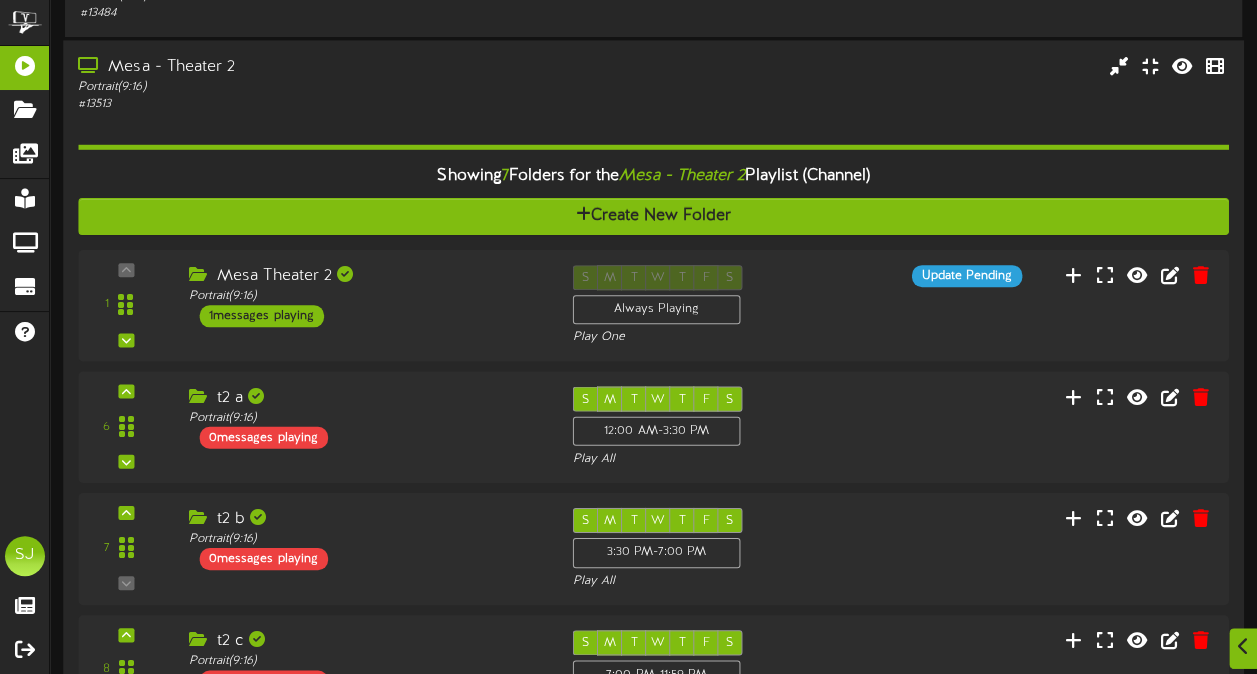scroll, scrollTop: 300, scrollLeft: 0, axis: vertical 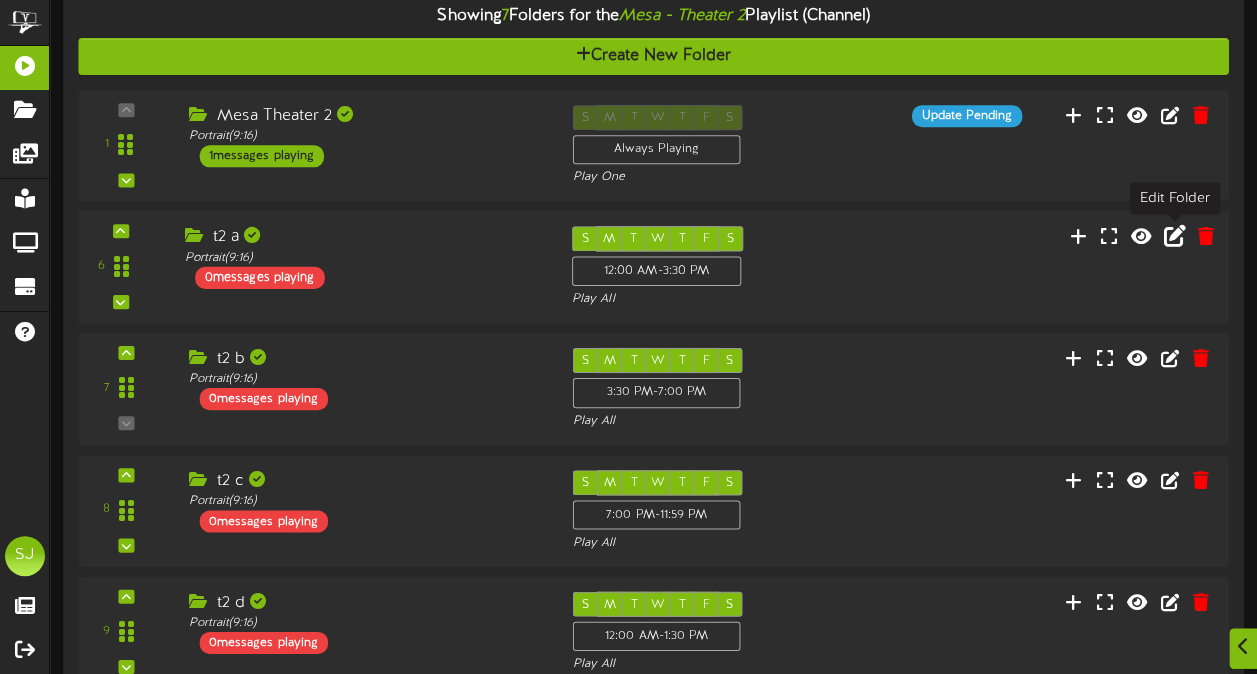 click at bounding box center [1175, 236] 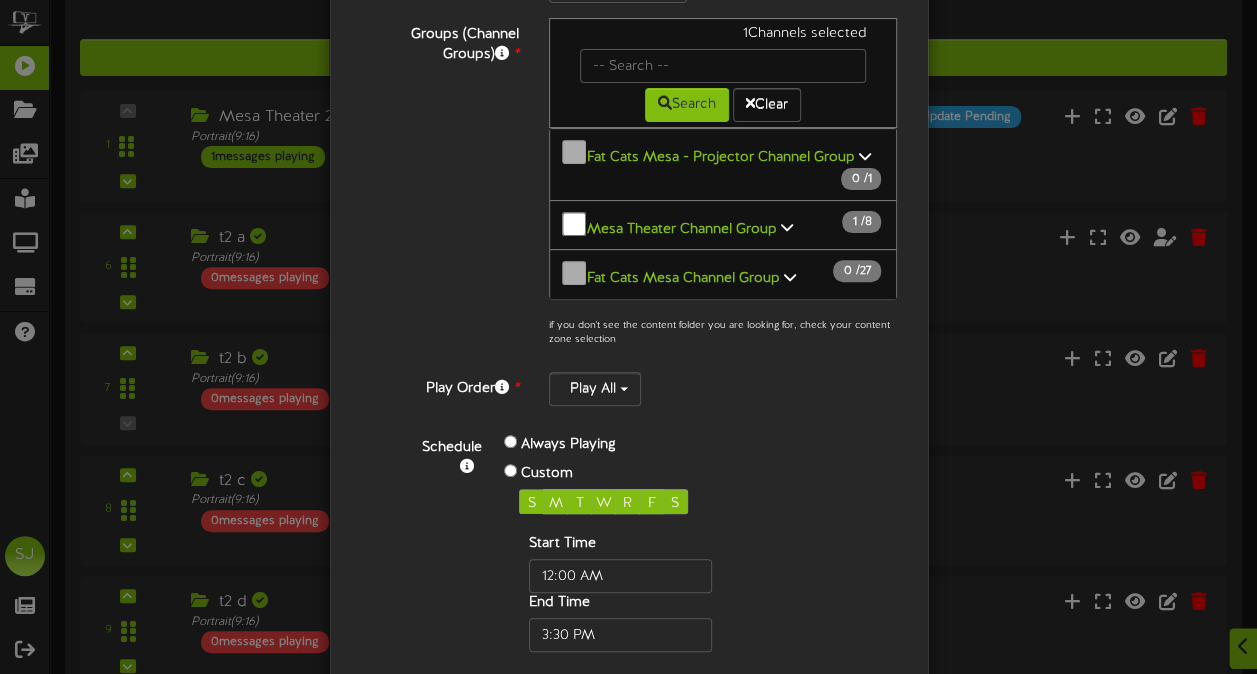 scroll, scrollTop: 344, scrollLeft: 0, axis: vertical 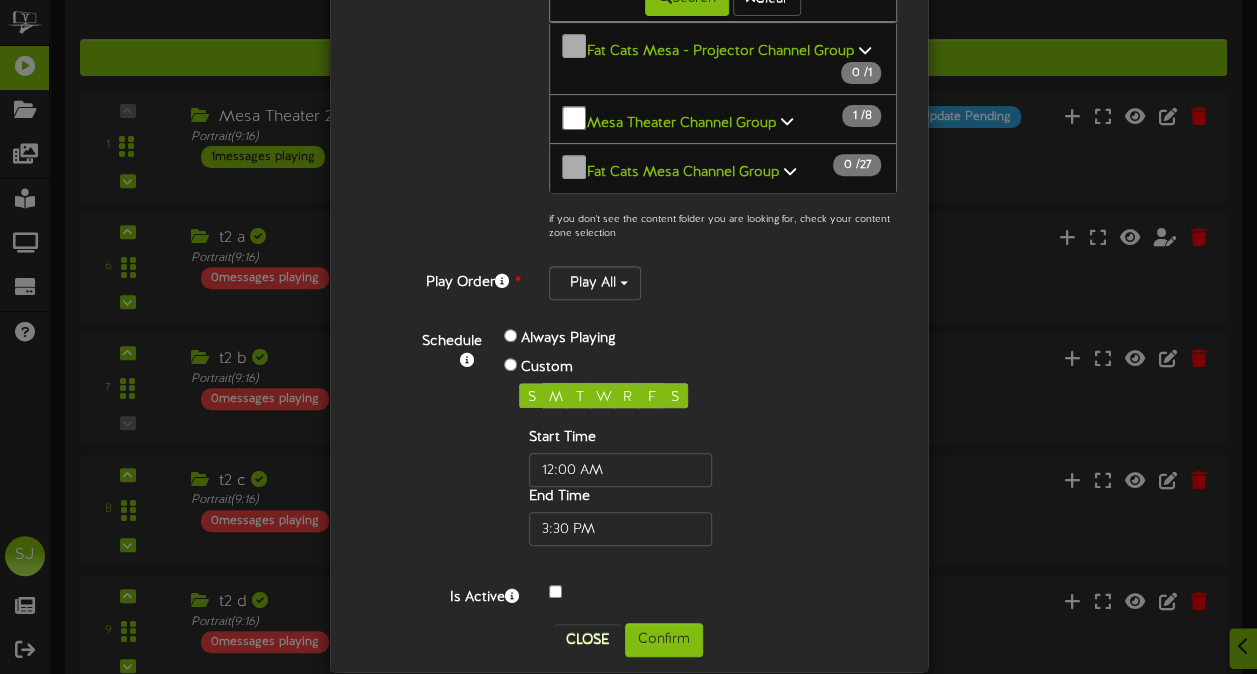 click on "Schedule
Always Playing
Custom
S
M
T
W
R
F
S
Start Time
End Time" at bounding box center (652, 440) 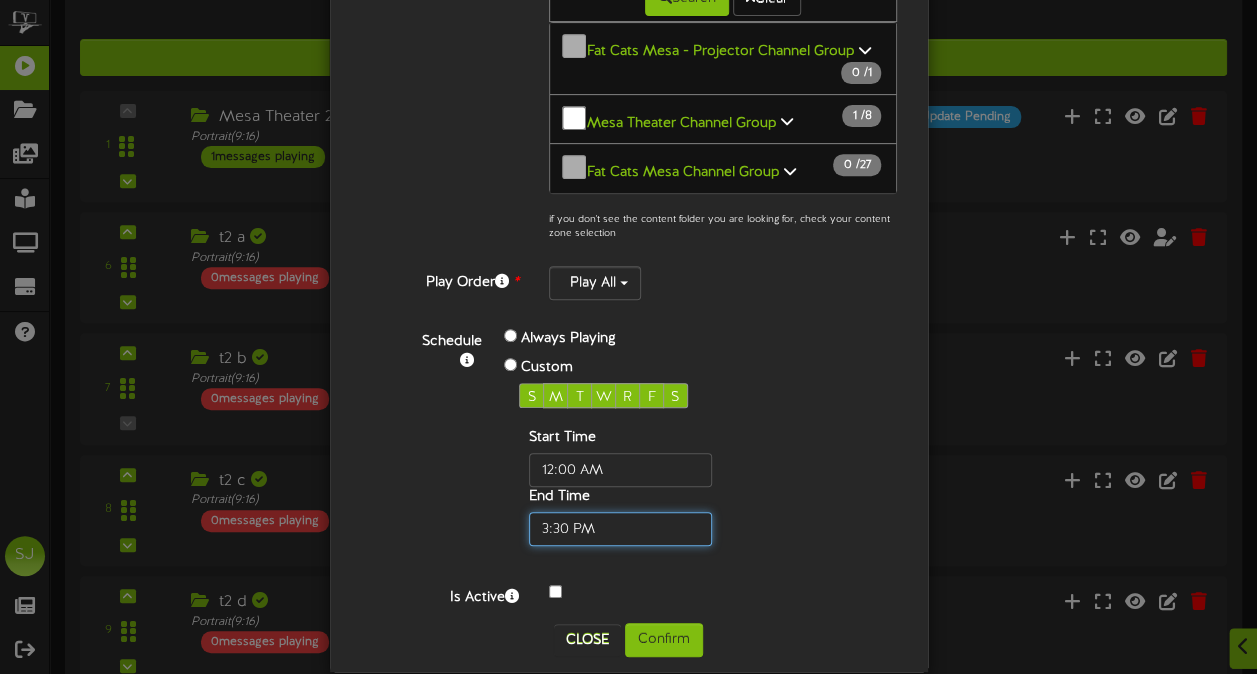 click at bounding box center [620, 529] 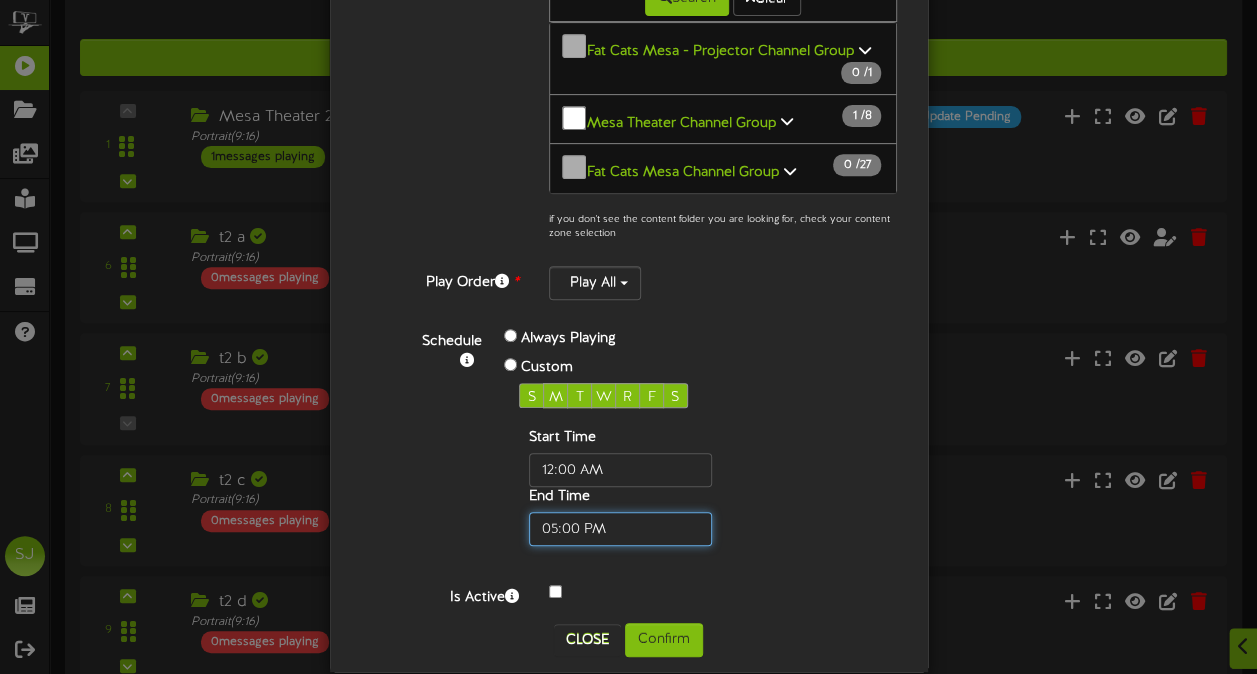 type on "05:00 PM" 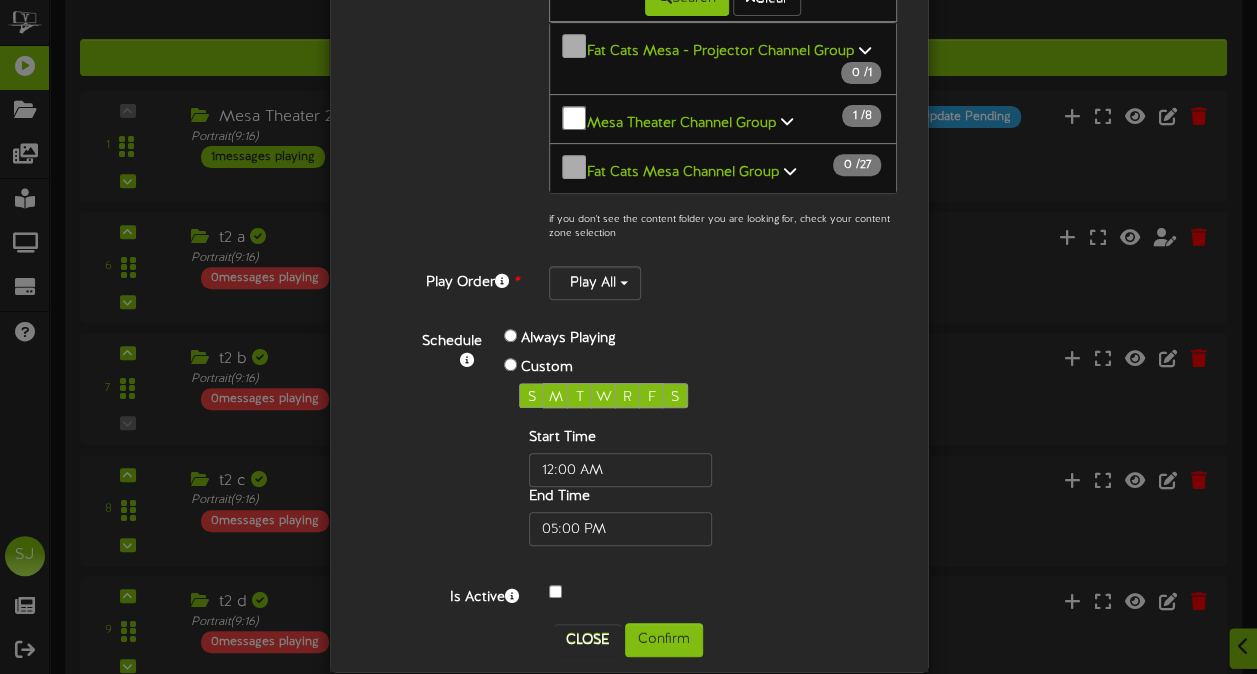 click on "Start Time
End Time" at bounding box center (652, 487) 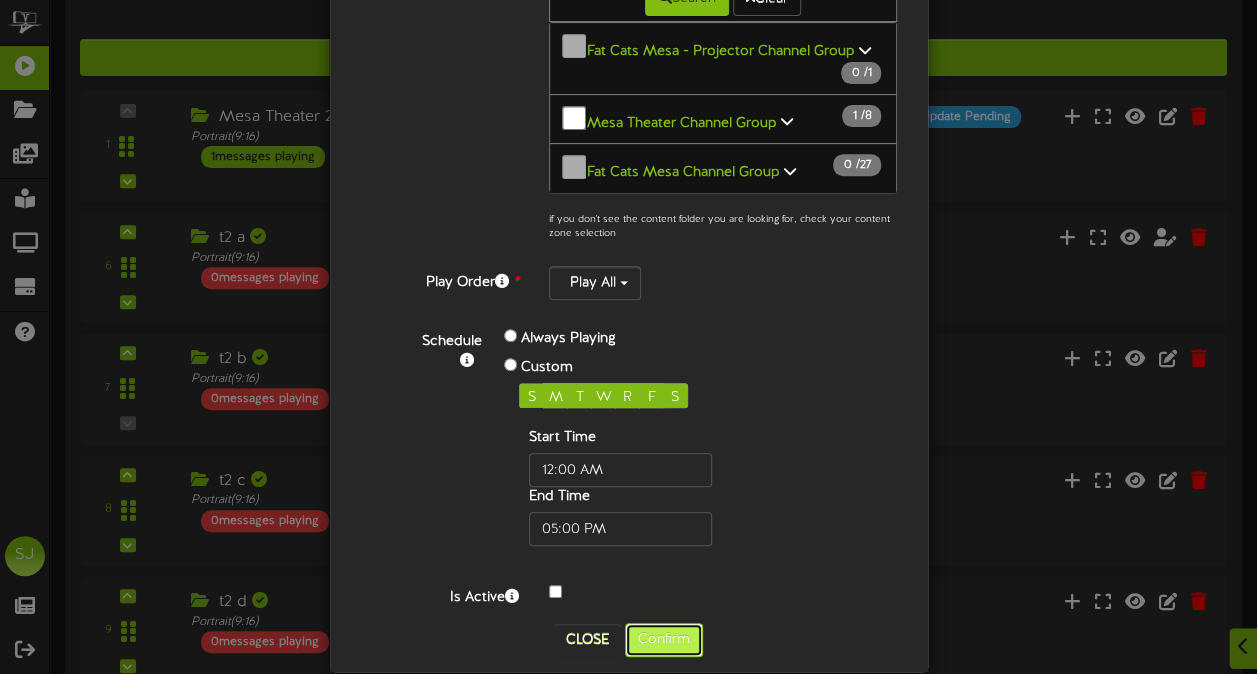 click on "Confirm" at bounding box center [664, 640] 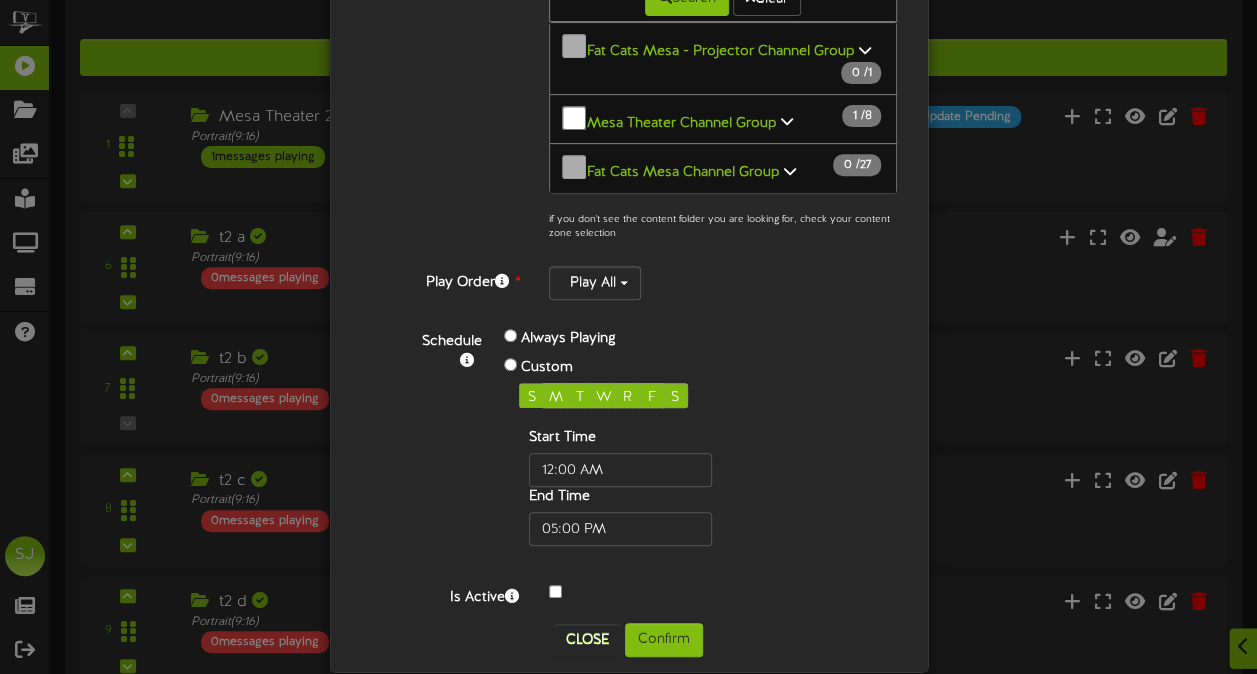 scroll, scrollTop: 0, scrollLeft: 0, axis: both 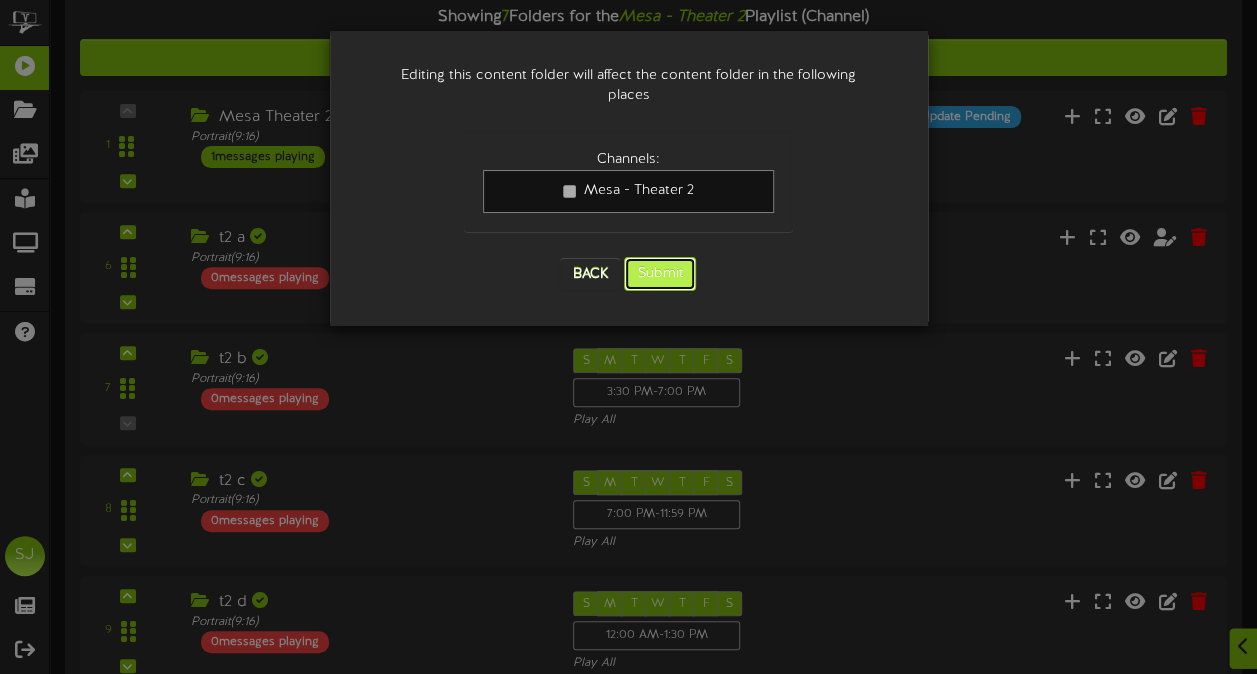 click on "Submit" at bounding box center (660, 274) 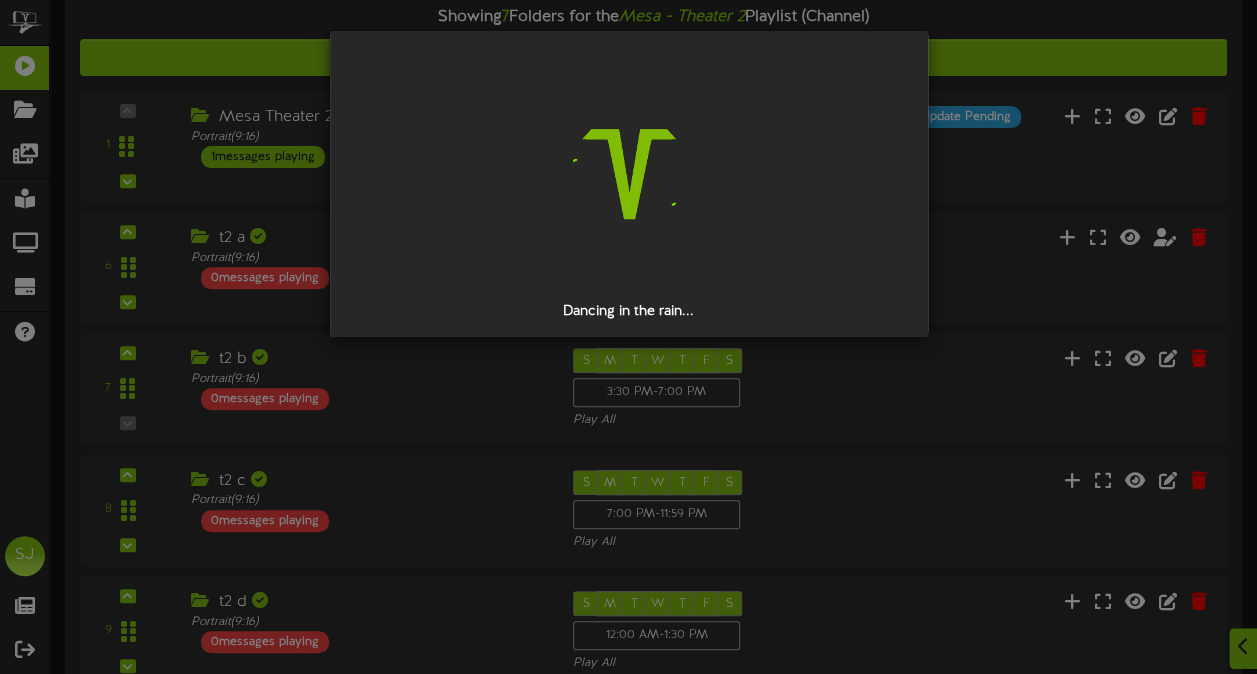 scroll, scrollTop: 0, scrollLeft: 0, axis: both 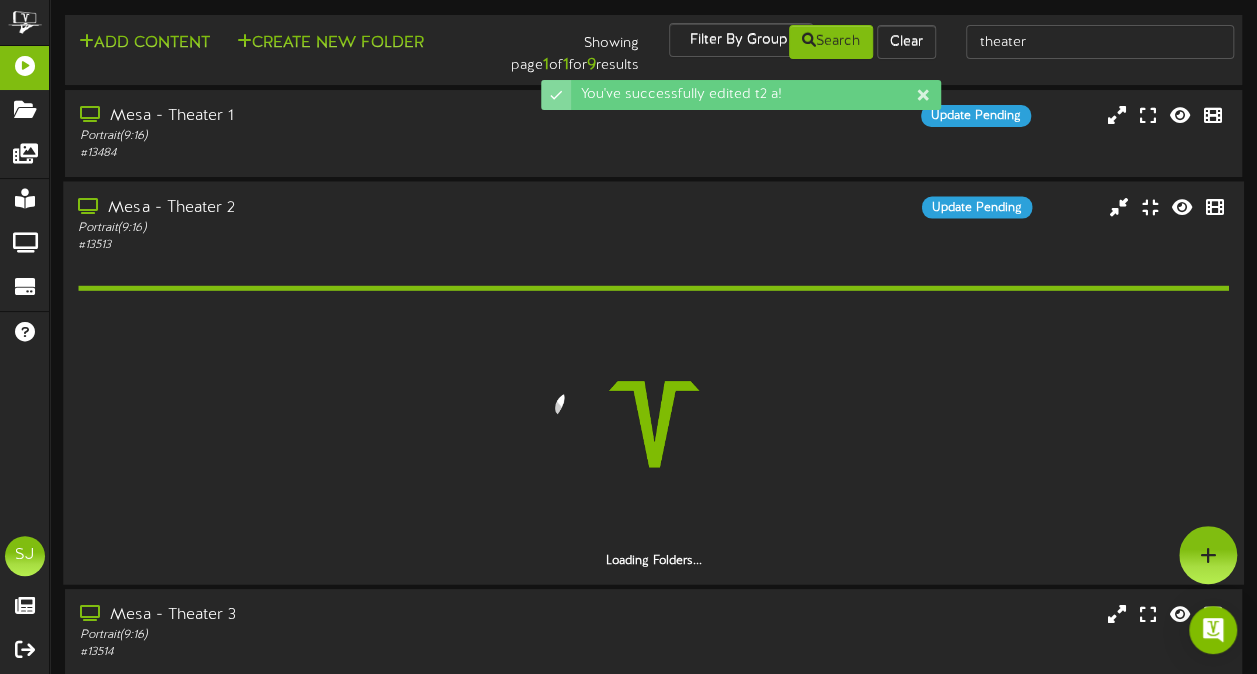 click on "Mesa - Theater 2
Portrait  ( 9:16 )
# 13513
Update Pending" at bounding box center (653, 224) 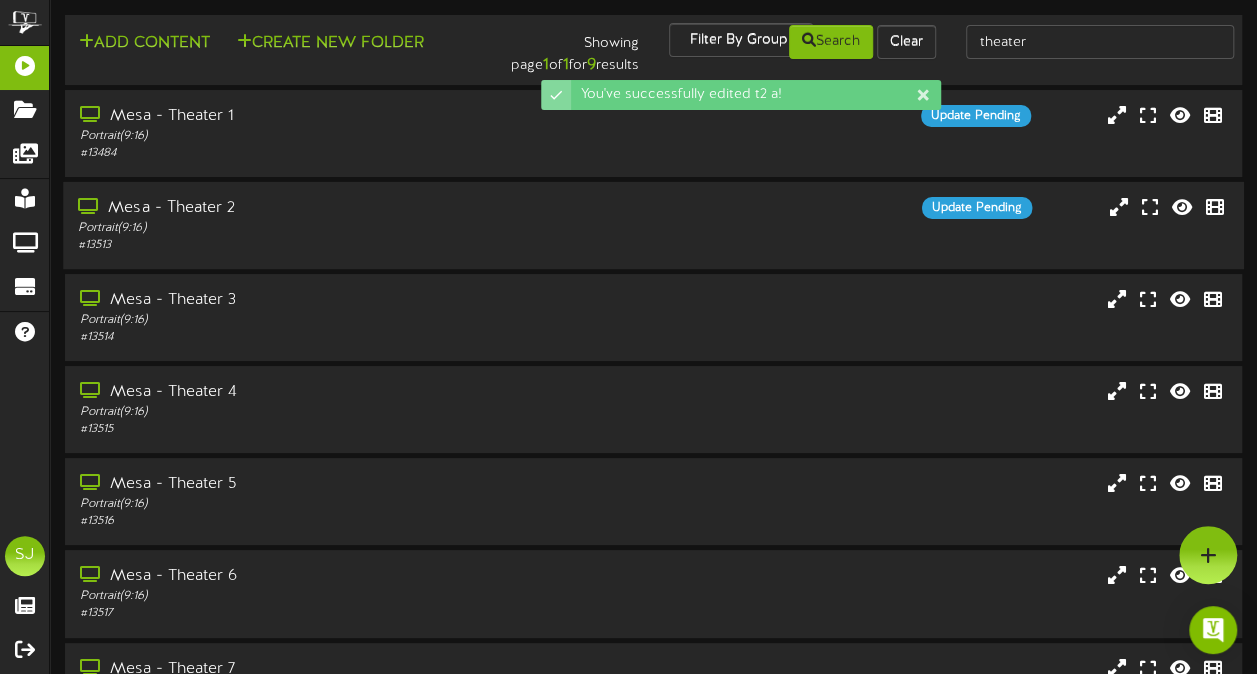 click on "Mesa - Theater 2
Portrait  ( 9:16 )
# 13513
Update Pending" at bounding box center [653, 225] 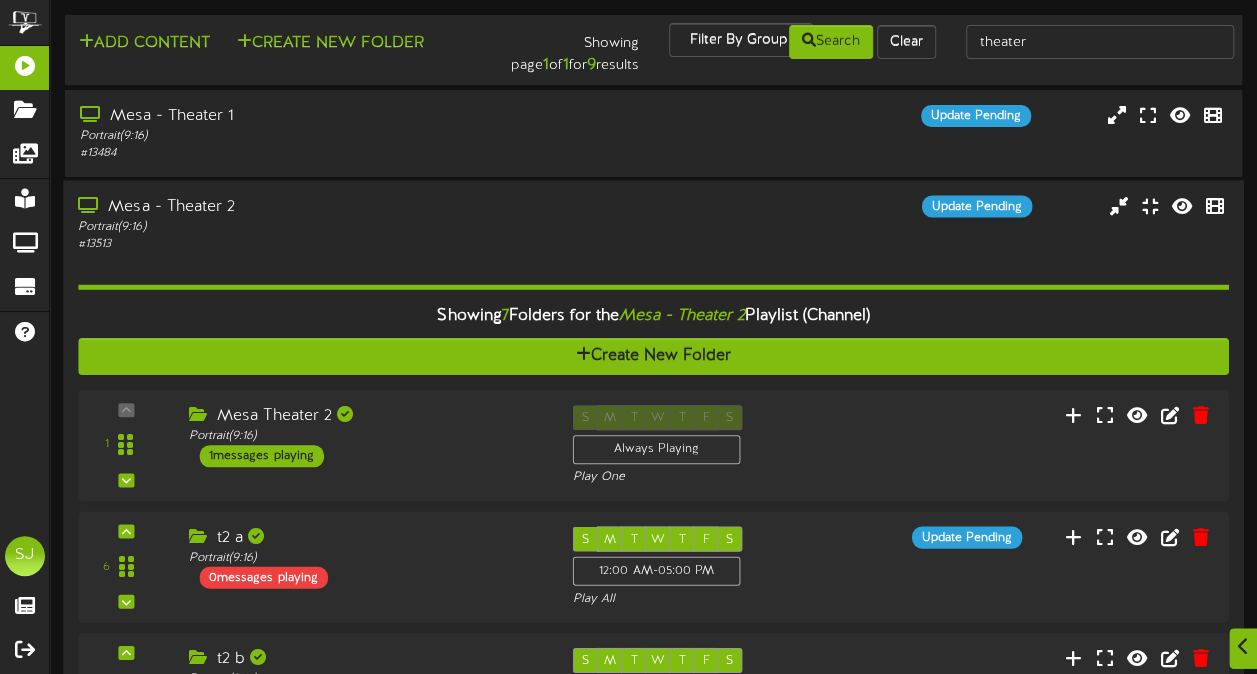 scroll, scrollTop: 300, scrollLeft: 0, axis: vertical 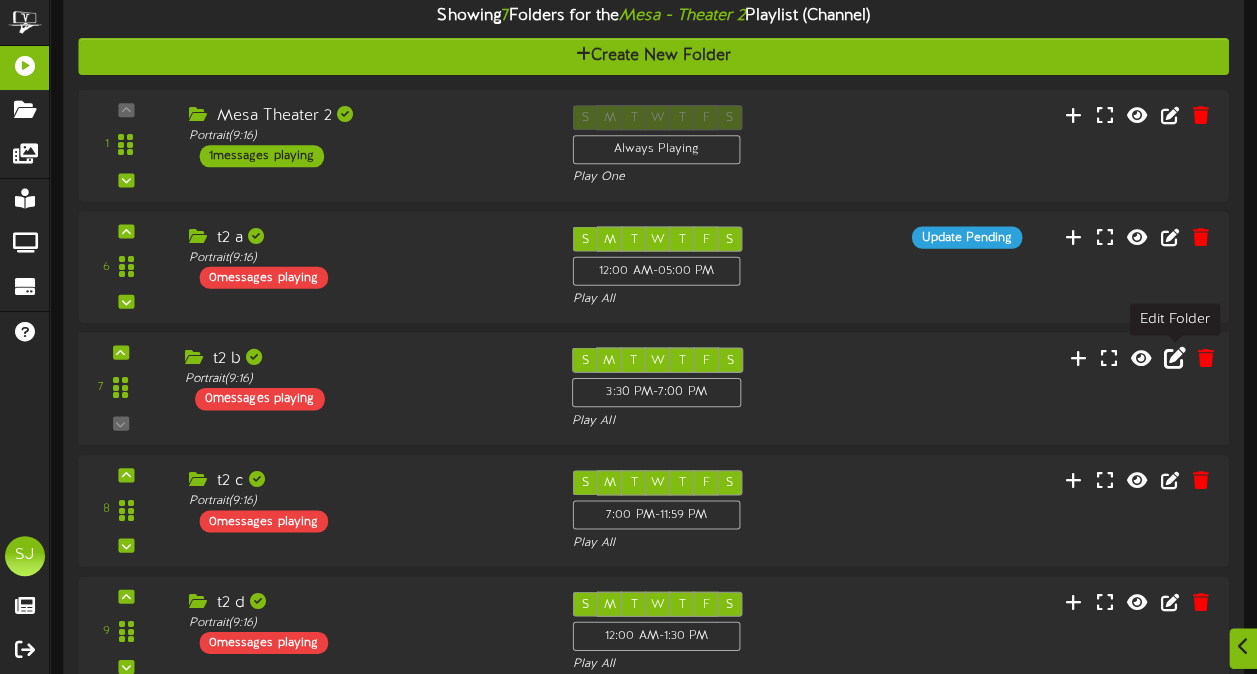 click at bounding box center (1175, 357) 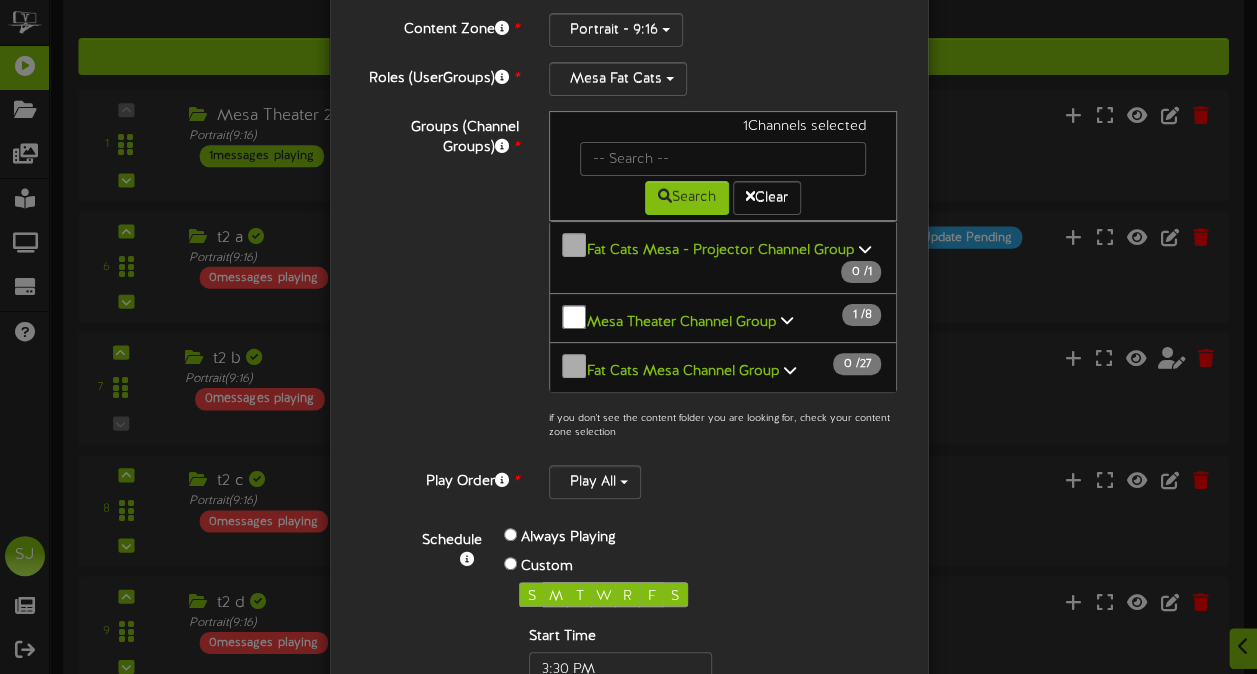 scroll, scrollTop: 344, scrollLeft: 0, axis: vertical 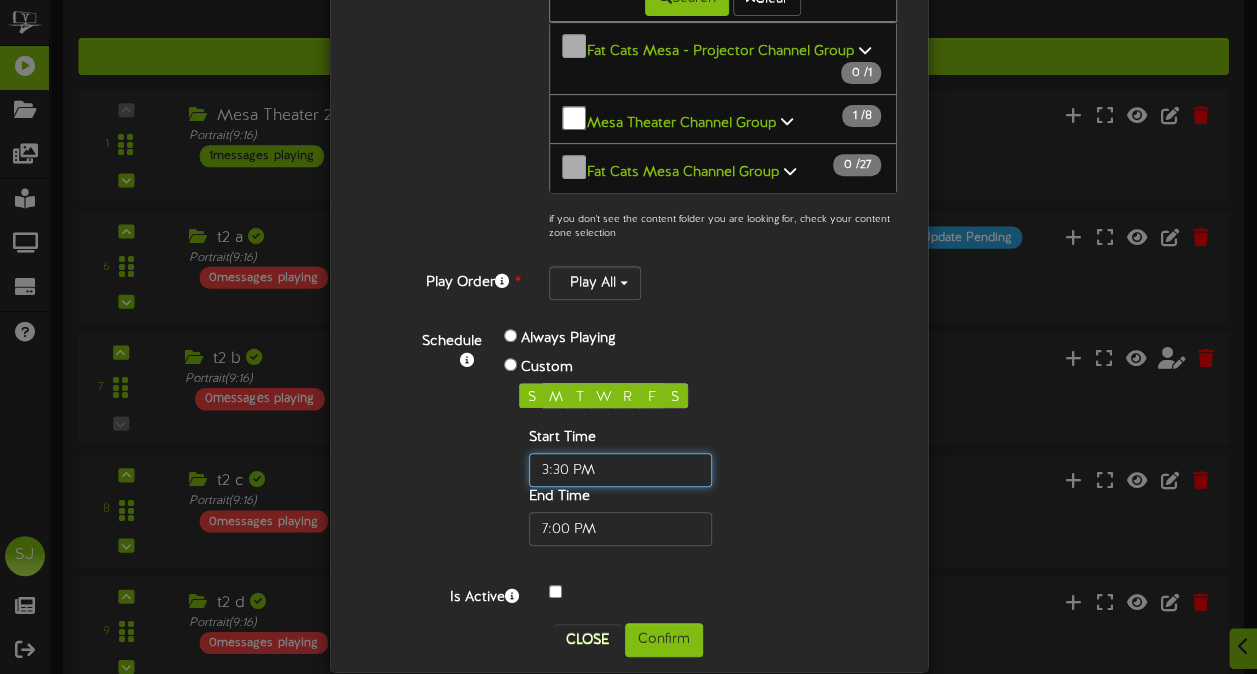 click at bounding box center [620, 470] 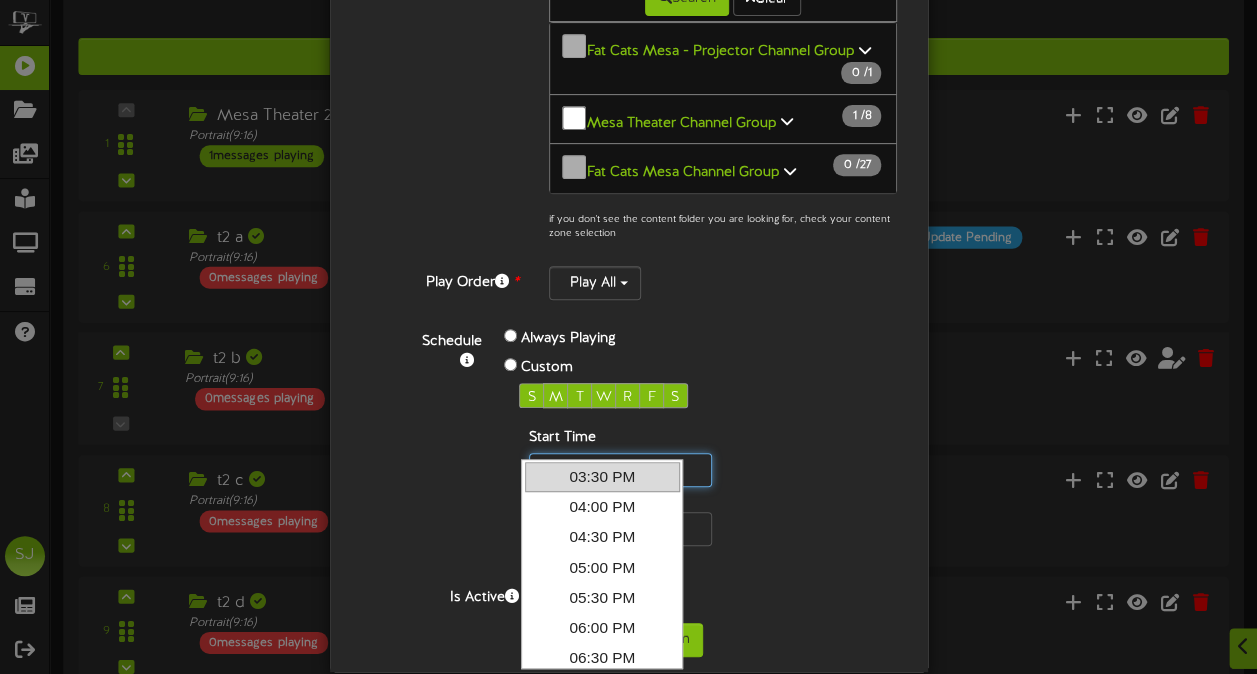 click at bounding box center (620, 470) 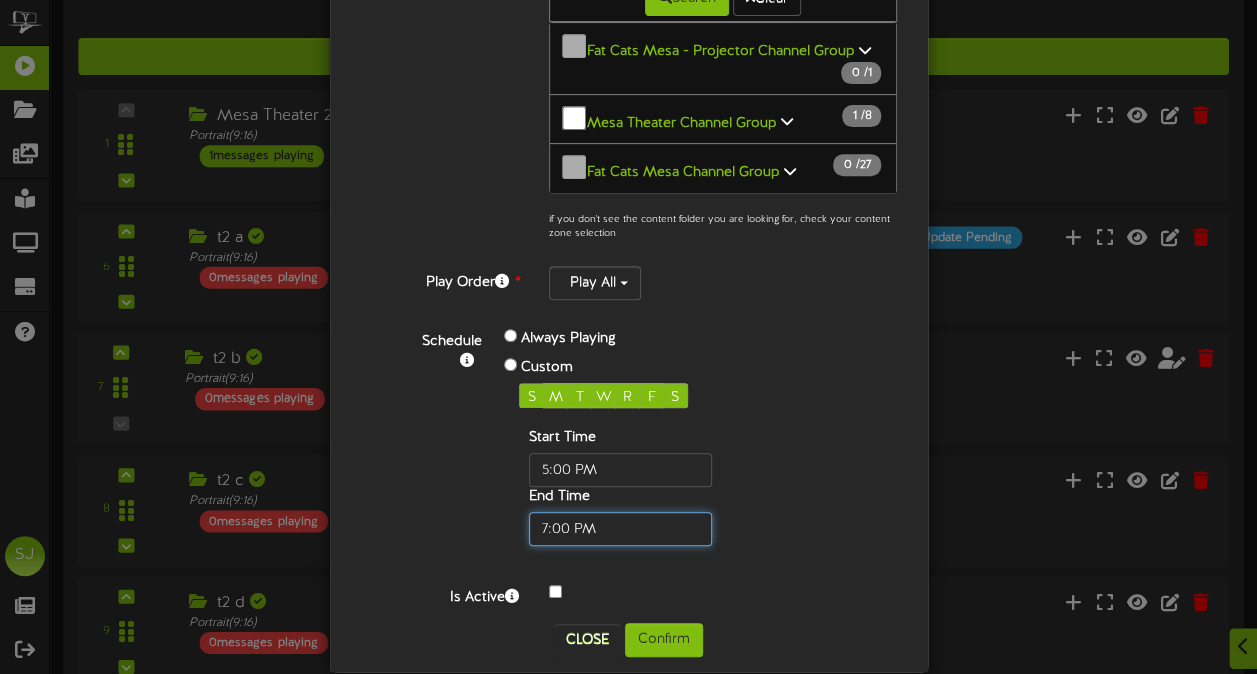 type on "05:00 PM" 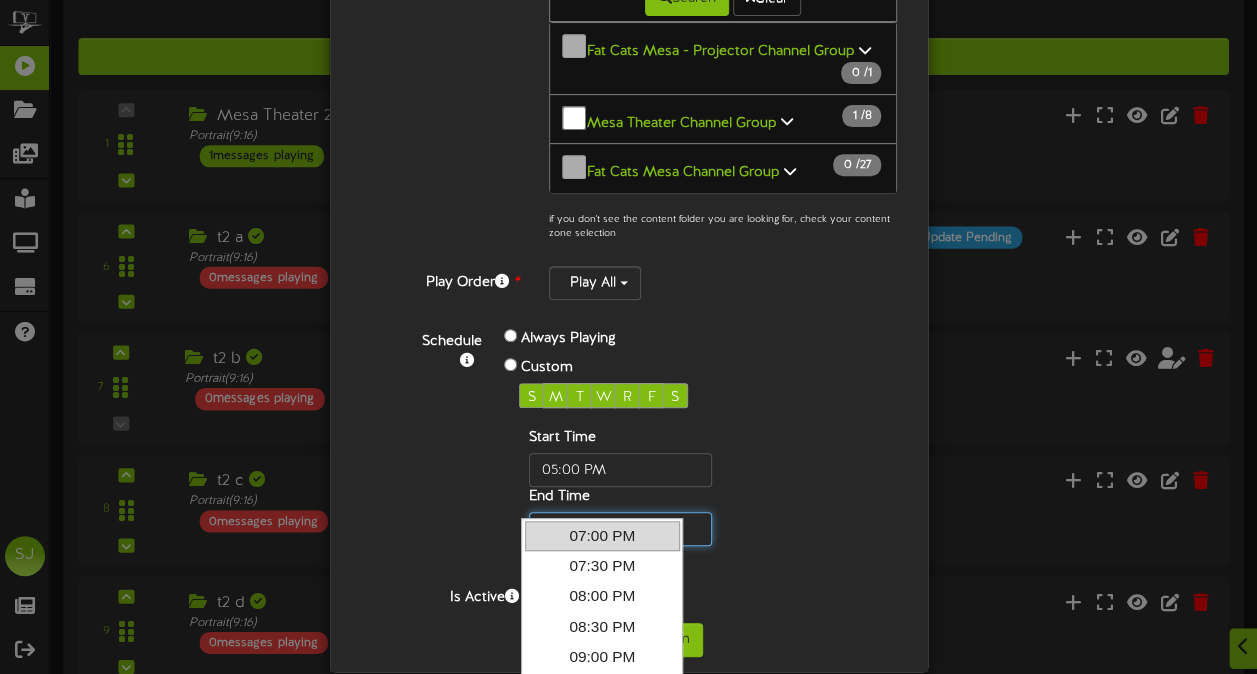 click at bounding box center [620, 529] 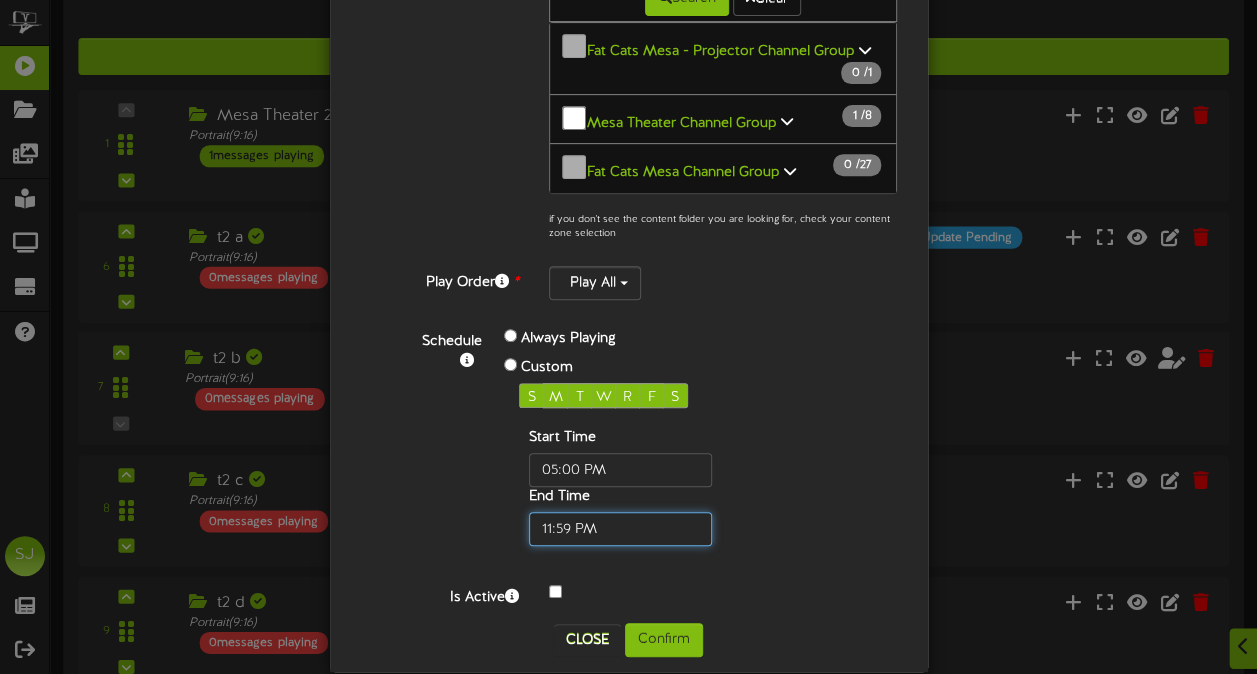 type on "11:59 PM" 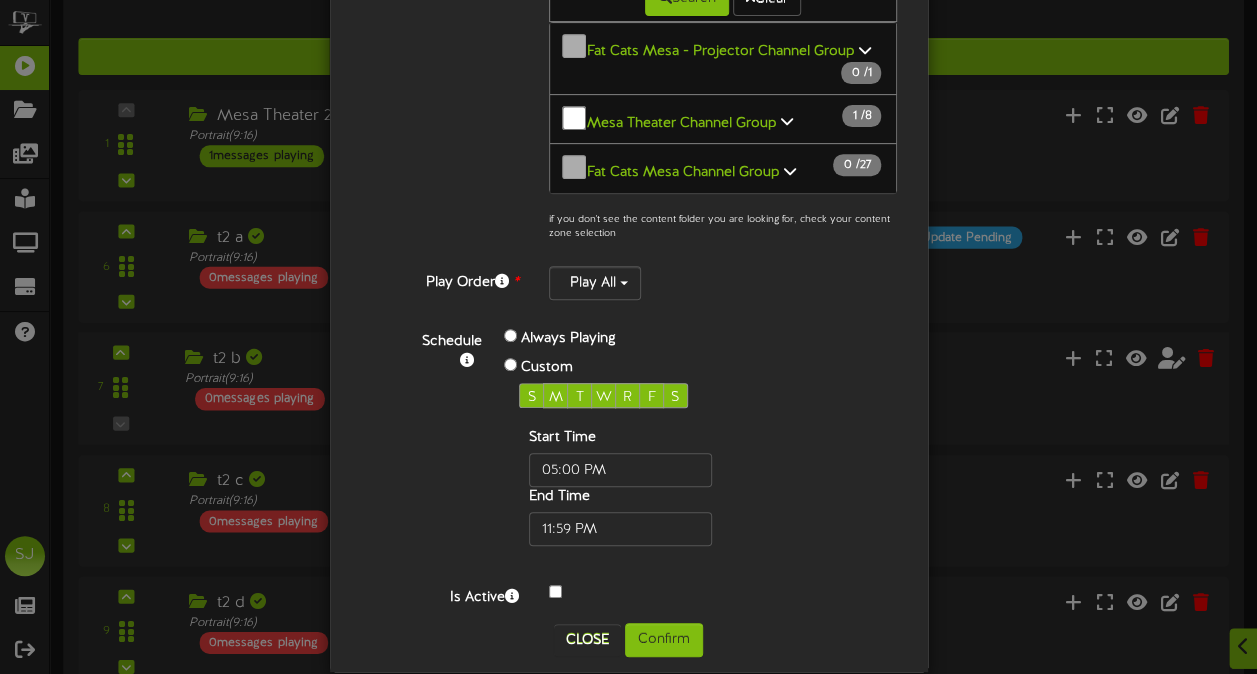 click on "Start Time
End Time" at bounding box center (652, 487) 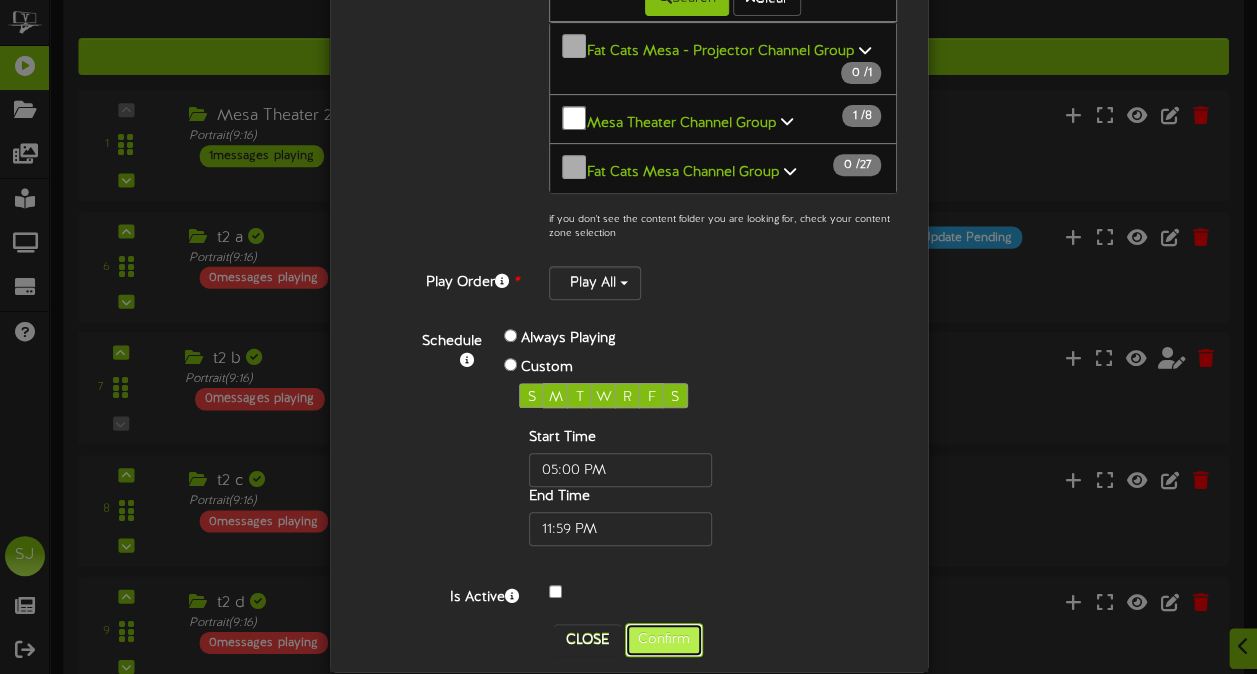 click on "Confirm" at bounding box center [664, 640] 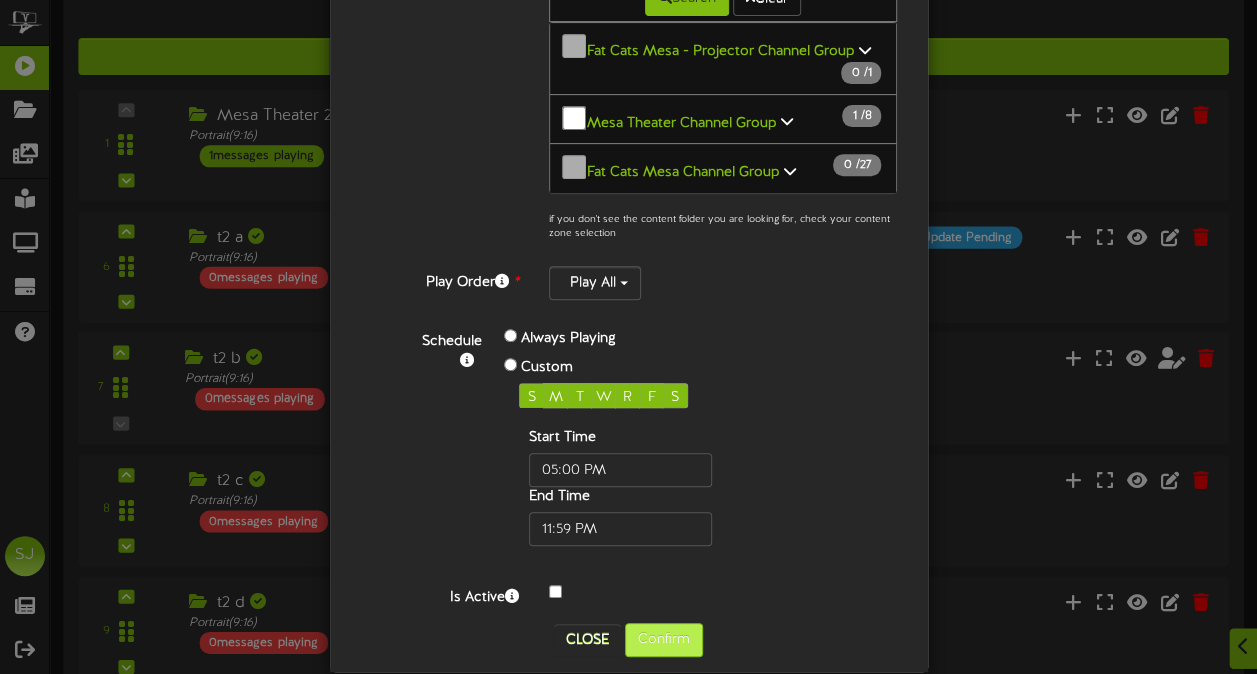 scroll, scrollTop: 0, scrollLeft: 0, axis: both 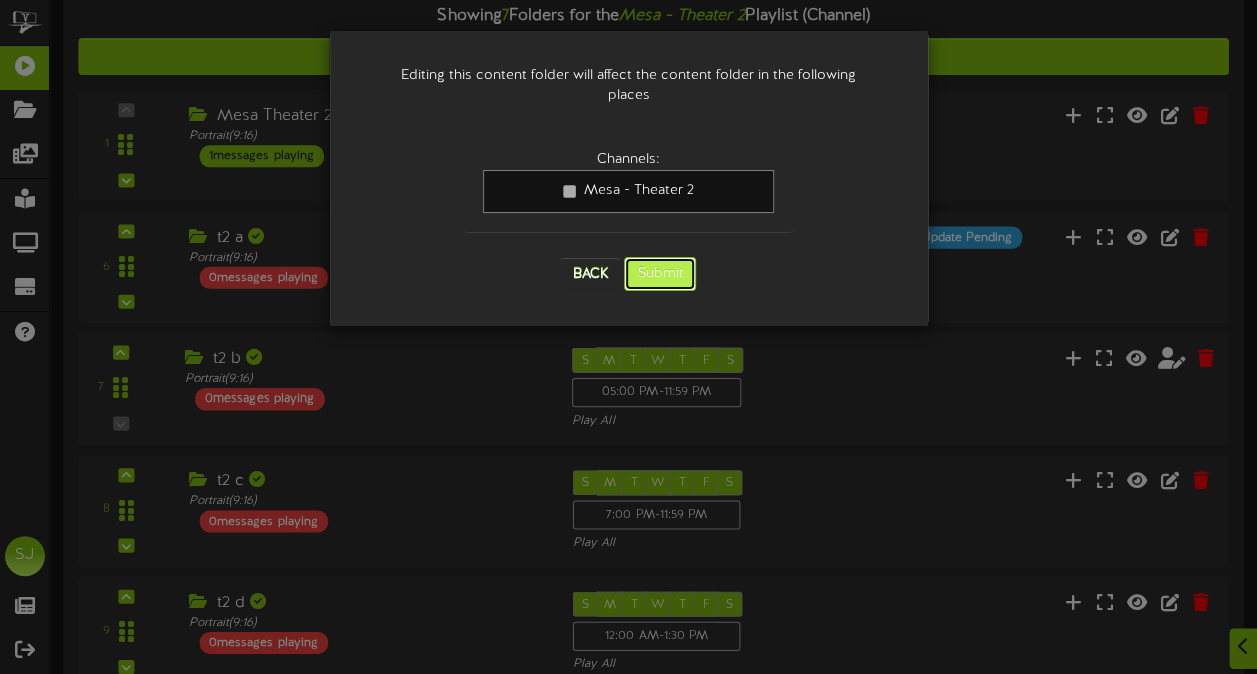 click on "Submit" at bounding box center [660, 274] 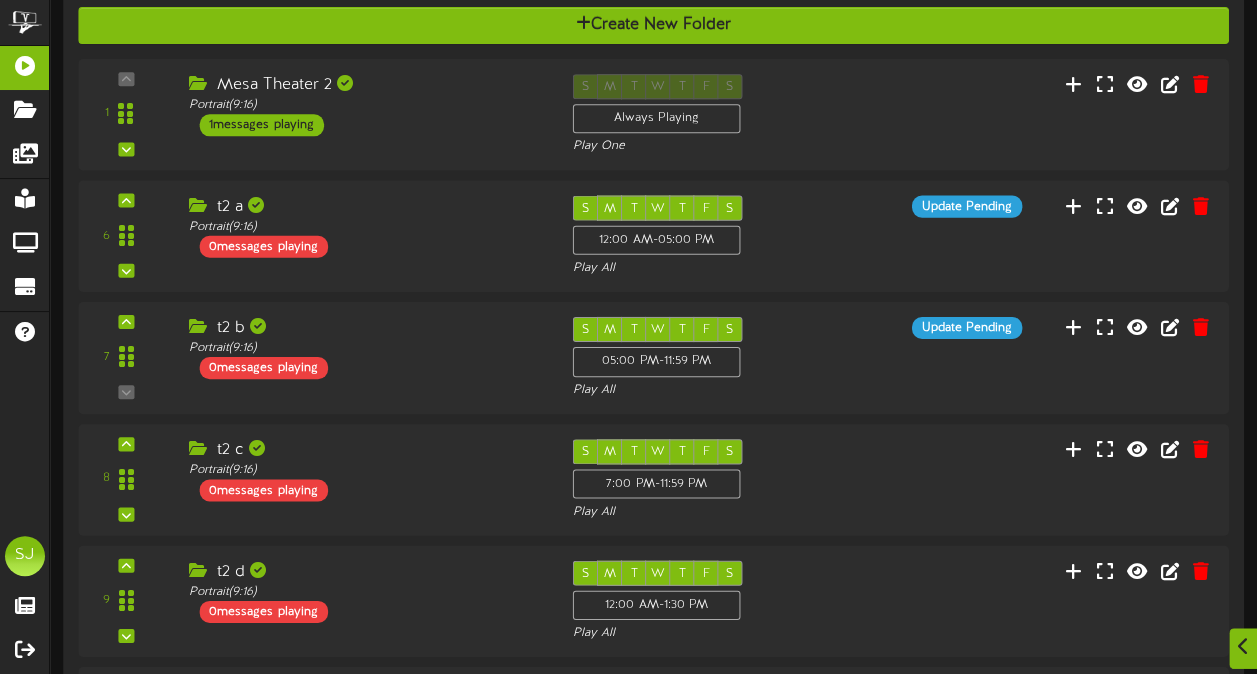 scroll, scrollTop: 300, scrollLeft: 0, axis: vertical 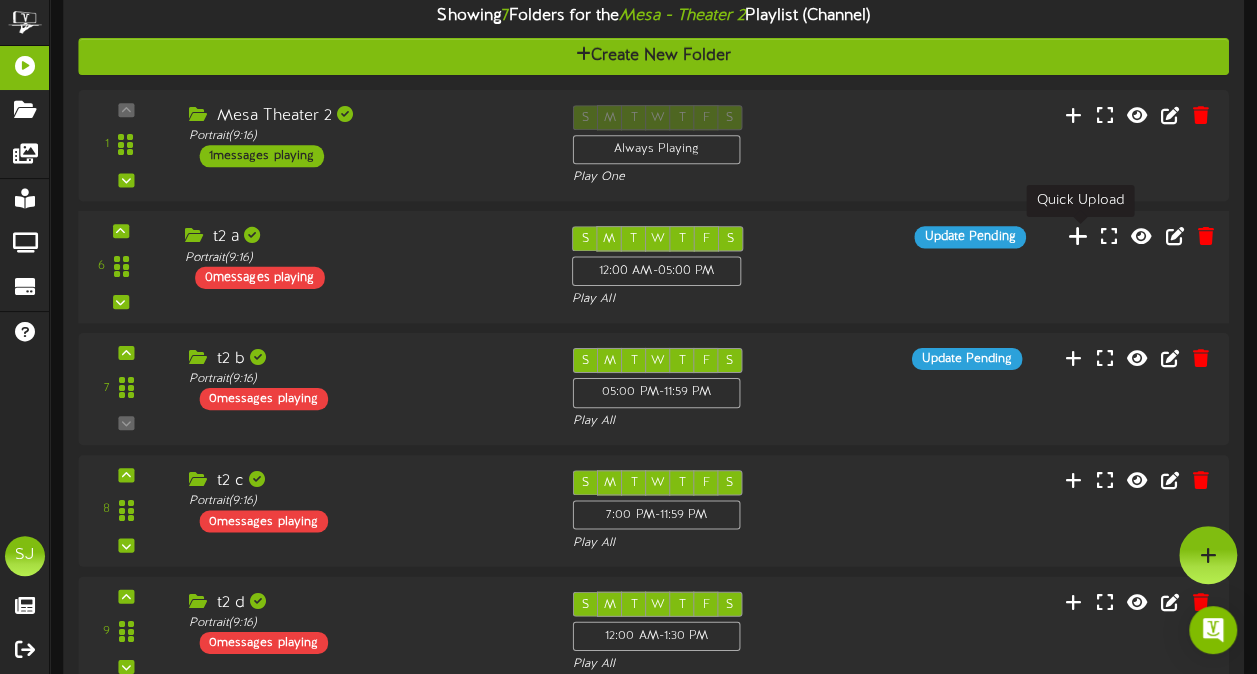 click at bounding box center (1078, 236) 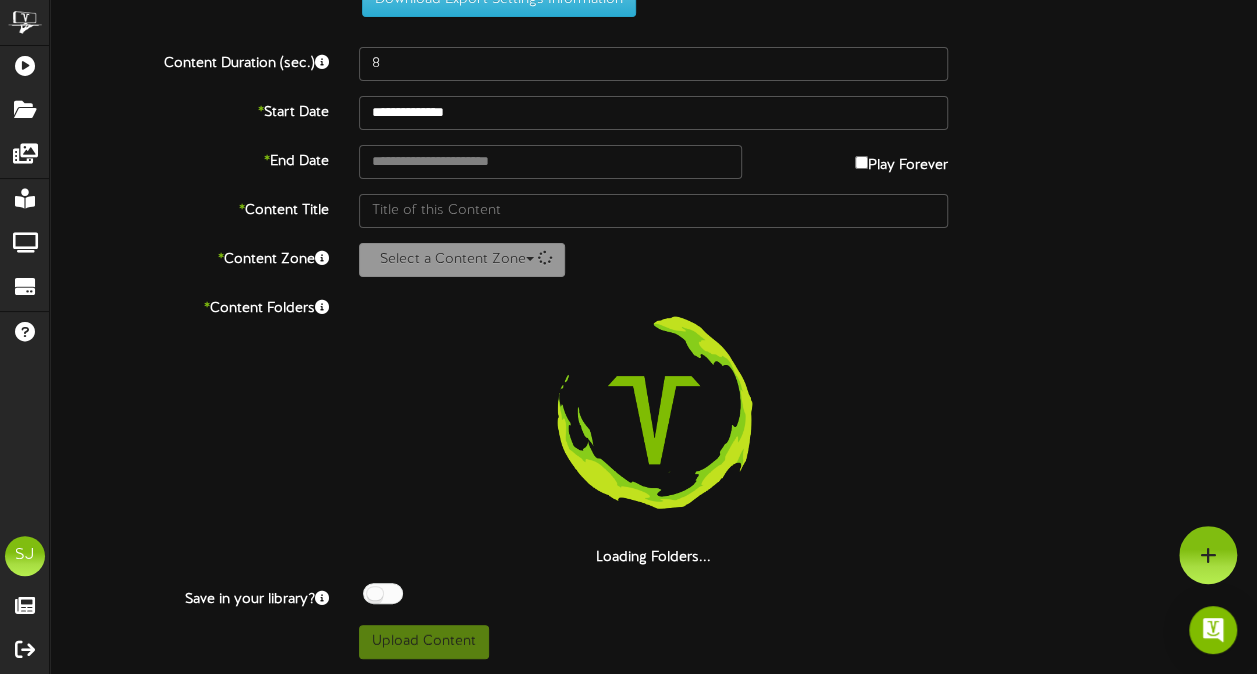 scroll, scrollTop: 73, scrollLeft: 0, axis: vertical 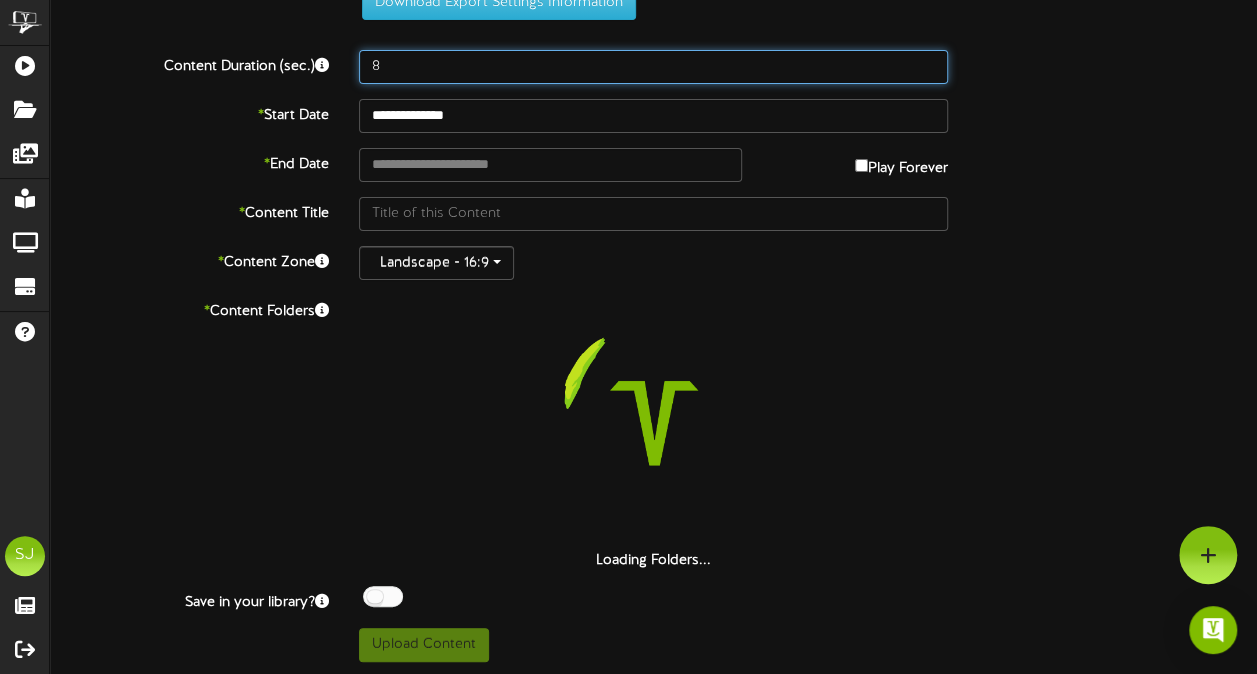 click on "8" at bounding box center [653, 67] 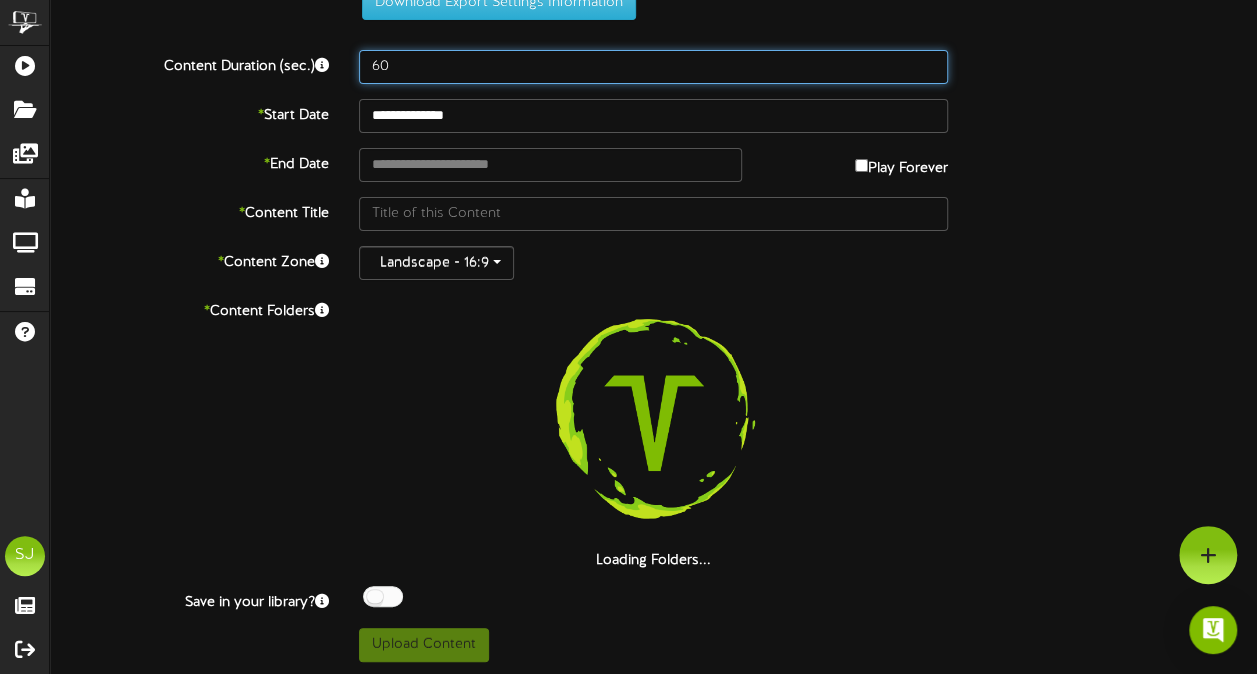 scroll, scrollTop: 0, scrollLeft: 0, axis: both 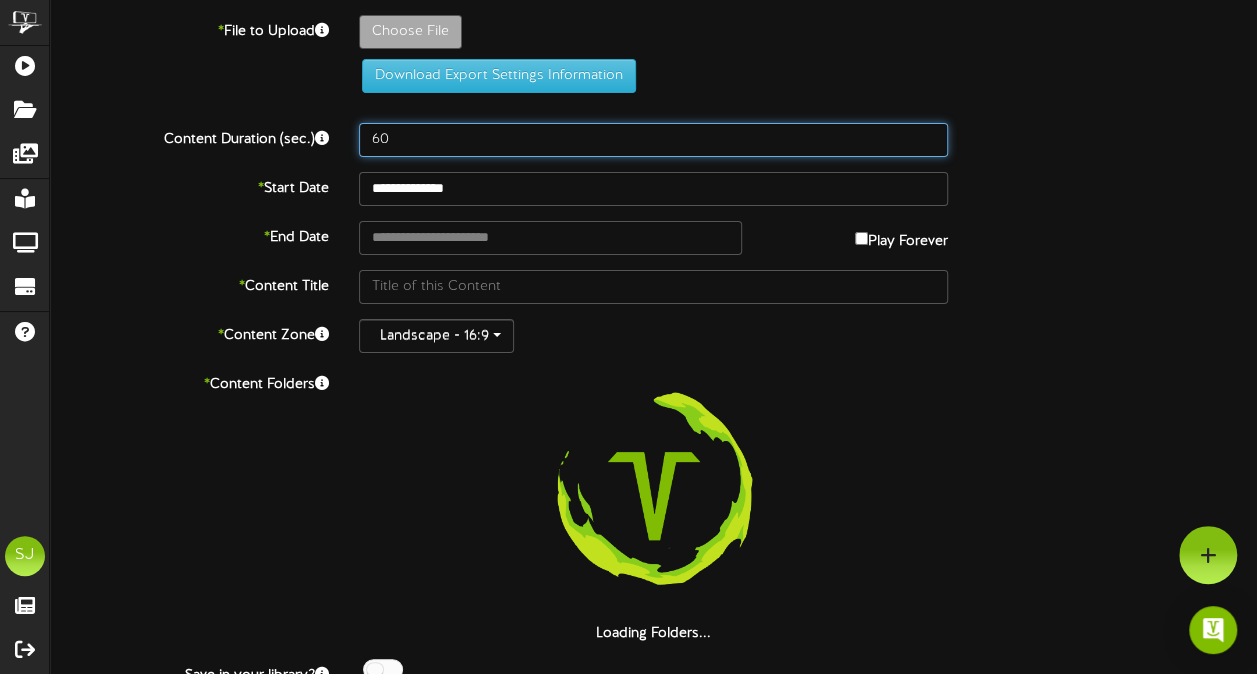 type on "60" 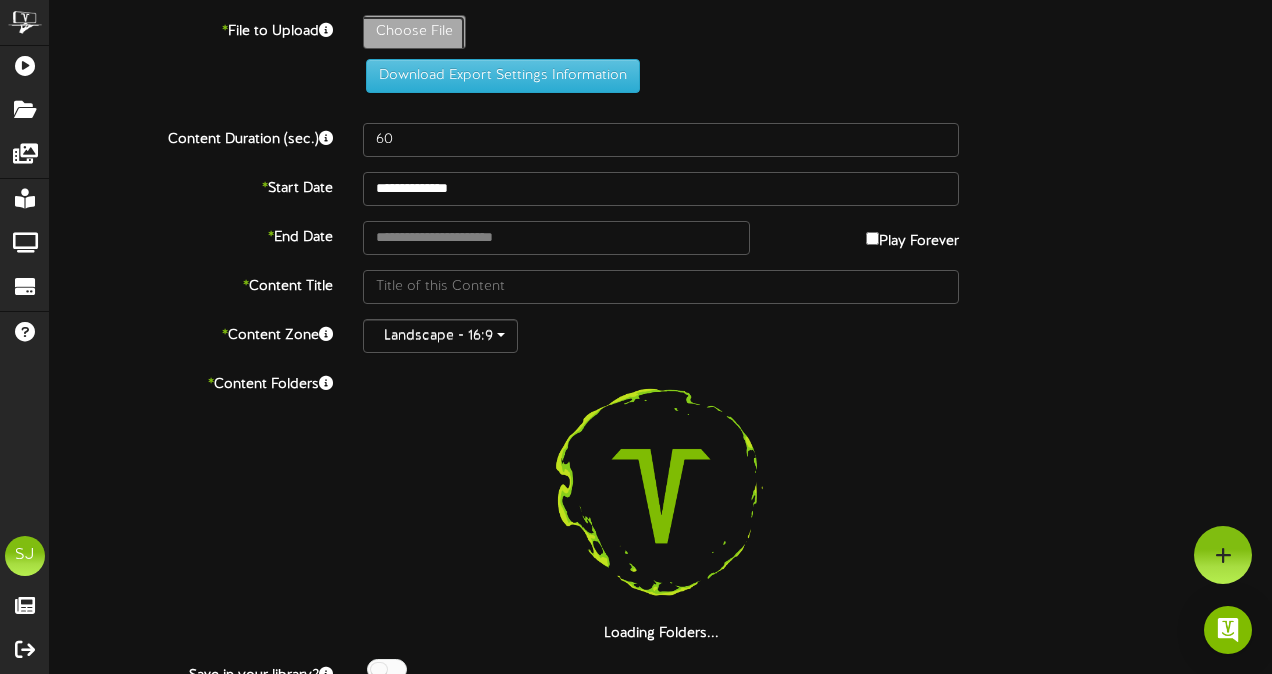click on "Choose File" at bounding box center [-623, 87] 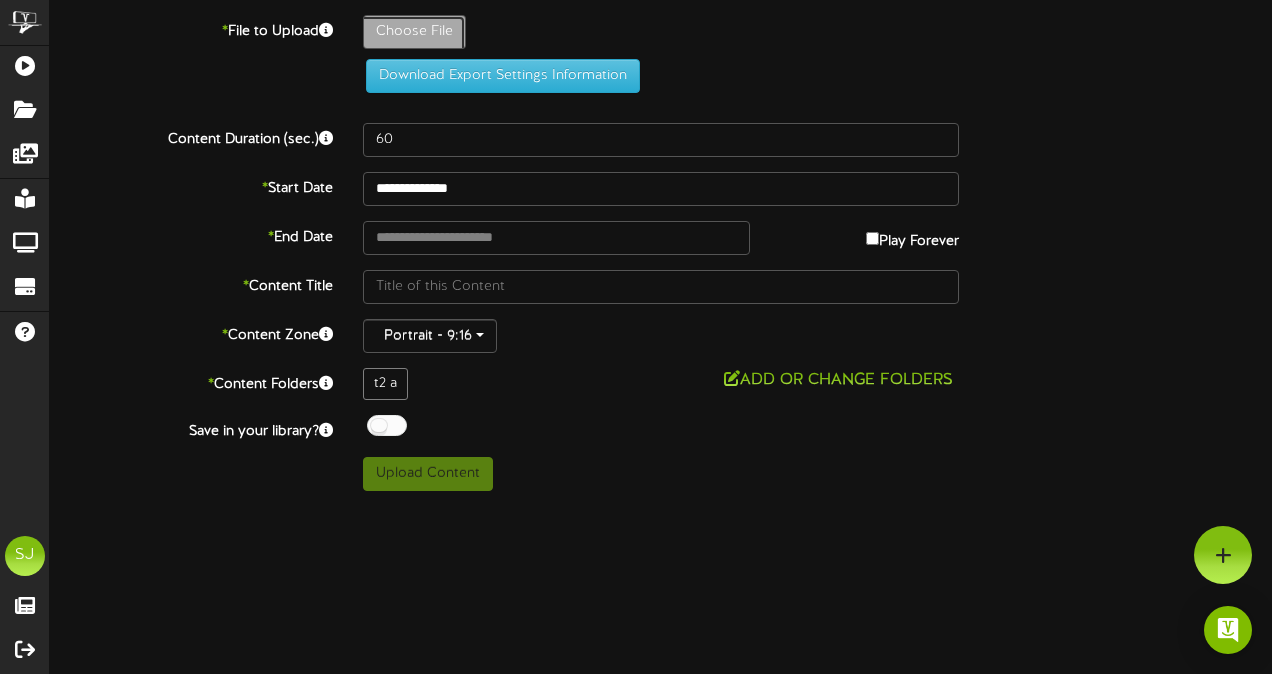 type on "**********" 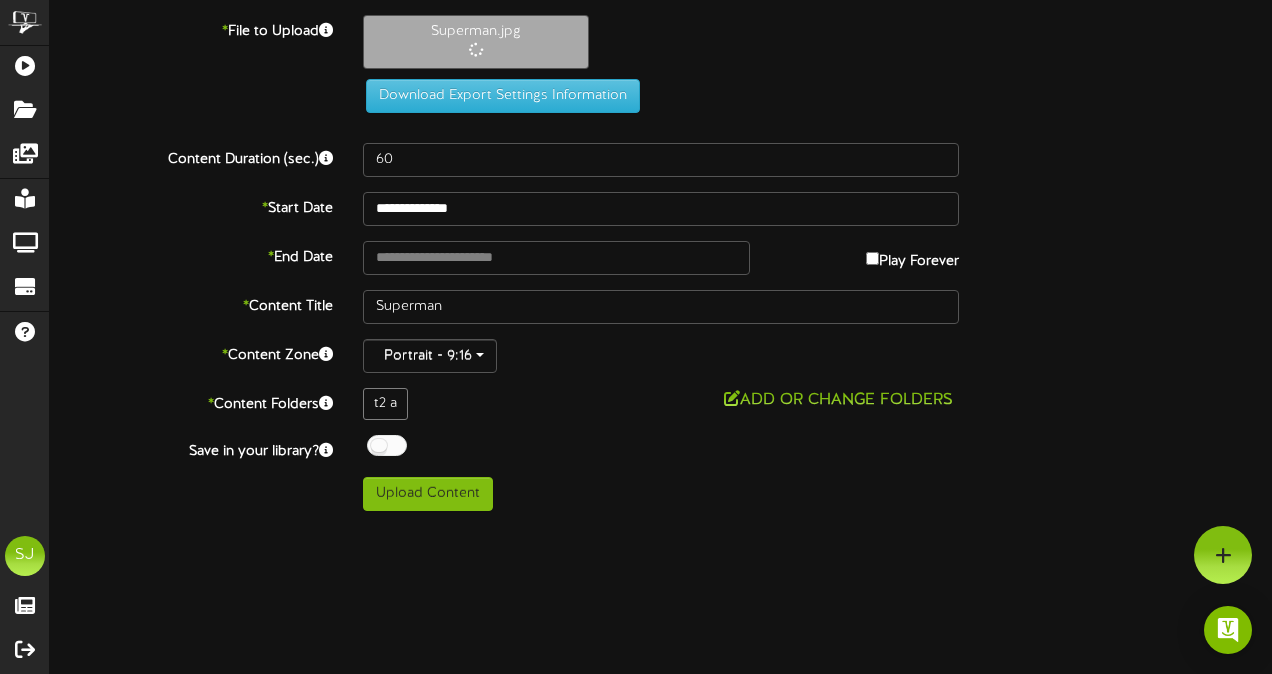 click on "Play Forever" at bounding box center [912, 256] 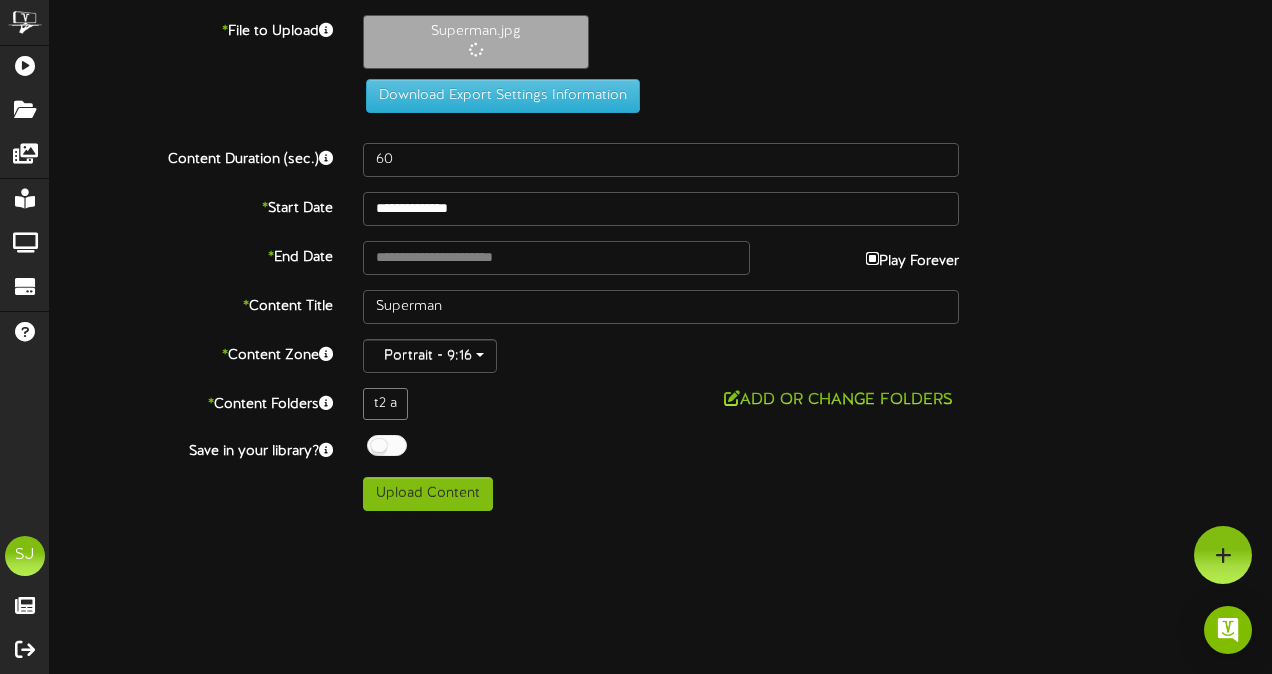 type on "**********" 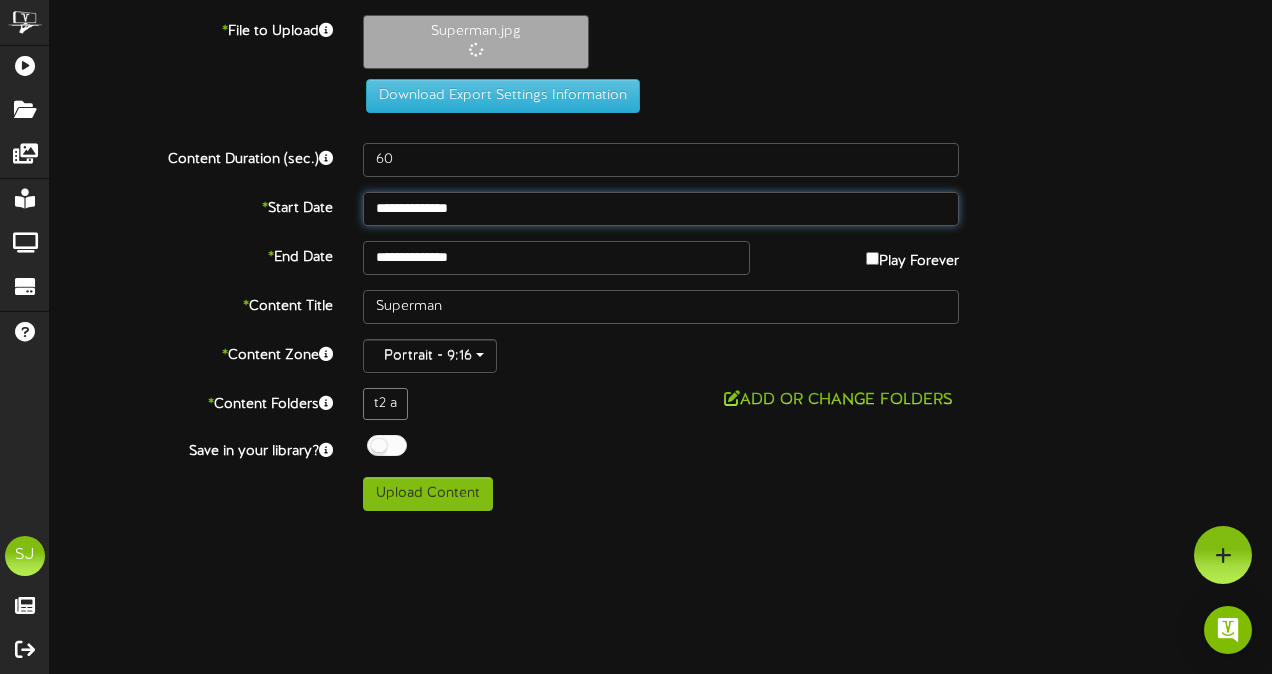 click on "**********" at bounding box center (661, 209) 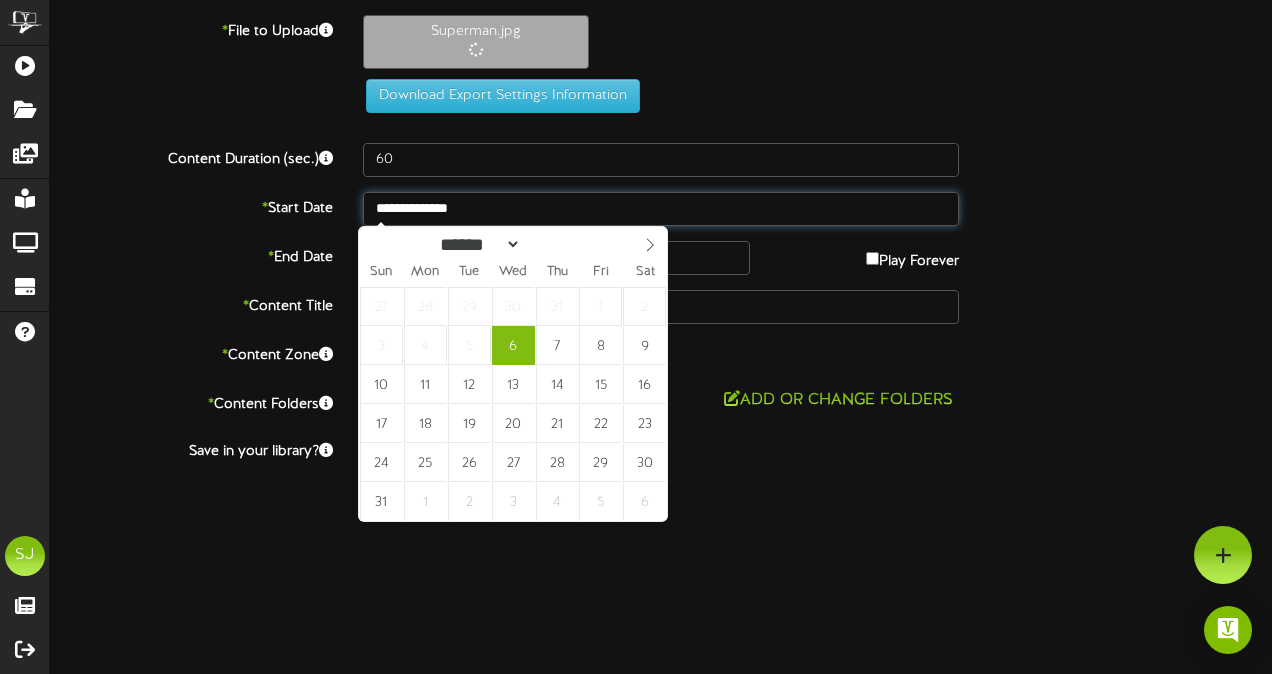 type on "**********" 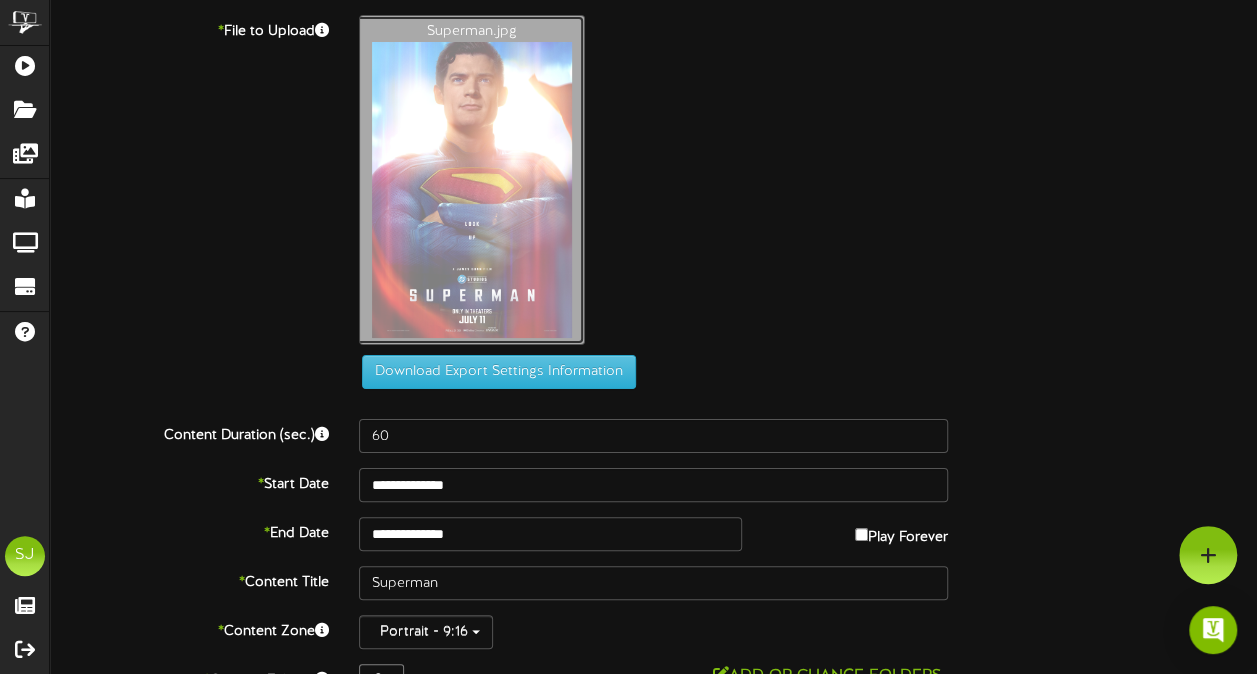 click on "Superman.jpg" at bounding box center (-504, 180) 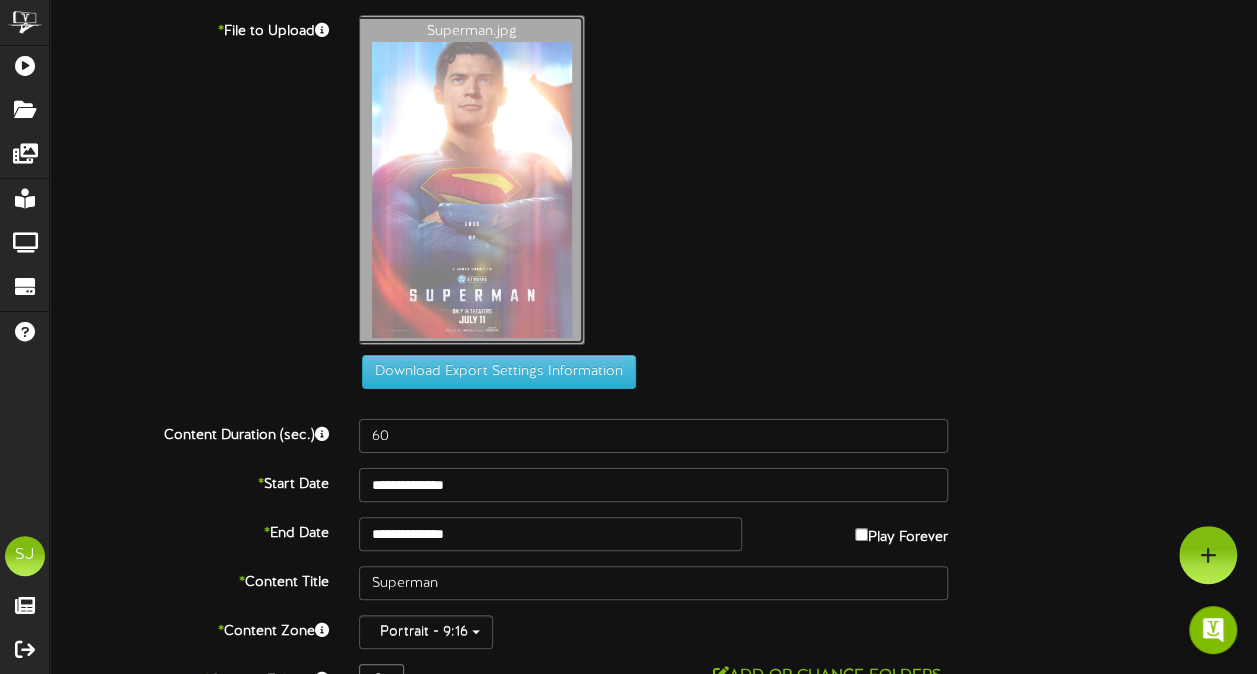 type 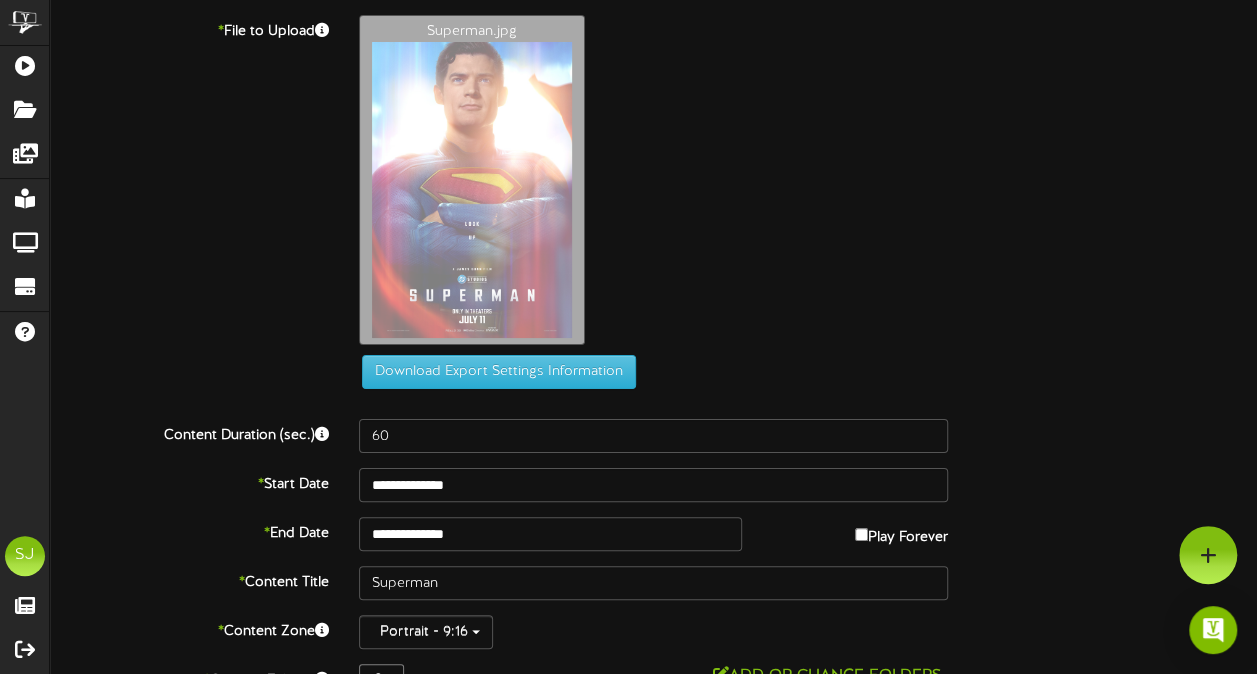 click on "Superman.jpg" at bounding box center (808, 185) 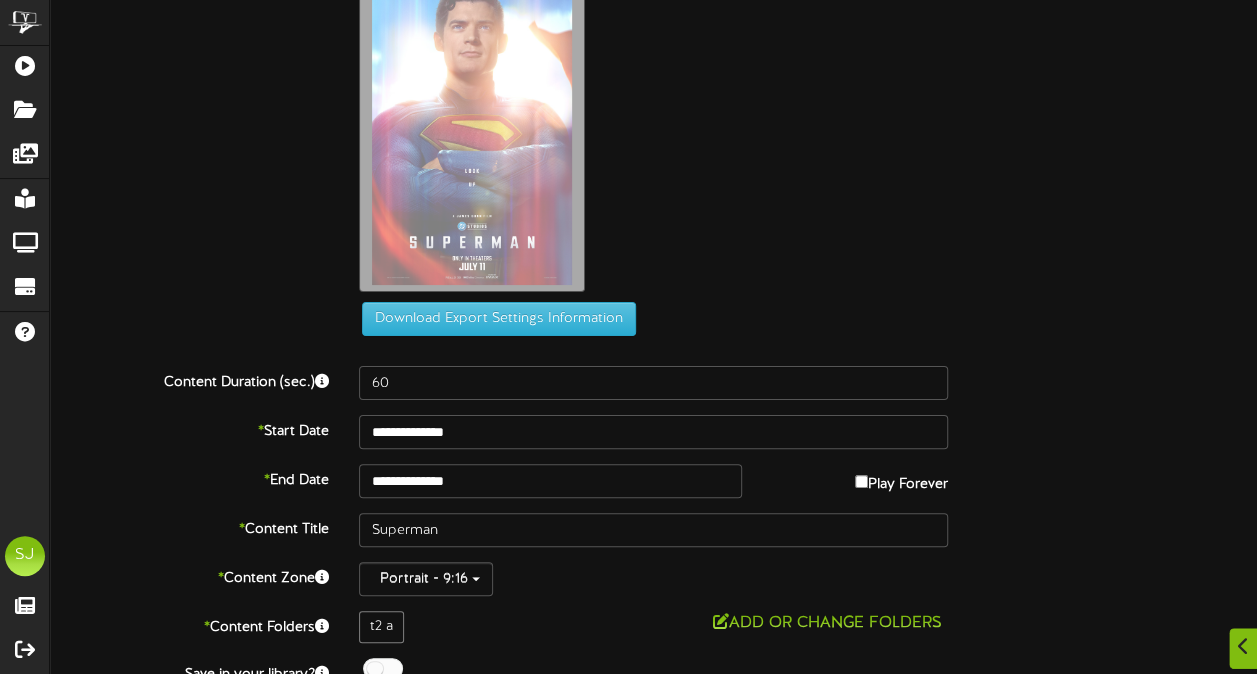 scroll, scrollTop: 124, scrollLeft: 0, axis: vertical 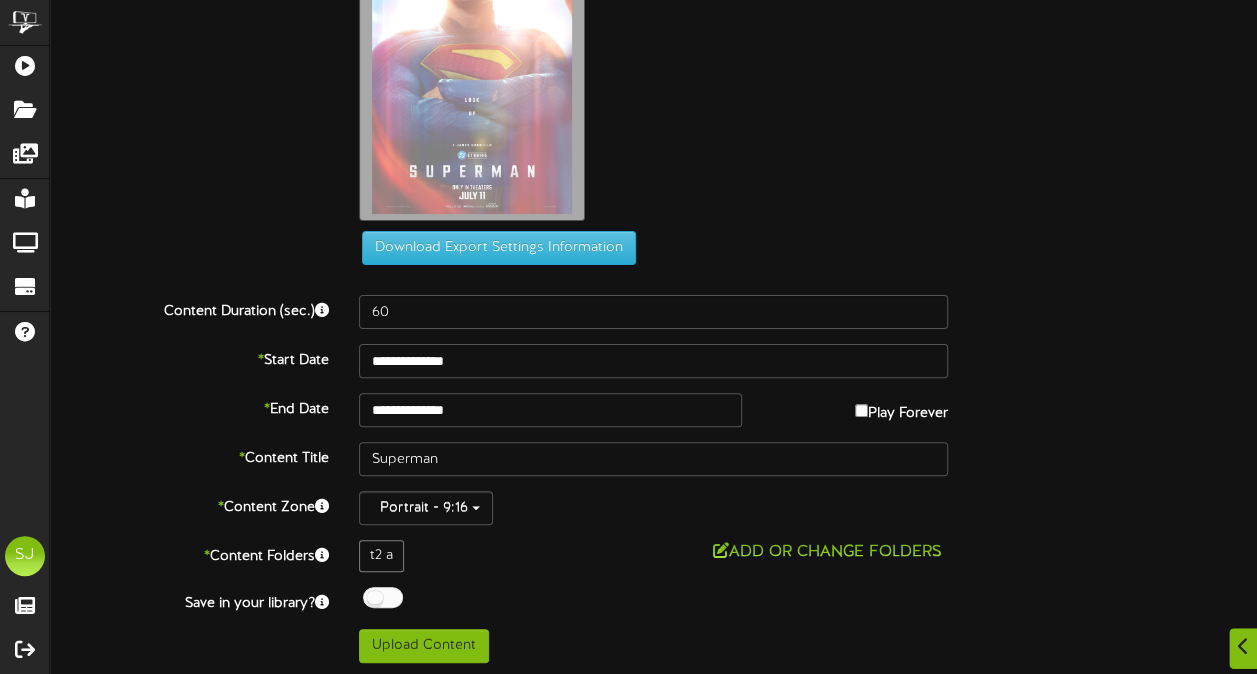drag, startPoint x: 379, startPoint y: 594, endPoint x: 445, endPoint y: 582, distance: 67.08204 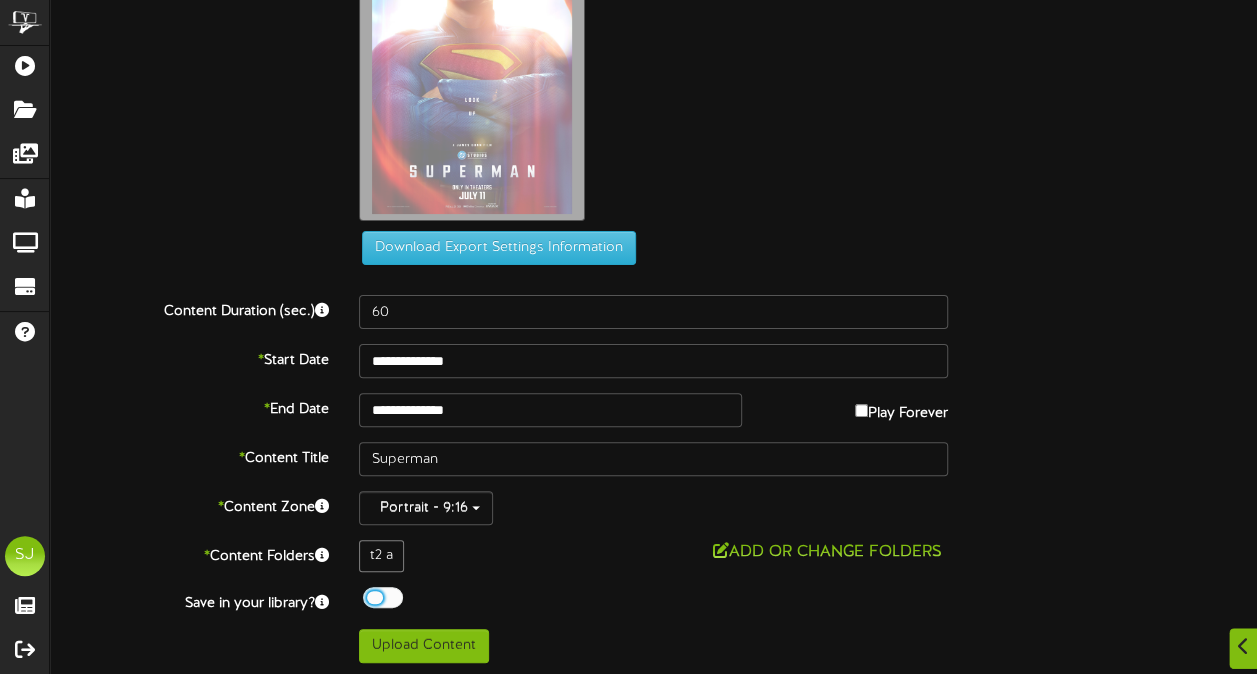 click on "Add or Change Folders" at bounding box center [653, 552] 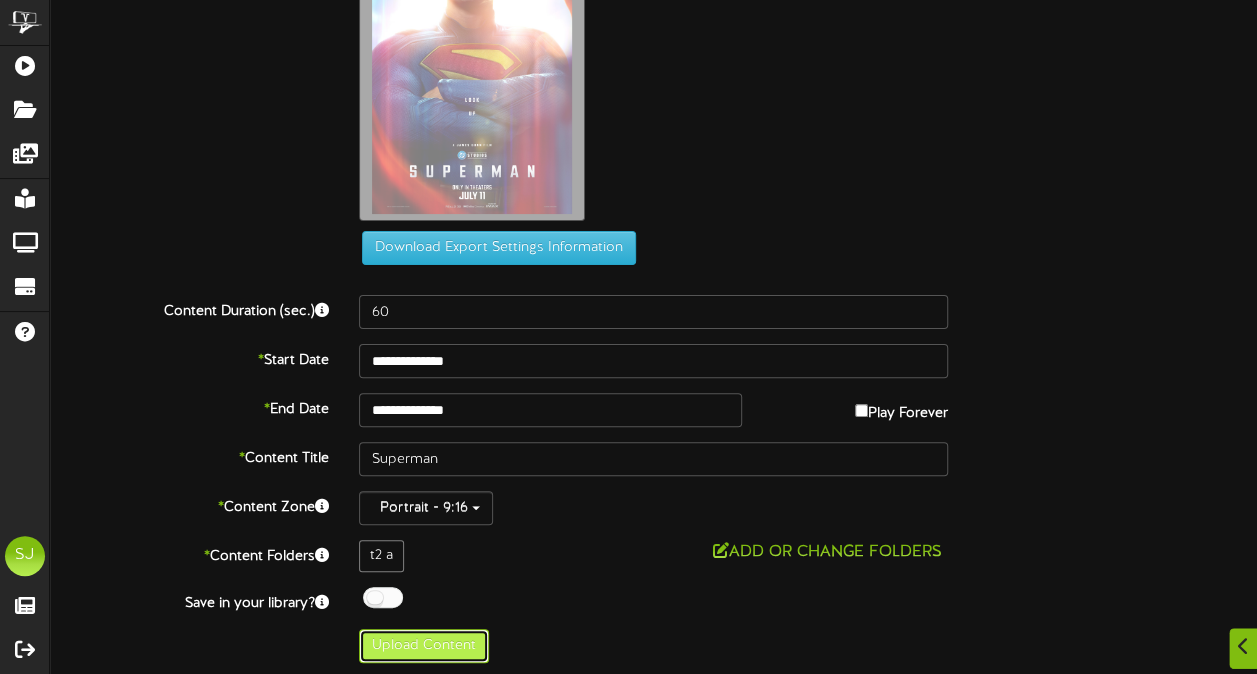 click on "Upload Content" at bounding box center [424, 646] 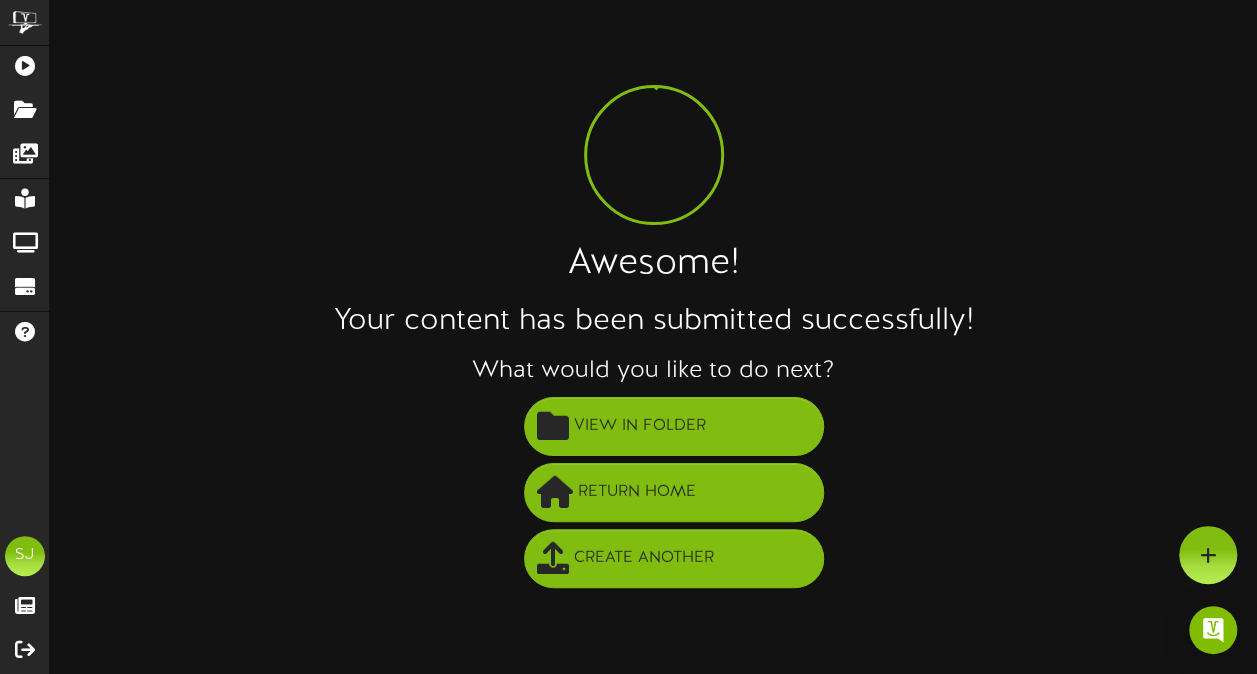 scroll, scrollTop: 0, scrollLeft: 0, axis: both 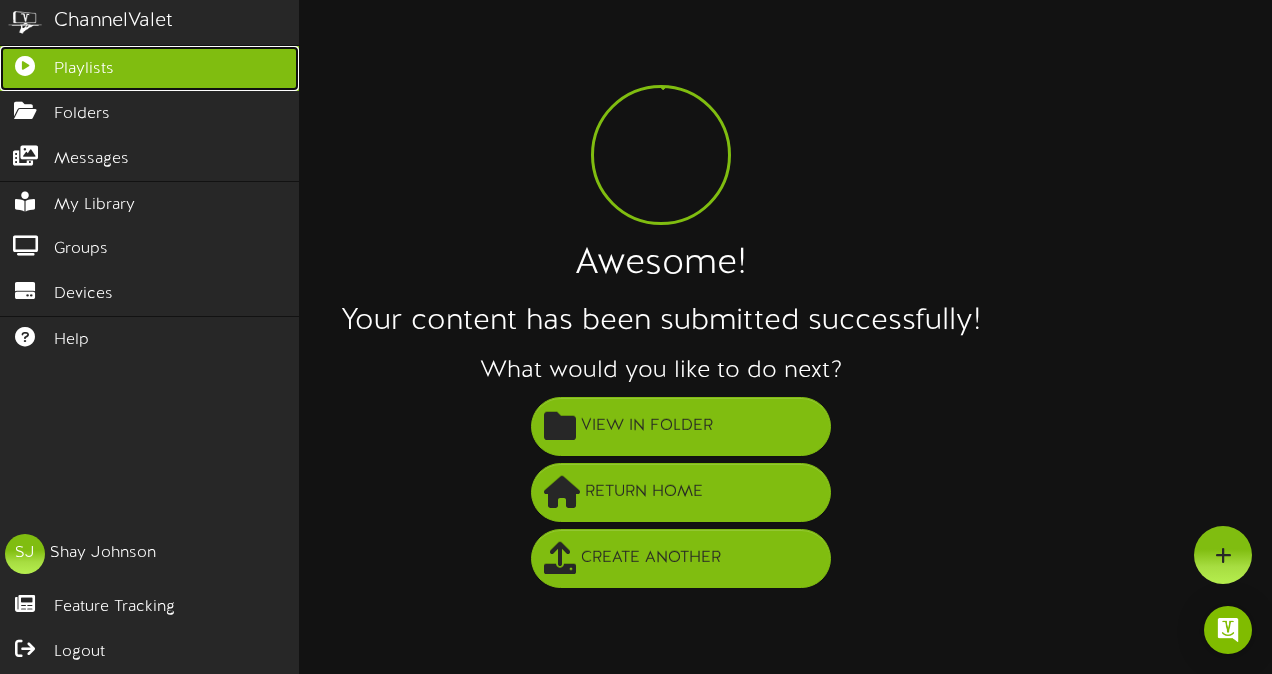 click on "Playlists" at bounding box center (149, 68) 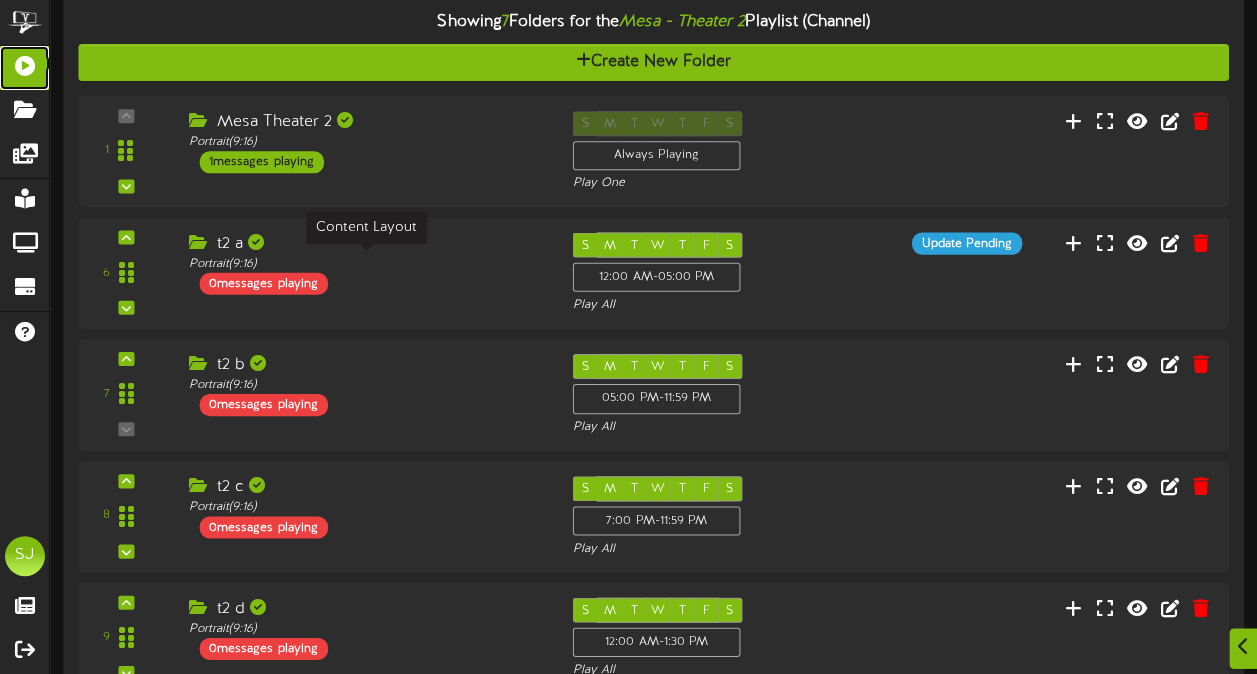 scroll, scrollTop: 300, scrollLeft: 0, axis: vertical 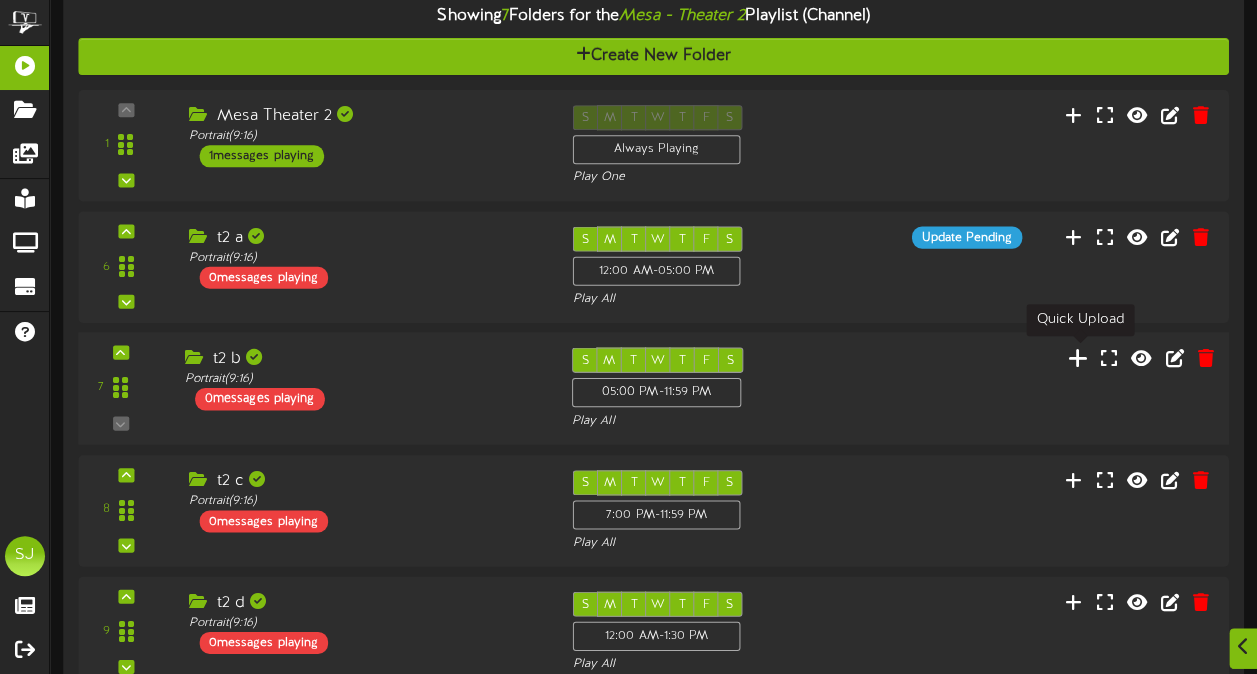 click at bounding box center [1078, 357] 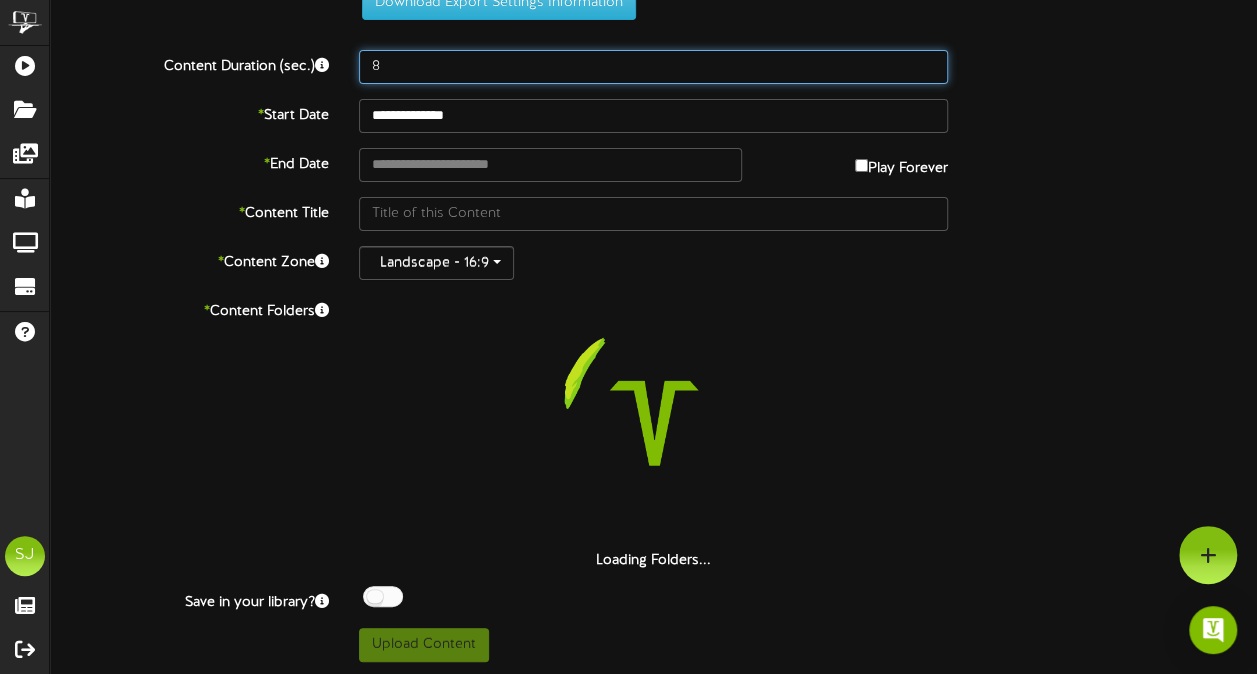 click on "8" at bounding box center [653, 67] 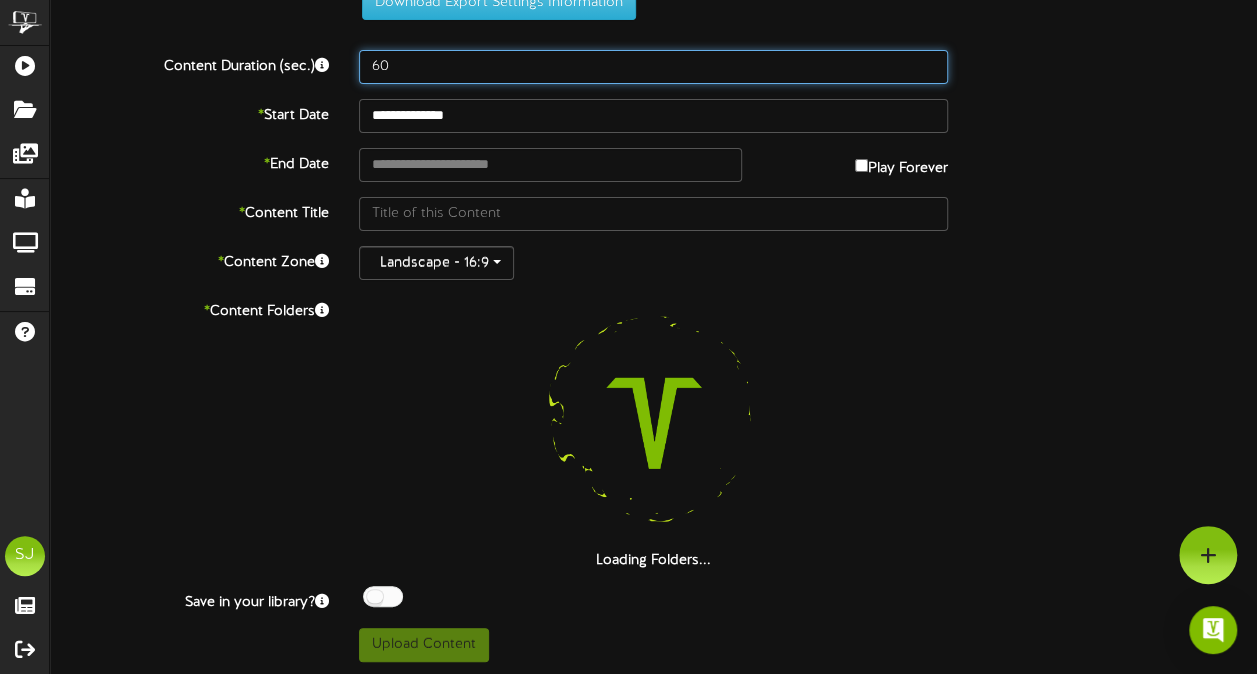 scroll, scrollTop: 0, scrollLeft: 0, axis: both 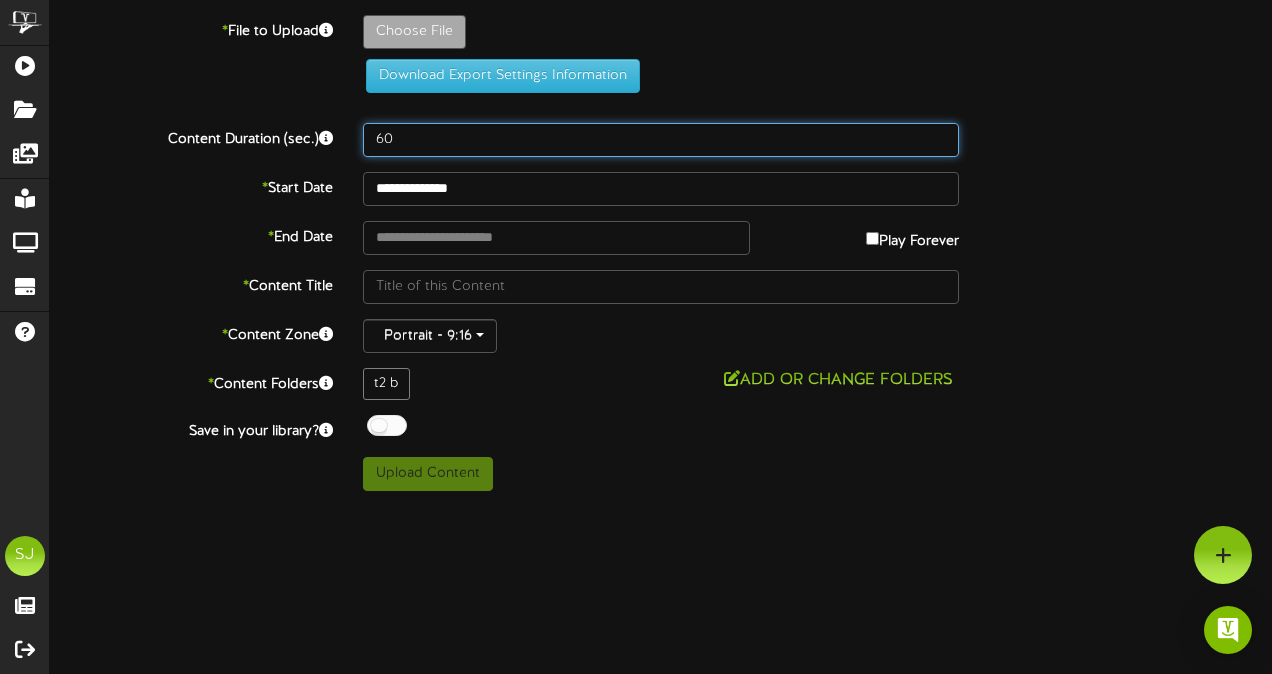 type on "60" 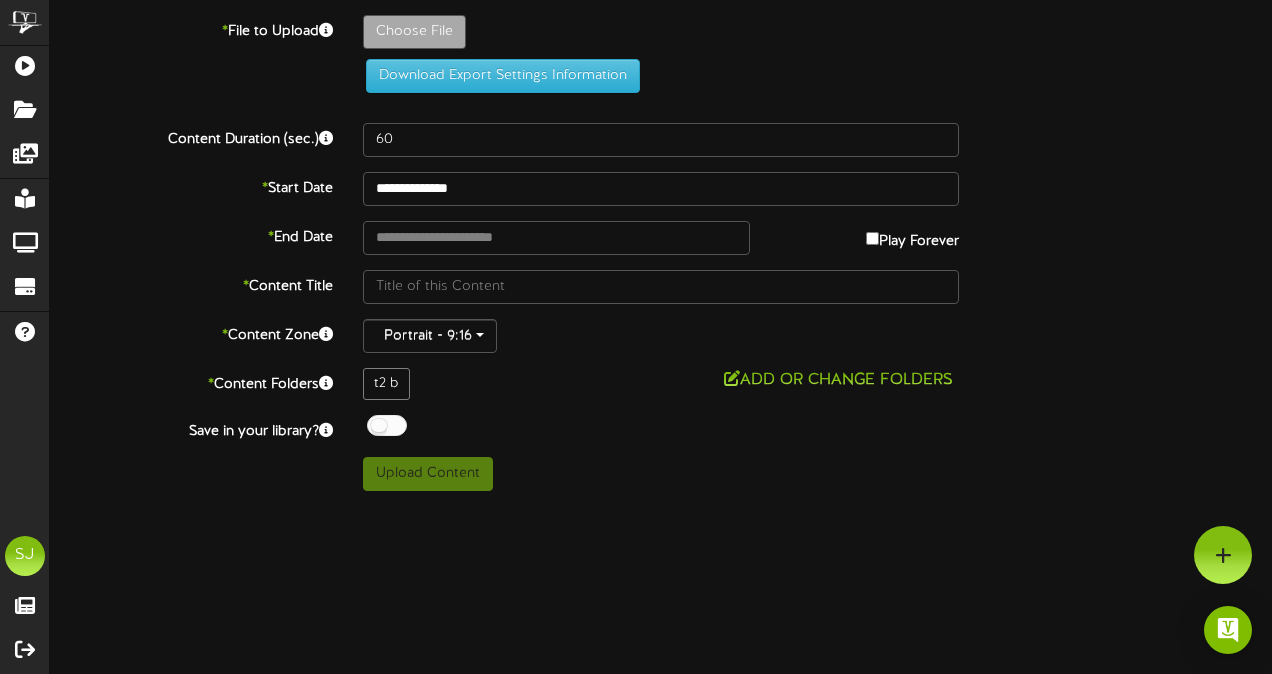 click on "Play Forever" at bounding box center (869, 236) 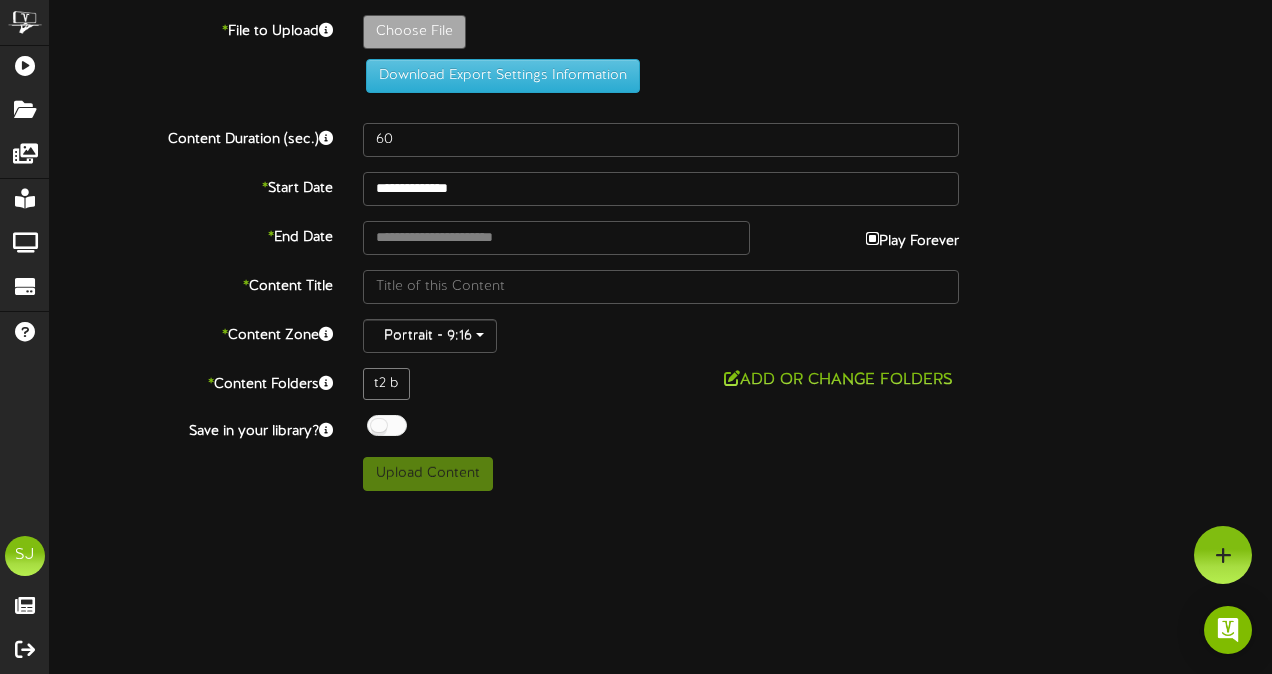 type on "**********" 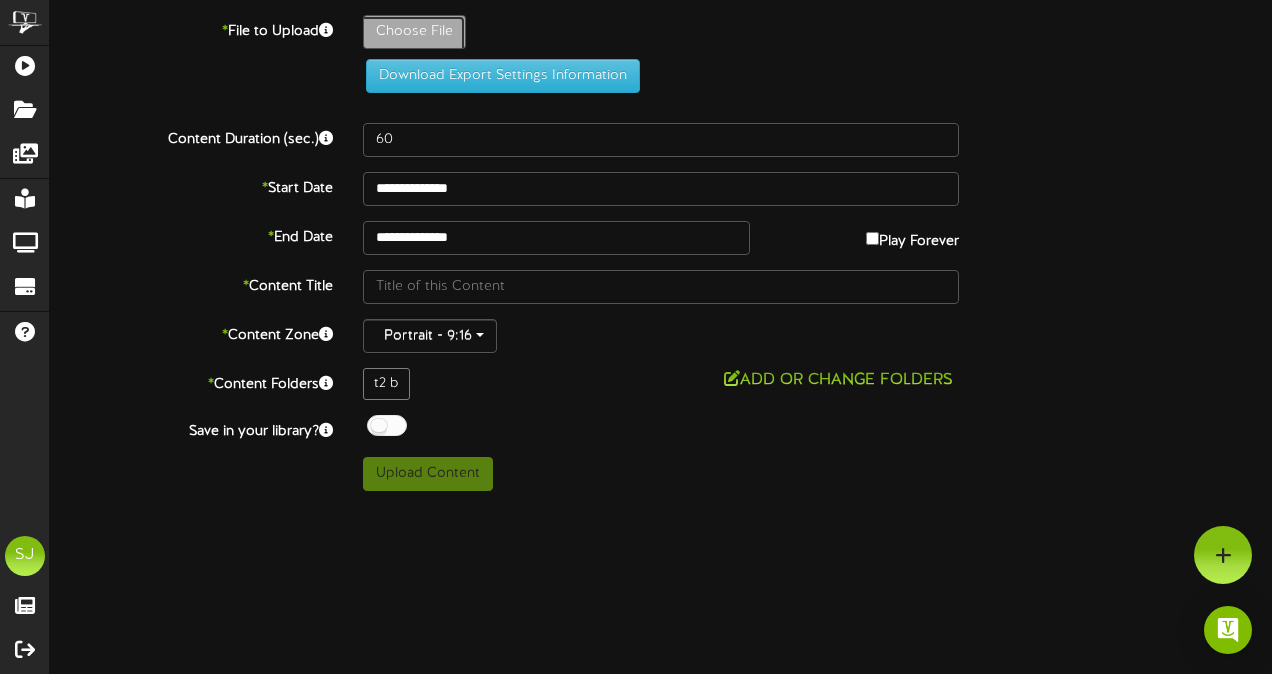click on "Choose File" at bounding box center (-623, 87) 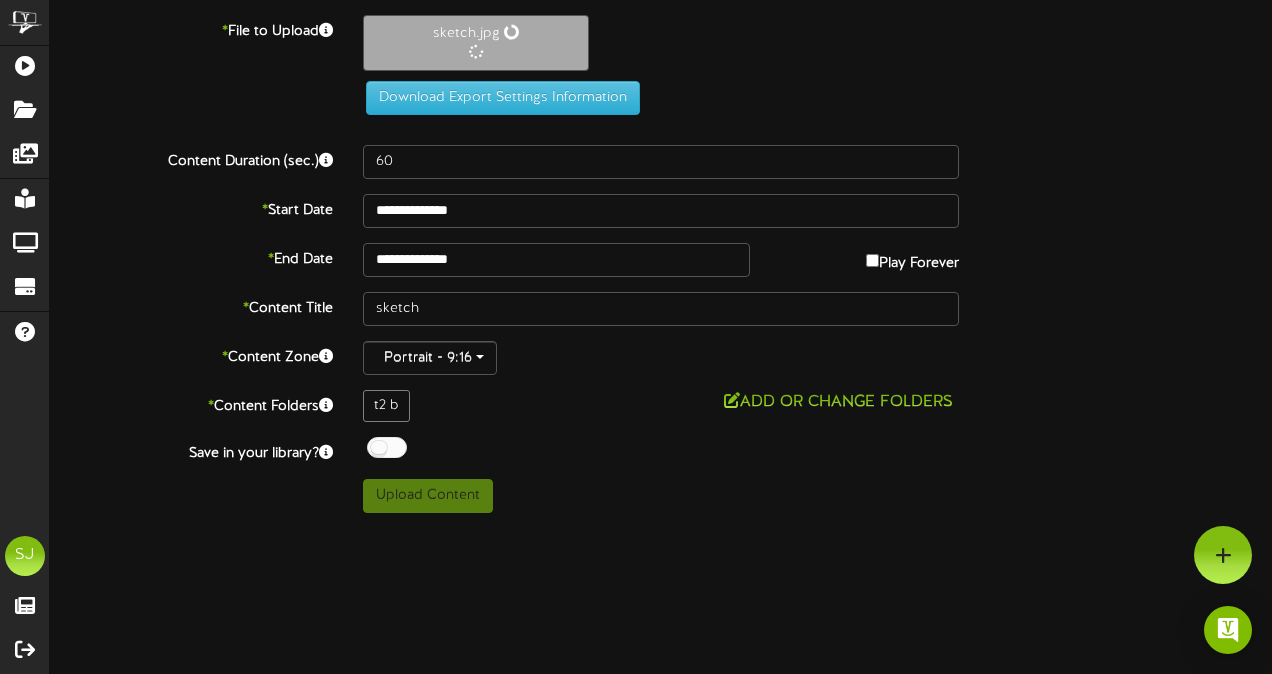 click at bounding box center (387, 447) 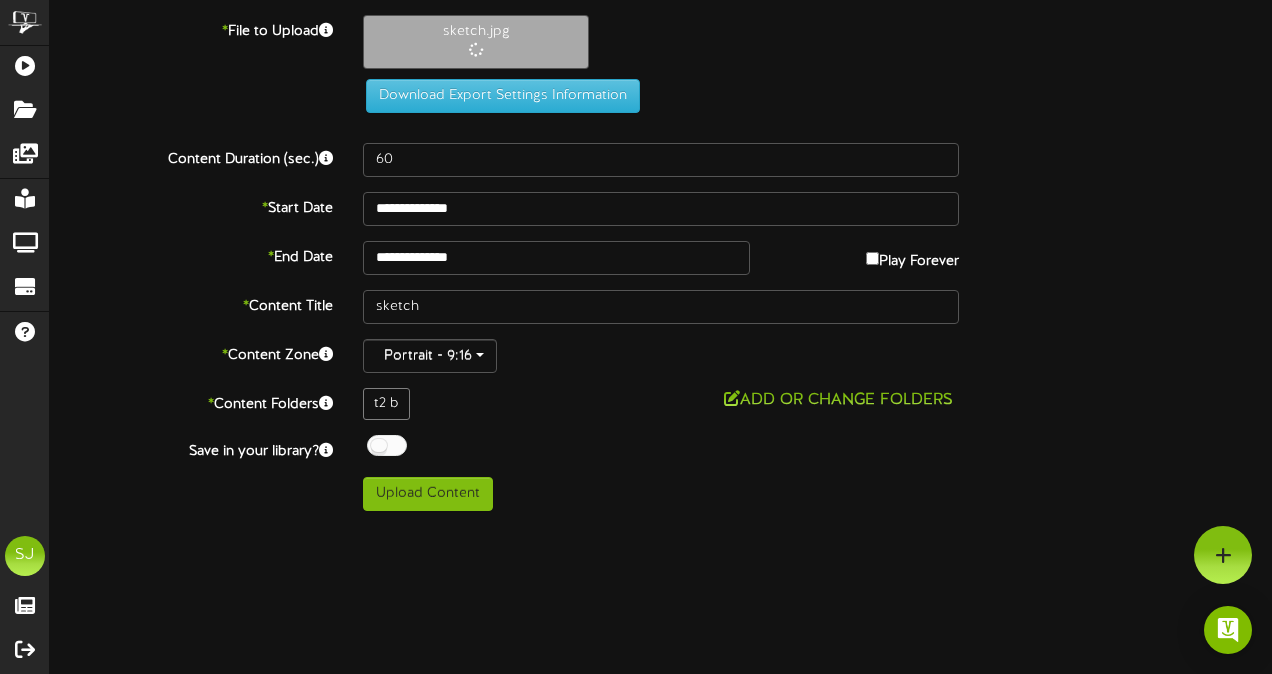 click on "Upload Content" at bounding box center [661, 494] 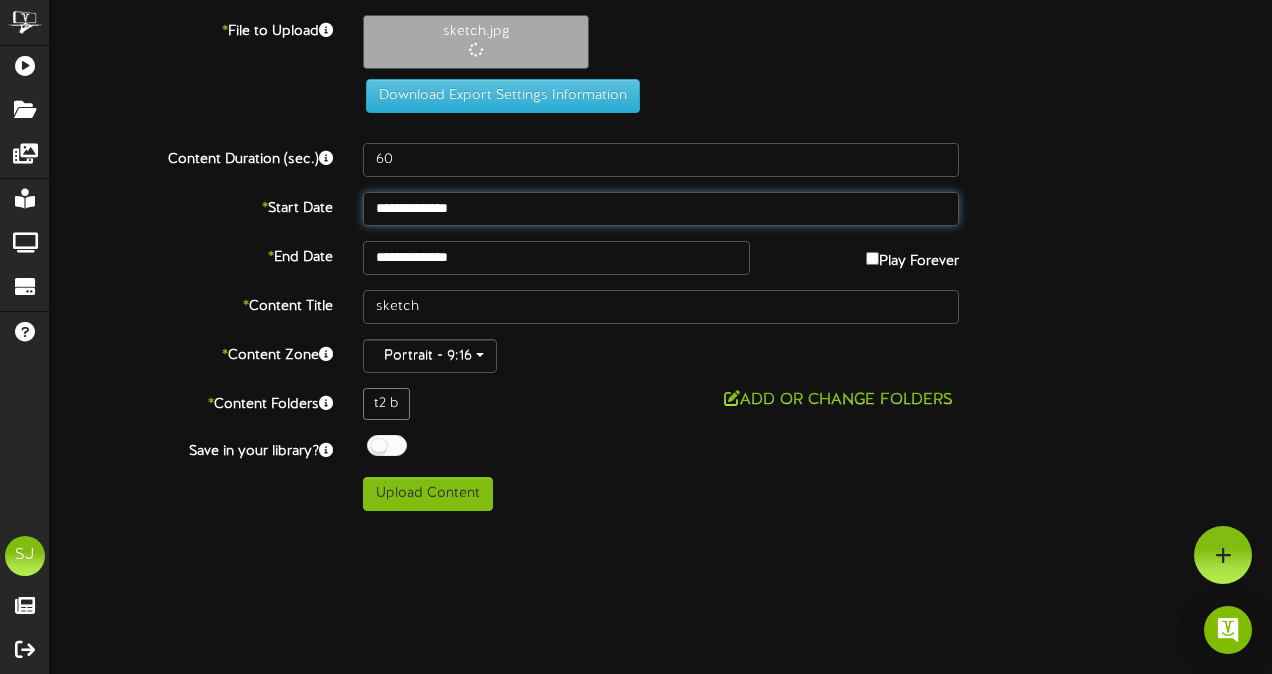 click on "**********" at bounding box center [661, 209] 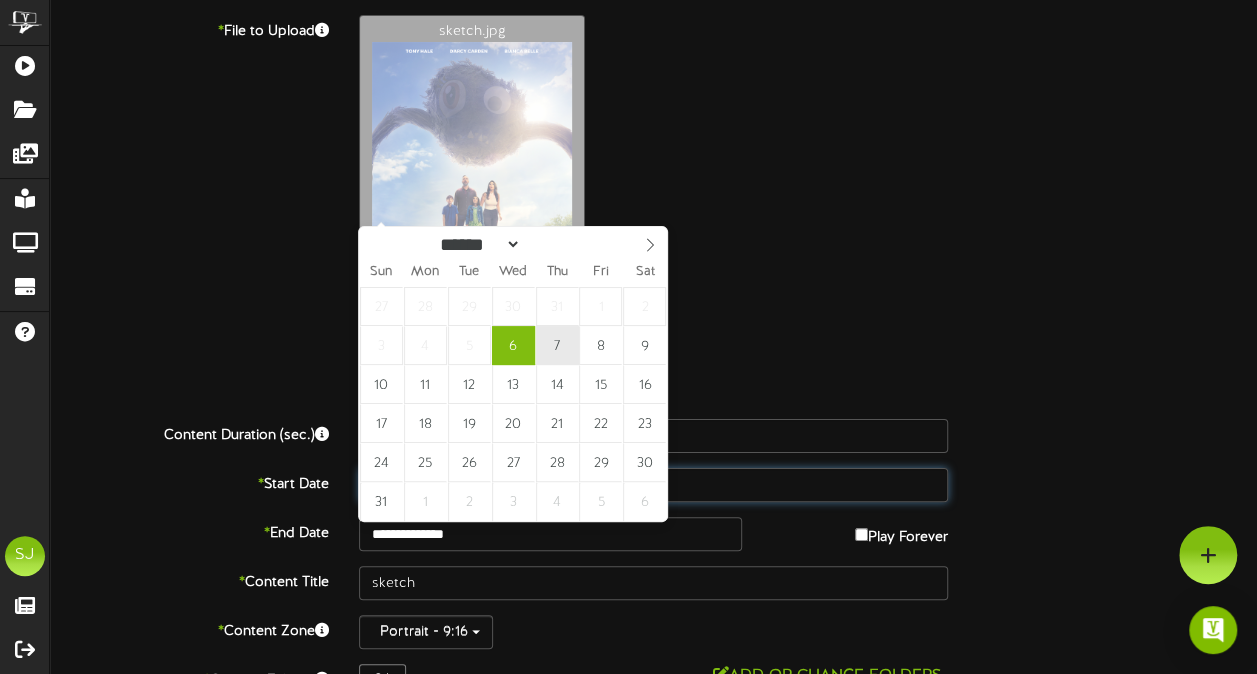 type on "**********" 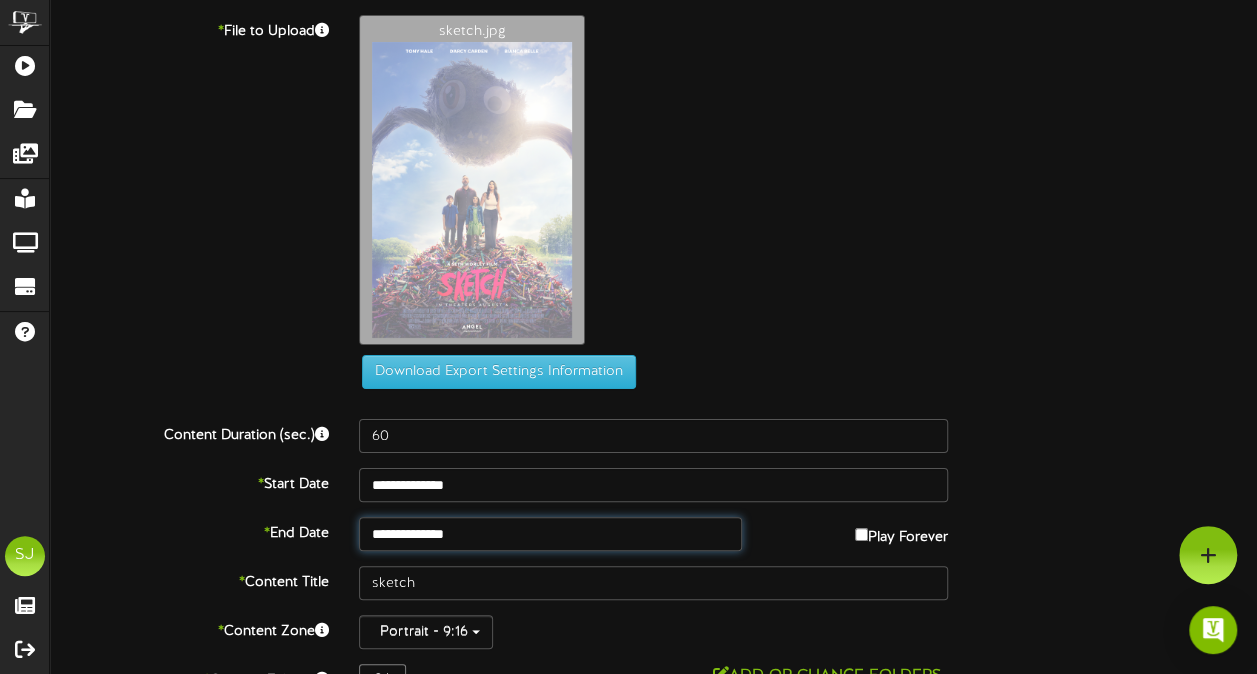 click on "**********" at bounding box center (550, 534) 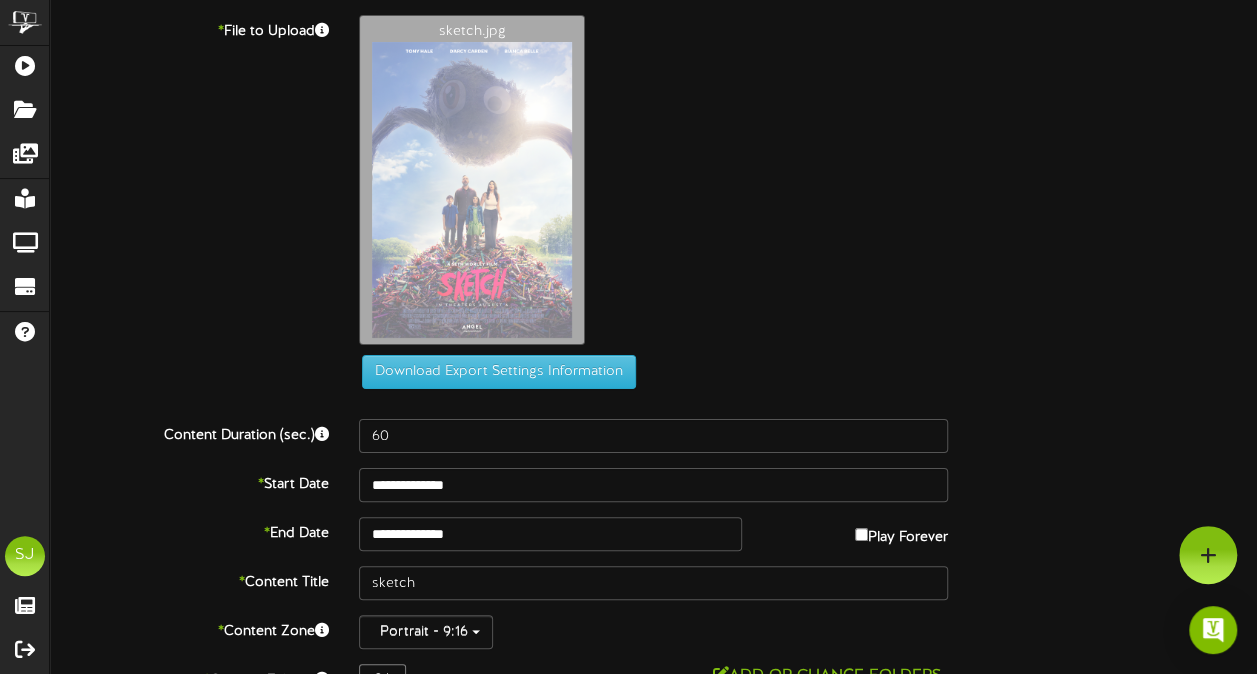 click on "sketch.jpg" at bounding box center (808, 185) 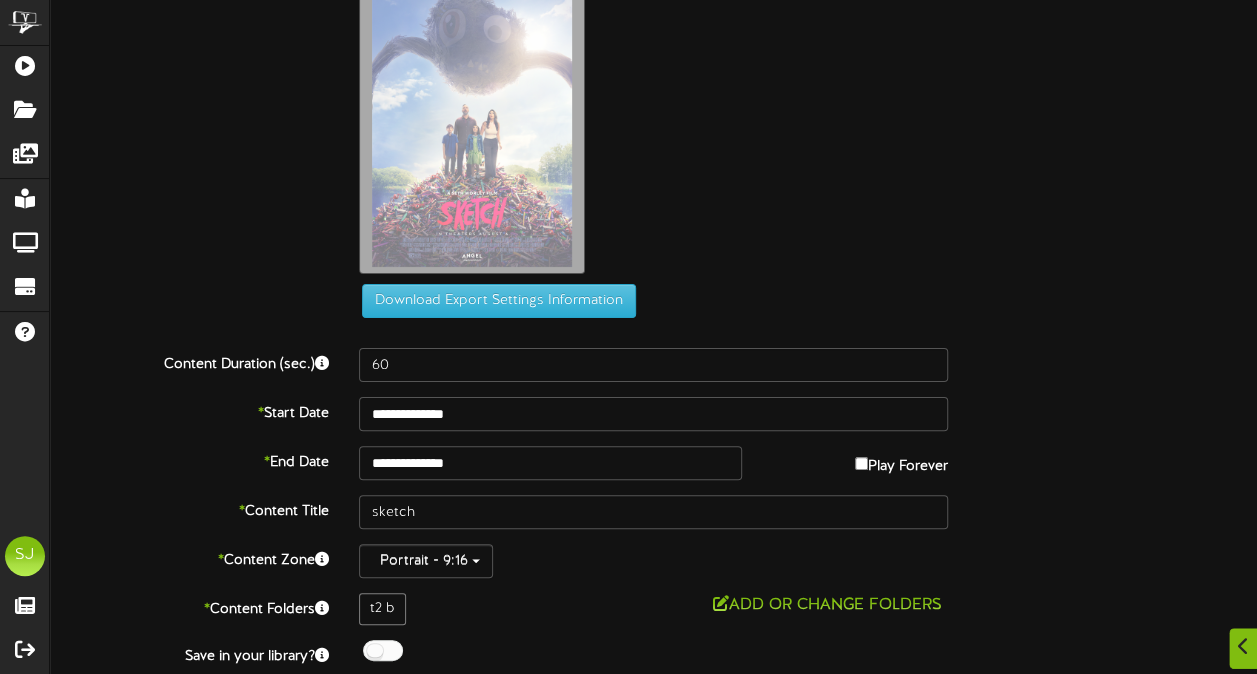 scroll, scrollTop: 124, scrollLeft: 0, axis: vertical 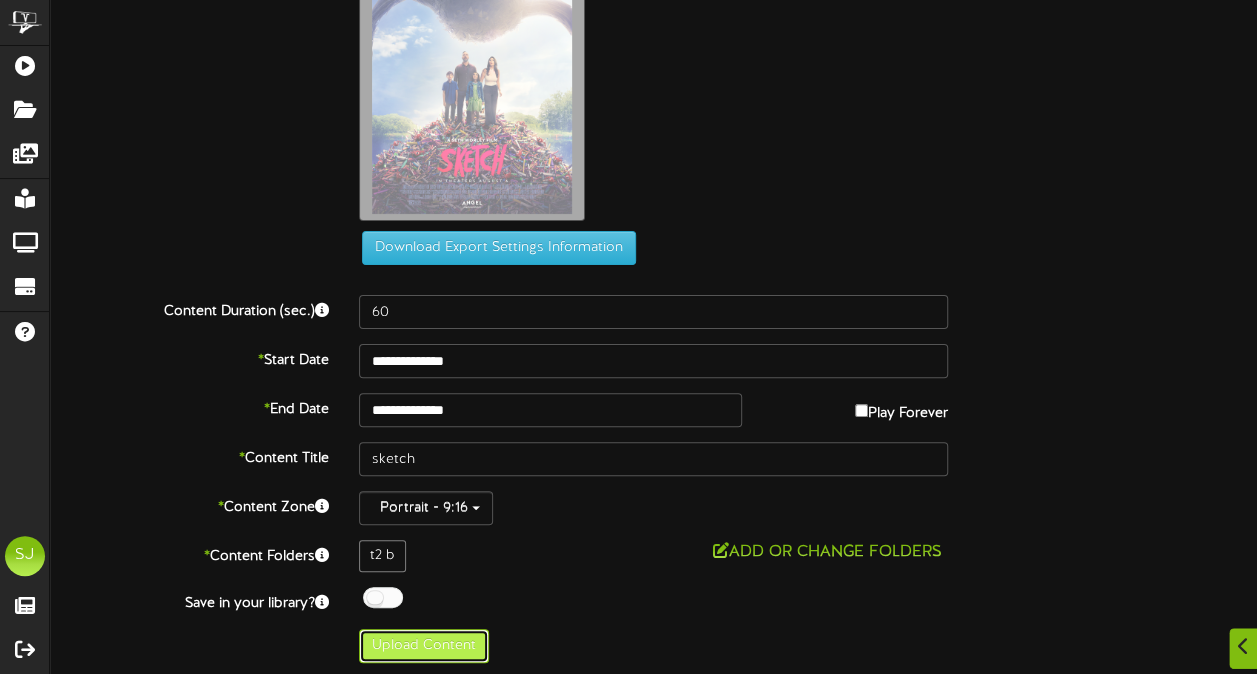 click on "Upload Content" at bounding box center (424, 646) 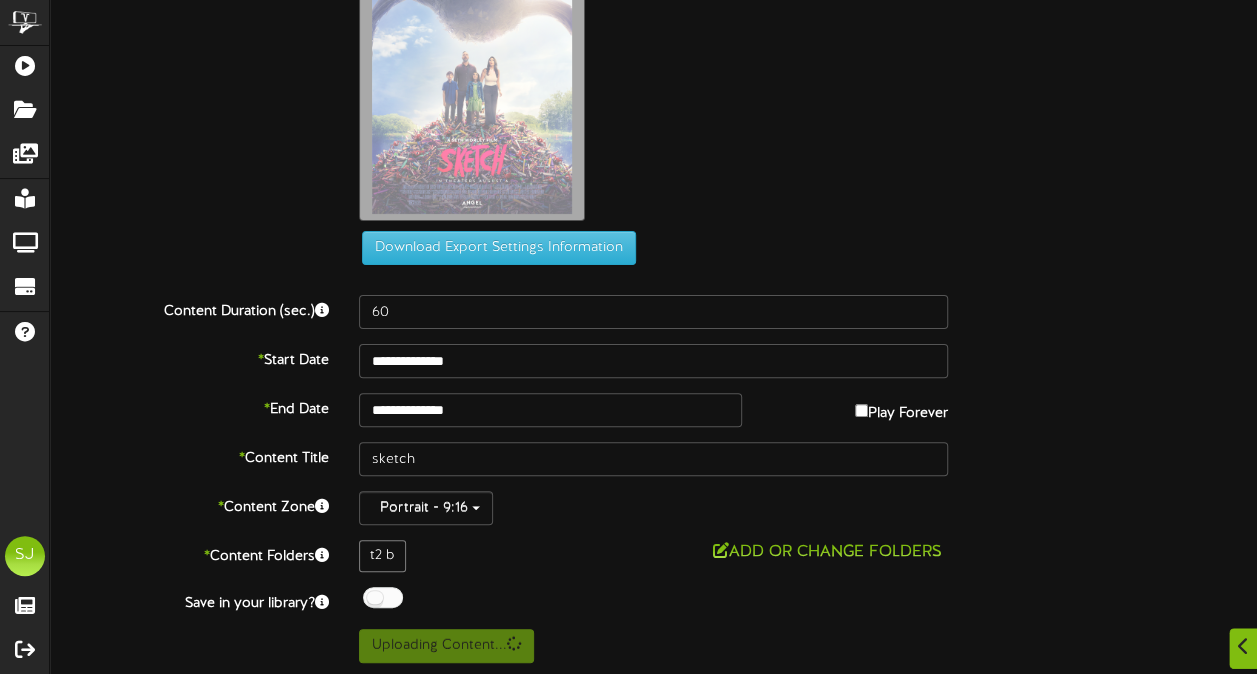 scroll, scrollTop: 0, scrollLeft: 0, axis: both 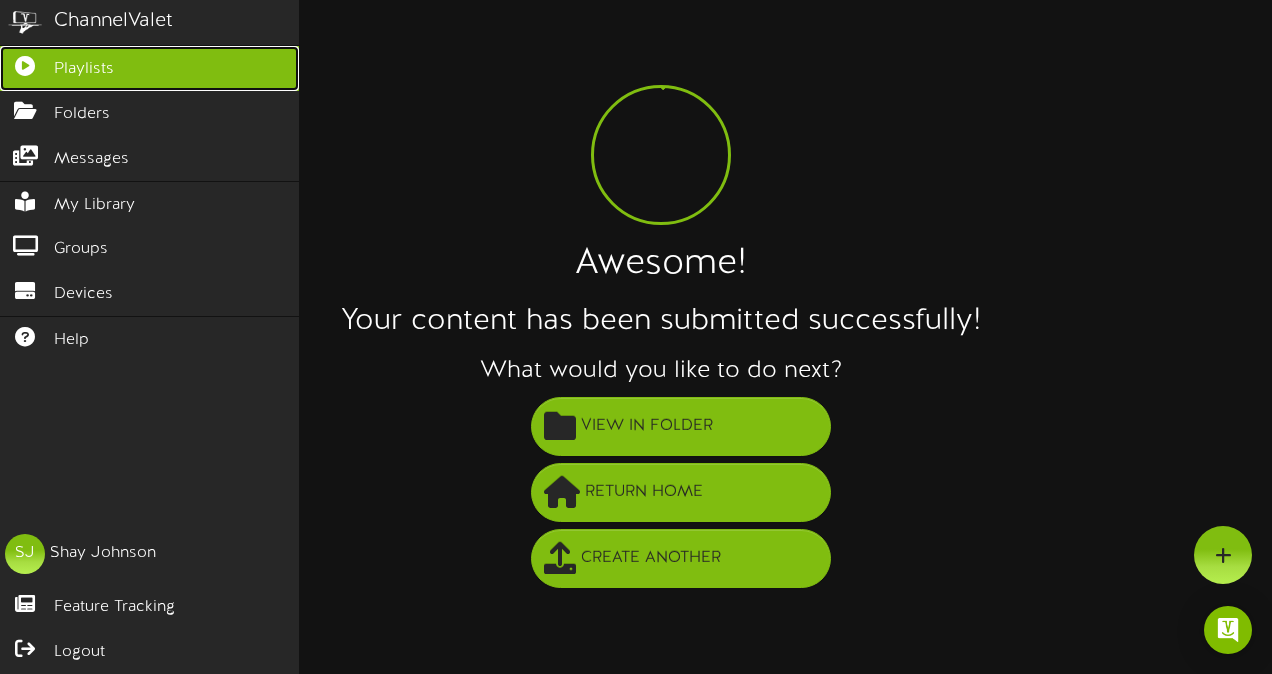 click at bounding box center [25, 63] 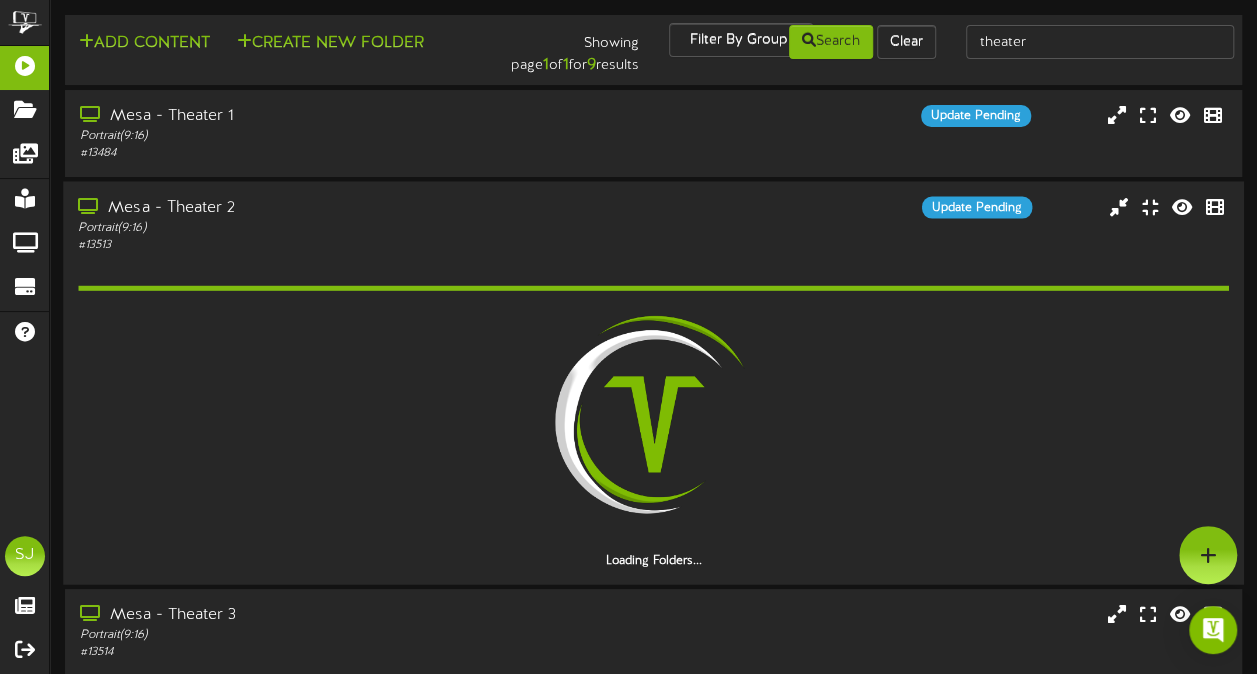 click on "Portrait  ( 9:16 )" at bounding box center (309, 227) 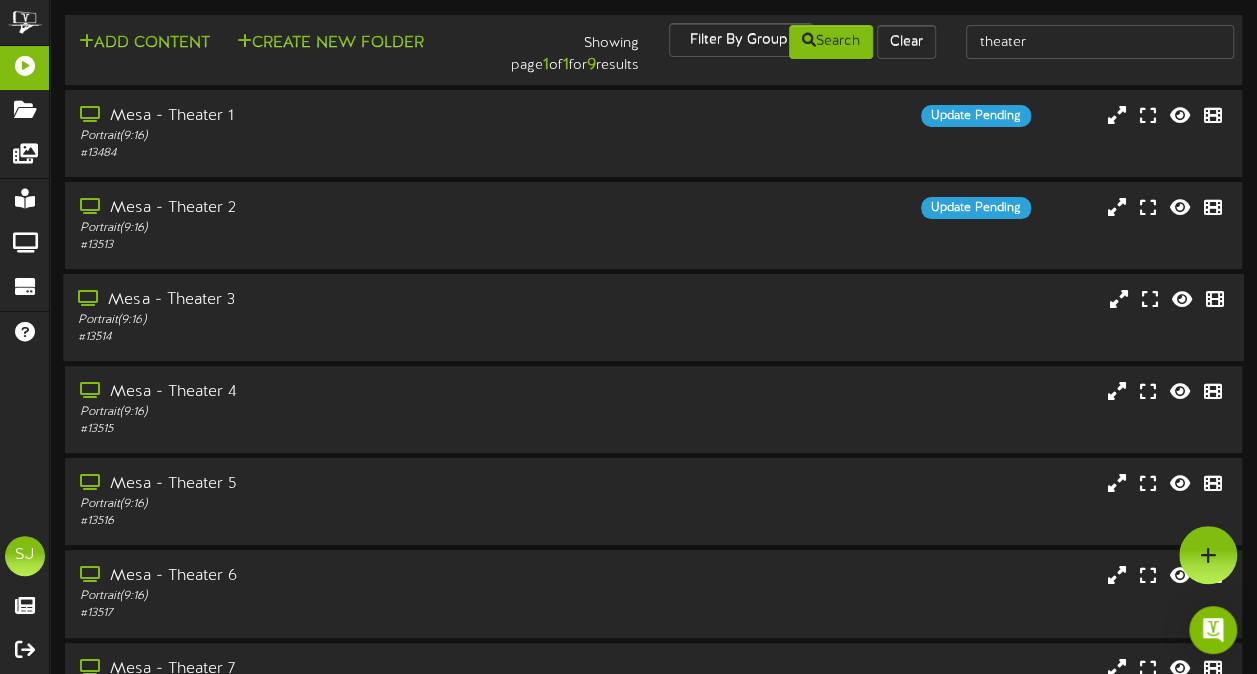 click on "Portrait  ( 9:16 )" at bounding box center (309, 320) 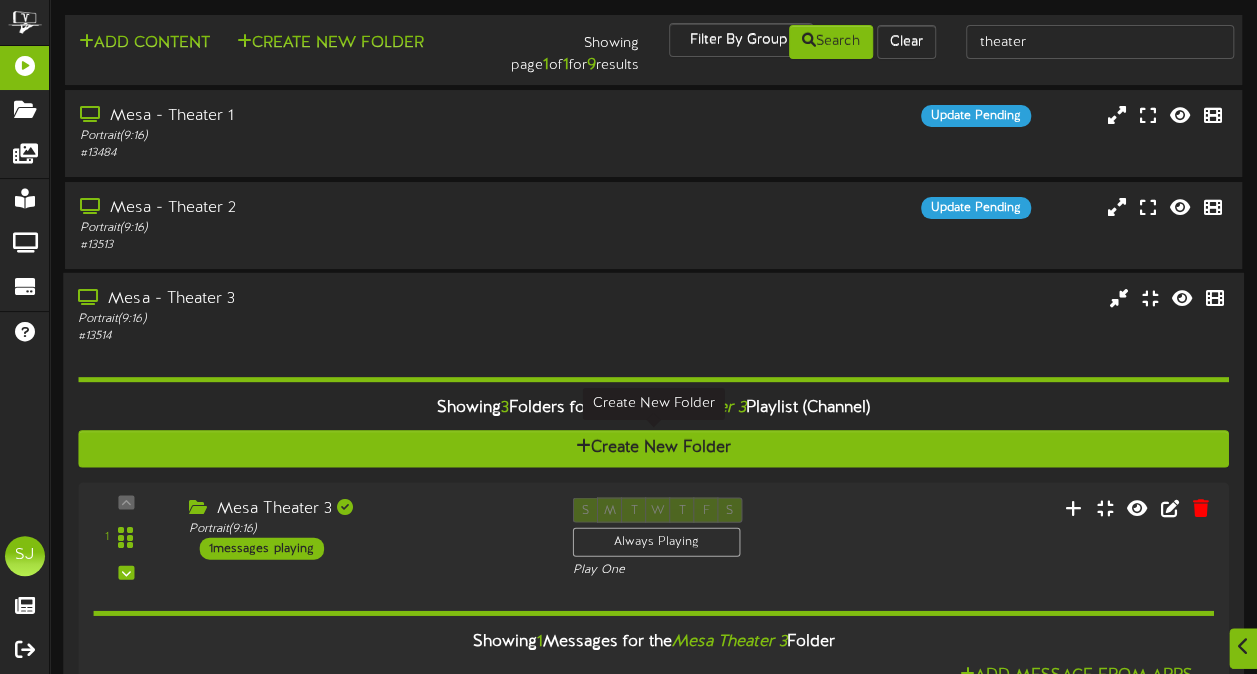 scroll, scrollTop: 400, scrollLeft: 0, axis: vertical 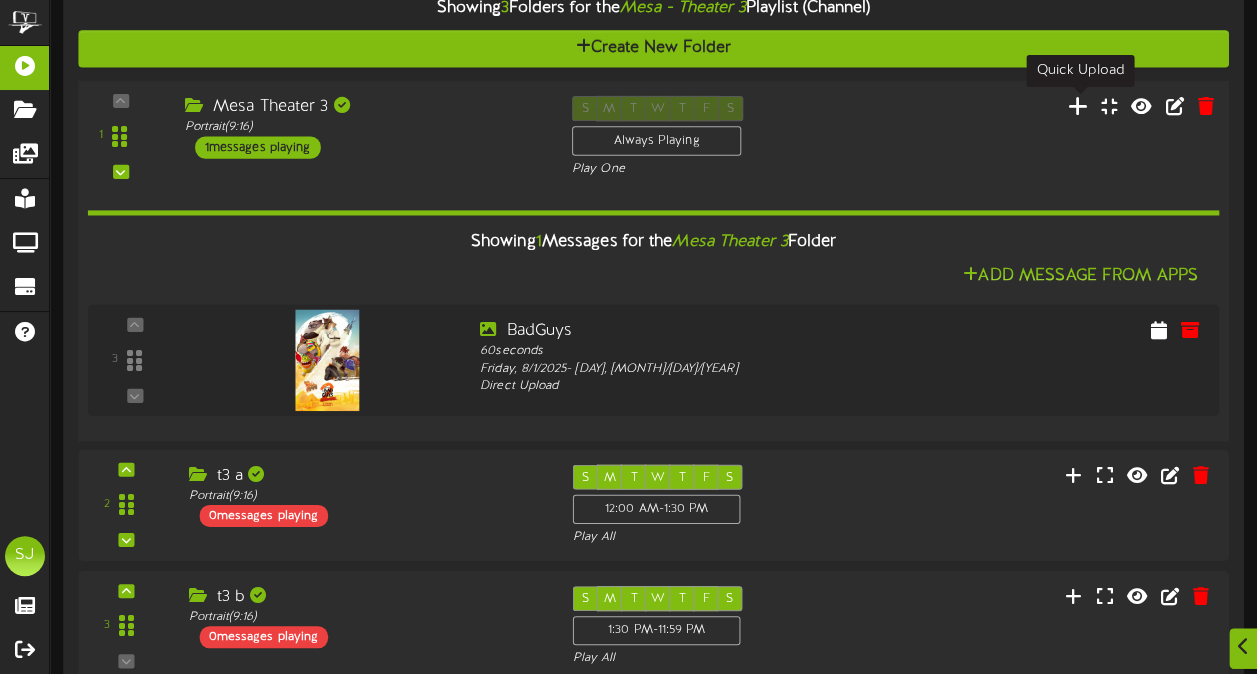 click at bounding box center [1078, 105] 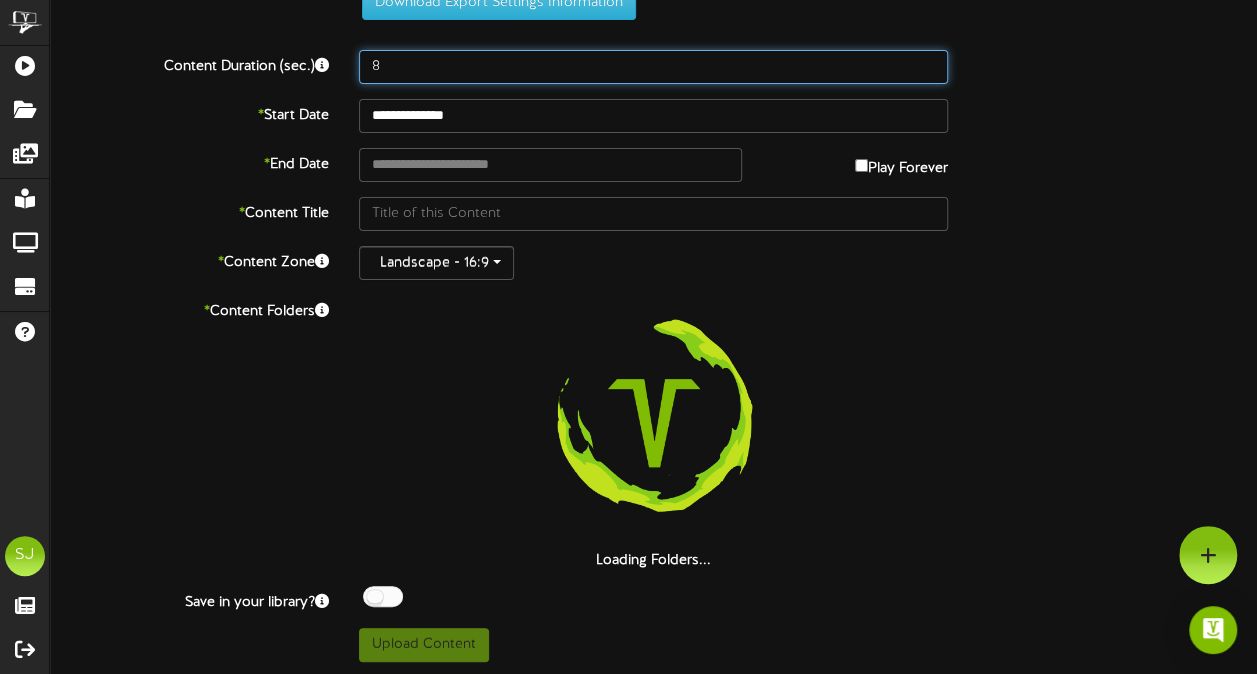 click on "8" at bounding box center (653, 67) 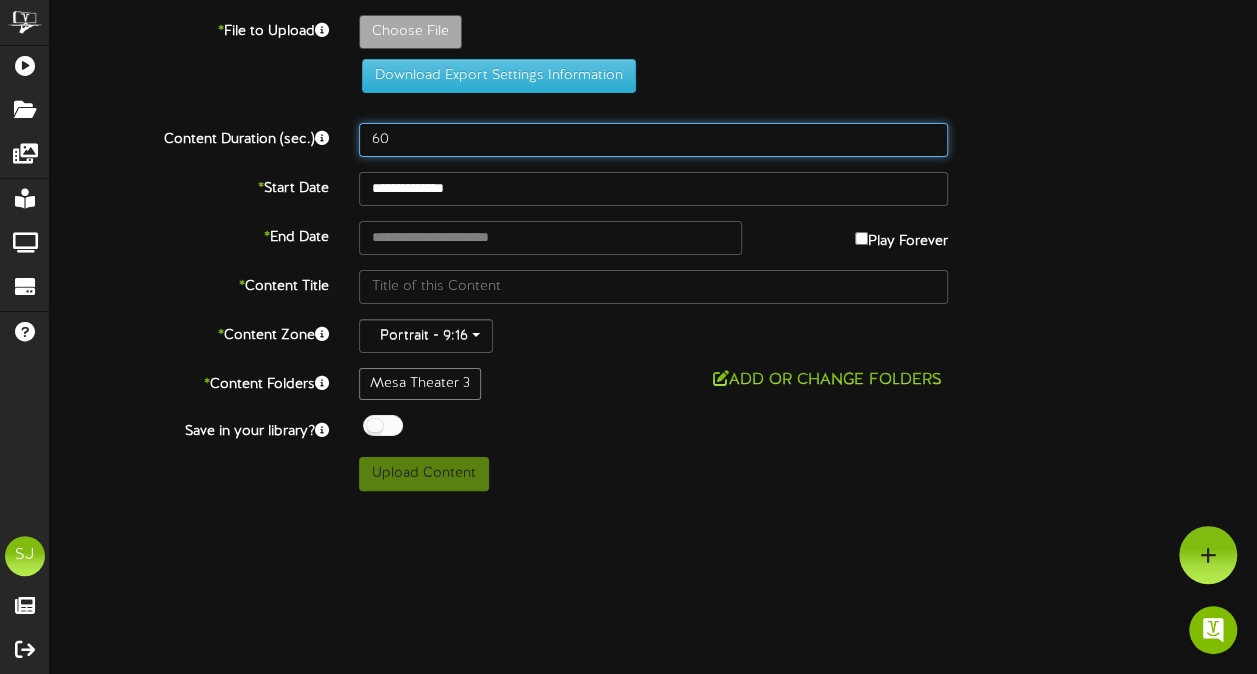 scroll, scrollTop: 0, scrollLeft: 0, axis: both 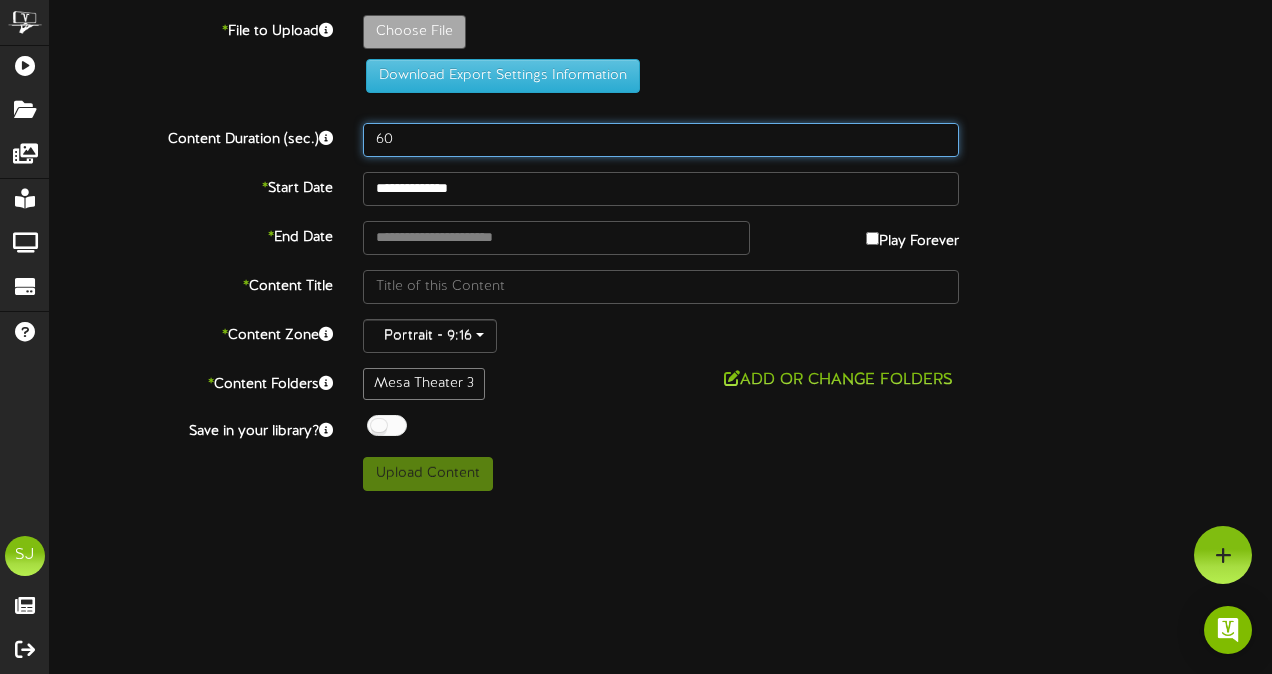 type on "60" 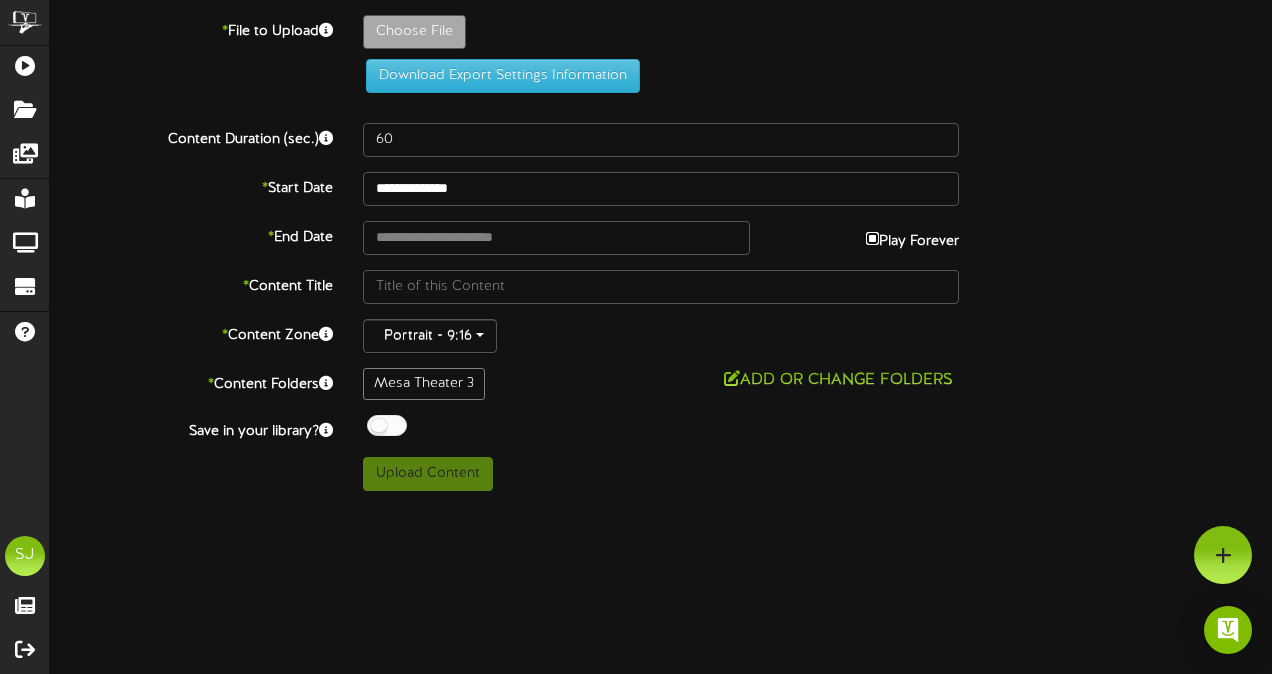 type on "**********" 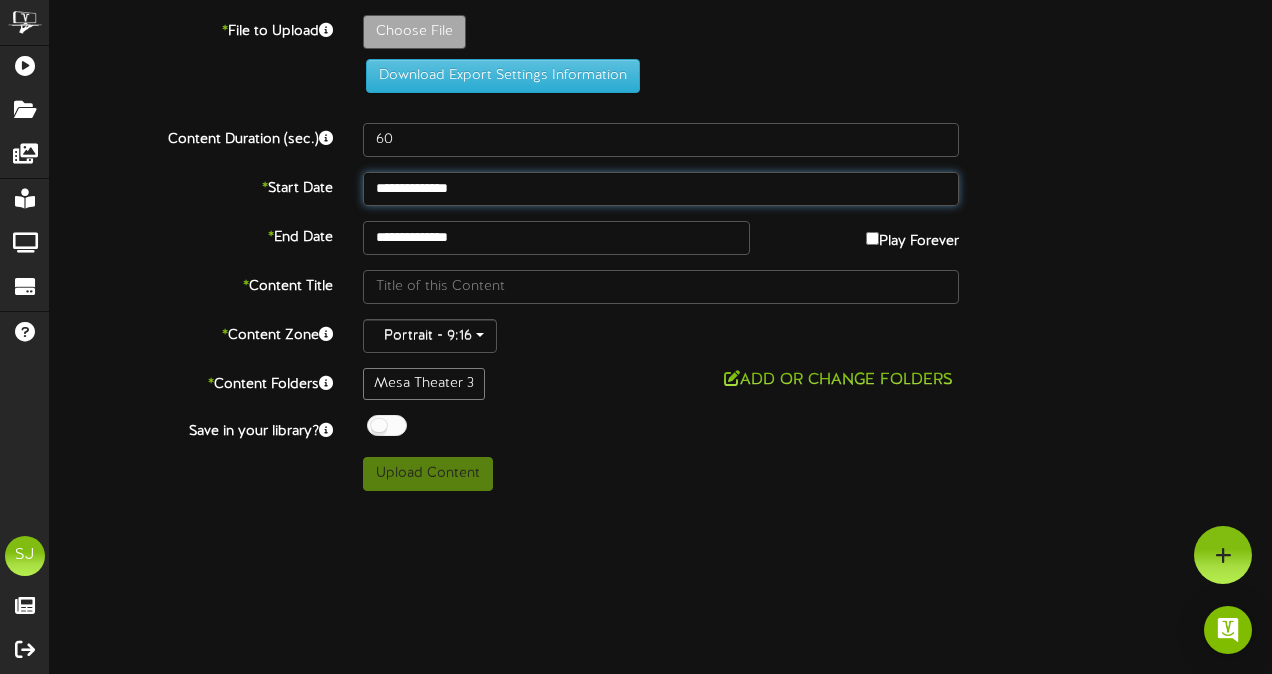 click on "**********" at bounding box center [661, 189] 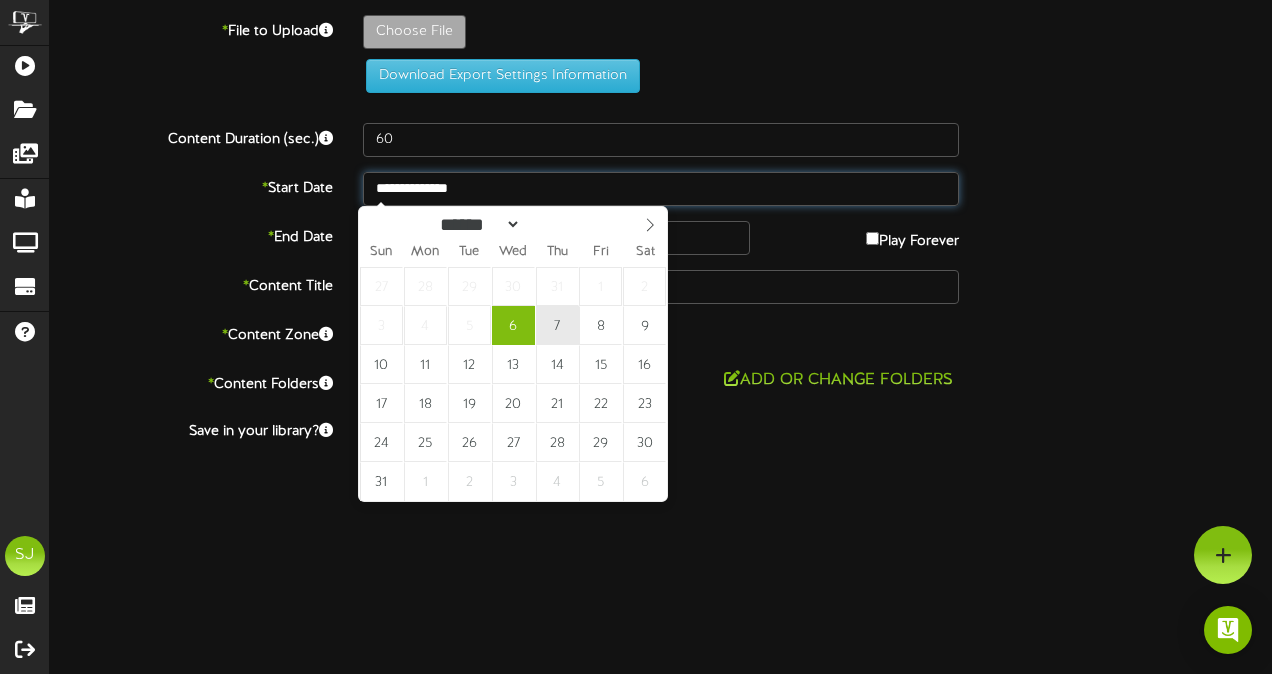 type on "**********" 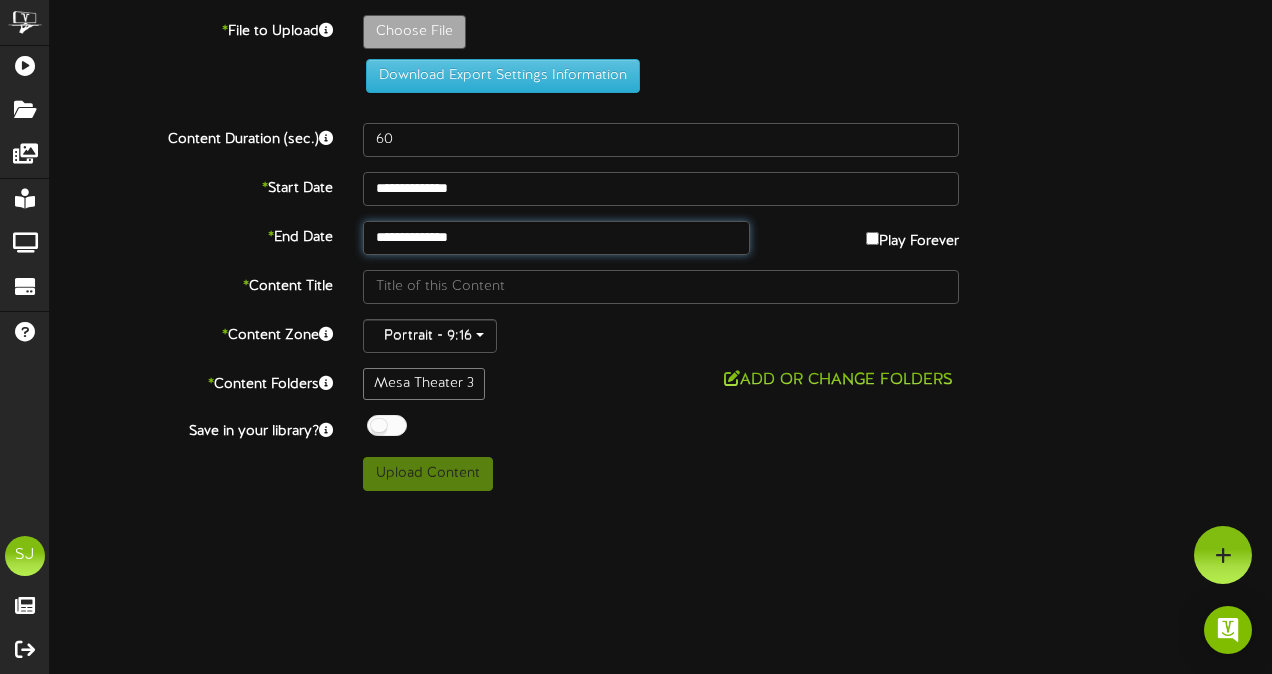 click on "**********" at bounding box center [556, 238] 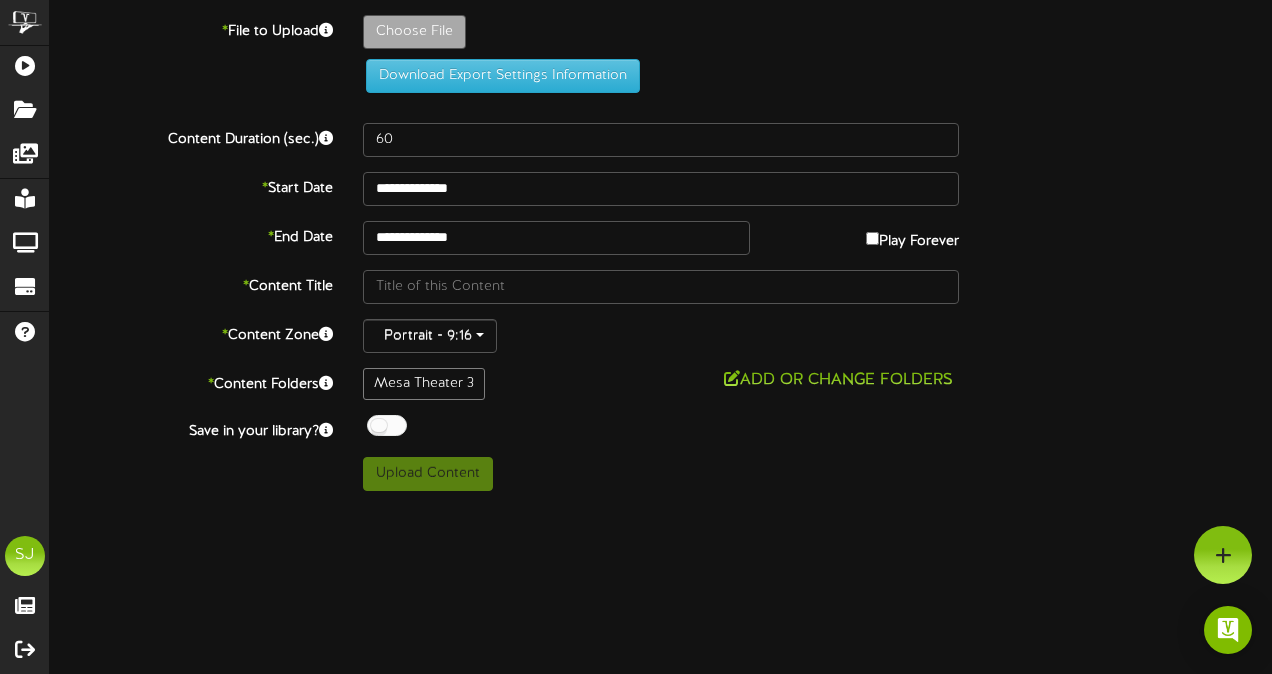 click at bounding box center [387, 425] 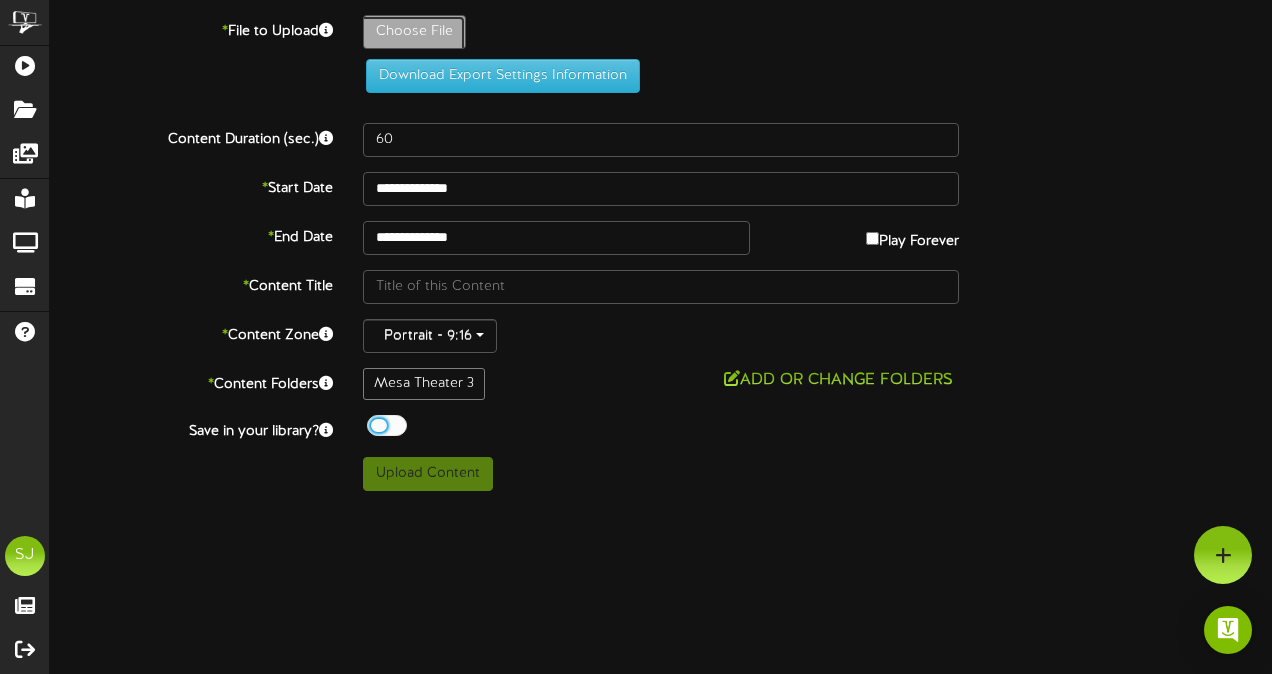 click on "Choose File" at bounding box center (-623, 87) 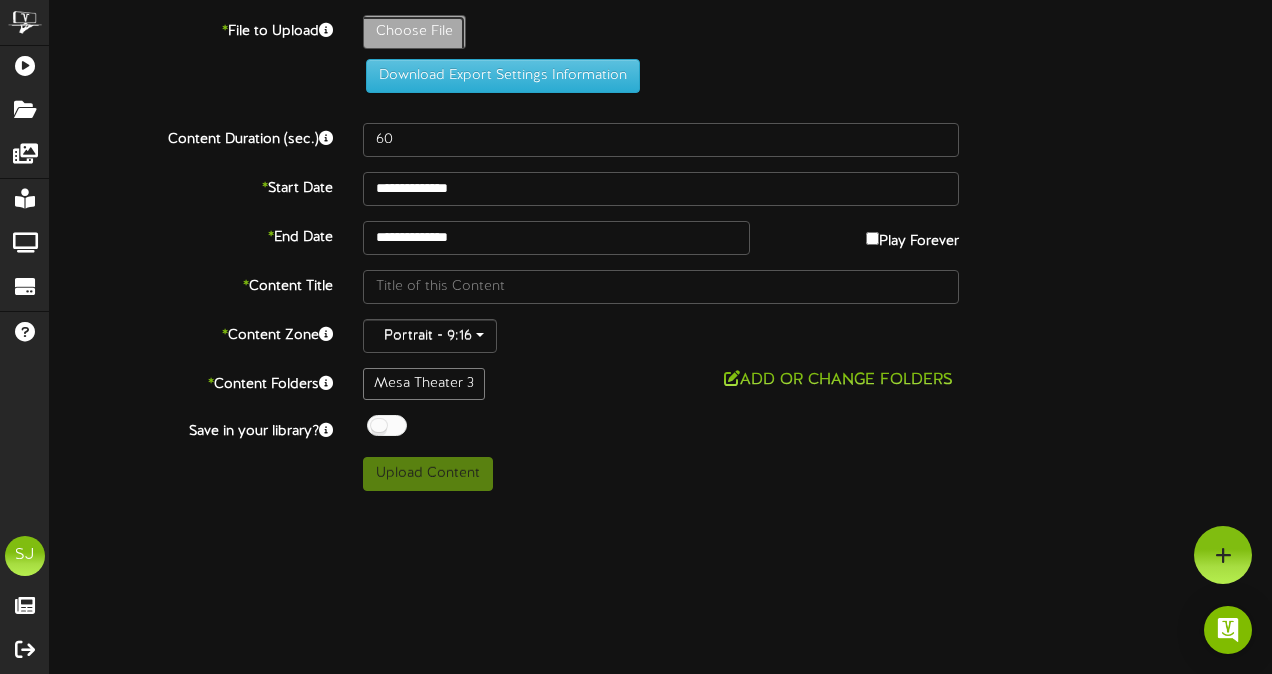type on "**********" 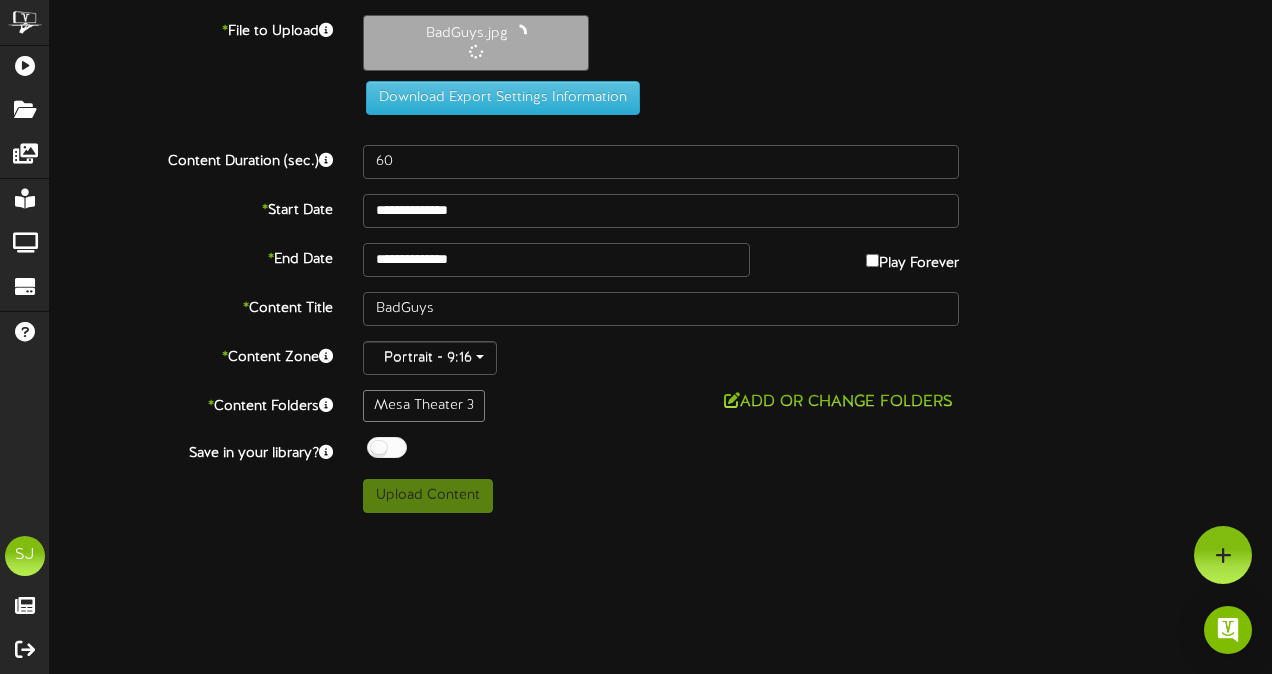 click on "**********" at bounding box center (661, 260) 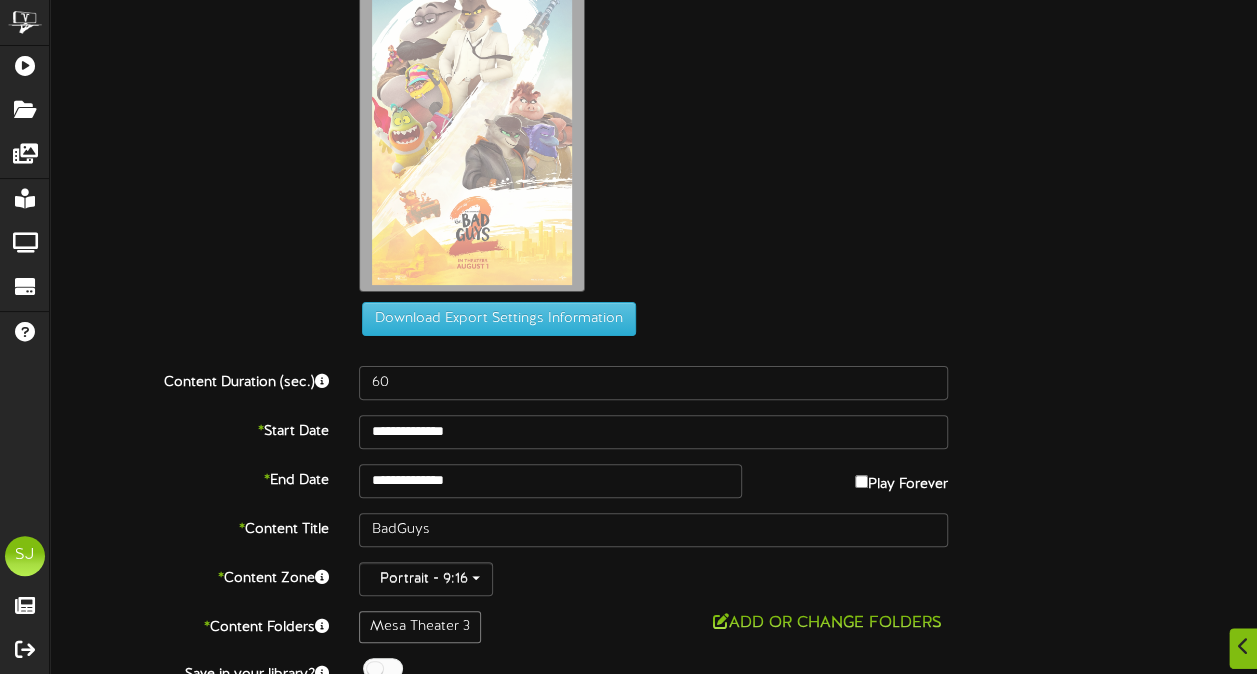 scroll, scrollTop: 145, scrollLeft: 0, axis: vertical 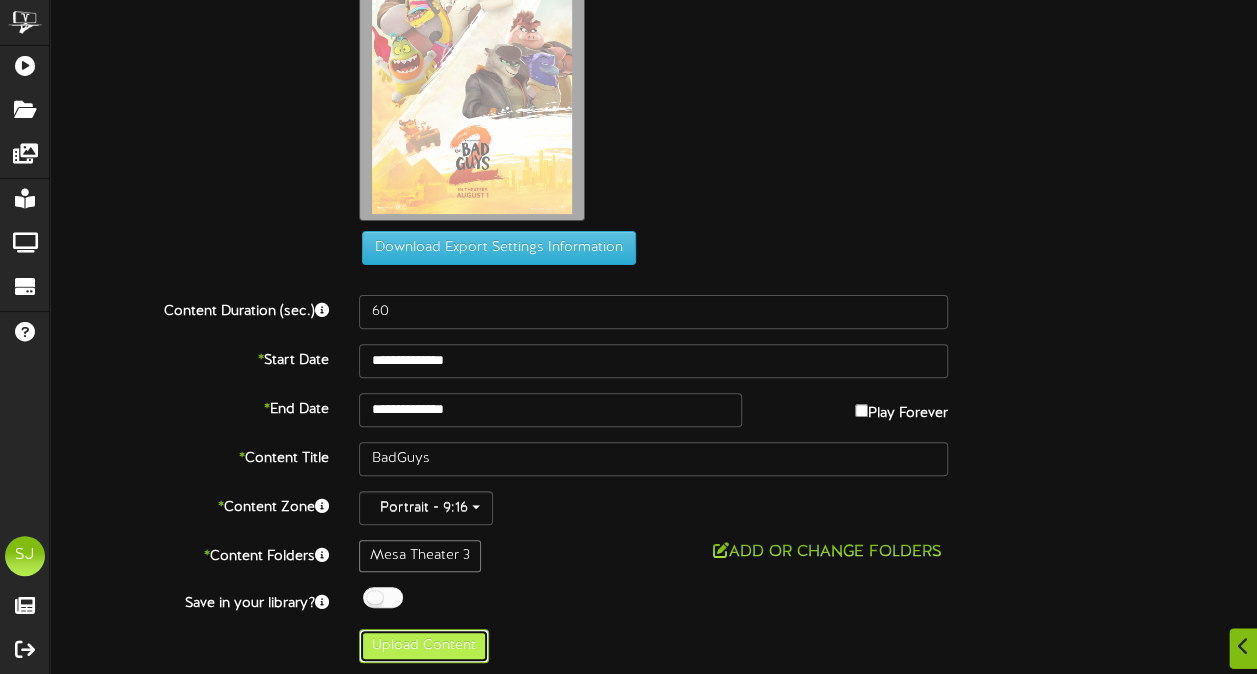 click on "Upload Content" at bounding box center (424, 646) 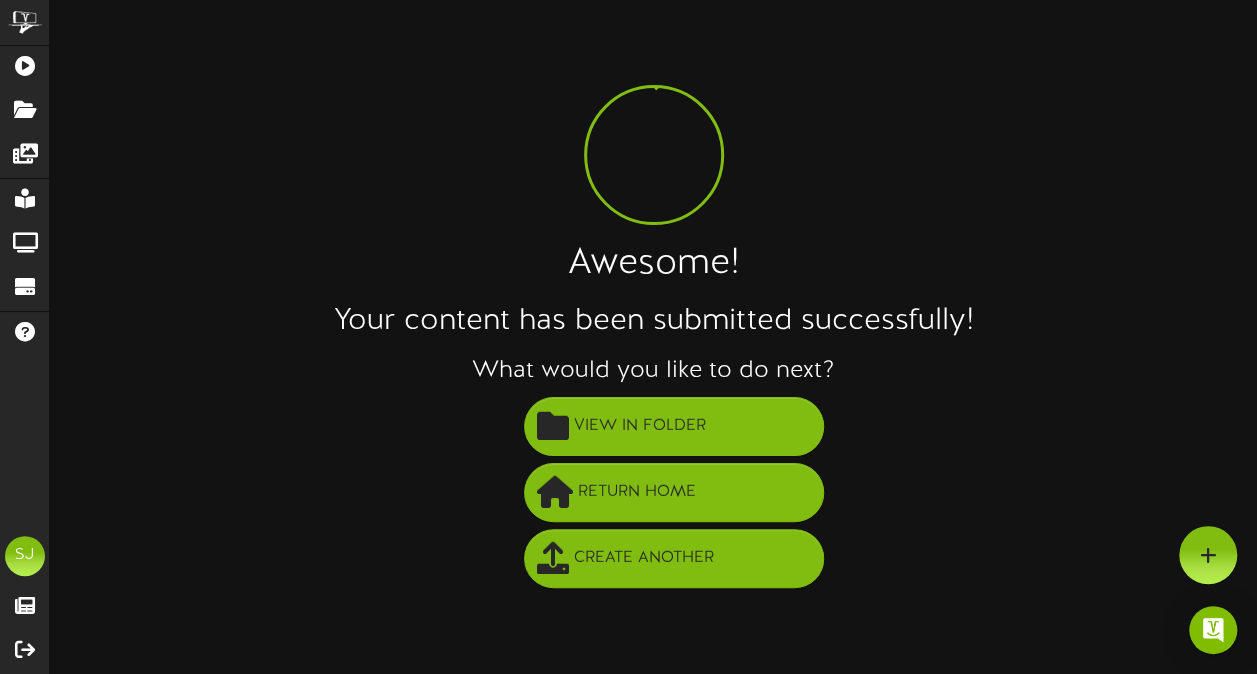 scroll, scrollTop: 0, scrollLeft: 0, axis: both 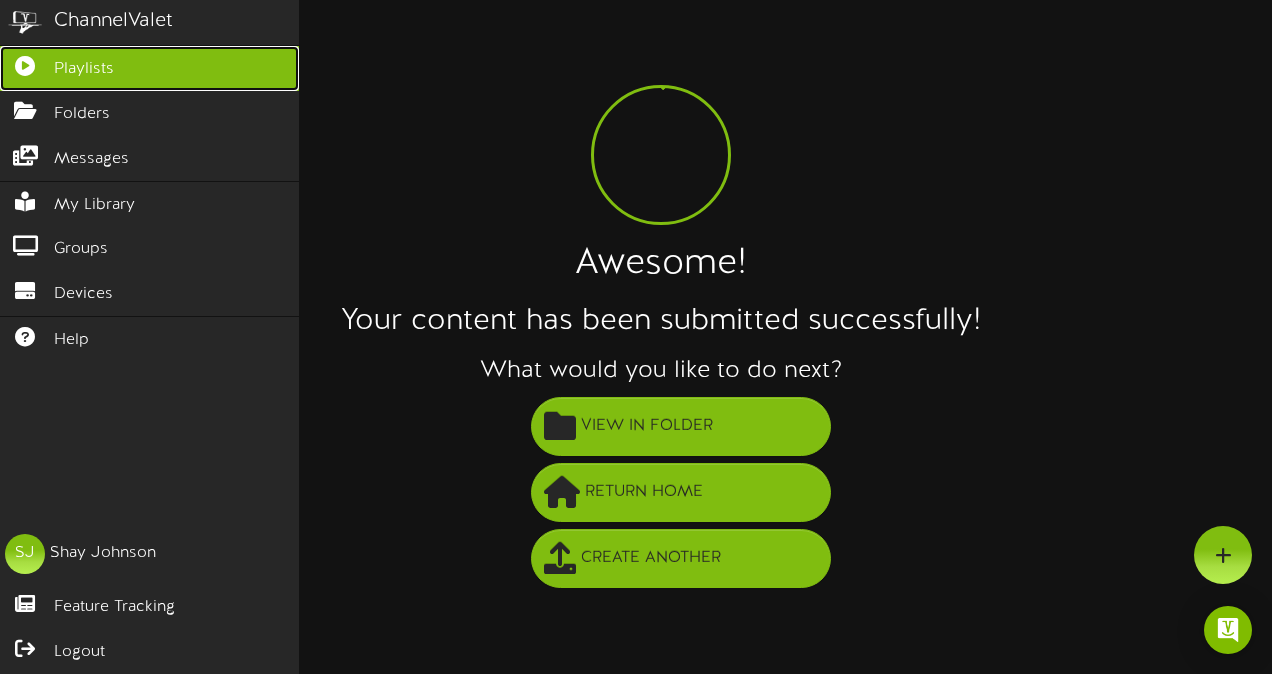 click at bounding box center (25, 63) 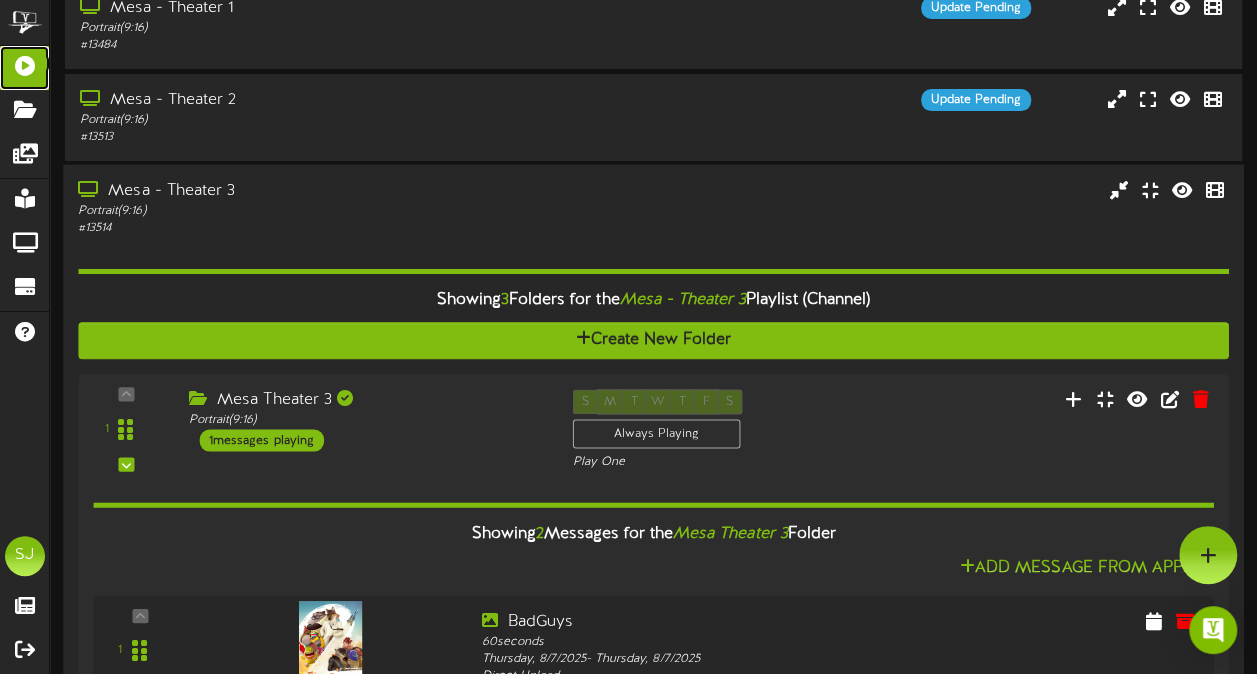 scroll, scrollTop: 0, scrollLeft: 0, axis: both 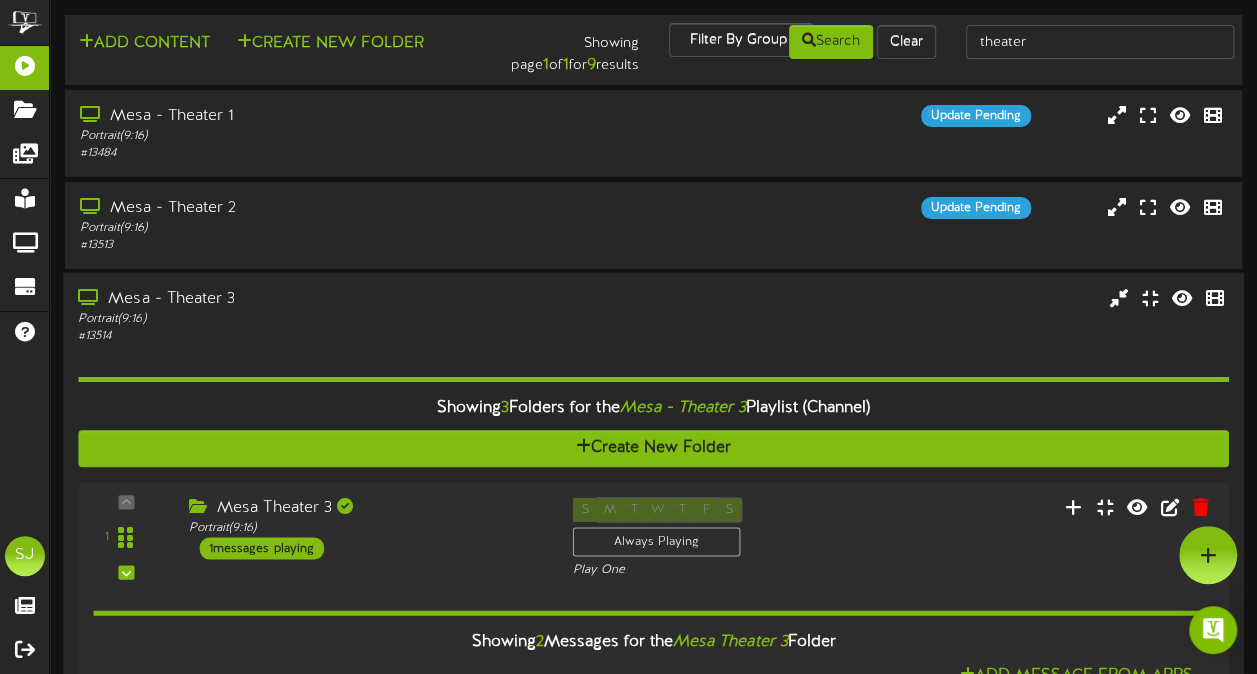 click on "# 13514" at bounding box center [309, 336] 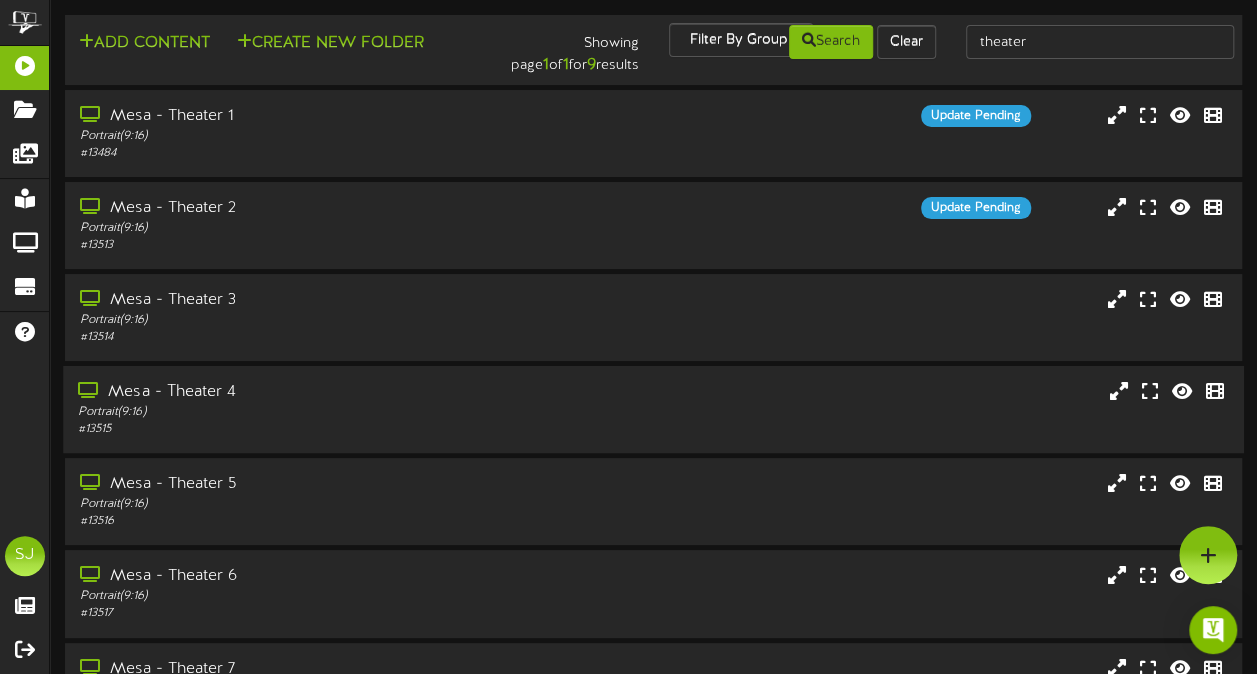 click on "Portrait  ( 9:16 )" at bounding box center [309, 412] 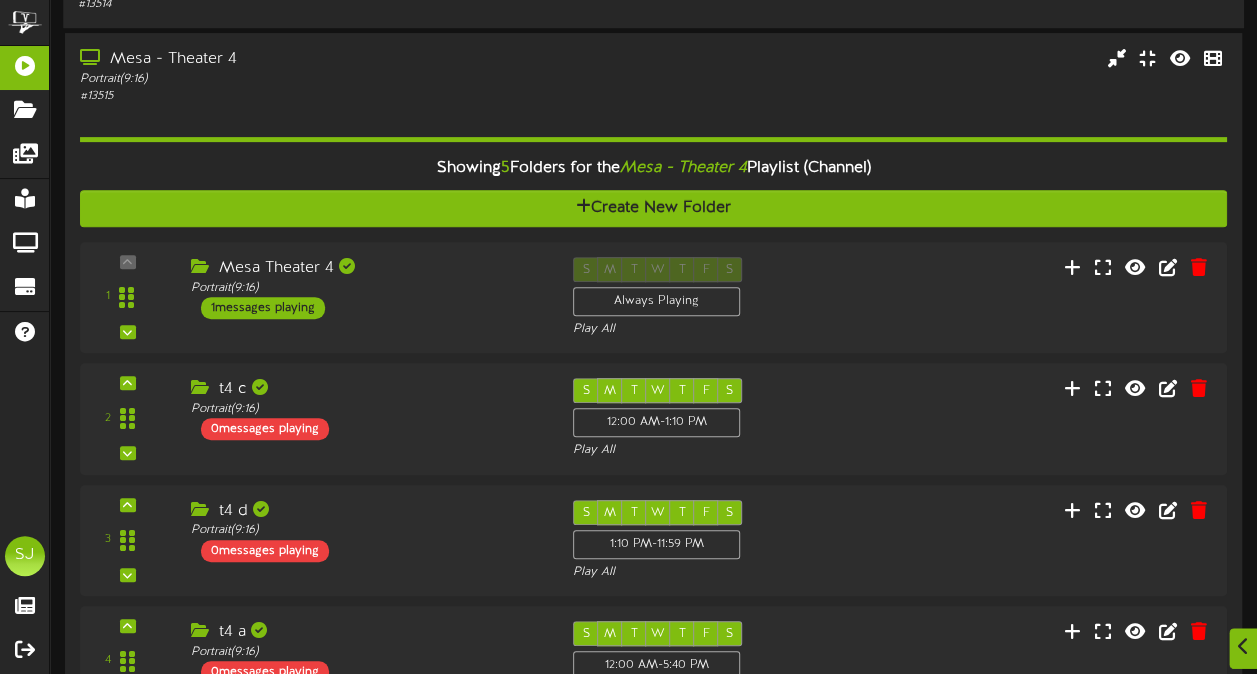 scroll, scrollTop: 376, scrollLeft: 0, axis: vertical 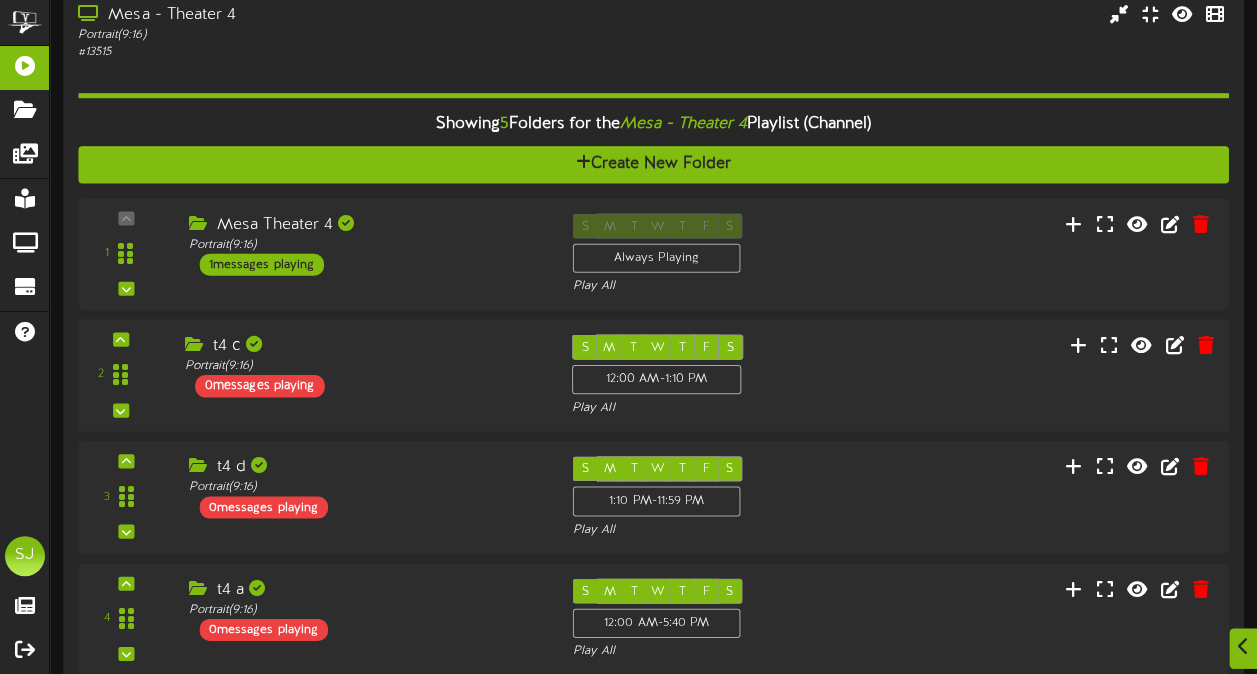 click on "2
t4 c
(" at bounding box center [654, 376] 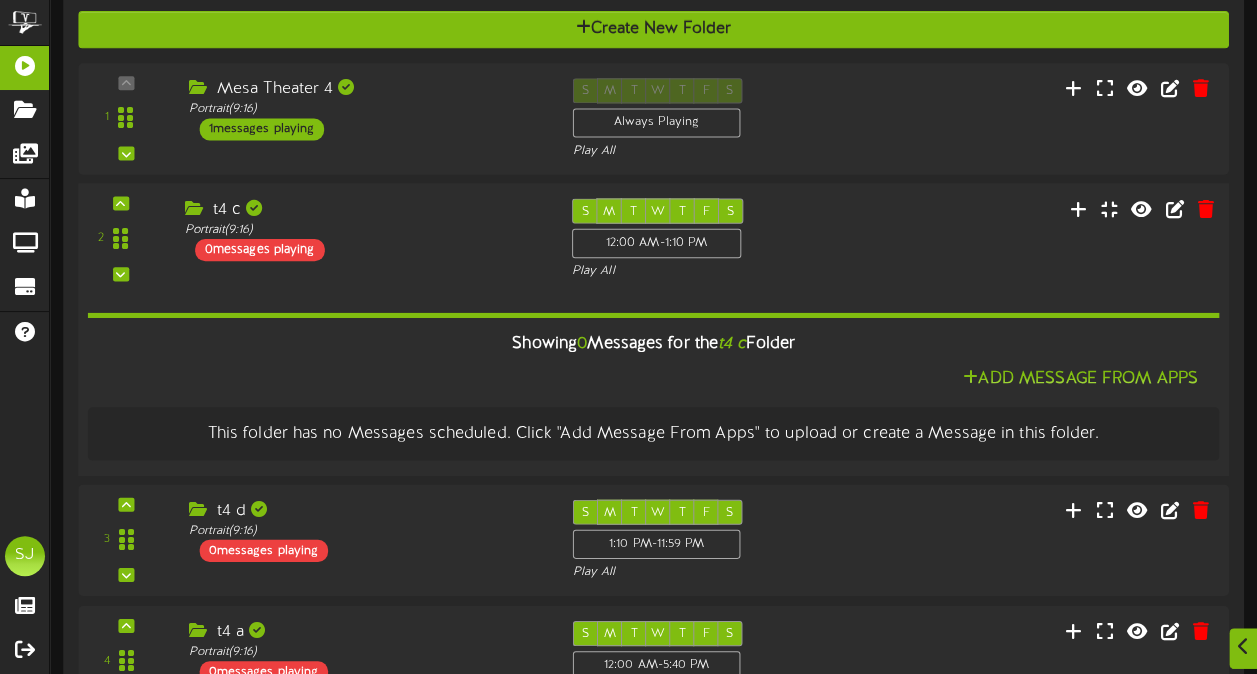 scroll, scrollTop: 573, scrollLeft: 0, axis: vertical 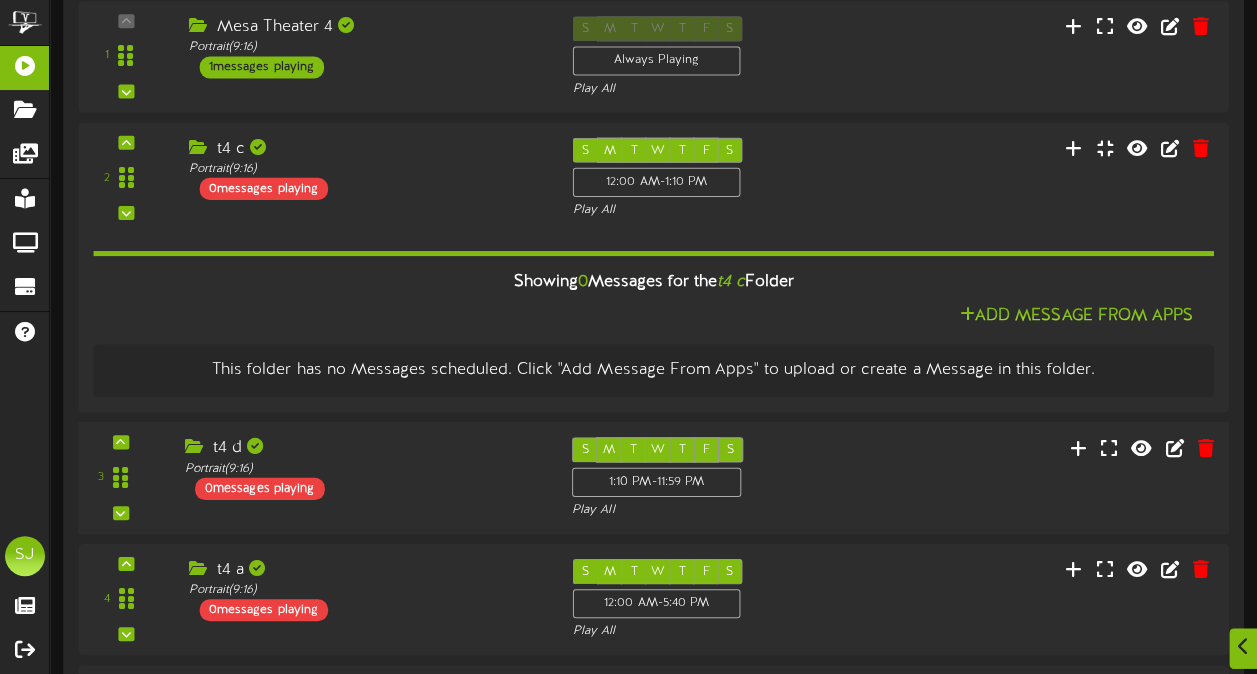 click on "[TEXT]
Portrait  ( 9:16 )
0  messages playing" at bounding box center (362, 468) 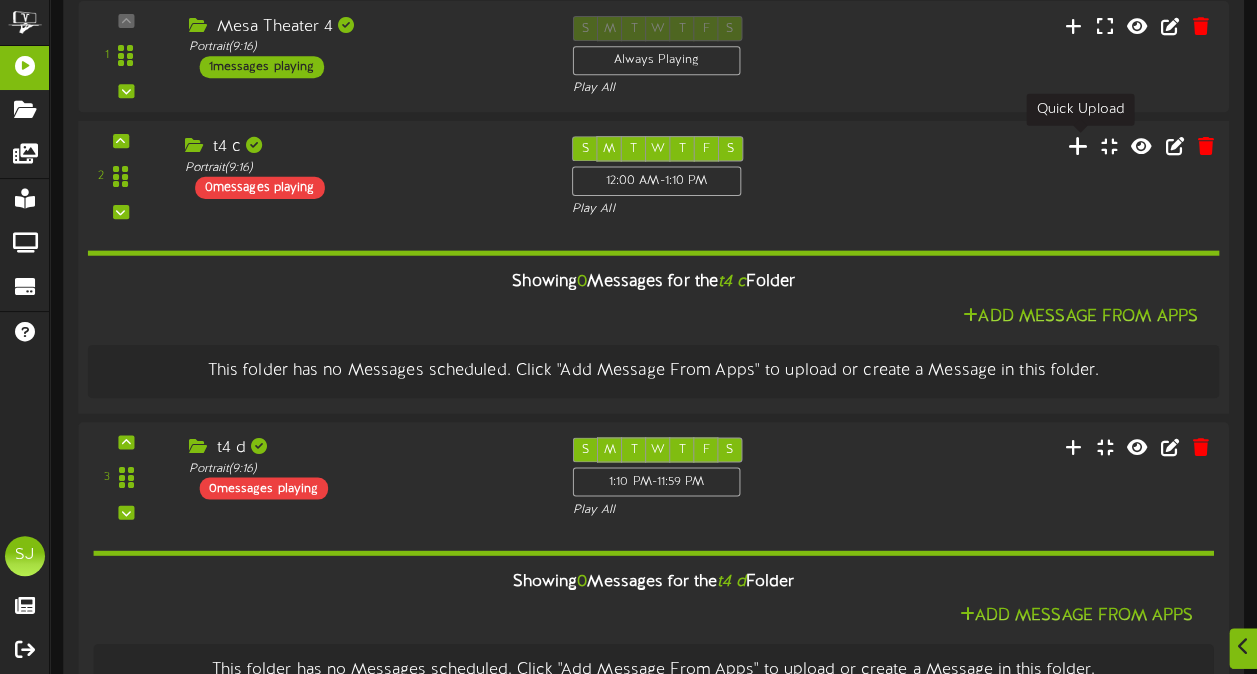 click at bounding box center [1078, 146] 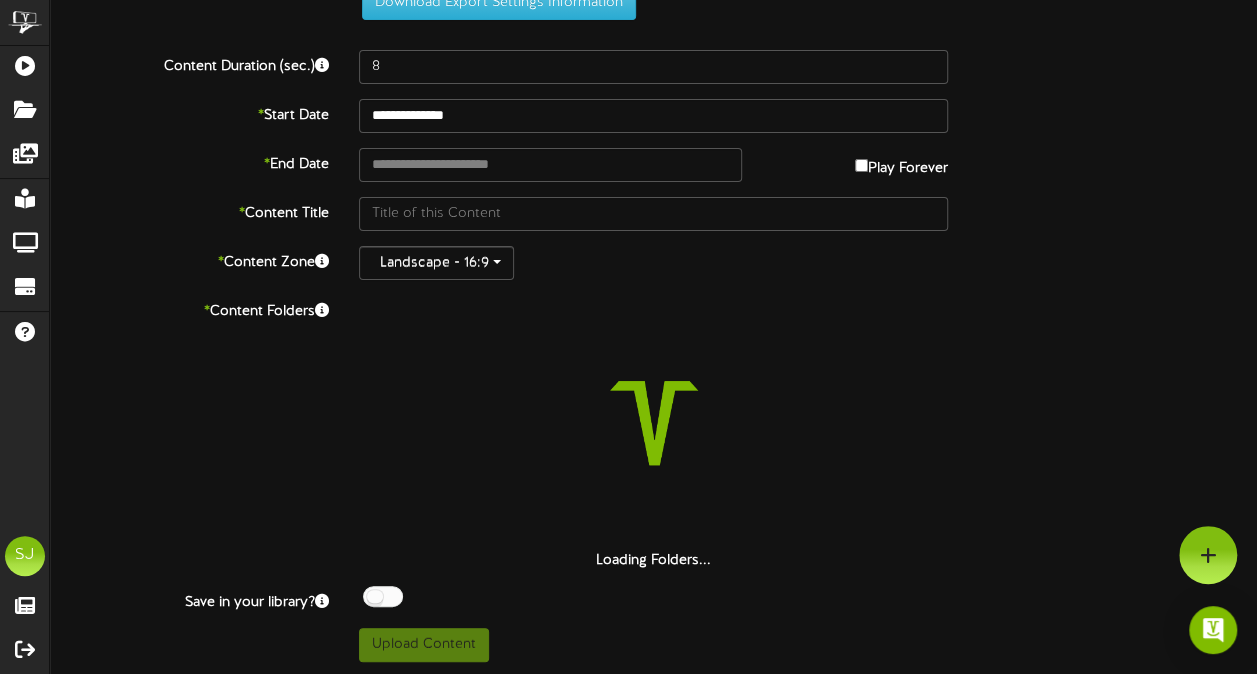 click on "**********" at bounding box center (653, 302) 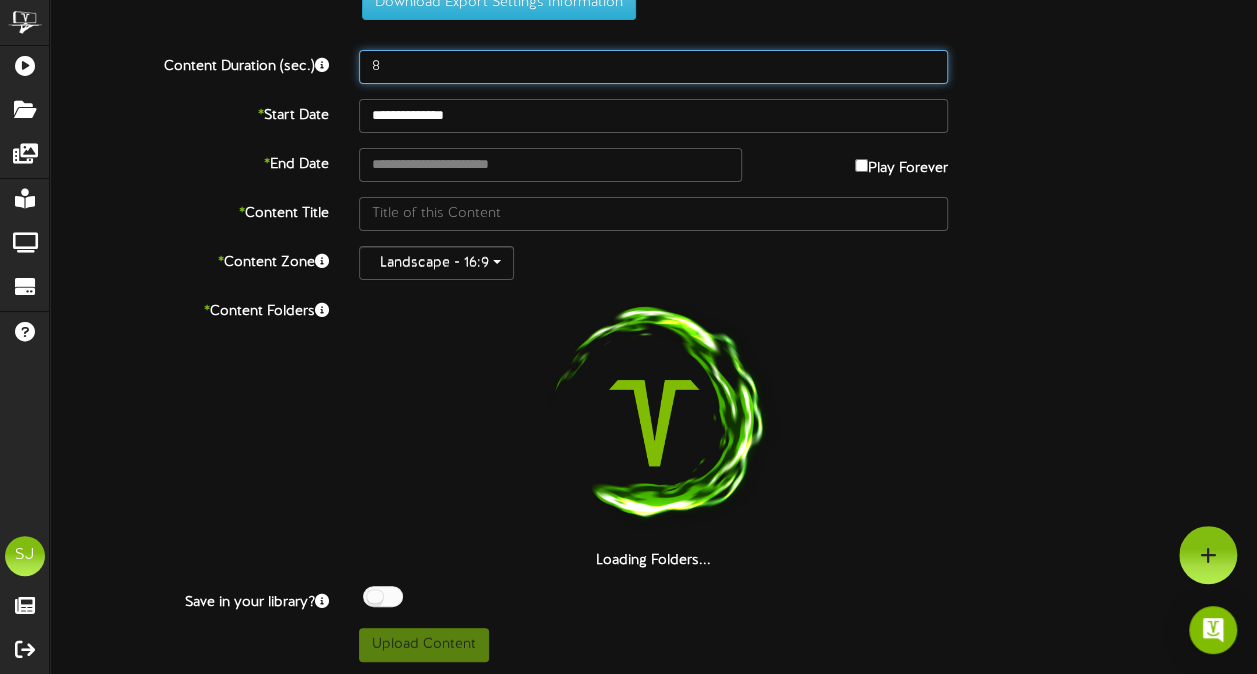 click on "8" at bounding box center [653, 67] 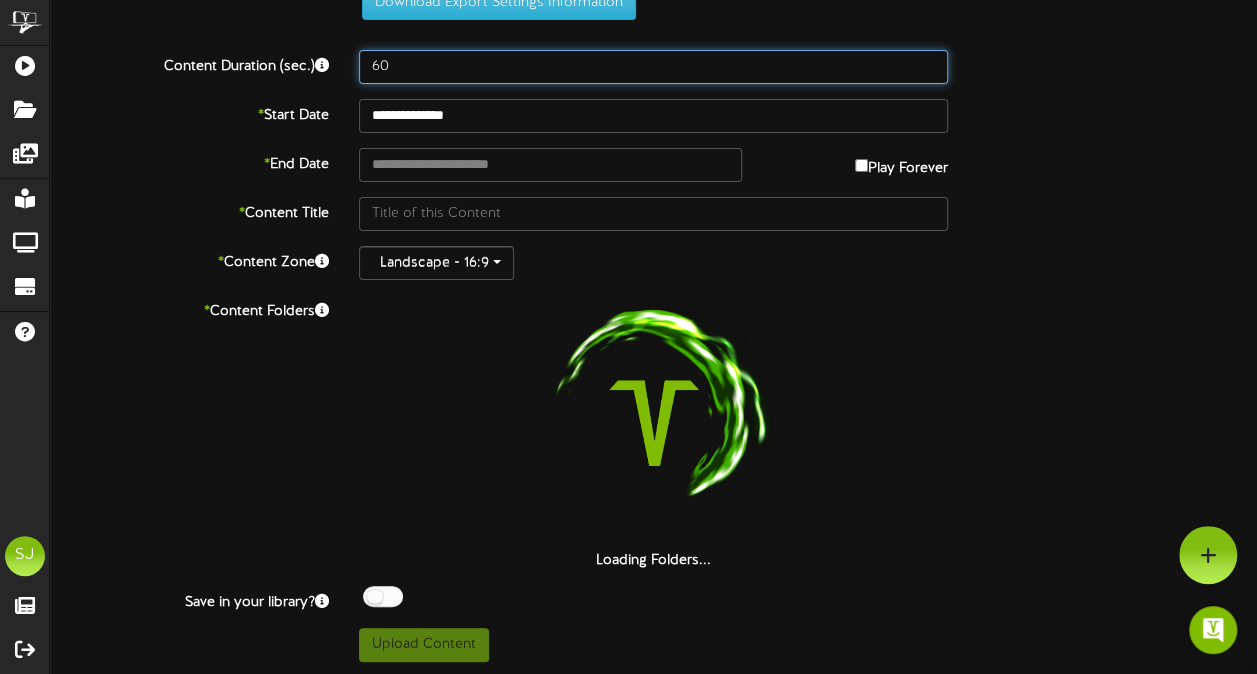 scroll, scrollTop: 0, scrollLeft: 0, axis: both 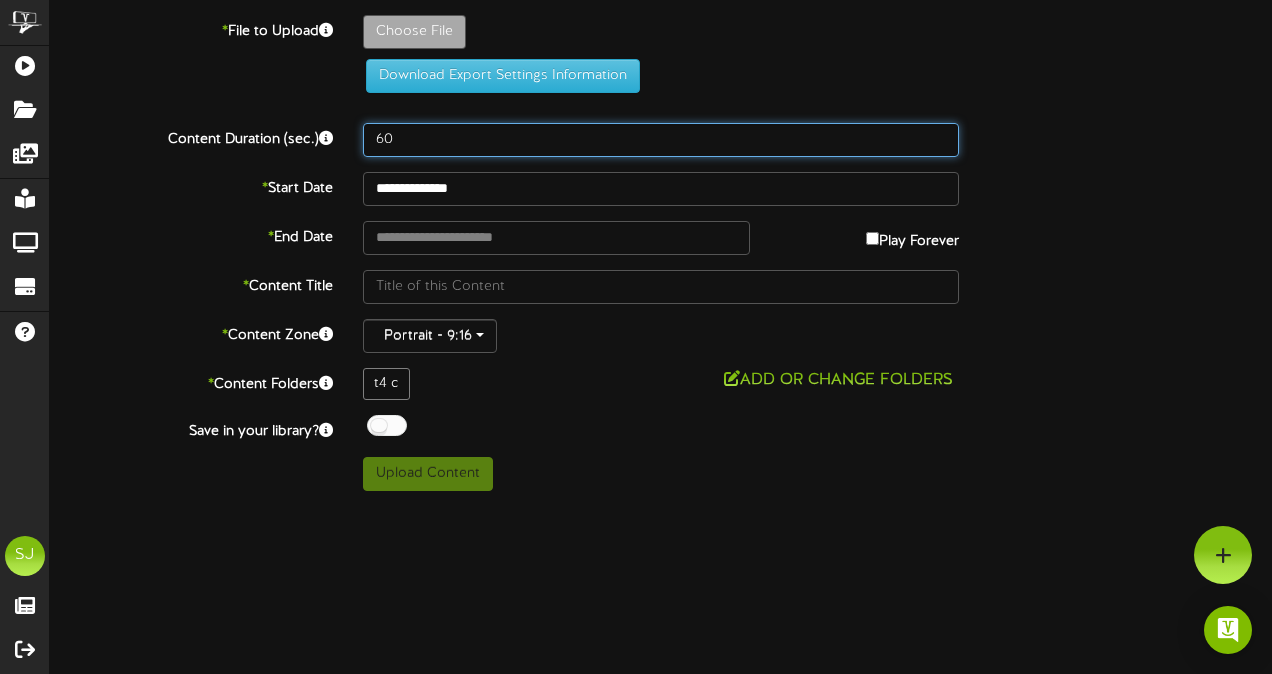type on "60" 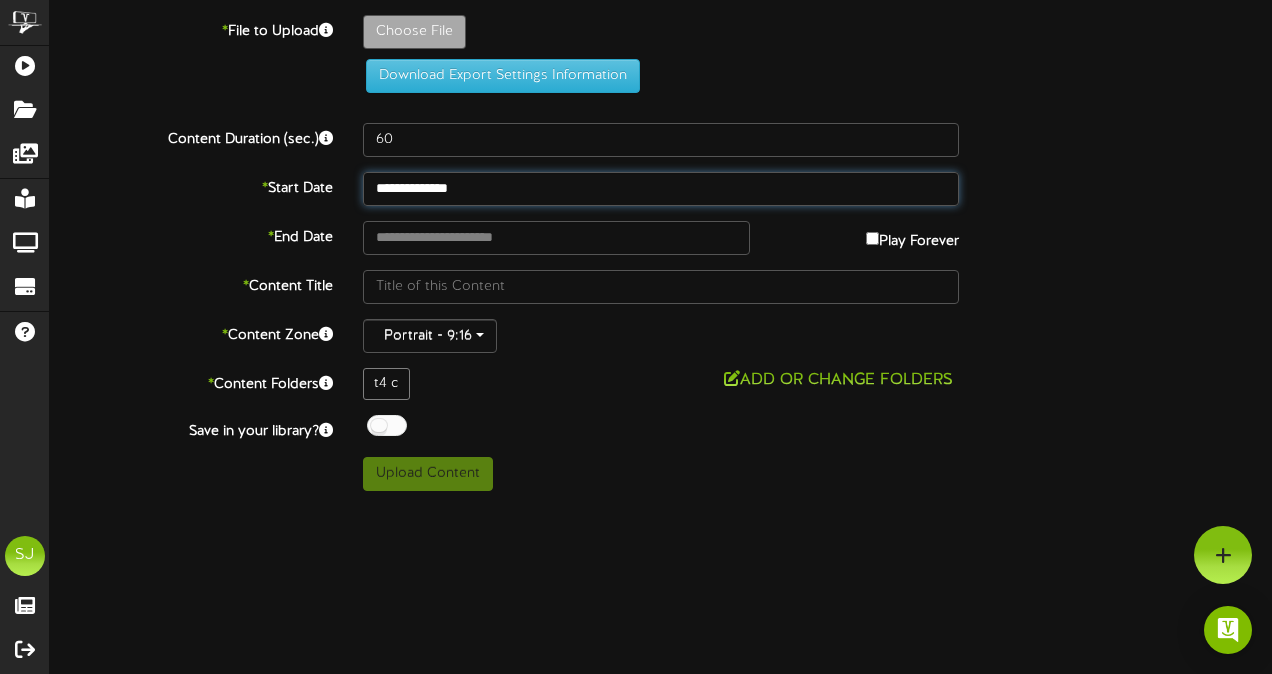 click on "ChannelValet
Playlists
Folders
Messages
My Library
Groups
Devices
Help
SJ
Shay   Johnson
Feature Tracking
Logout" at bounding box center [636, 253] 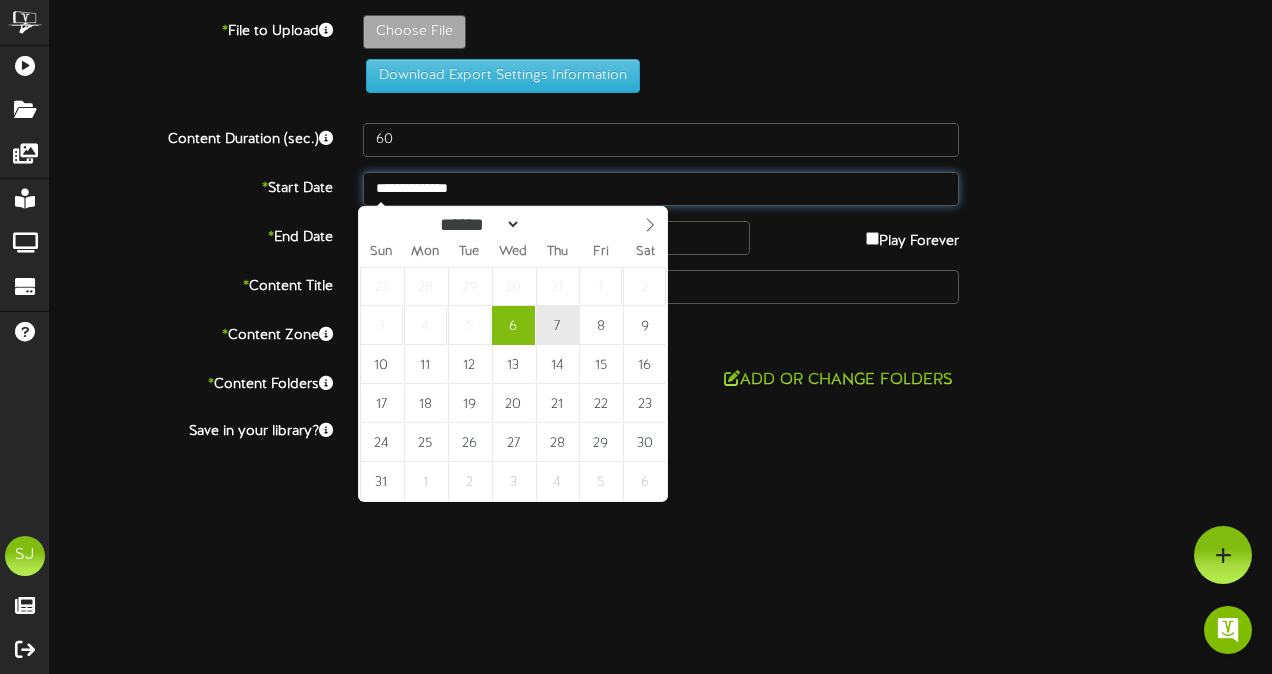 type on "**********" 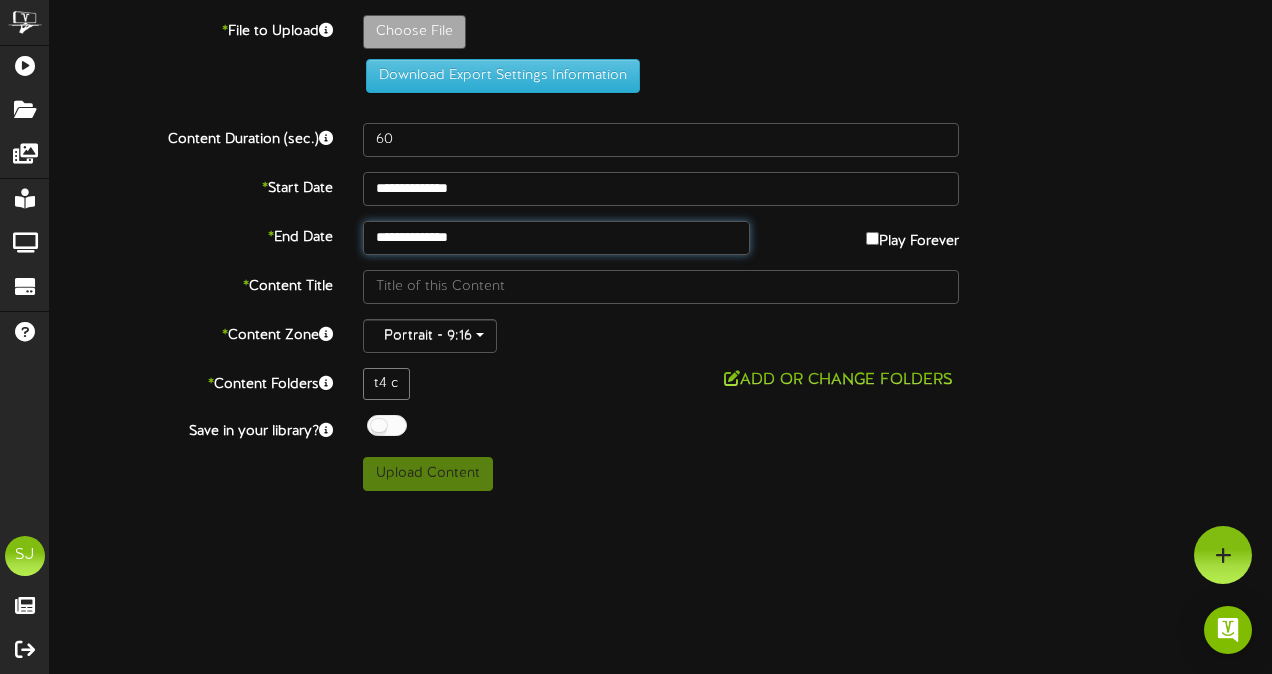 click on "**********" at bounding box center [556, 238] 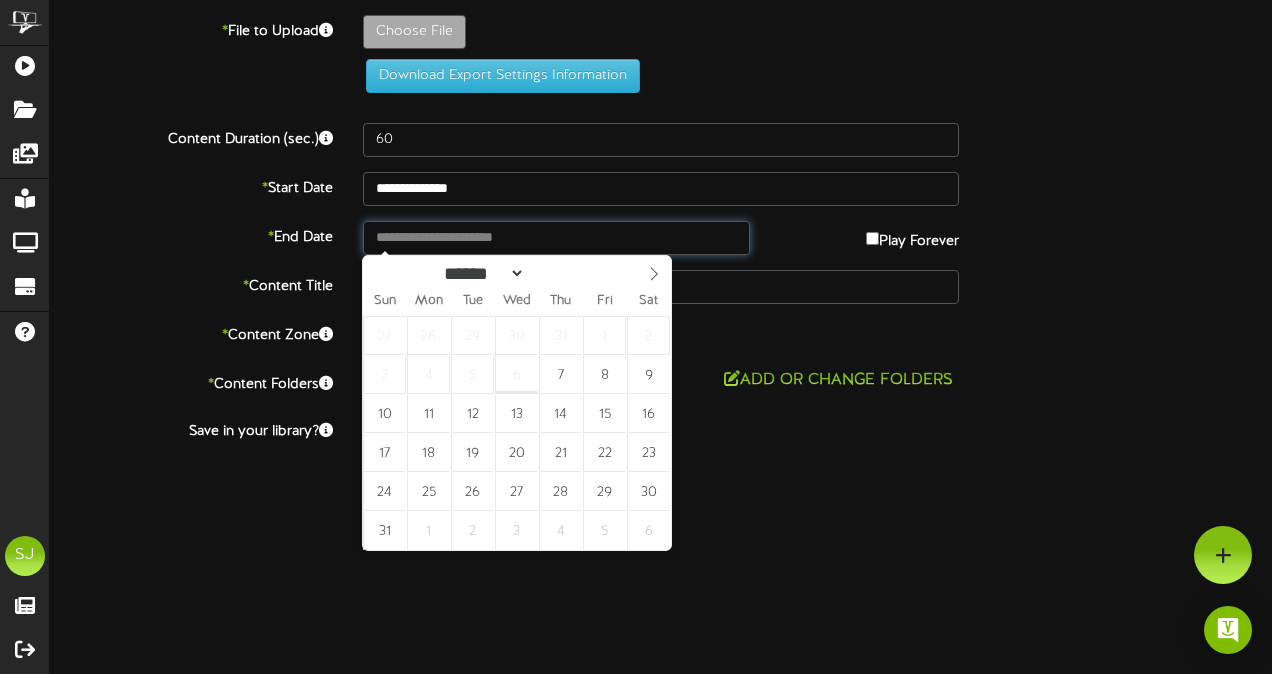 type on "**********" 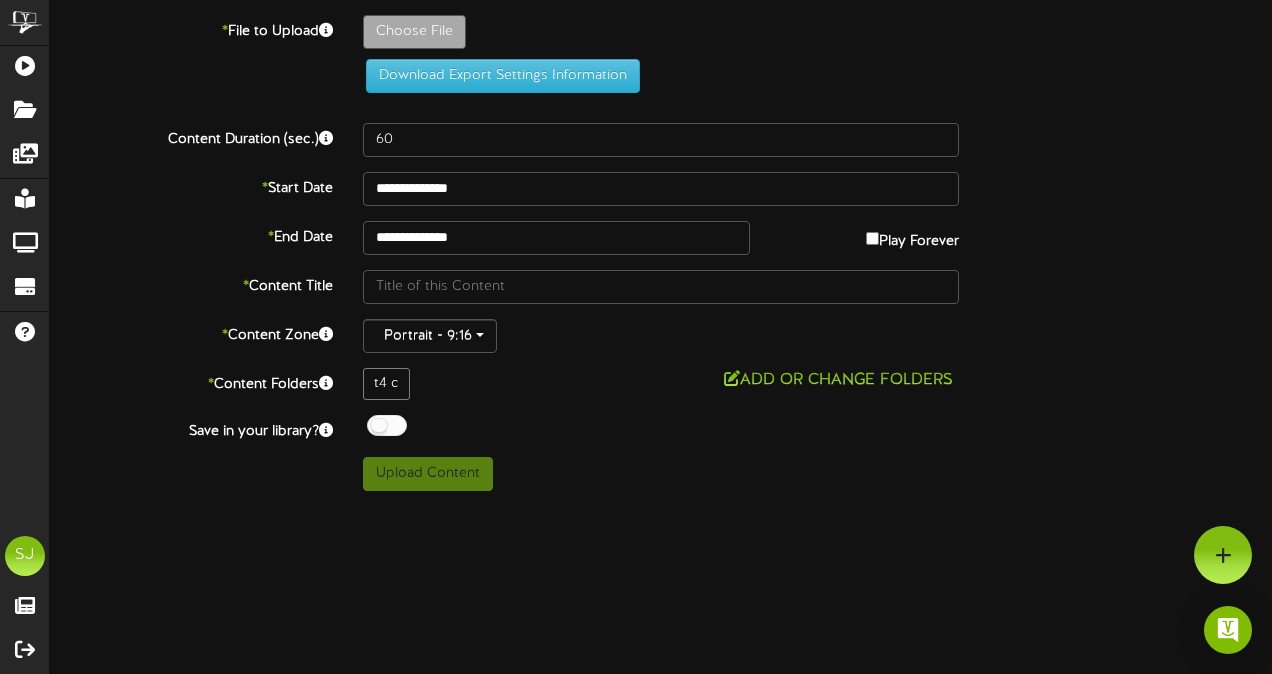 click at bounding box center (387, 425) 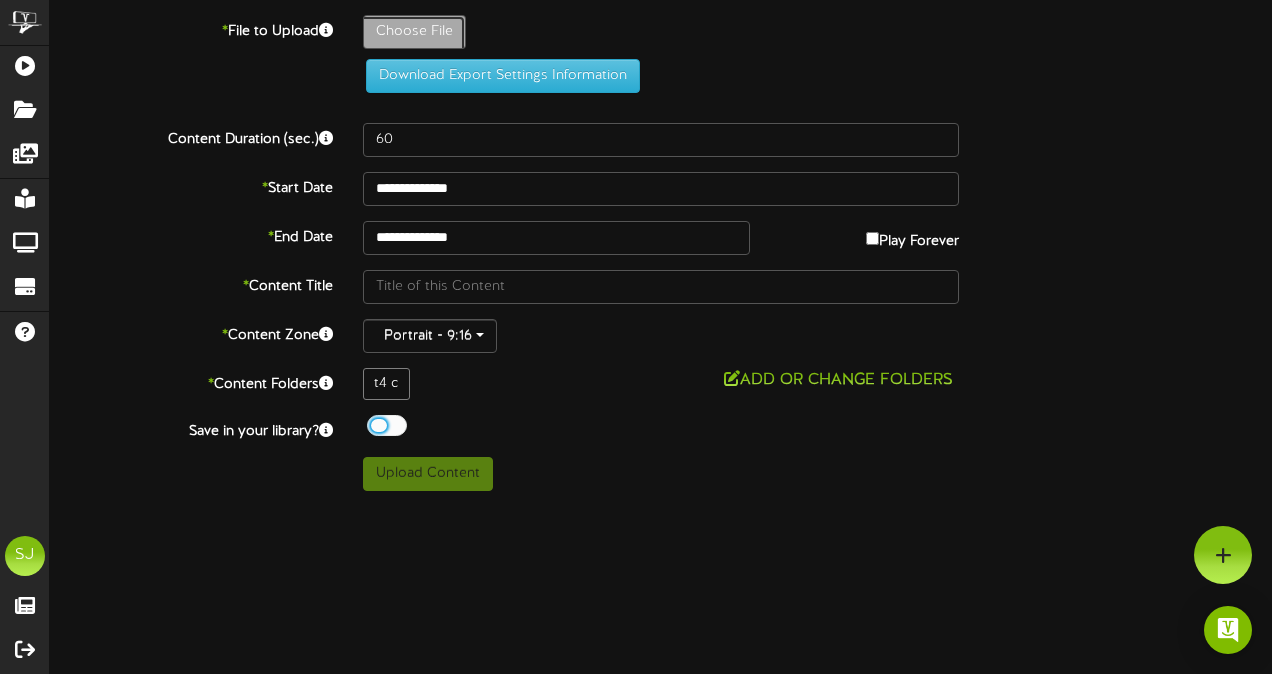 click on "Choose File" at bounding box center [-623, 87] 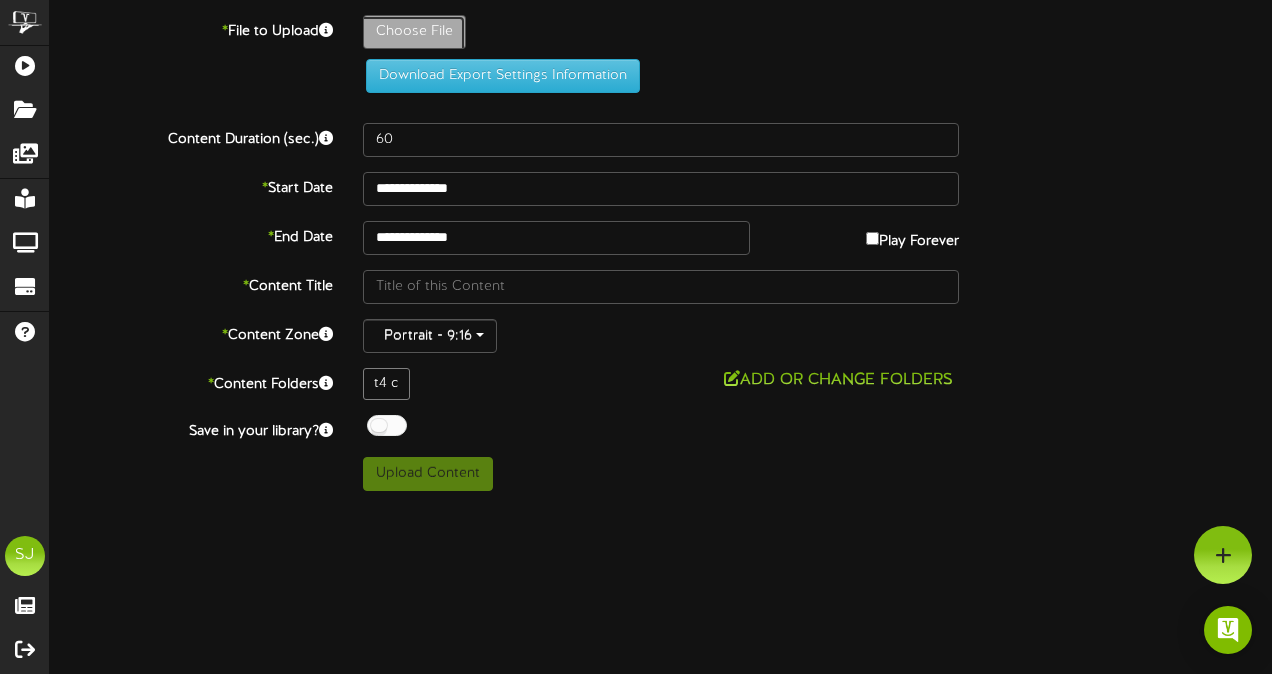 type on "**********" 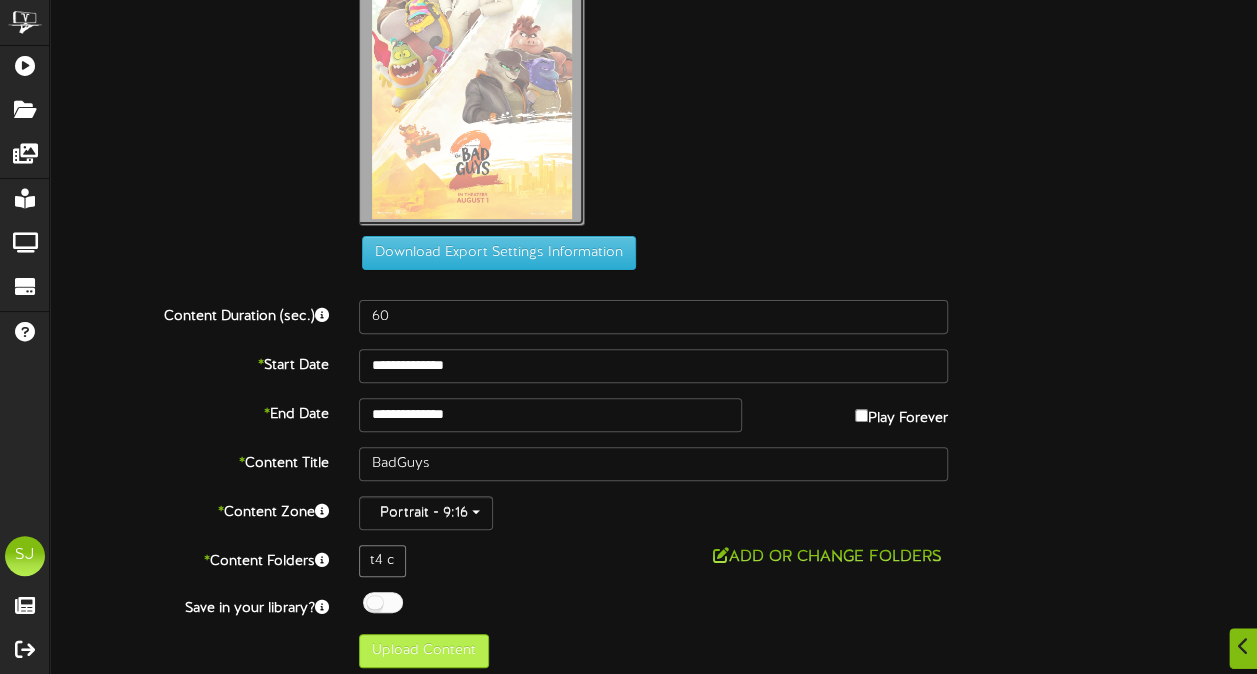 scroll, scrollTop: 145, scrollLeft: 0, axis: vertical 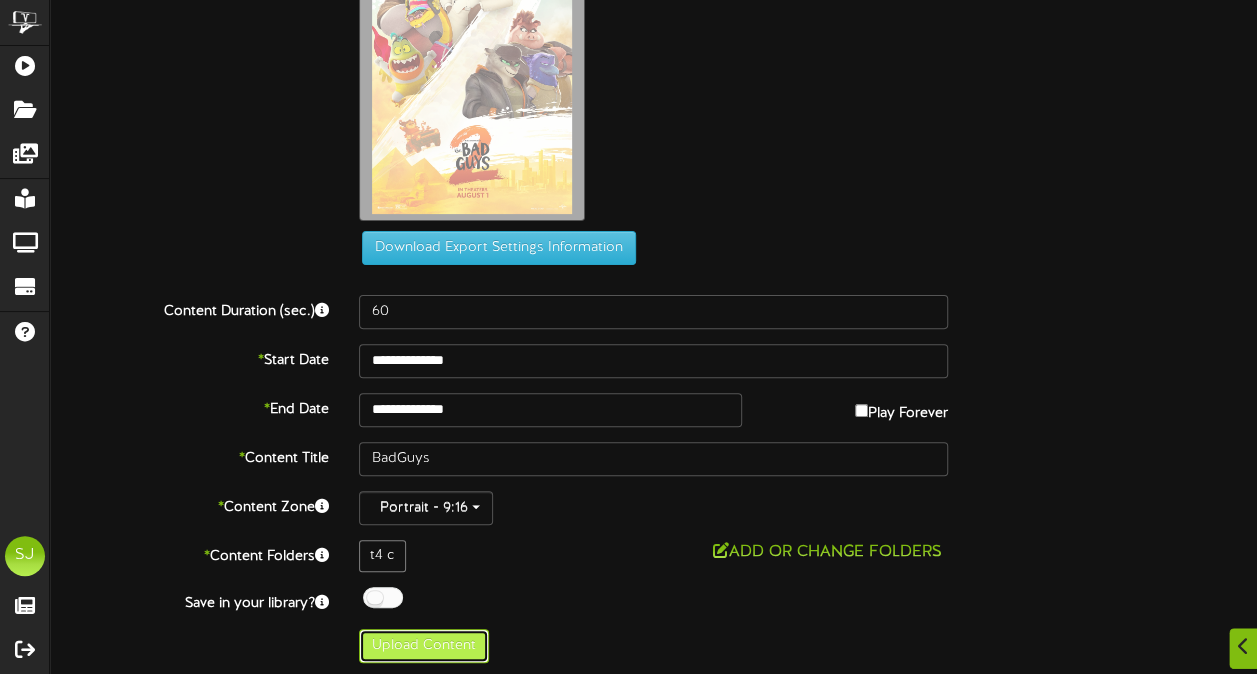 click on "Upload Content" at bounding box center [424, 646] 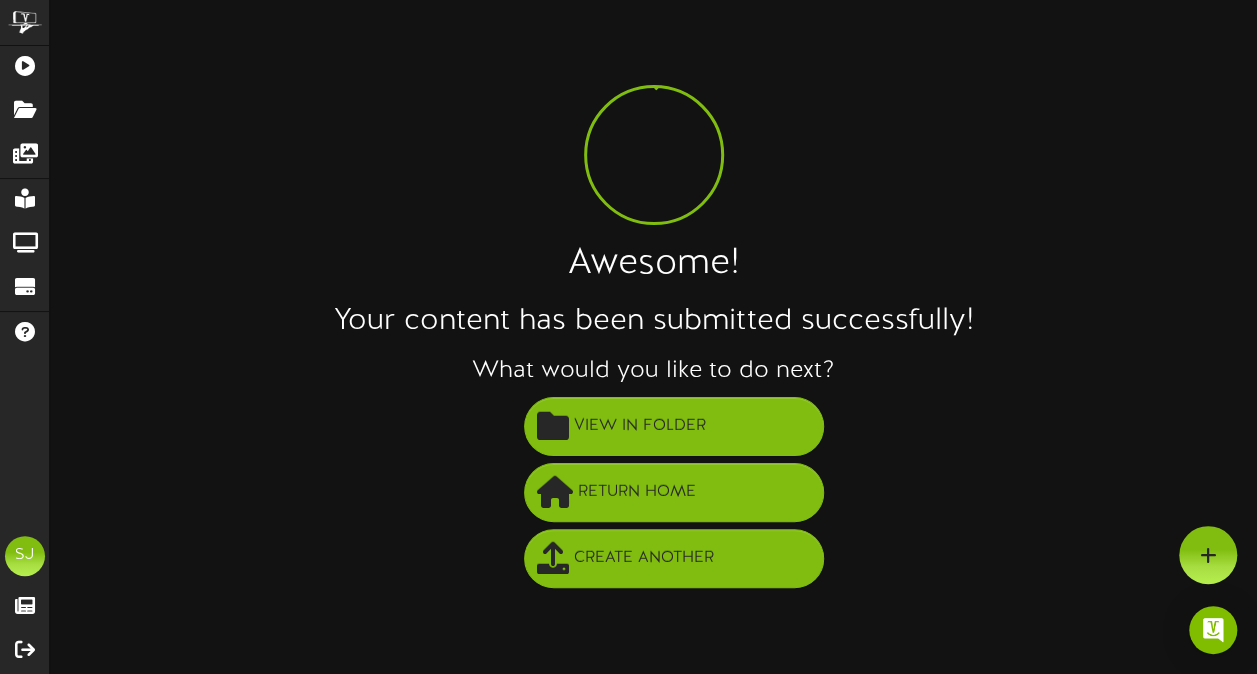 scroll, scrollTop: 0, scrollLeft: 0, axis: both 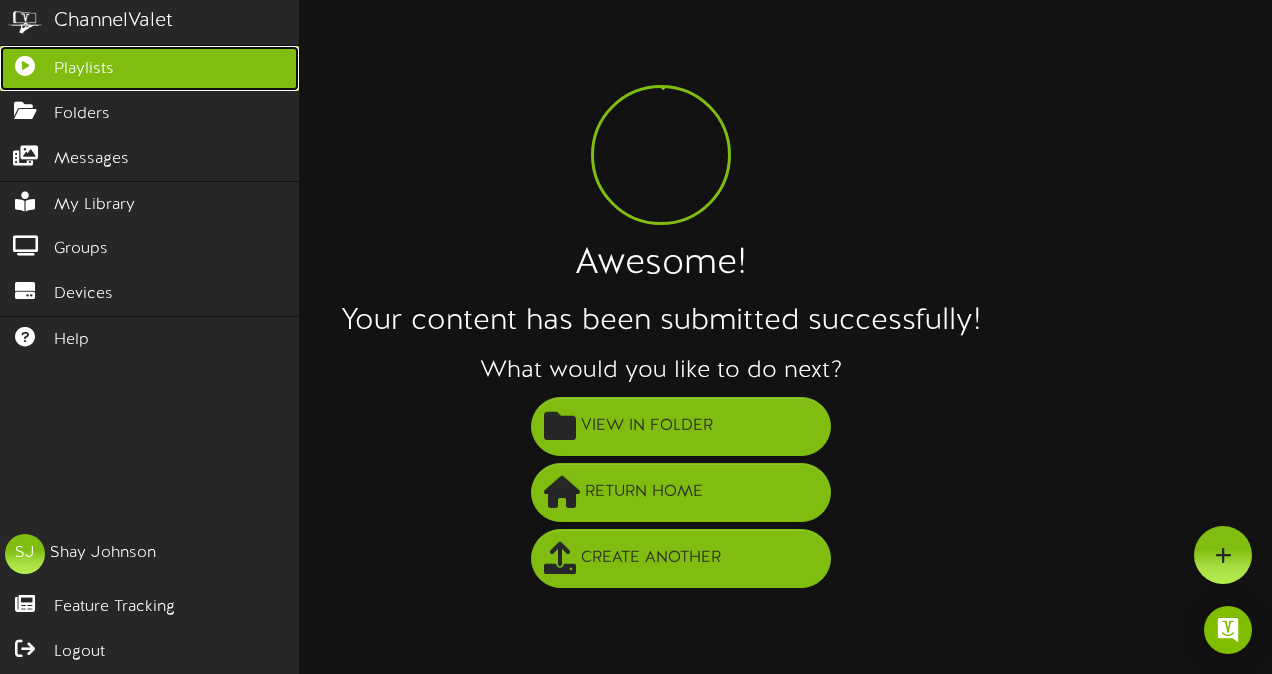 click at bounding box center [25, 63] 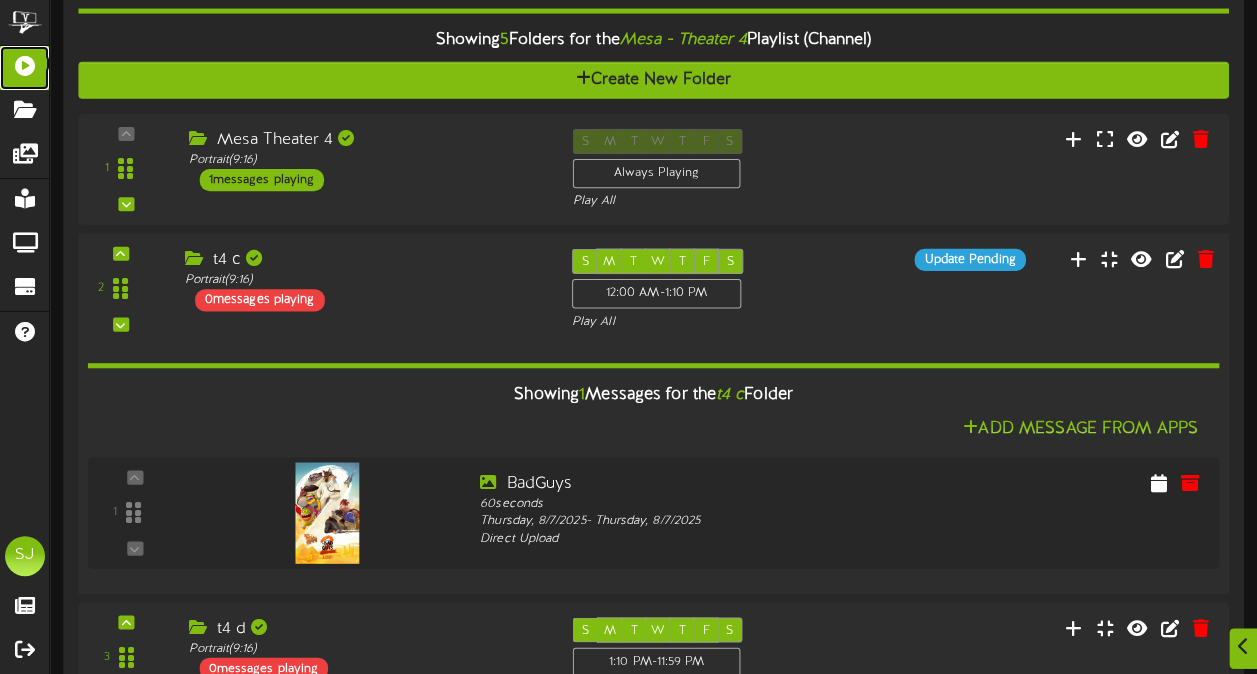 scroll, scrollTop: 500, scrollLeft: 0, axis: vertical 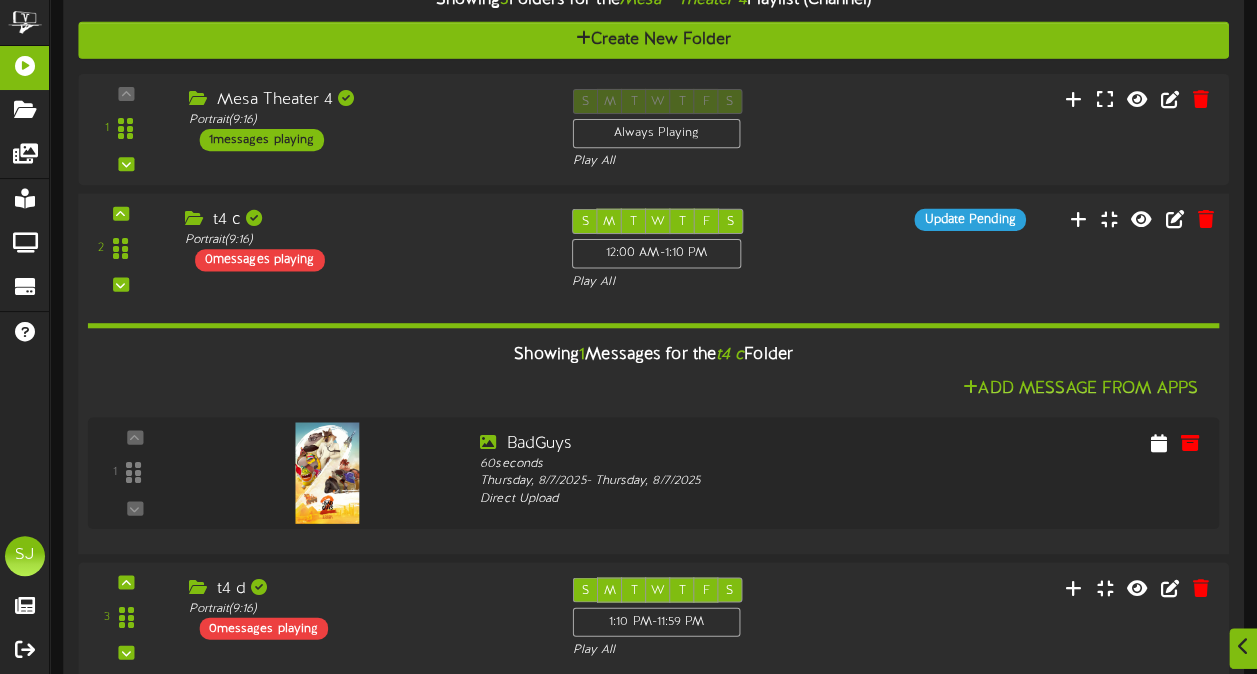 click on "2
t4 c
(" at bounding box center (654, 250) 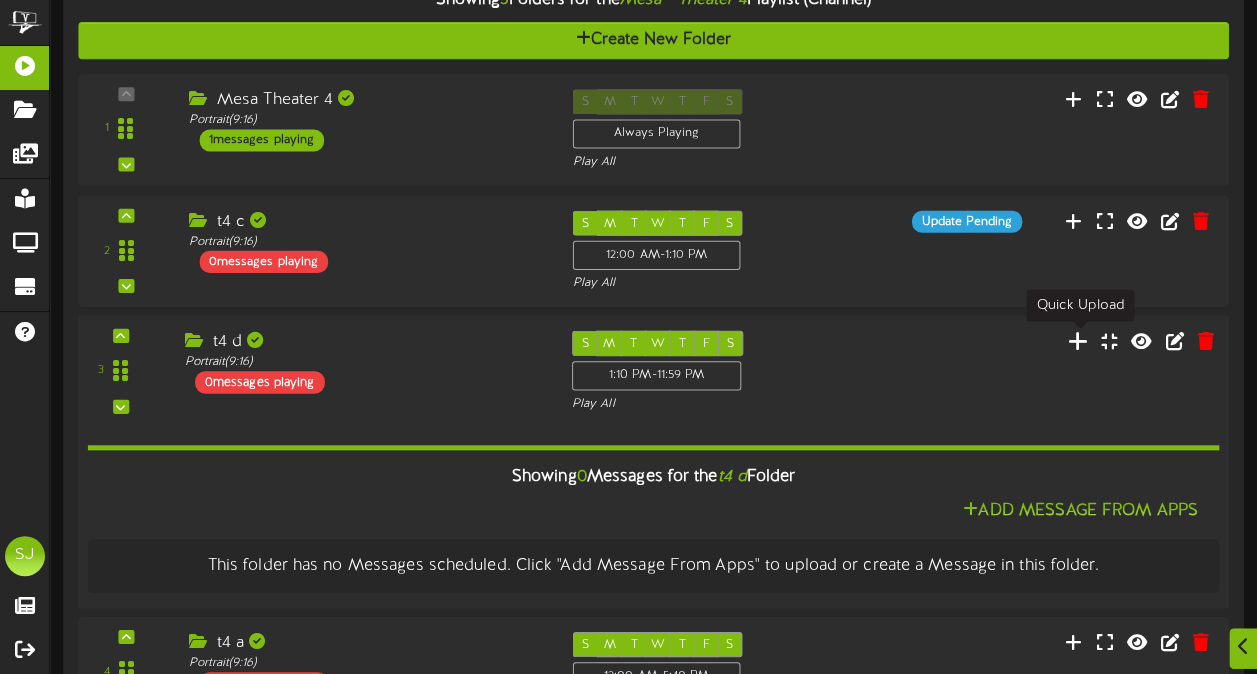 click at bounding box center [1078, 341] 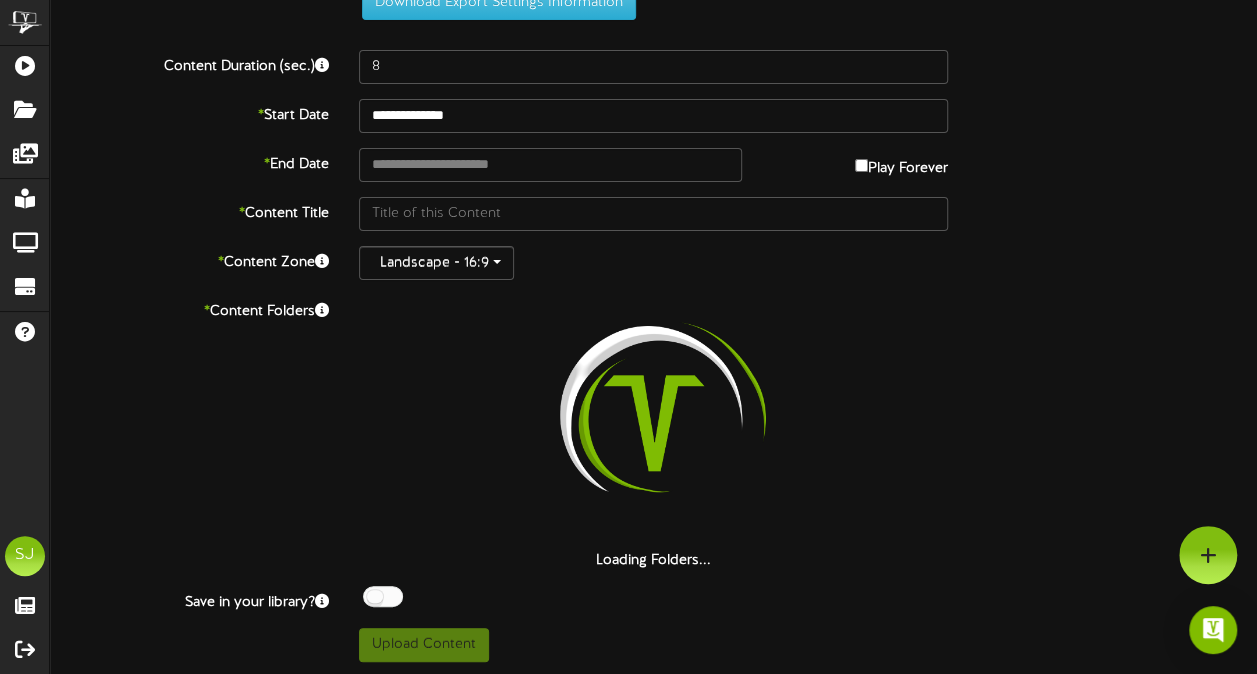 scroll, scrollTop: 0, scrollLeft: 0, axis: both 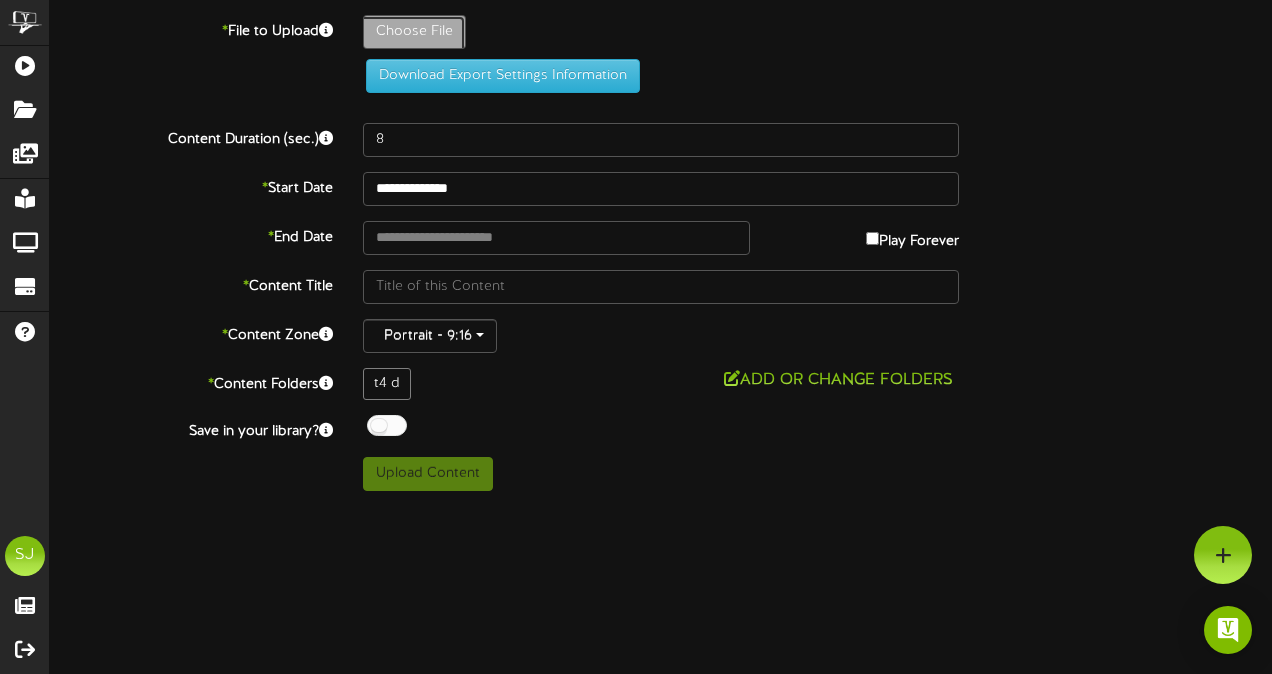 click on "Choose File" at bounding box center (-623, 87) 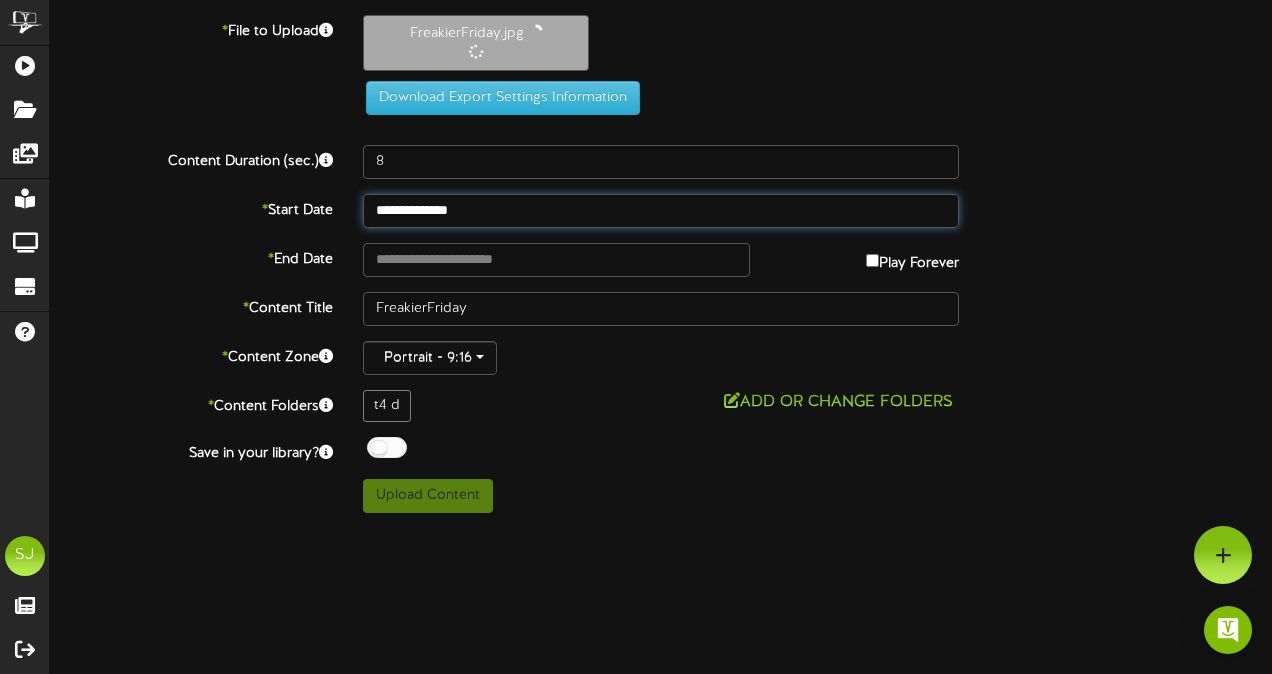 click on "**********" at bounding box center (661, 211) 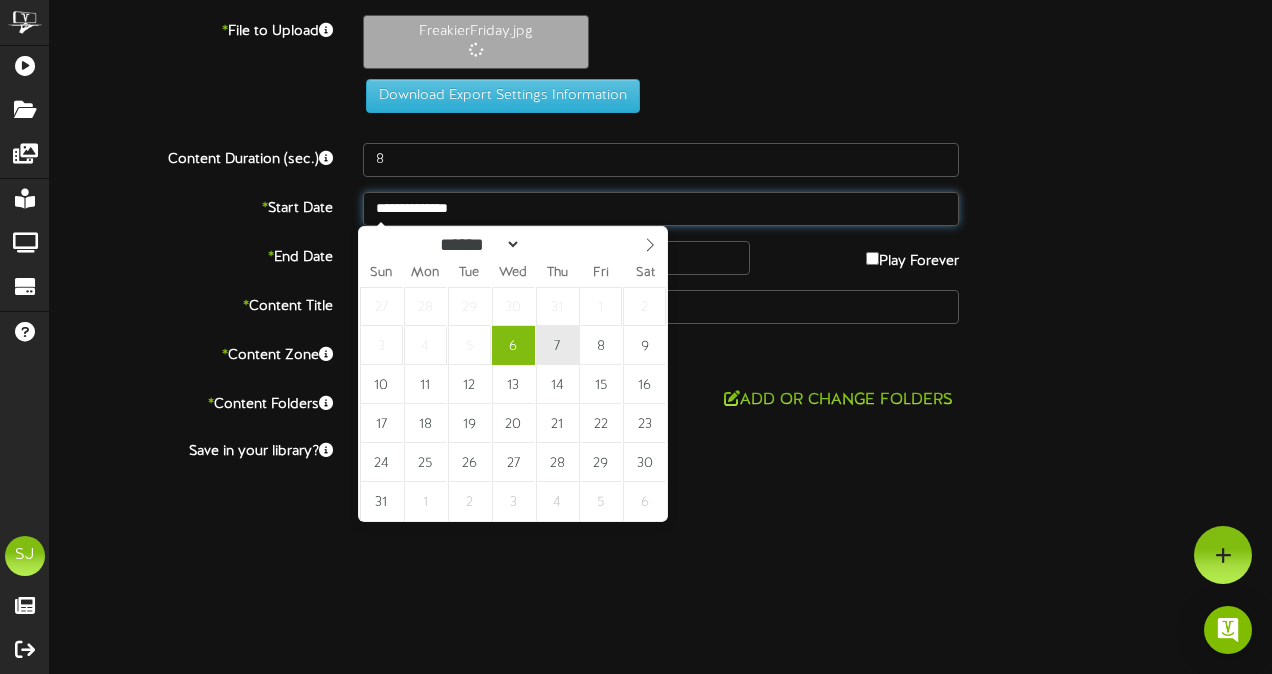 type on "**********" 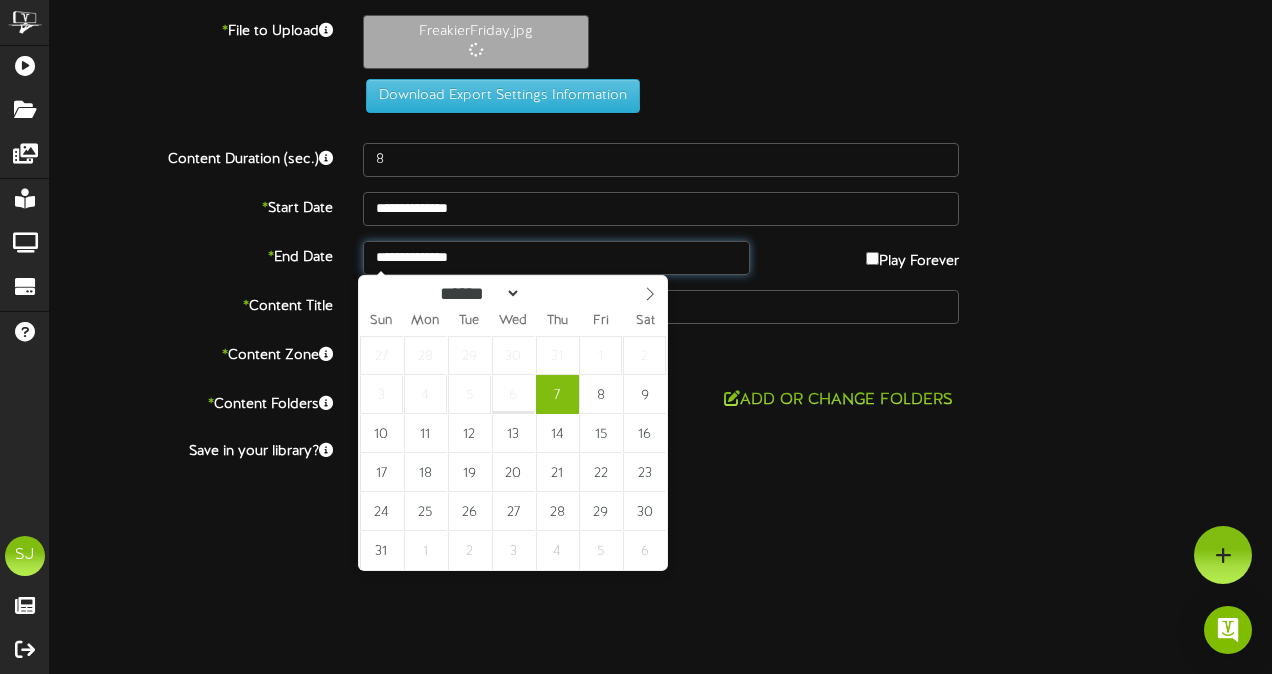 click on "**********" at bounding box center (556, 258) 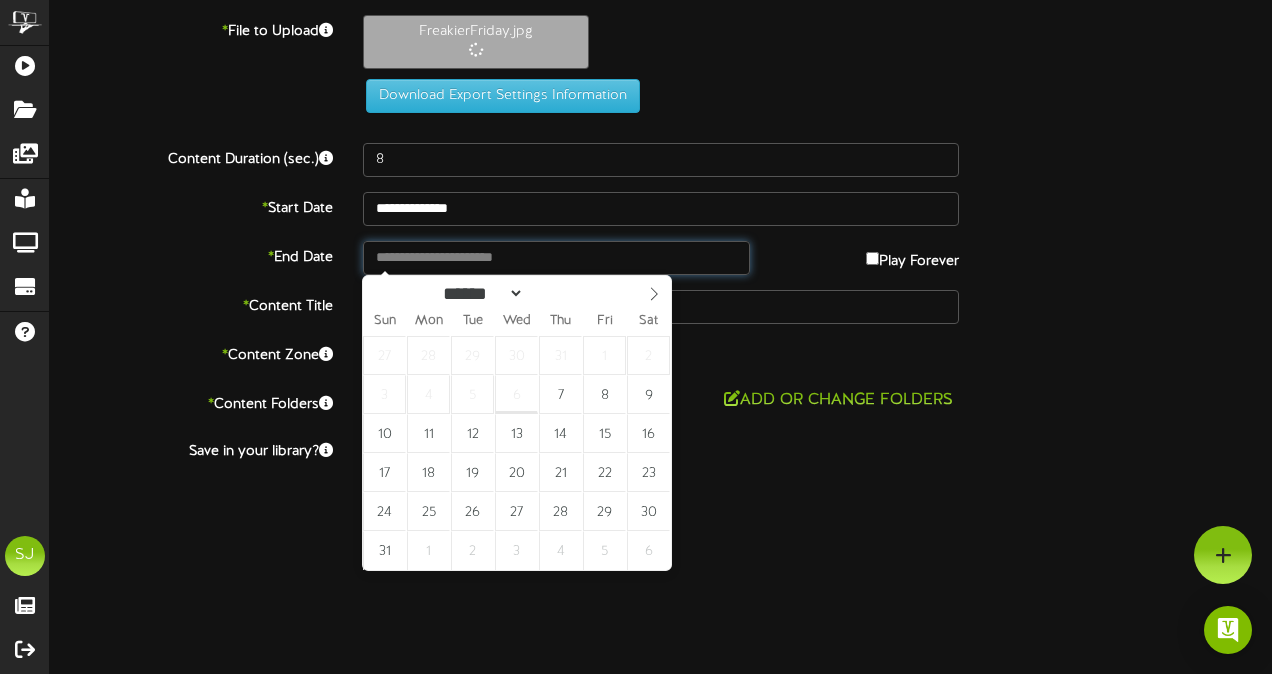 type on "**********" 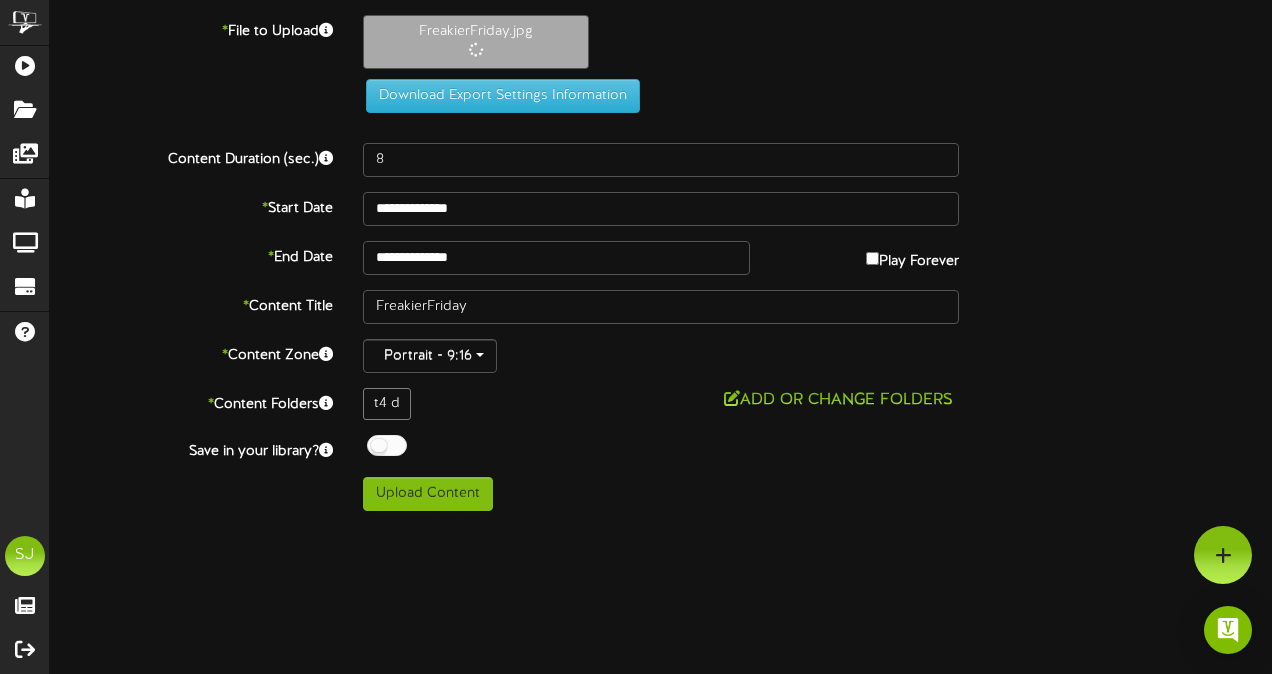 click at bounding box center (387, 445) 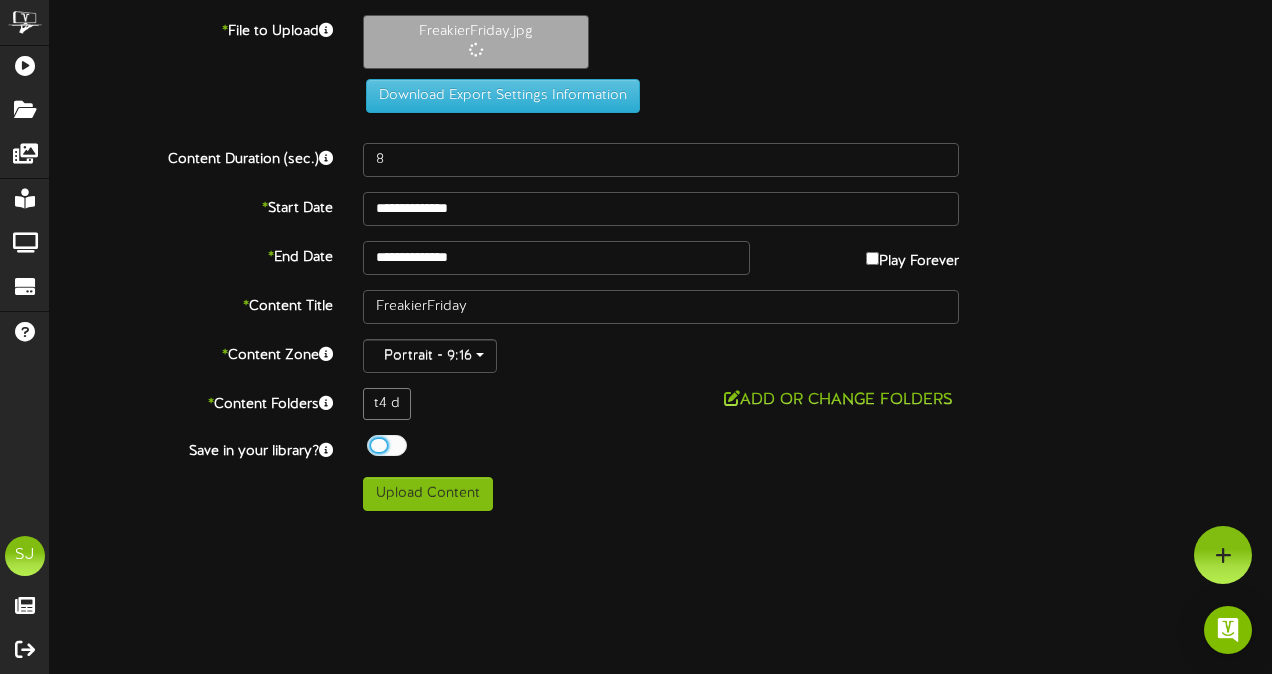 click on "Off
On" at bounding box center (661, 448) 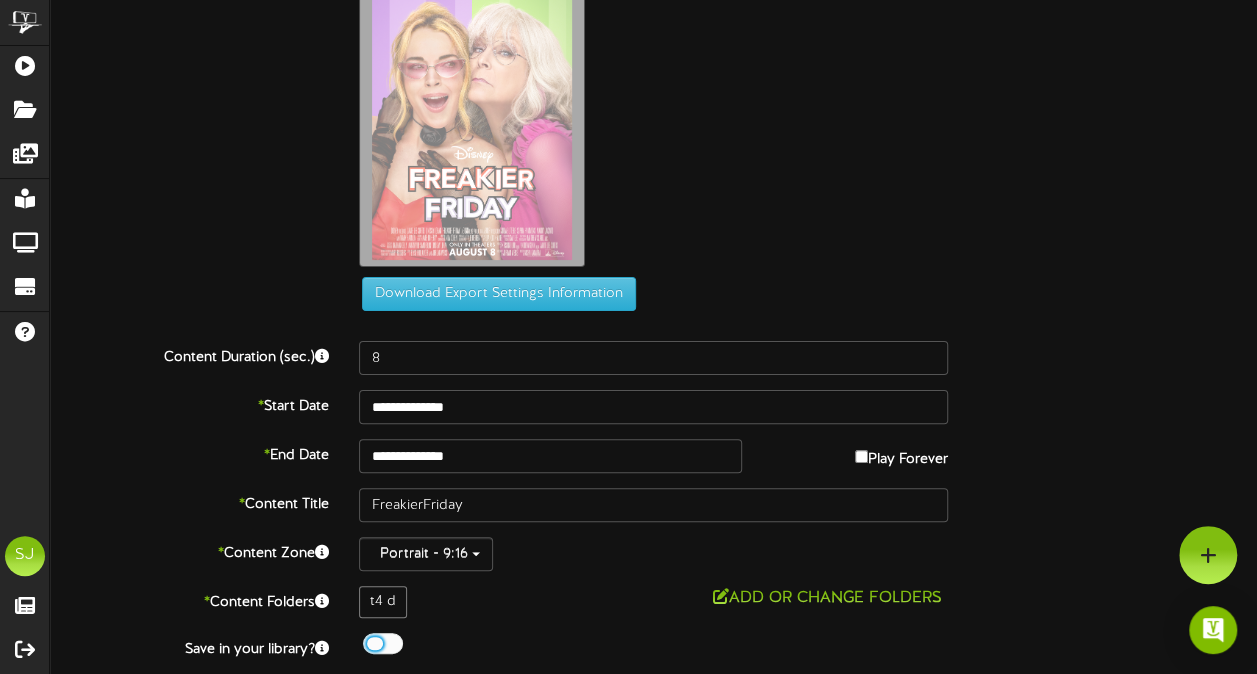 scroll, scrollTop: 124, scrollLeft: 0, axis: vertical 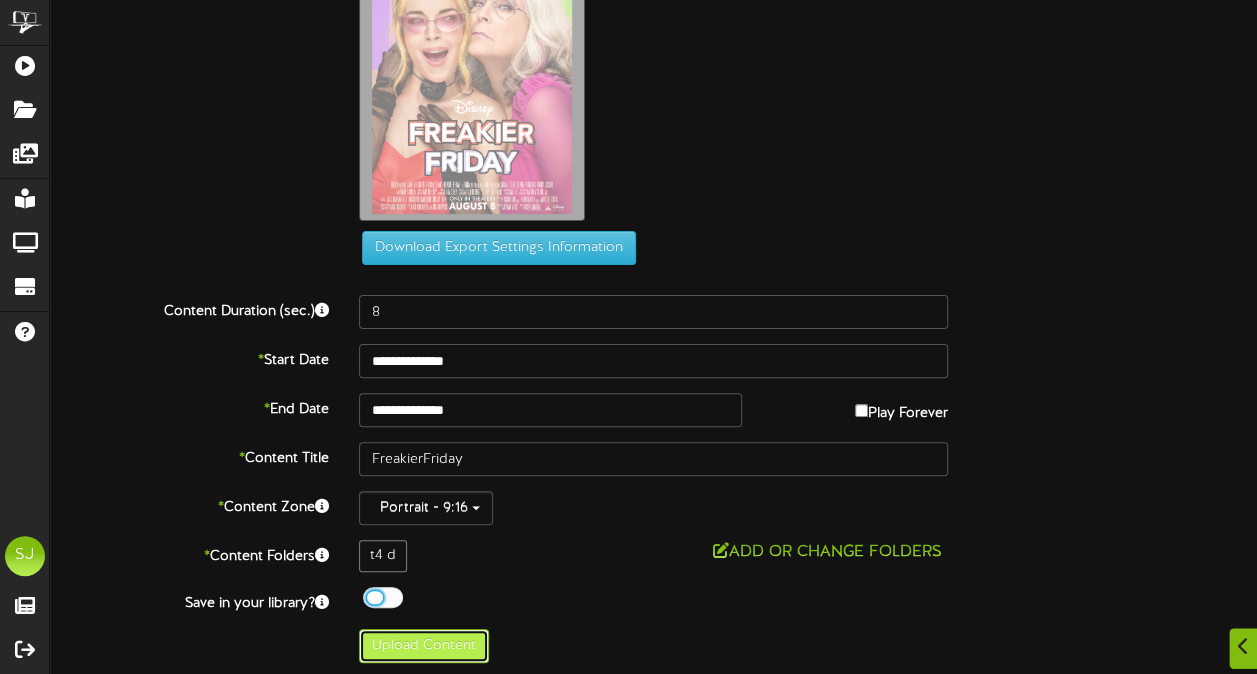 click on "Upload Content" at bounding box center (424, 646) 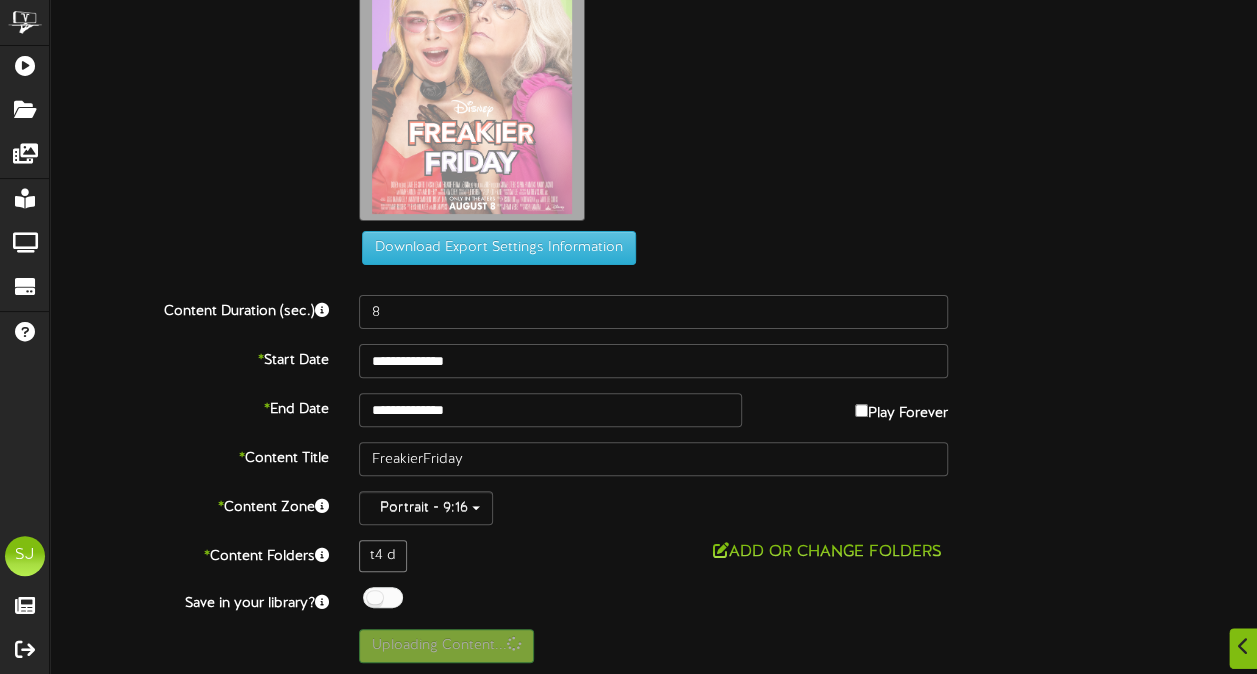 scroll, scrollTop: 0, scrollLeft: 0, axis: both 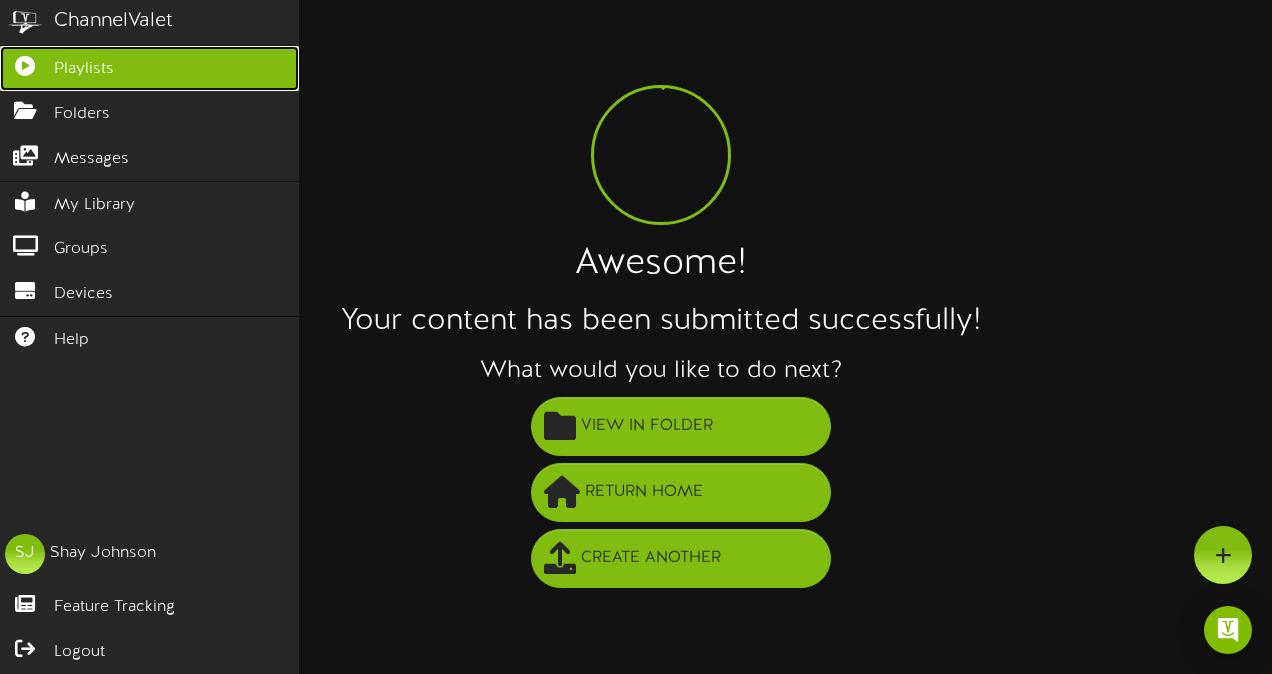 click at bounding box center (25, 63) 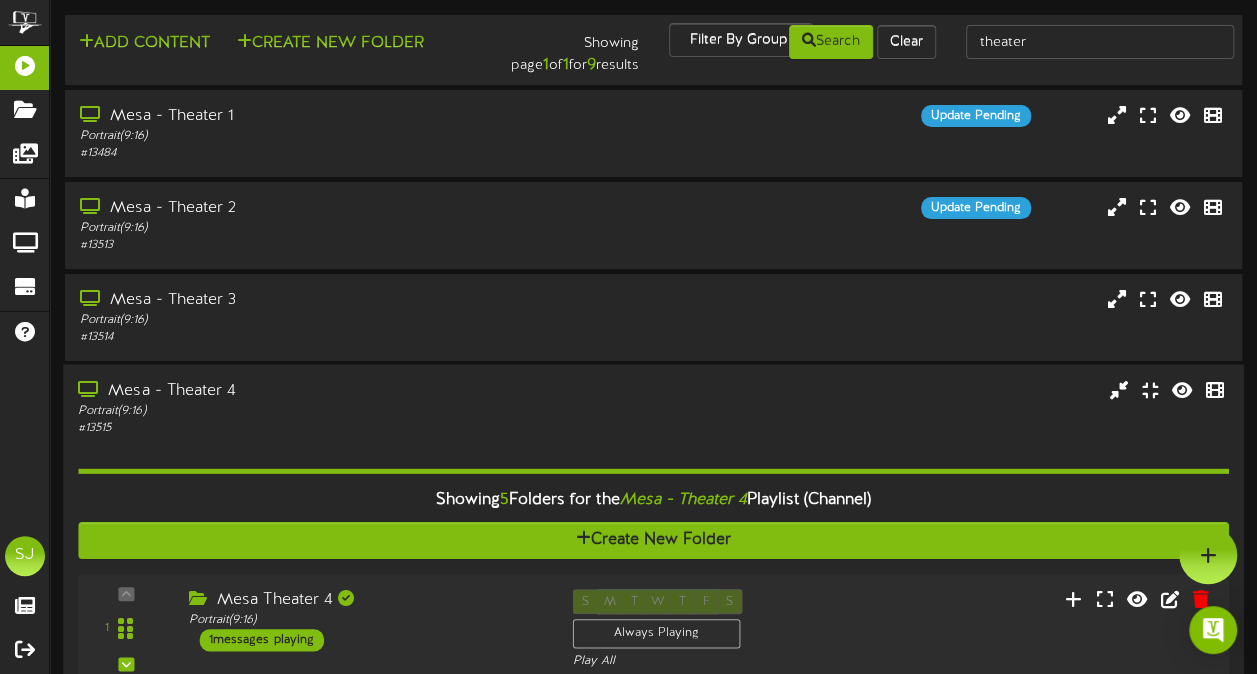 click on "Portrait  ( 9:16 )" at bounding box center [309, 411] 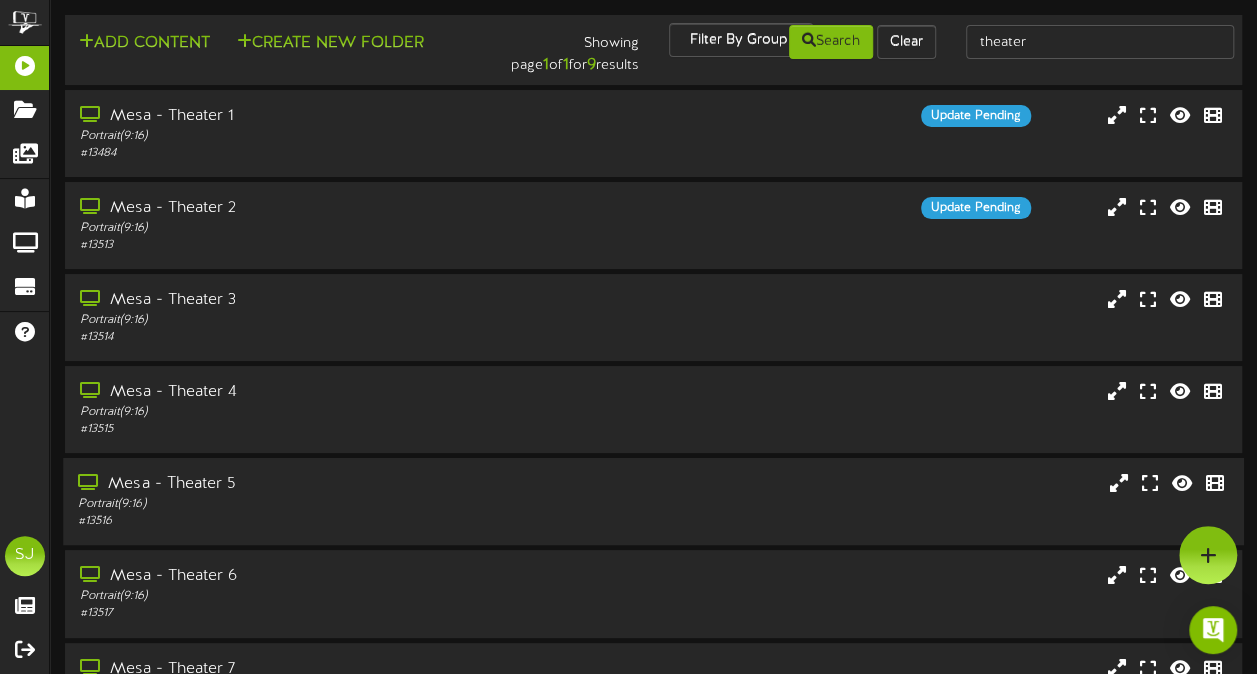 click on "Mesa - Theater 5" at bounding box center [309, 484] 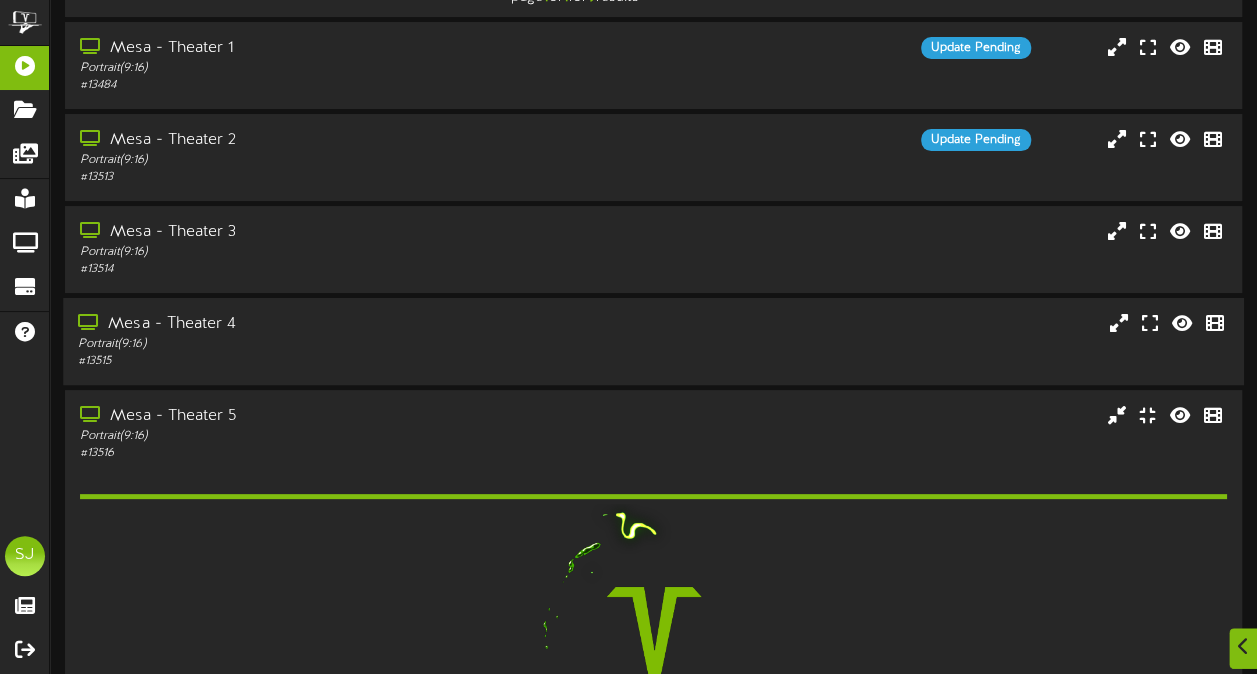 scroll, scrollTop: 100, scrollLeft: 0, axis: vertical 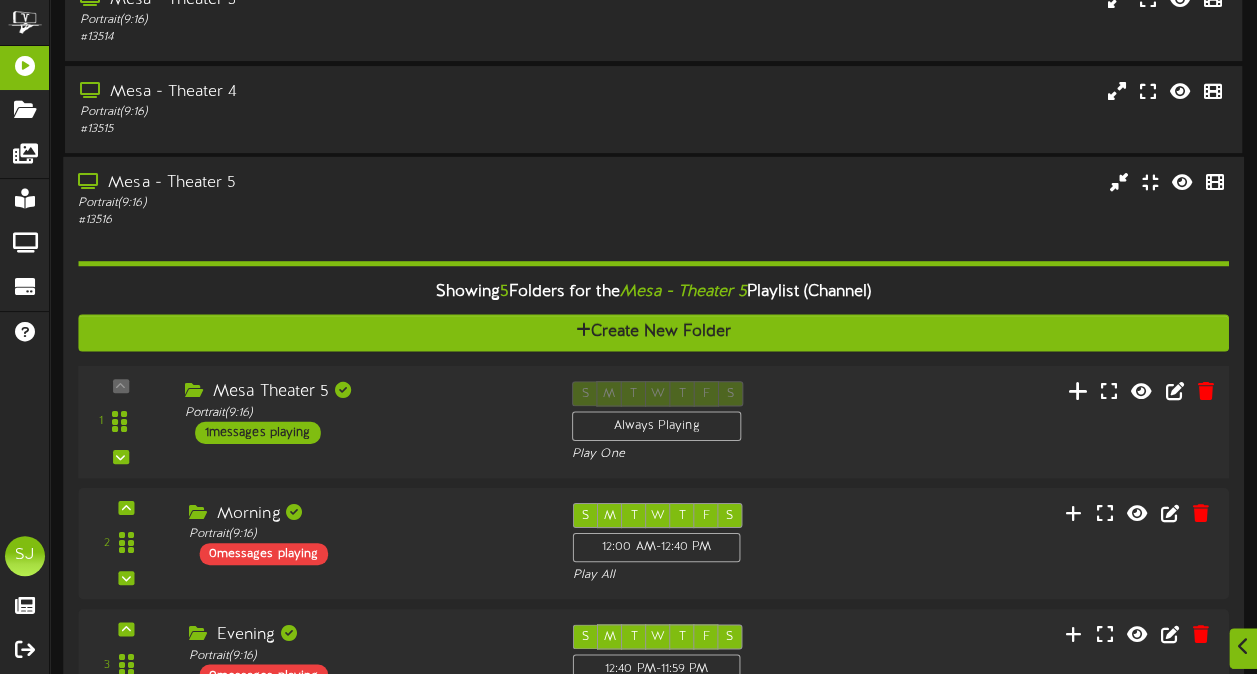 click at bounding box center [1078, 391] 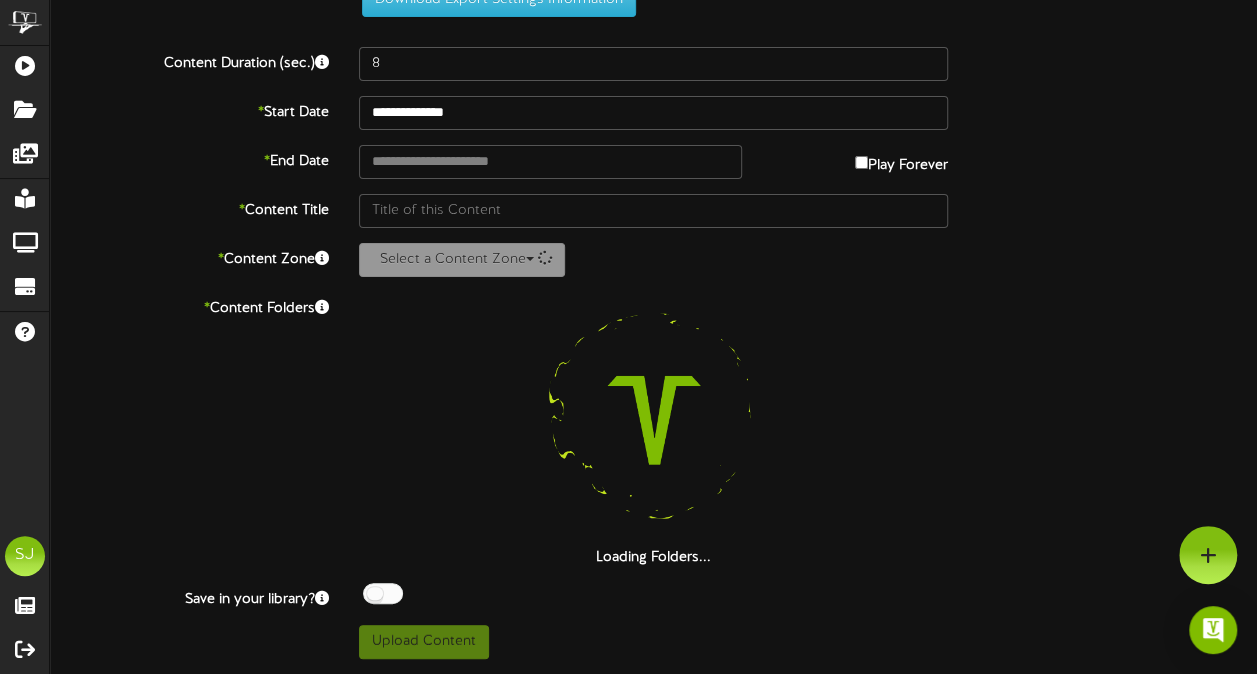 scroll, scrollTop: 73, scrollLeft: 0, axis: vertical 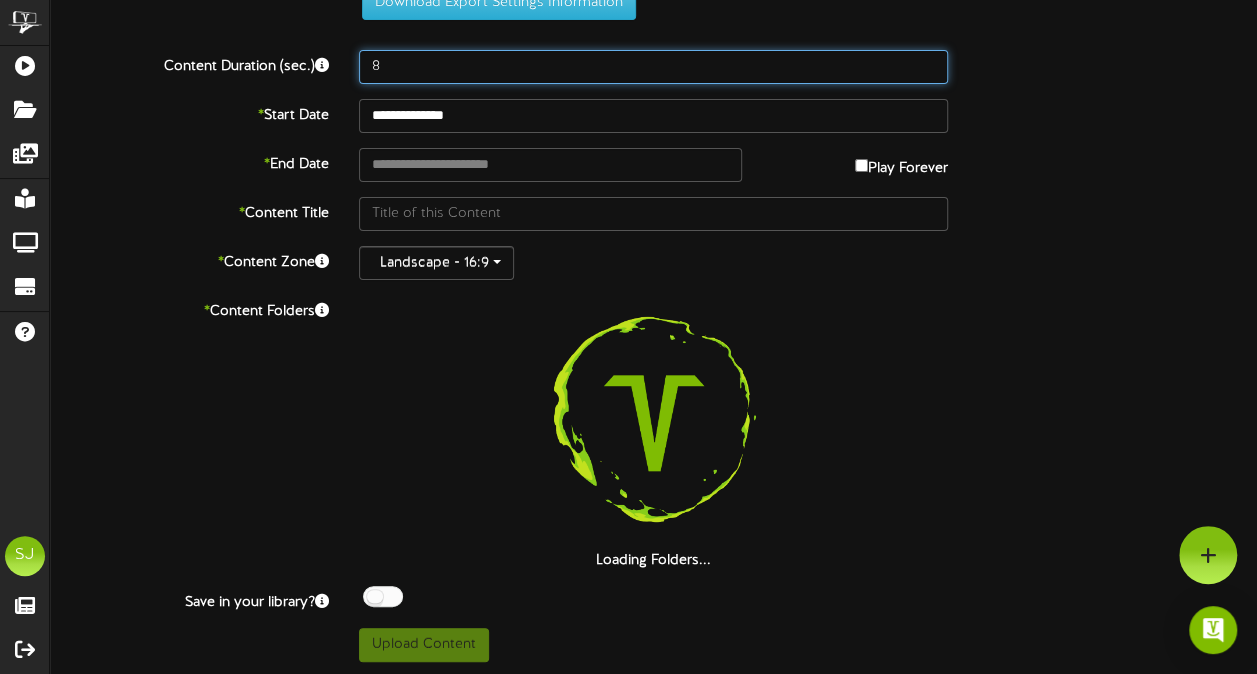 click on "8" at bounding box center (653, 67) 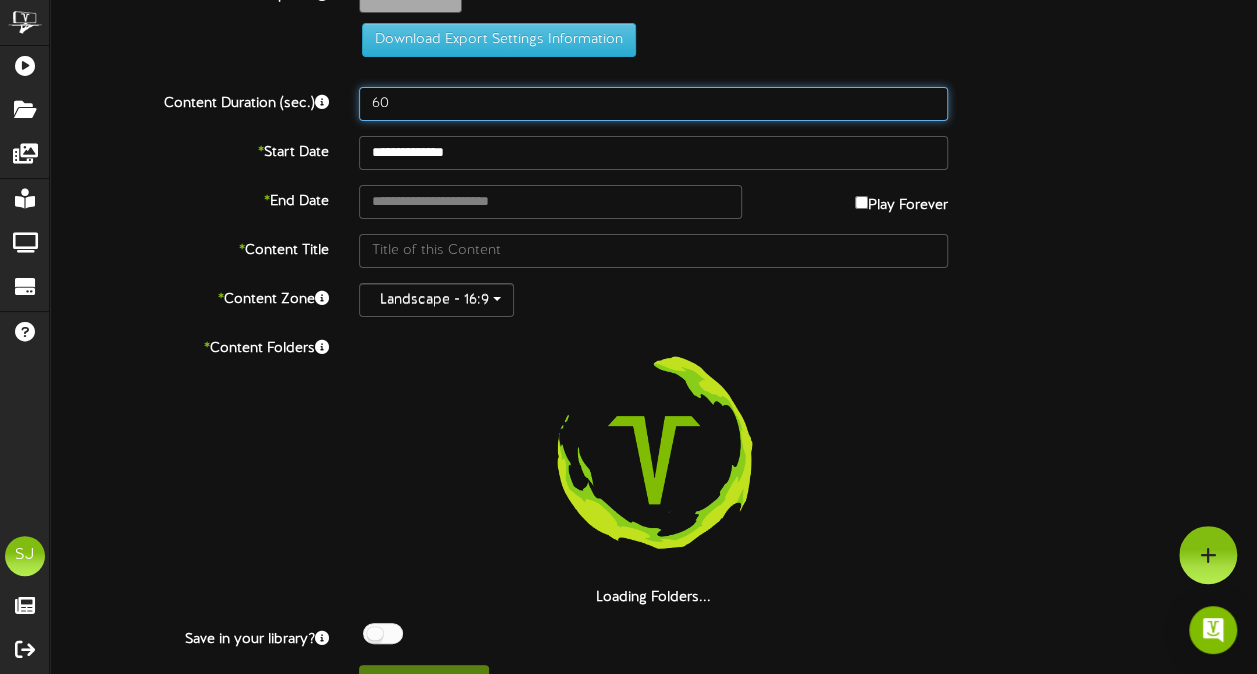 scroll, scrollTop: 0, scrollLeft: 0, axis: both 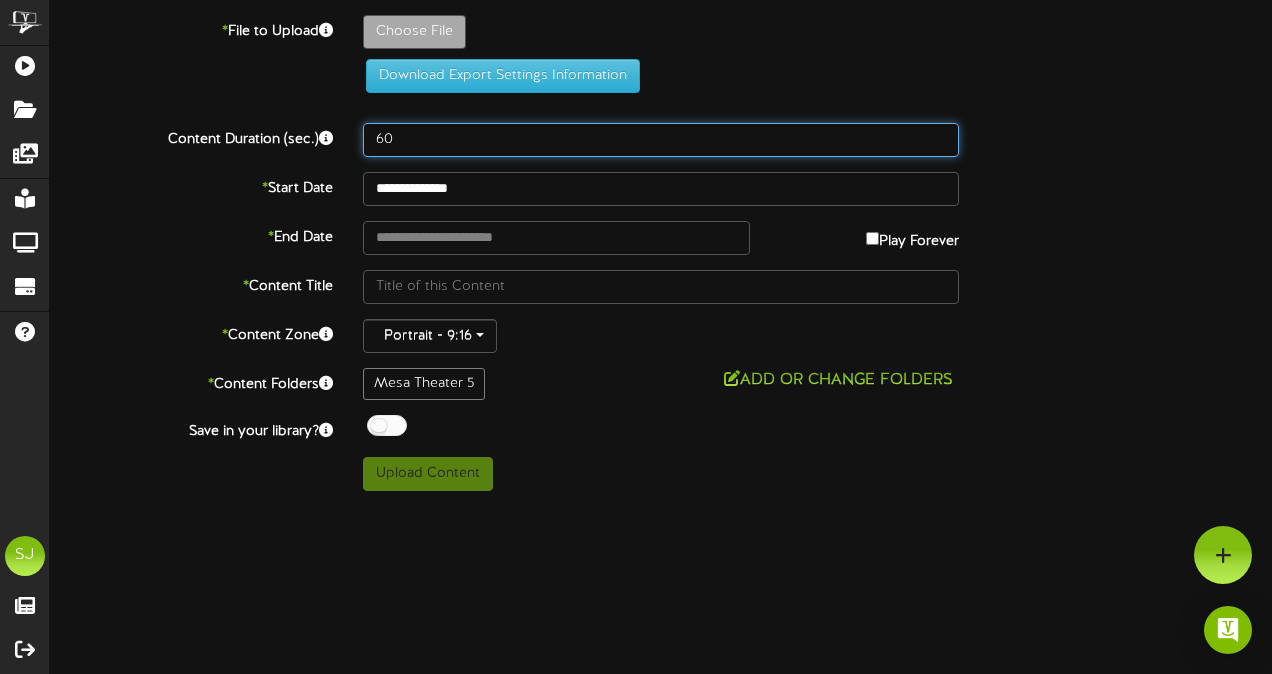 type on "60" 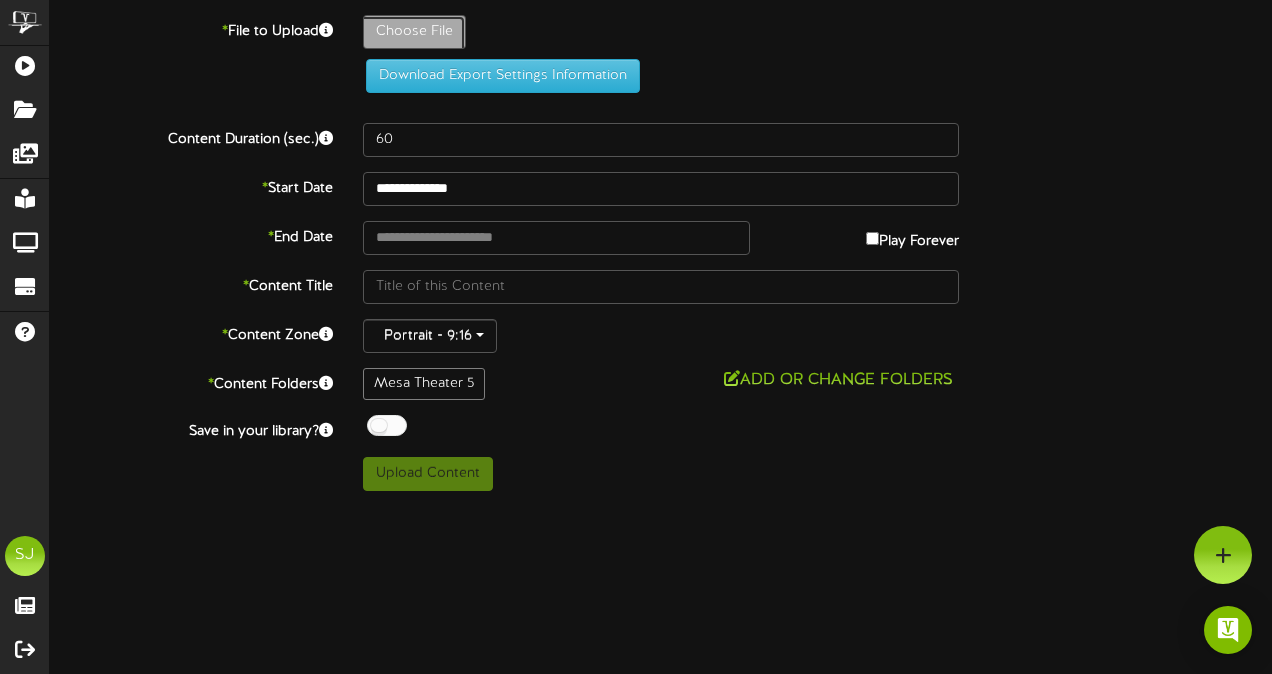 click on "Choose File" at bounding box center (-623, 87) 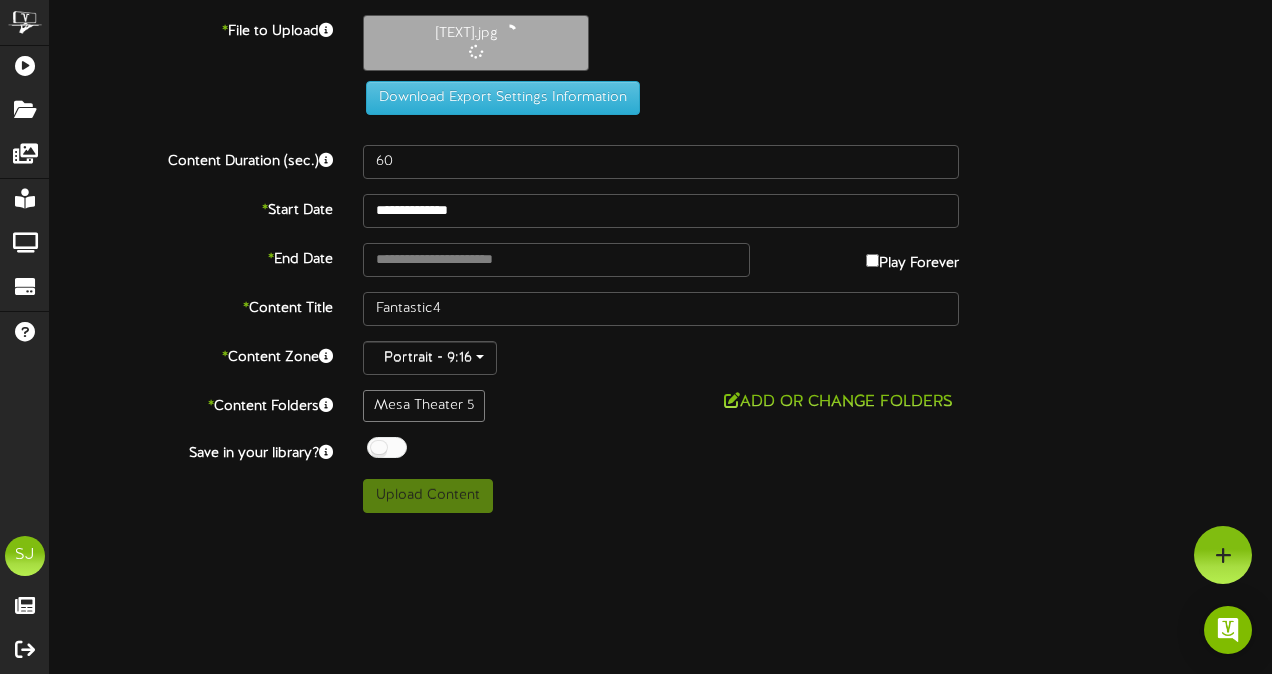 click on "Play Forever" at bounding box center [912, 258] 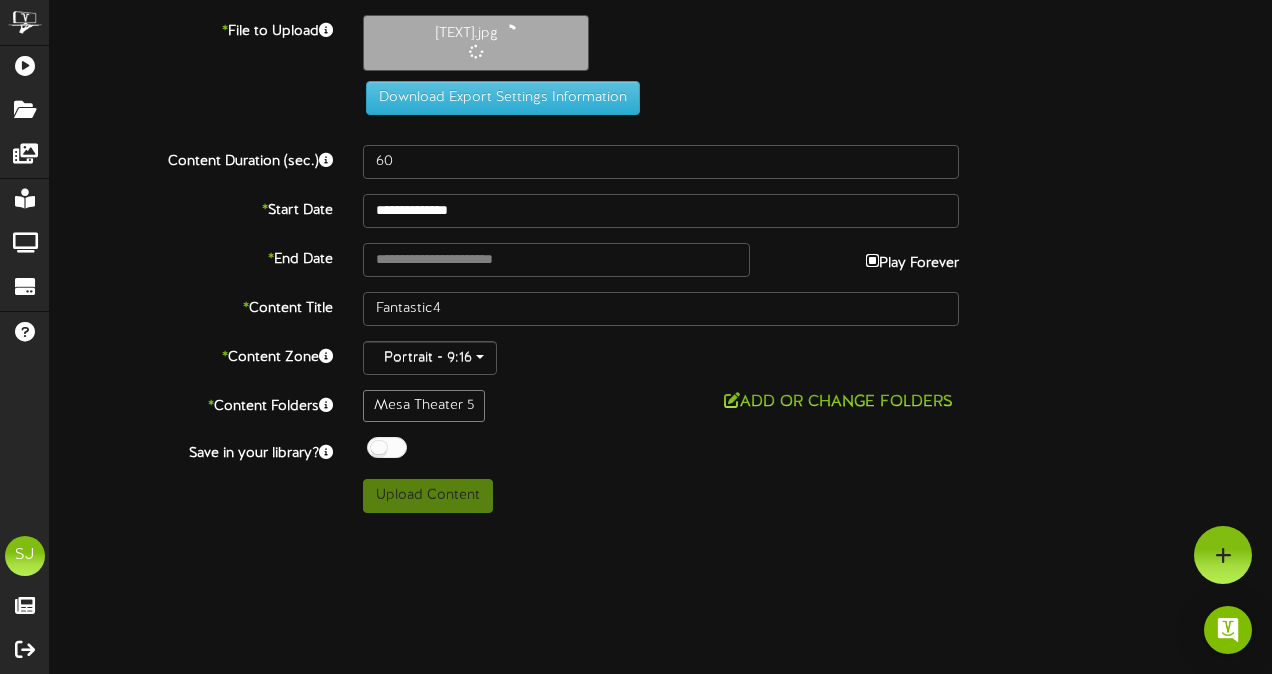 type on "**********" 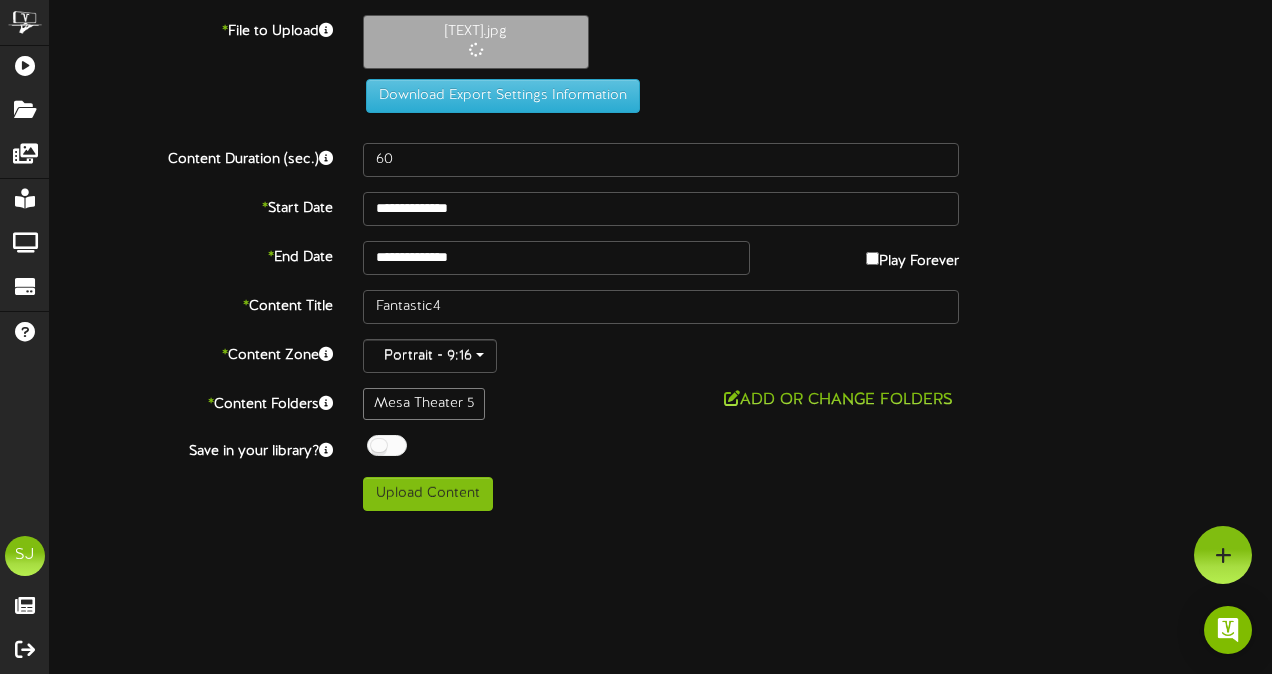 click on "**********" at bounding box center [661, 263] 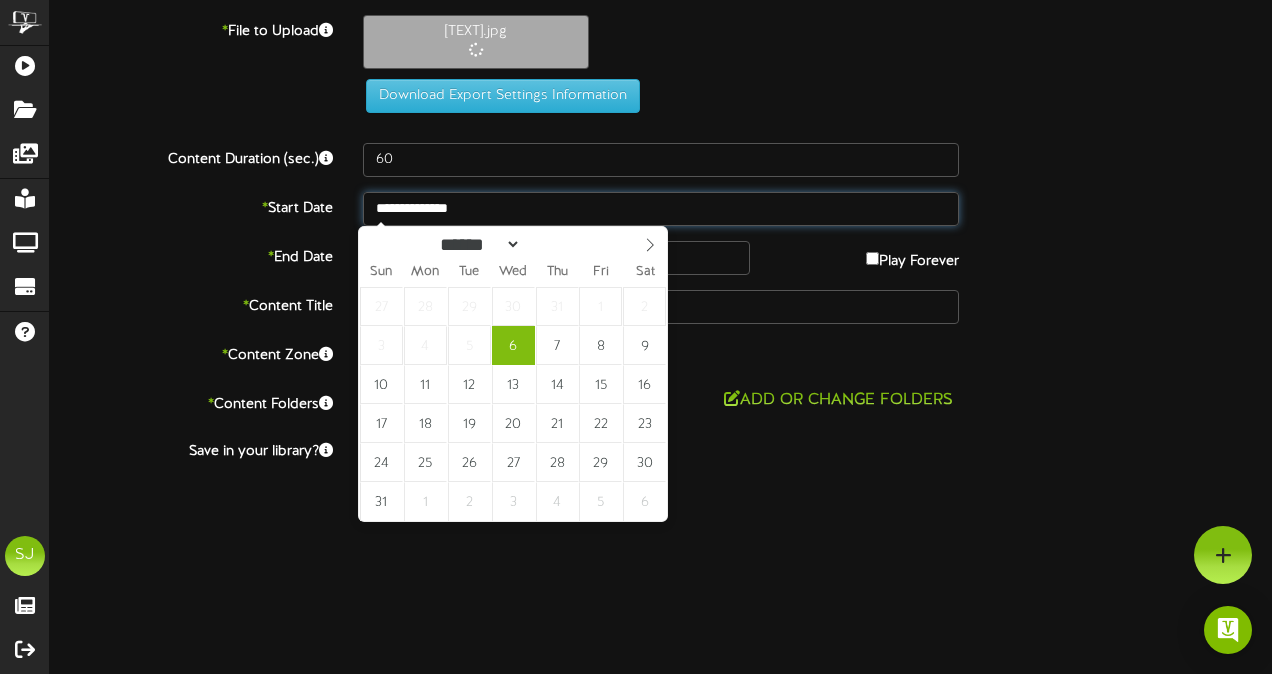 click on "**********" at bounding box center (661, 209) 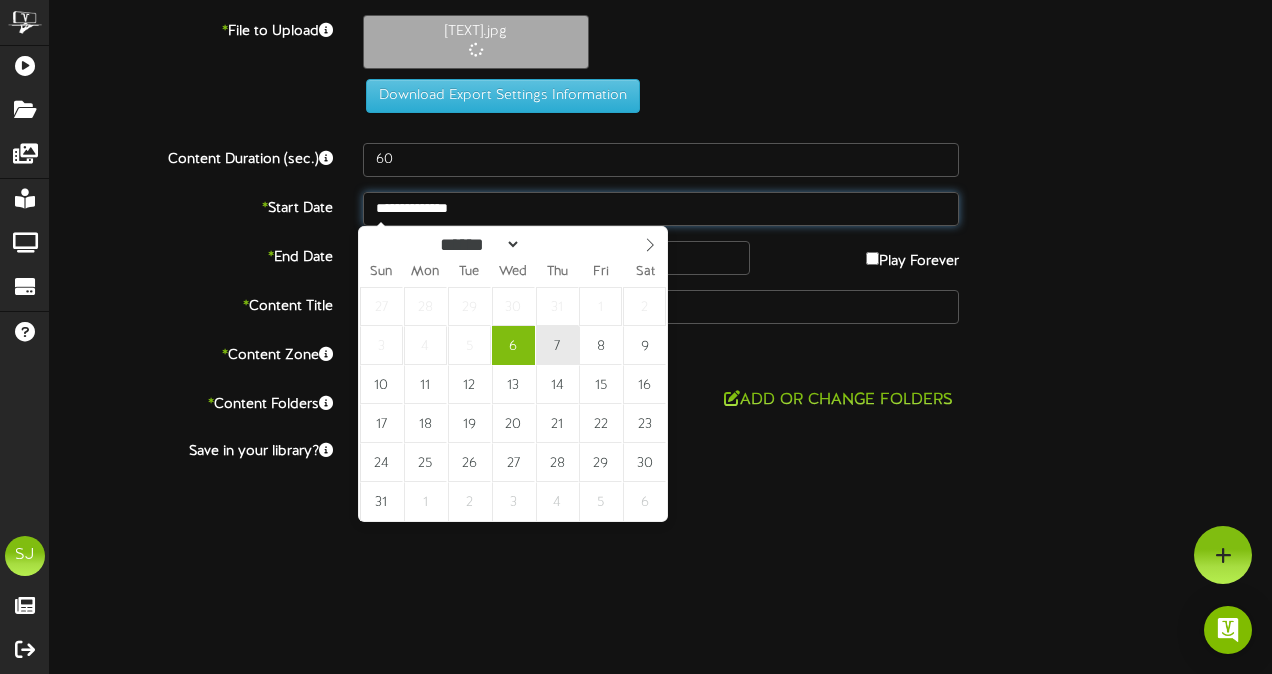 type on "**********" 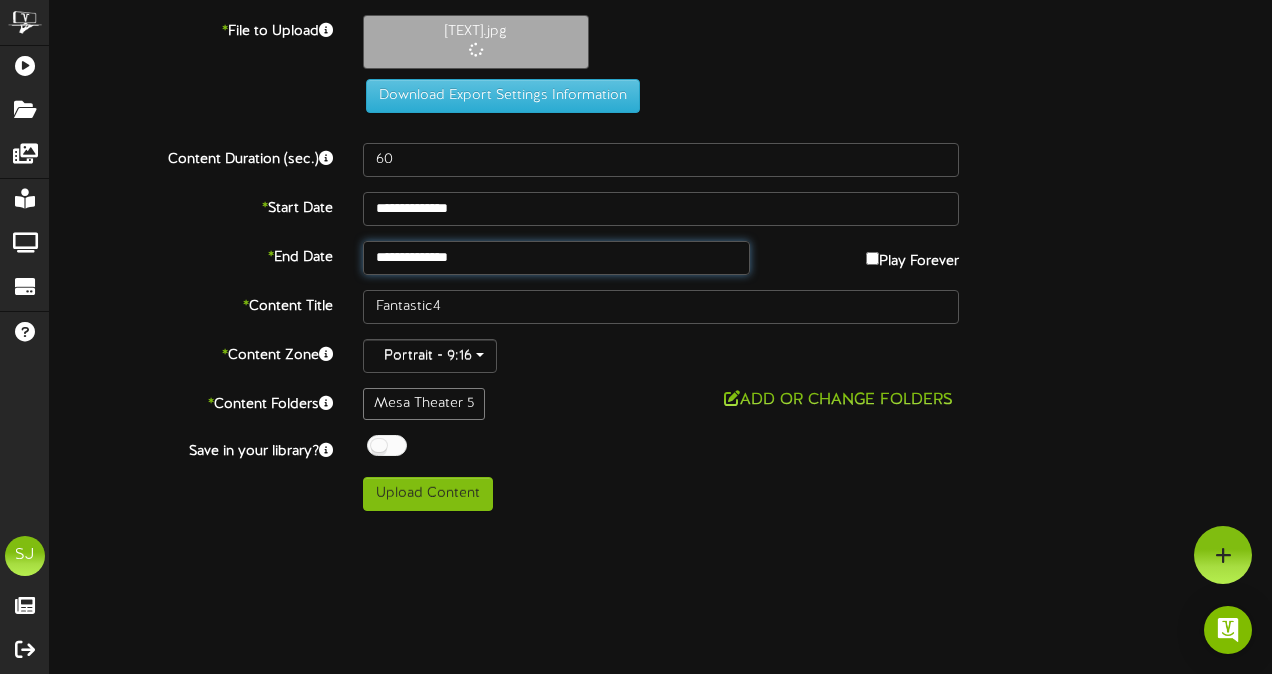 click on "**********" at bounding box center [556, 258] 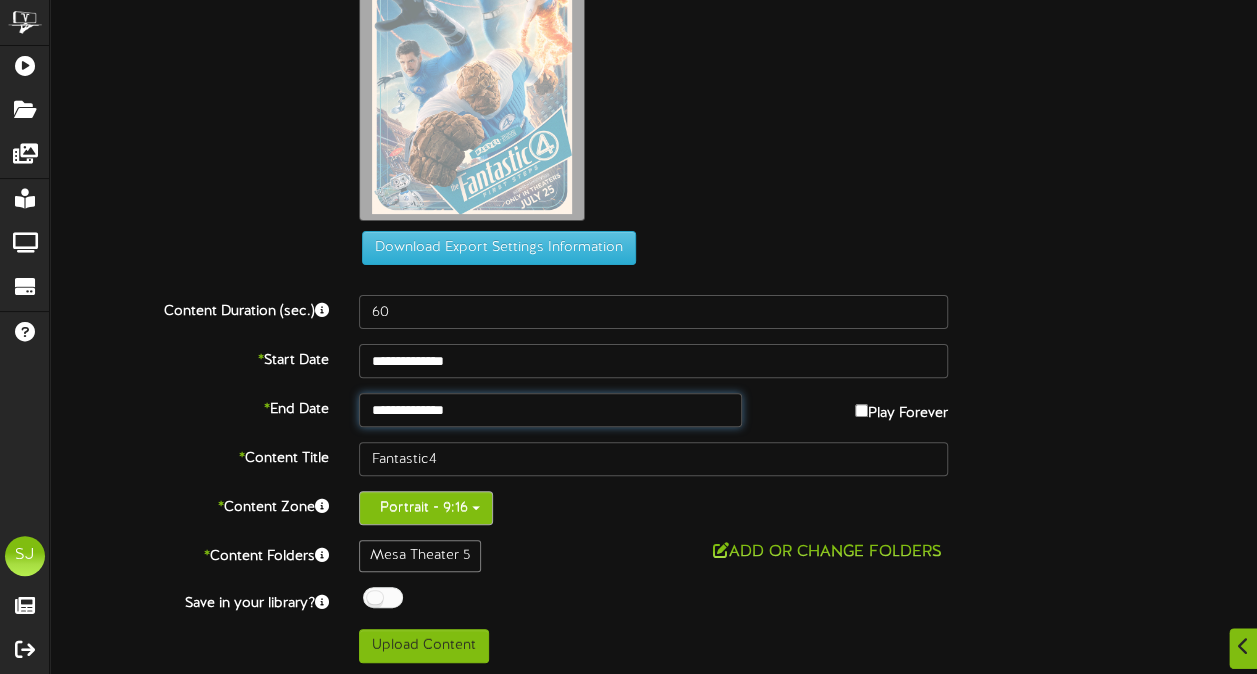scroll, scrollTop: 124, scrollLeft: 0, axis: vertical 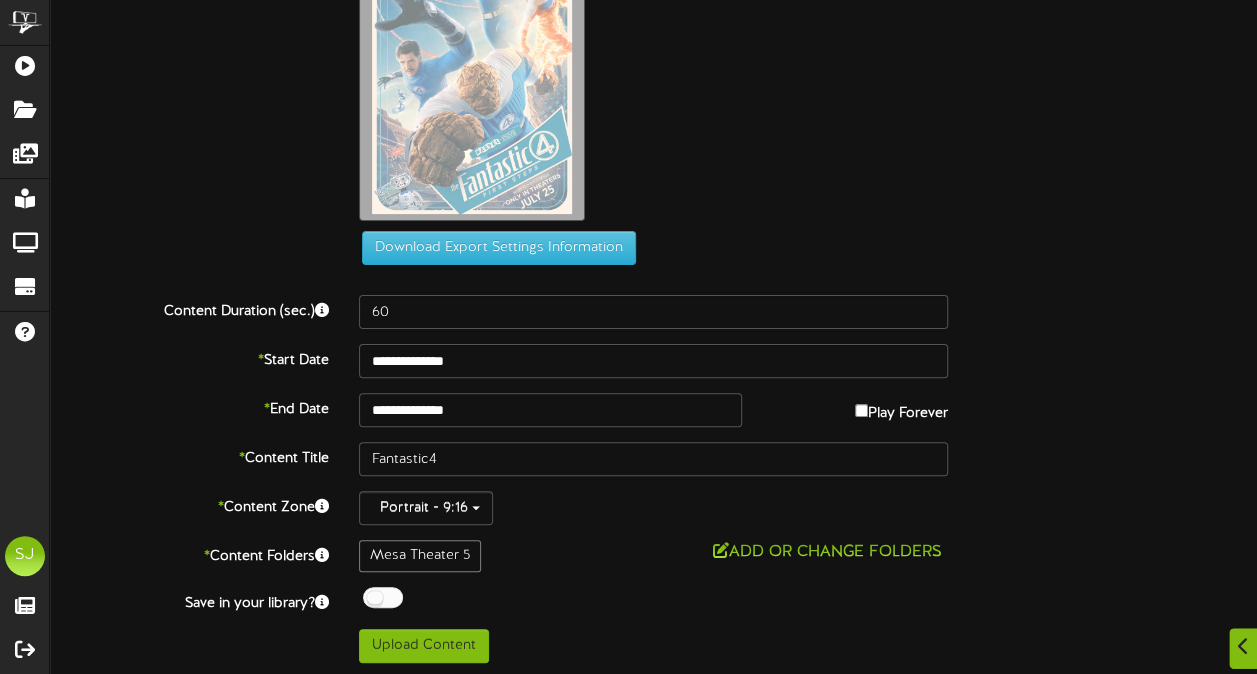 click at bounding box center (383, 597) 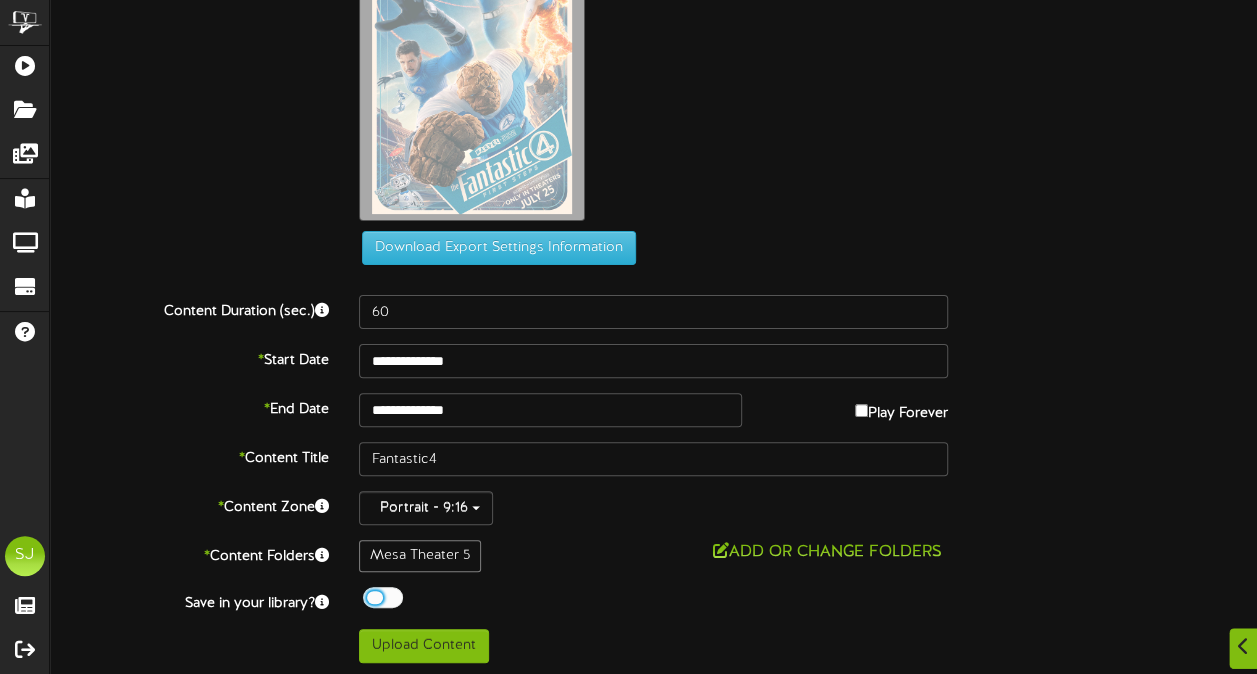 click on "**********" at bounding box center [653, 277] 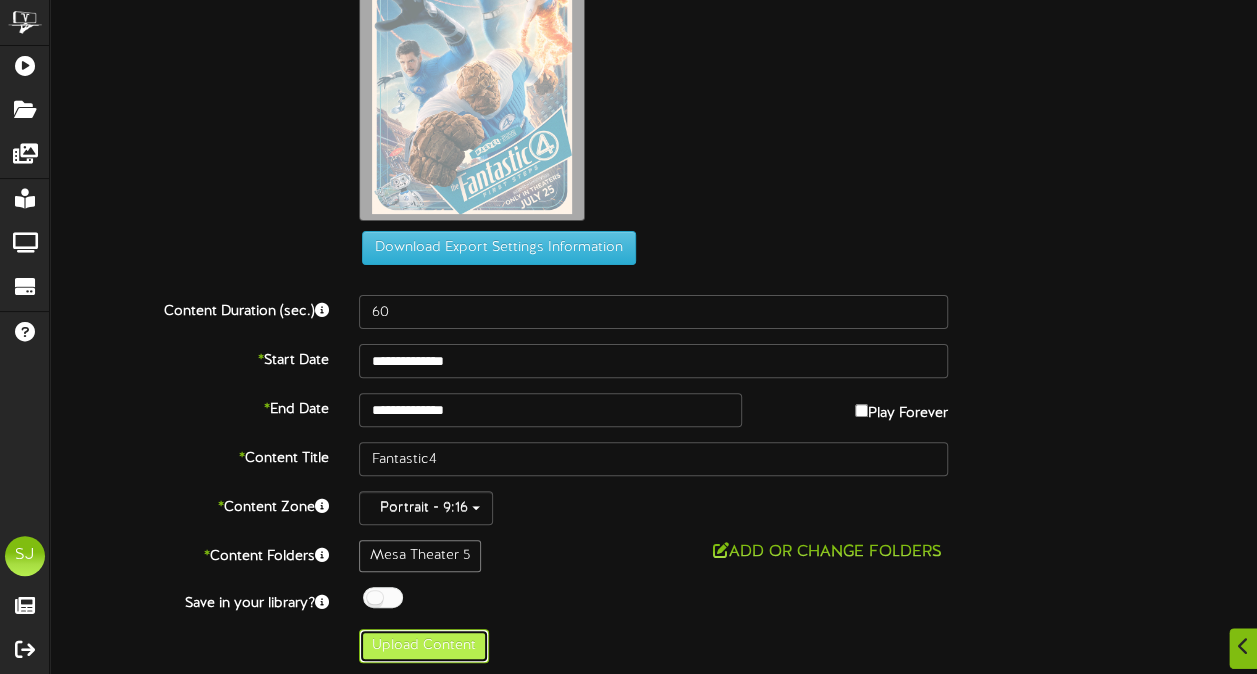 click on "Upload Content" at bounding box center [424, 646] 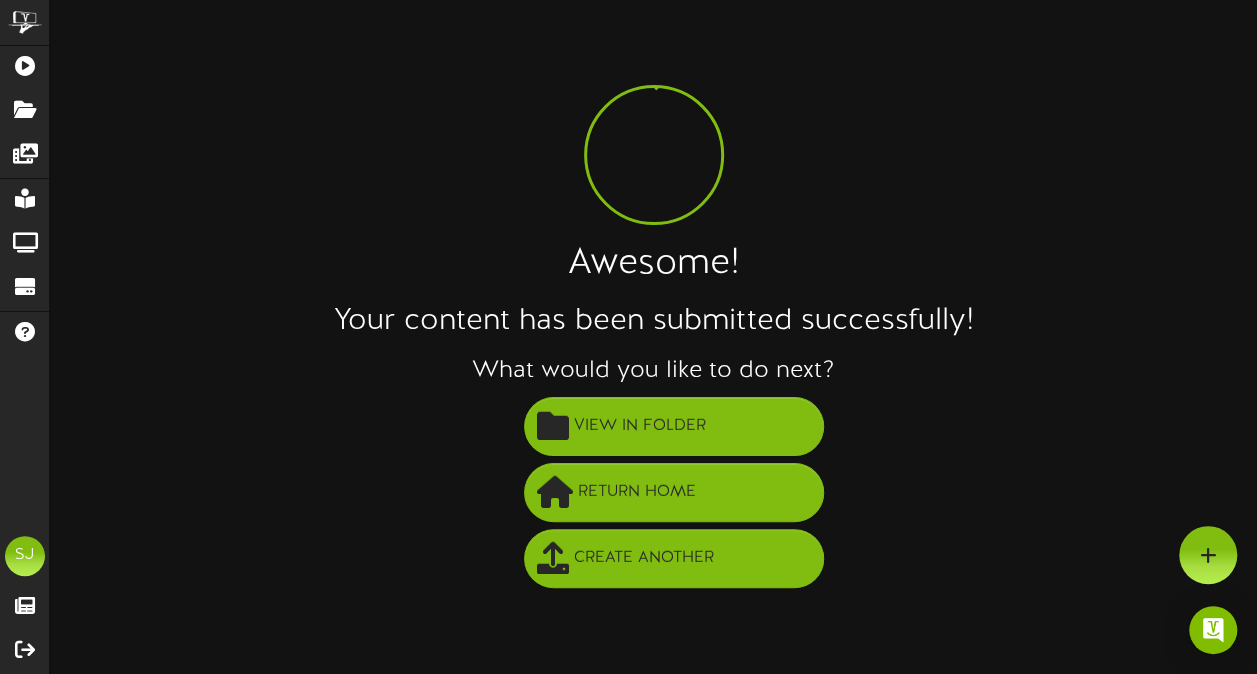 scroll, scrollTop: 0, scrollLeft: 0, axis: both 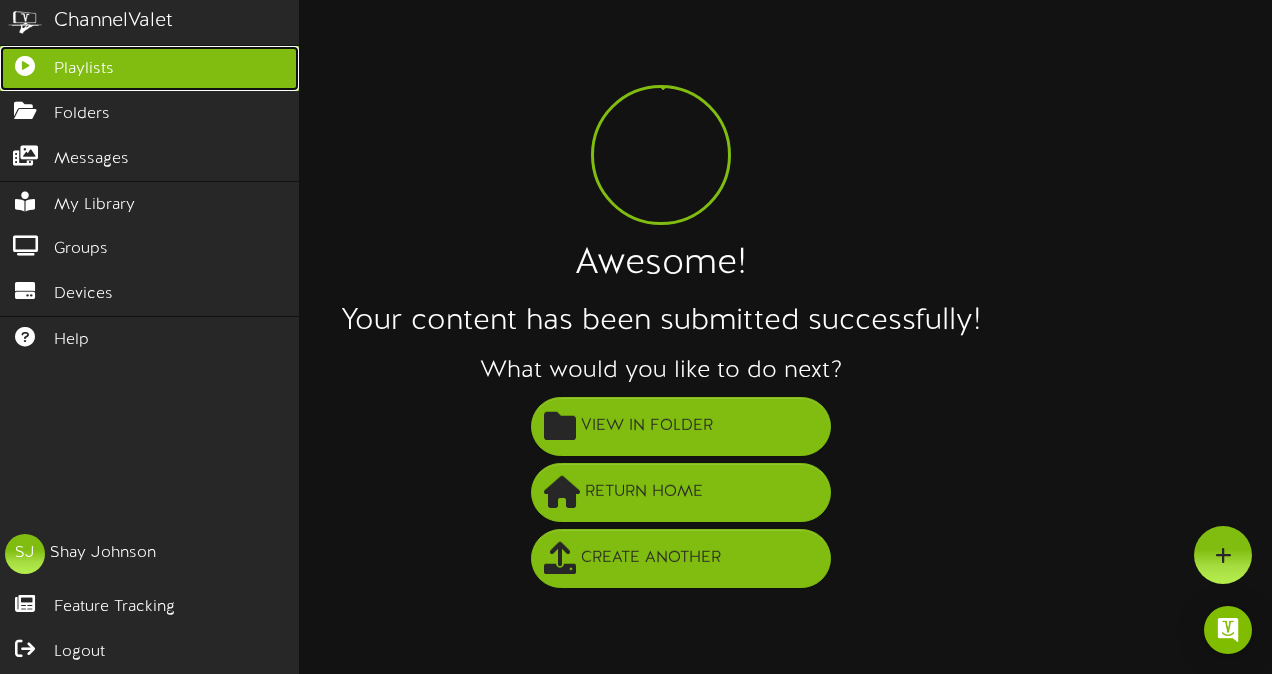 click at bounding box center [25, 63] 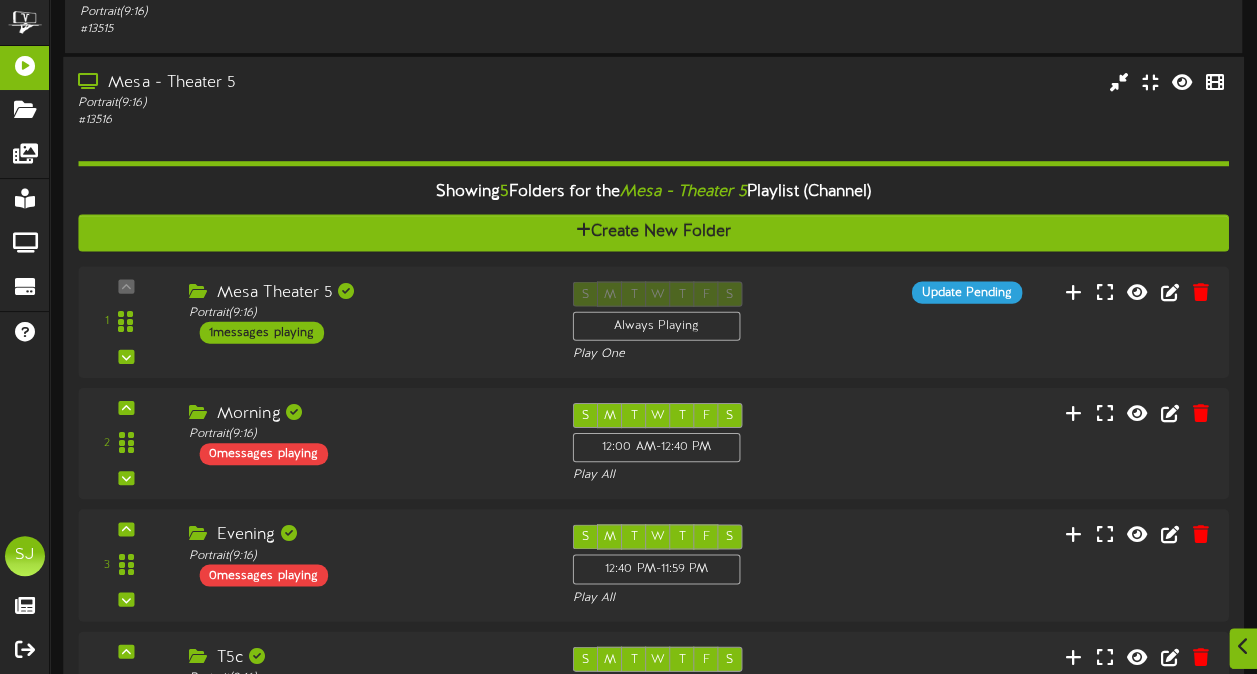 click on "Showing  5  Folders for the  Mesa - Theater 5  Playlist (Channel)
Create New Folder
1
( )" at bounding box center (653, 501) 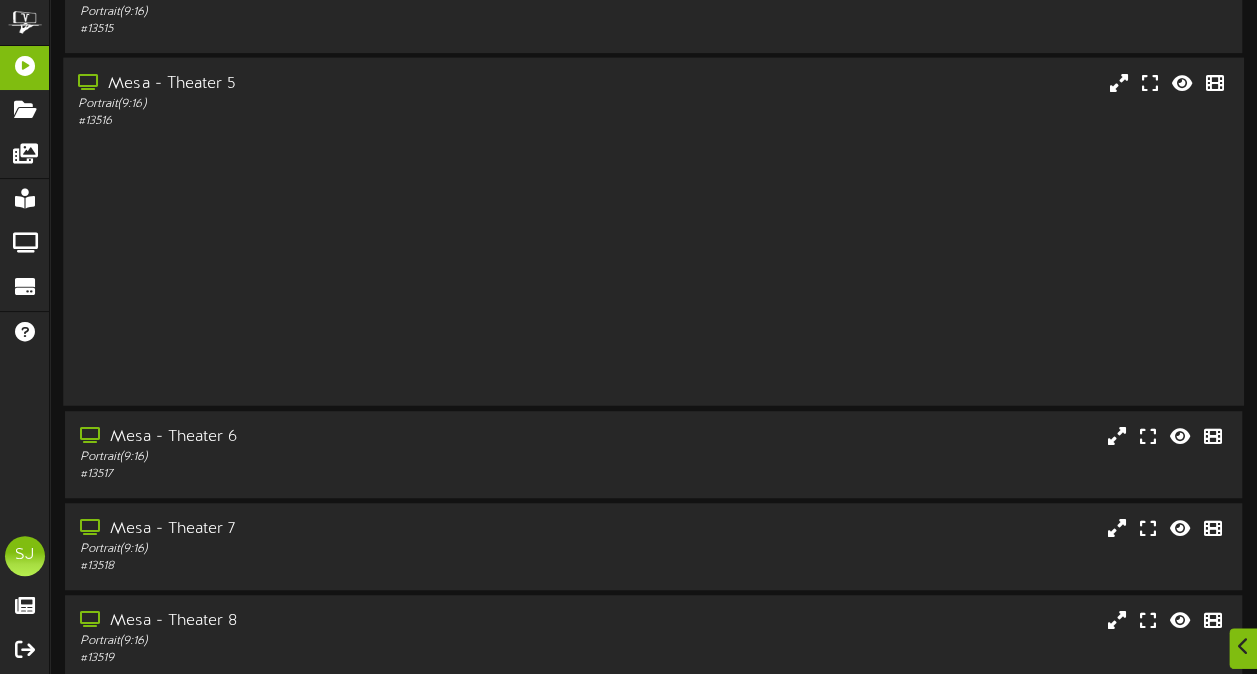 scroll, scrollTop: 319, scrollLeft: 0, axis: vertical 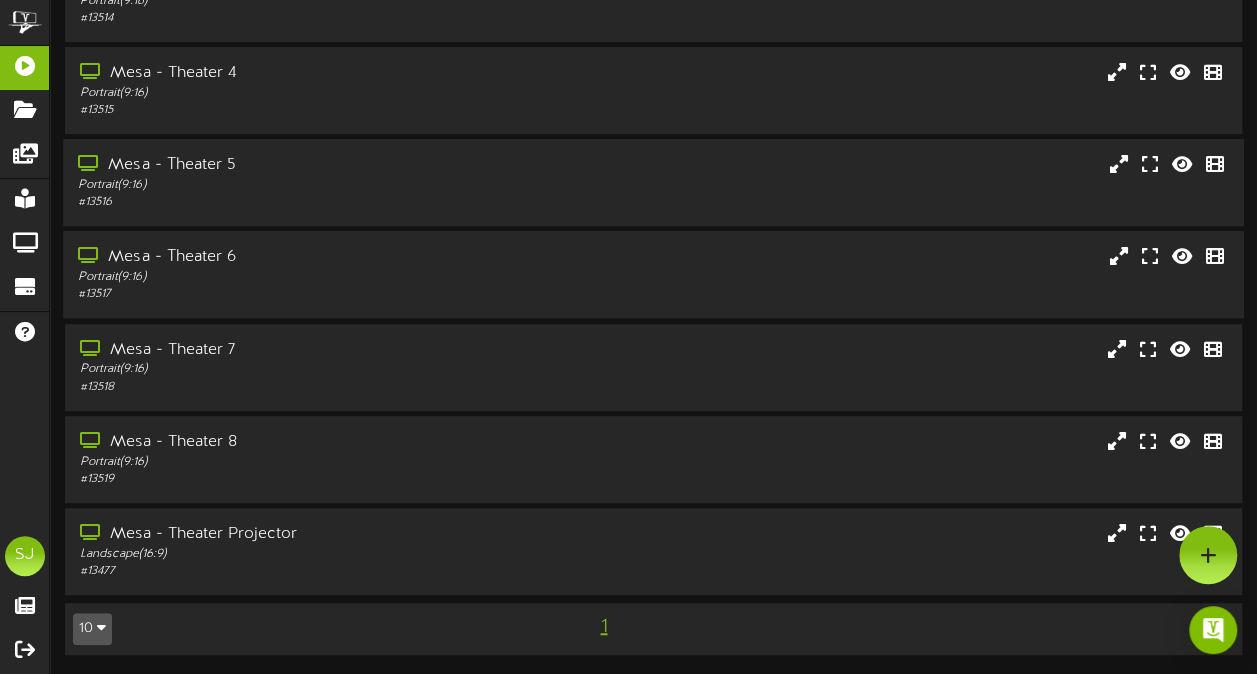 click on "Mesa - Theater 6
Portrait  ( 9:16 )
# 13517" at bounding box center [653, 274] 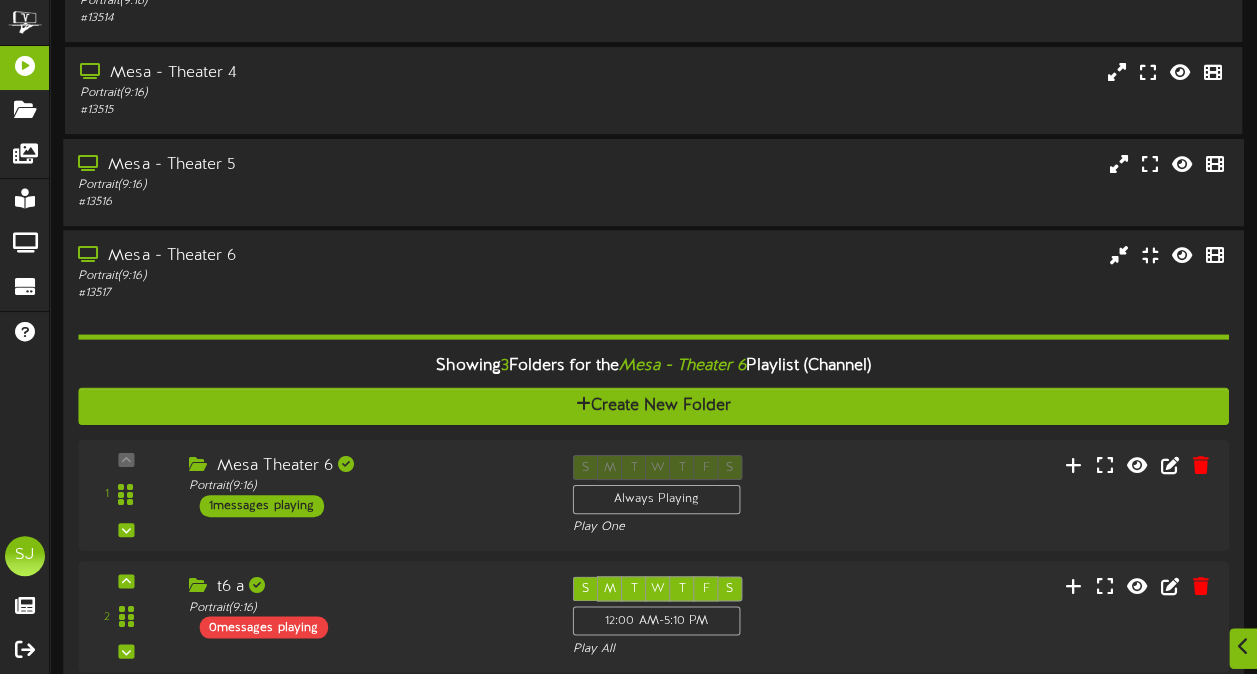 scroll, scrollTop: 519, scrollLeft: 0, axis: vertical 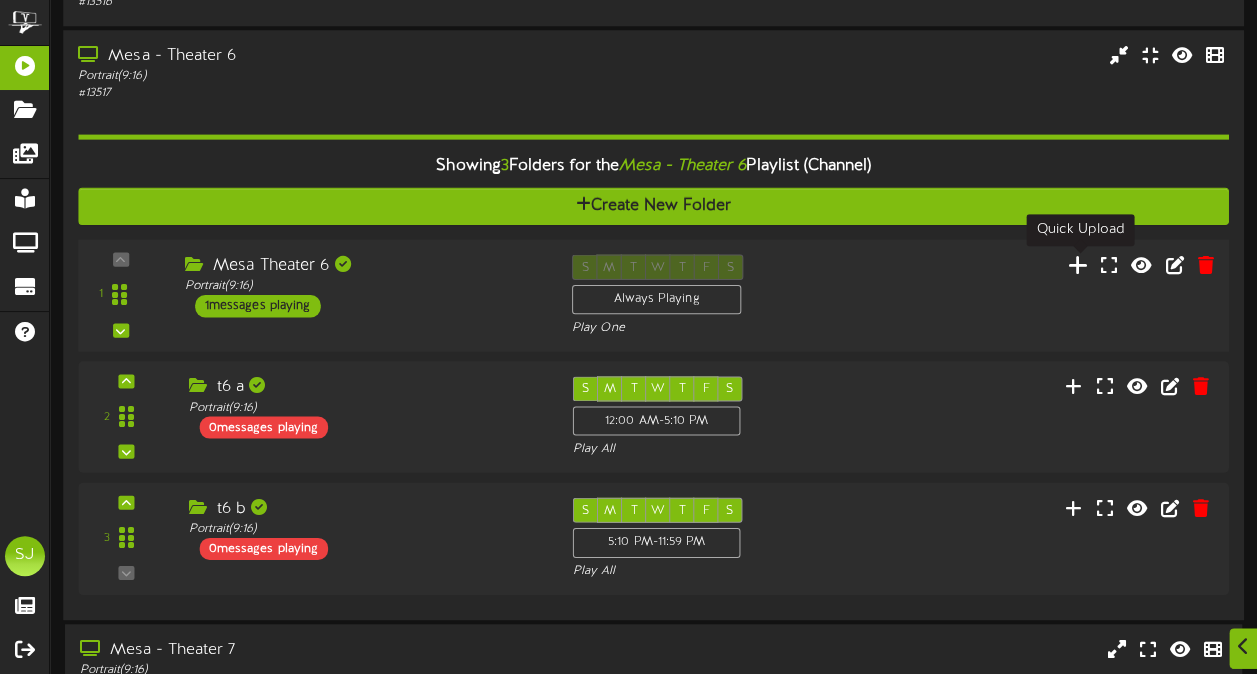click at bounding box center (1078, 264) 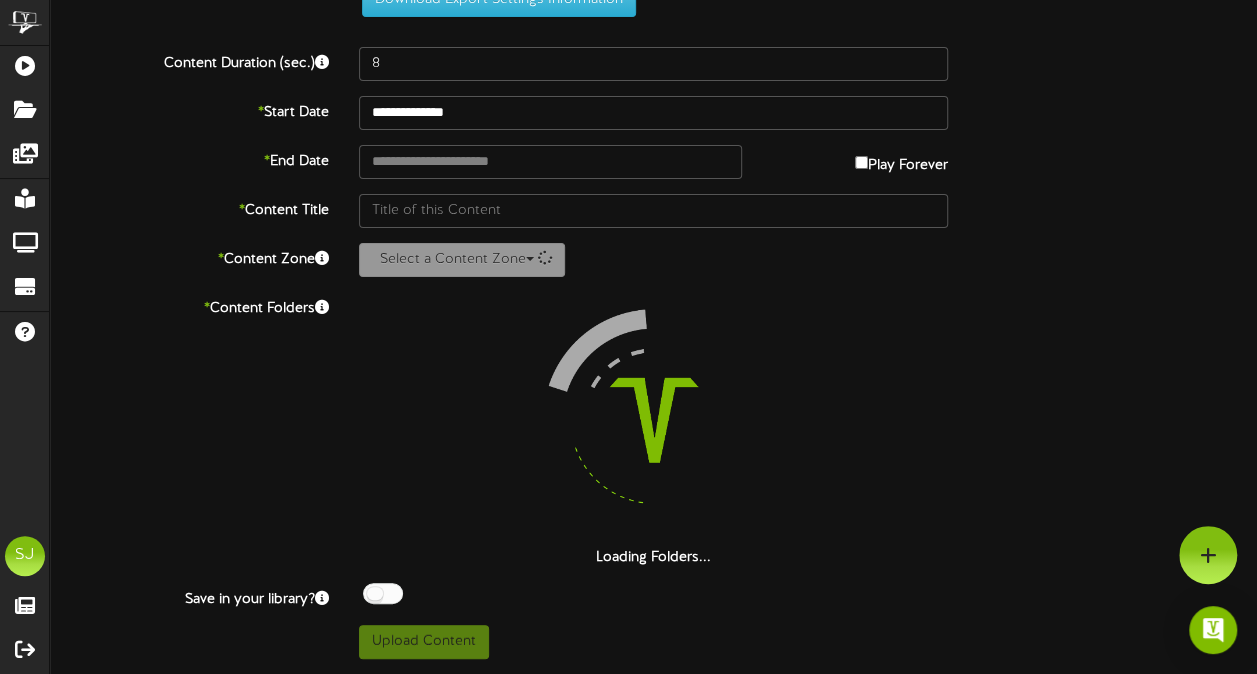 scroll, scrollTop: 73, scrollLeft: 0, axis: vertical 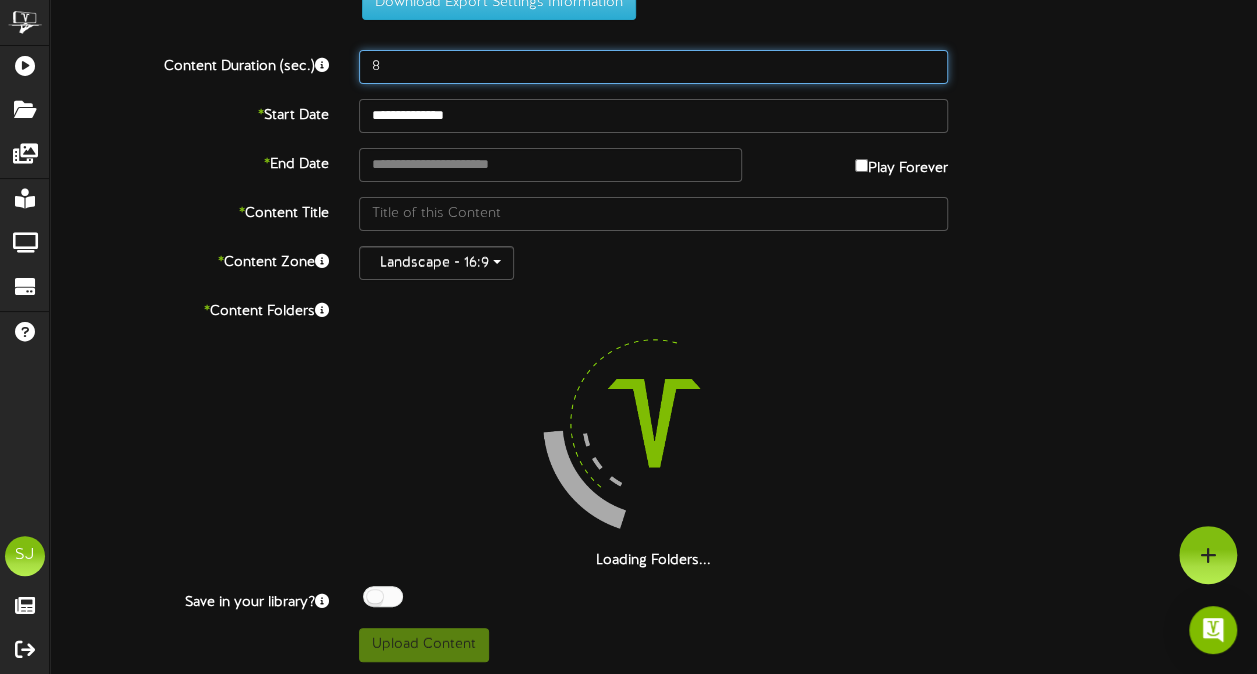 click on "8" at bounding box center (653, 67) 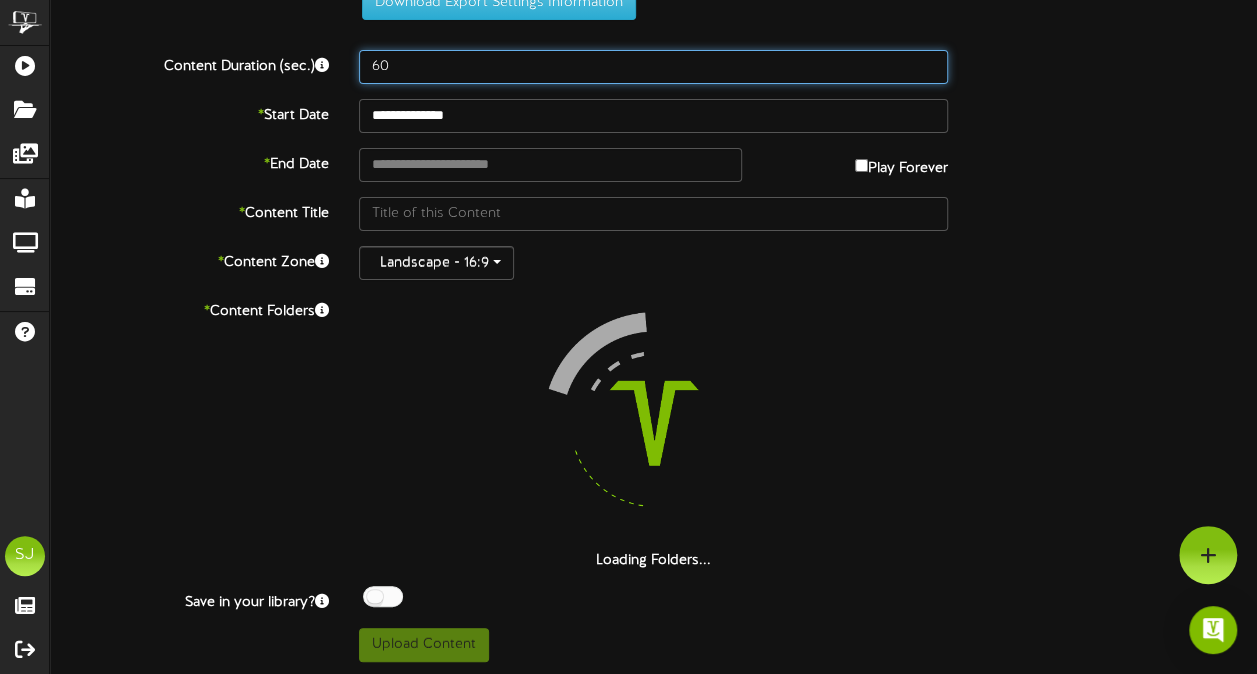 scroll, scrollTop: 0, scrollLeft: 0, axis: both 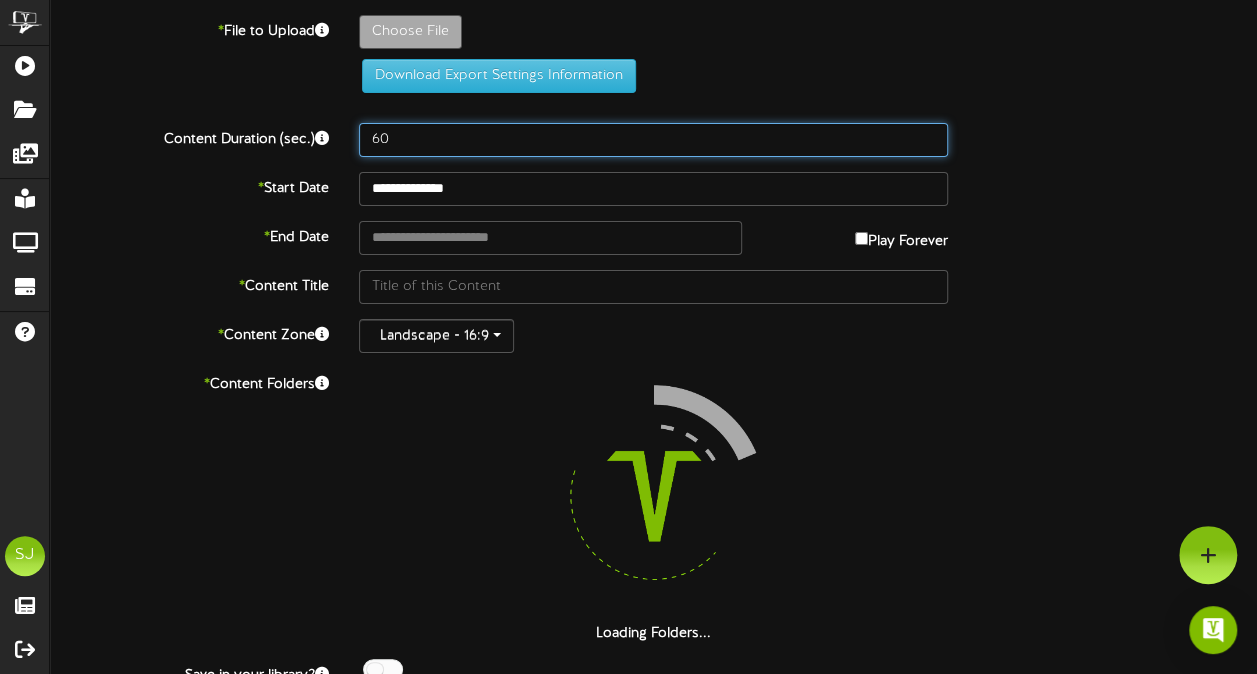 type on "60" 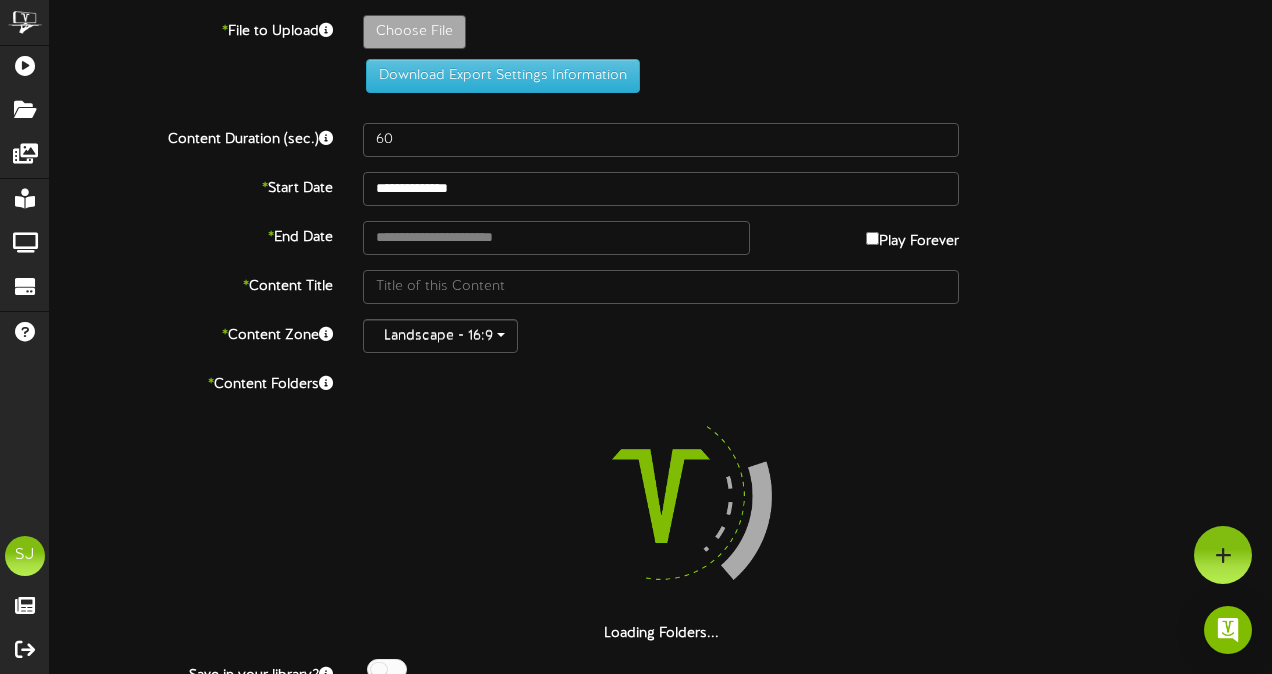 click on "**********" at bounding box center (661, 367) 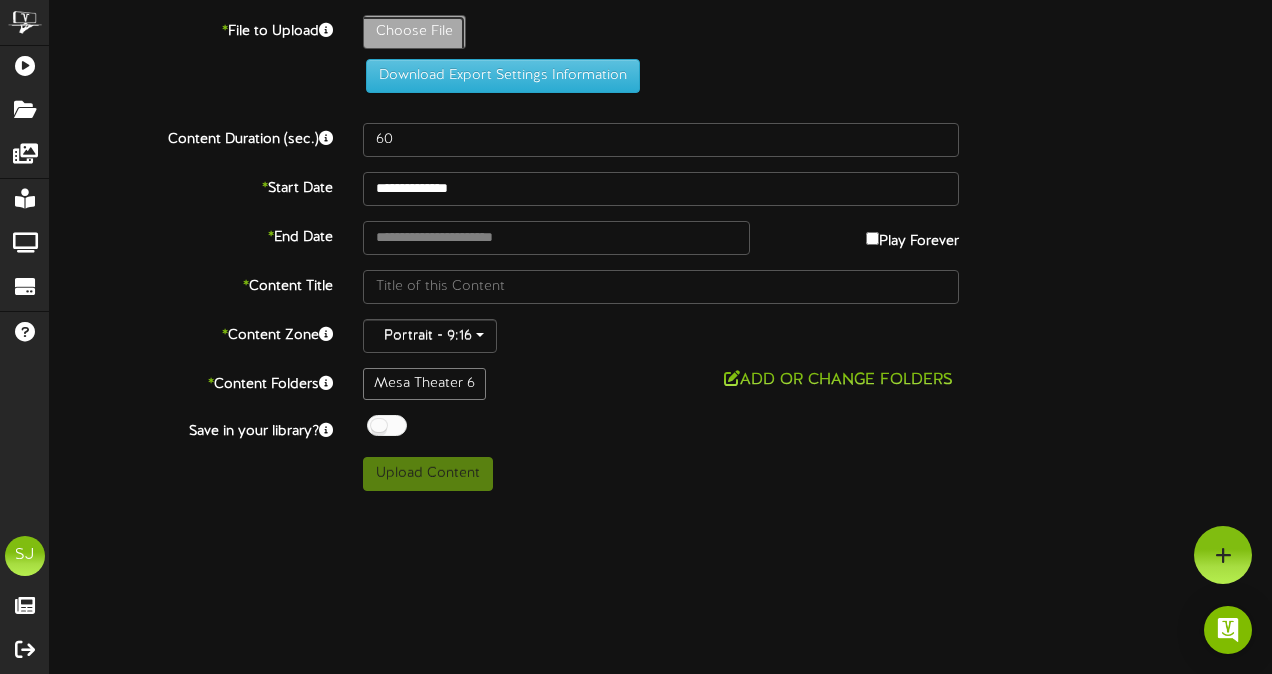 click on "Choose File" at bounding box center [-623, 87] 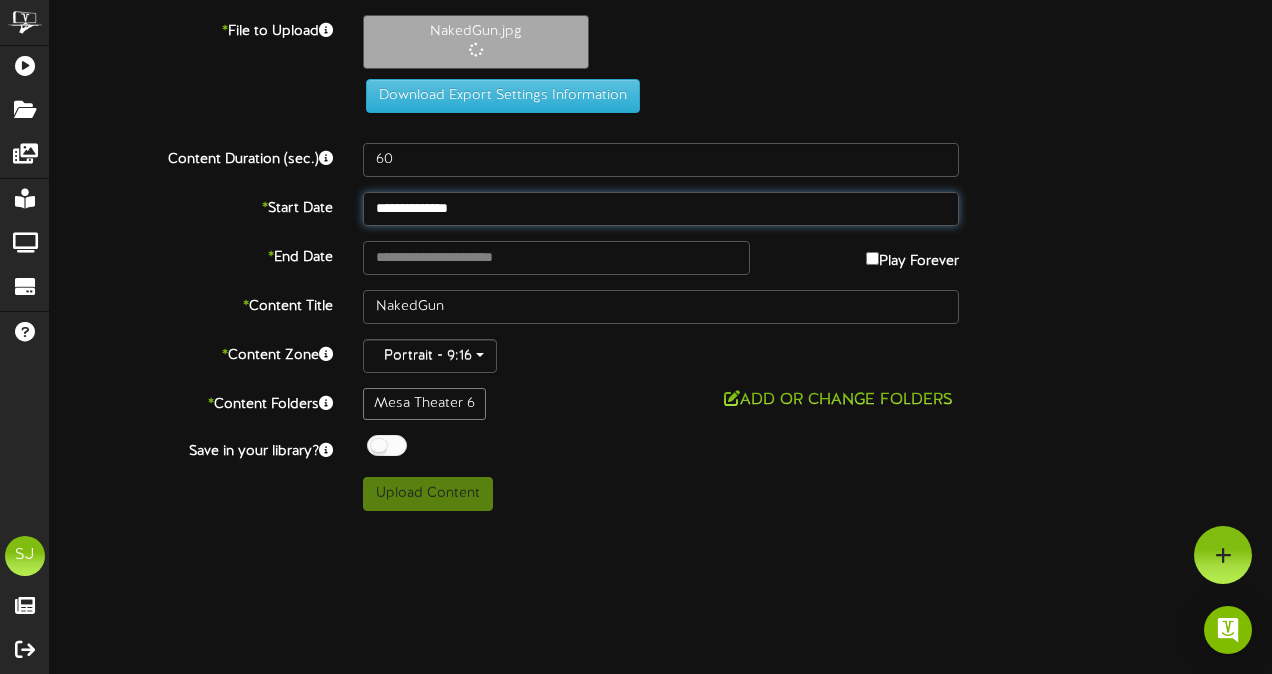 click on "**********" at bounding box center [661, 209] 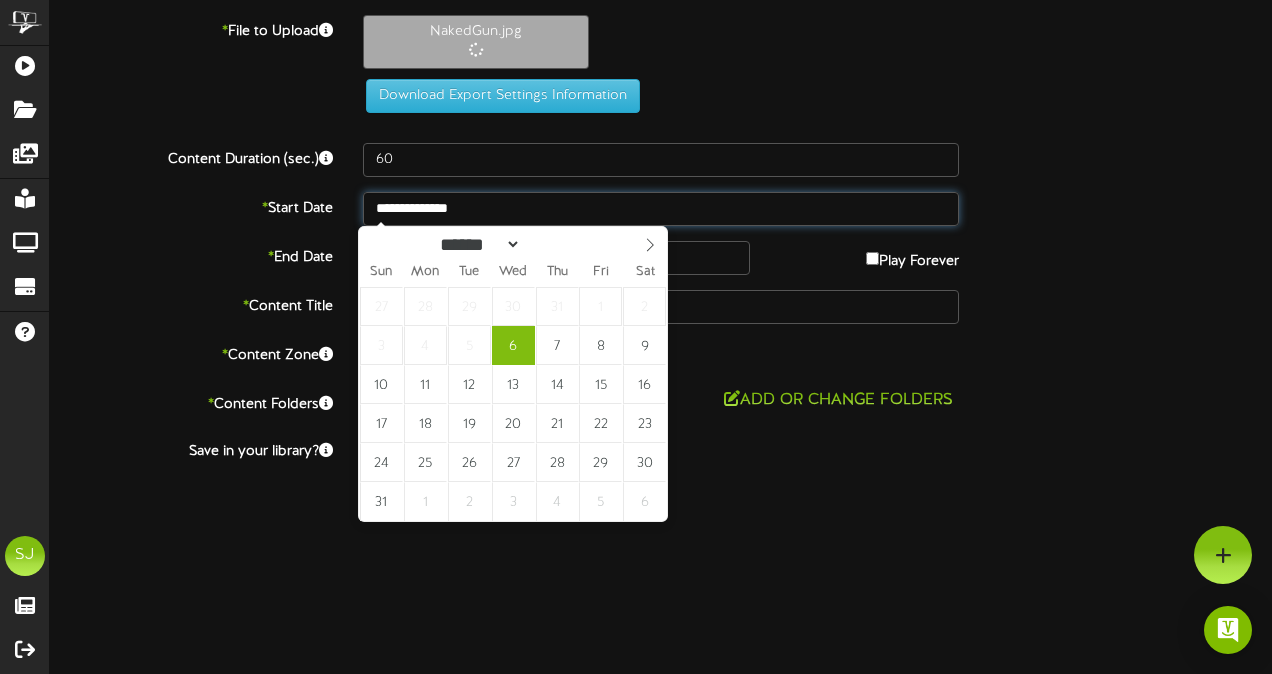 type on "**********" 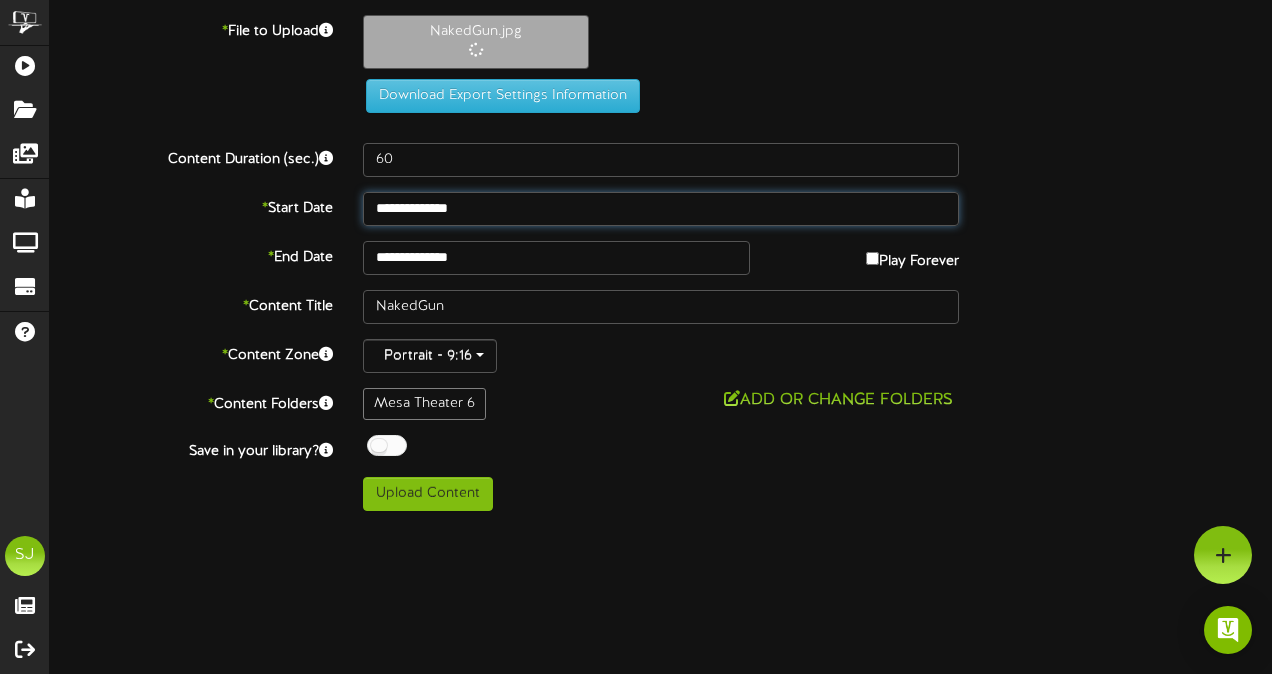 drag, startPoint x: 536, startPoint y: 330, endPoint x: 490, endPoint y: 276, distance: 70.93659 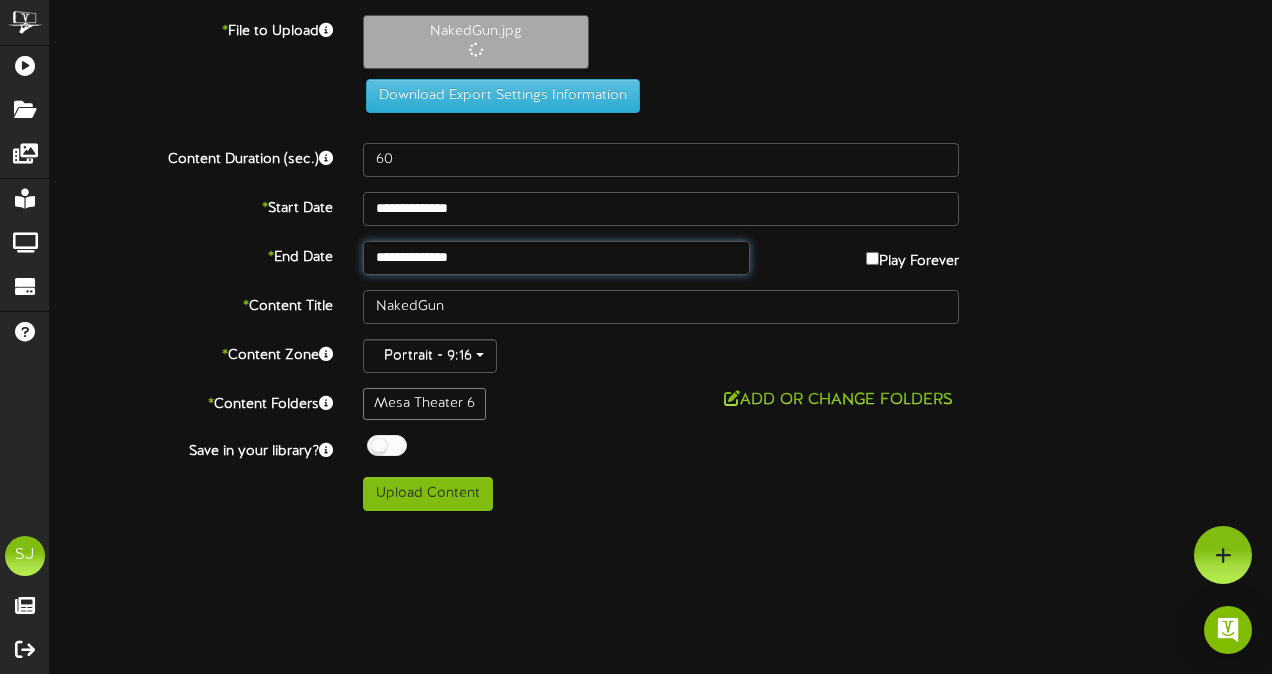 click on "**********" at bounding box center [556, 258] 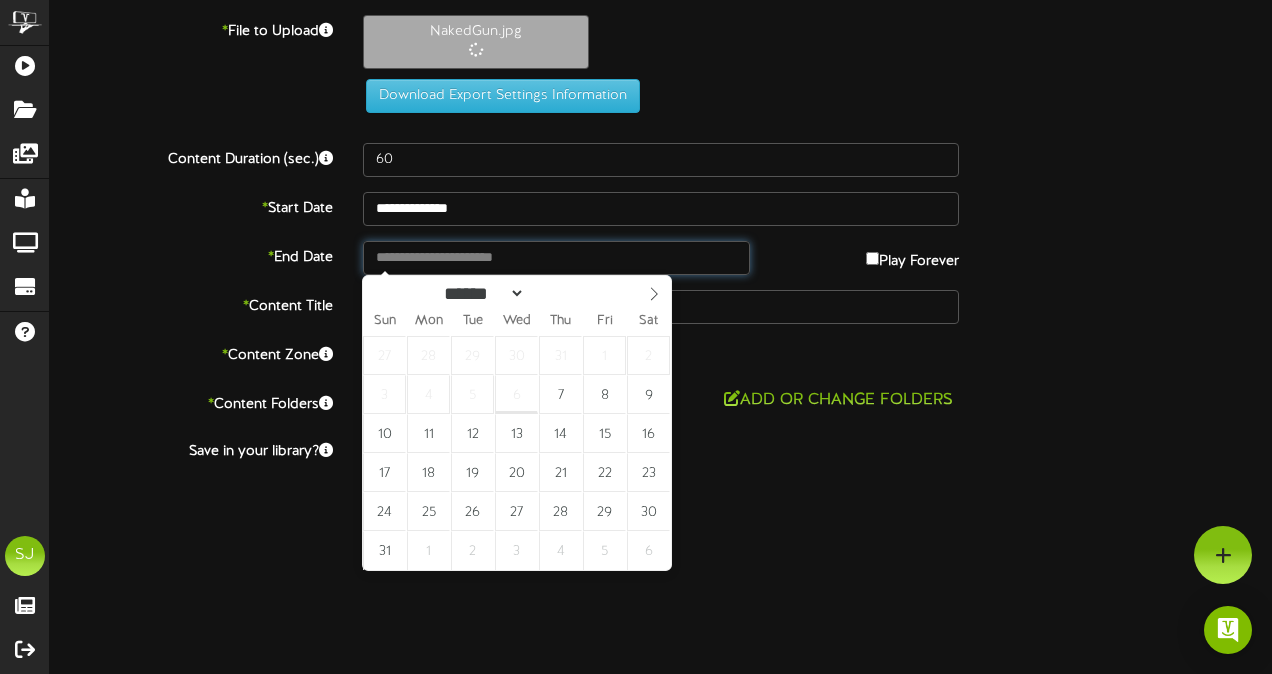type on "**********" 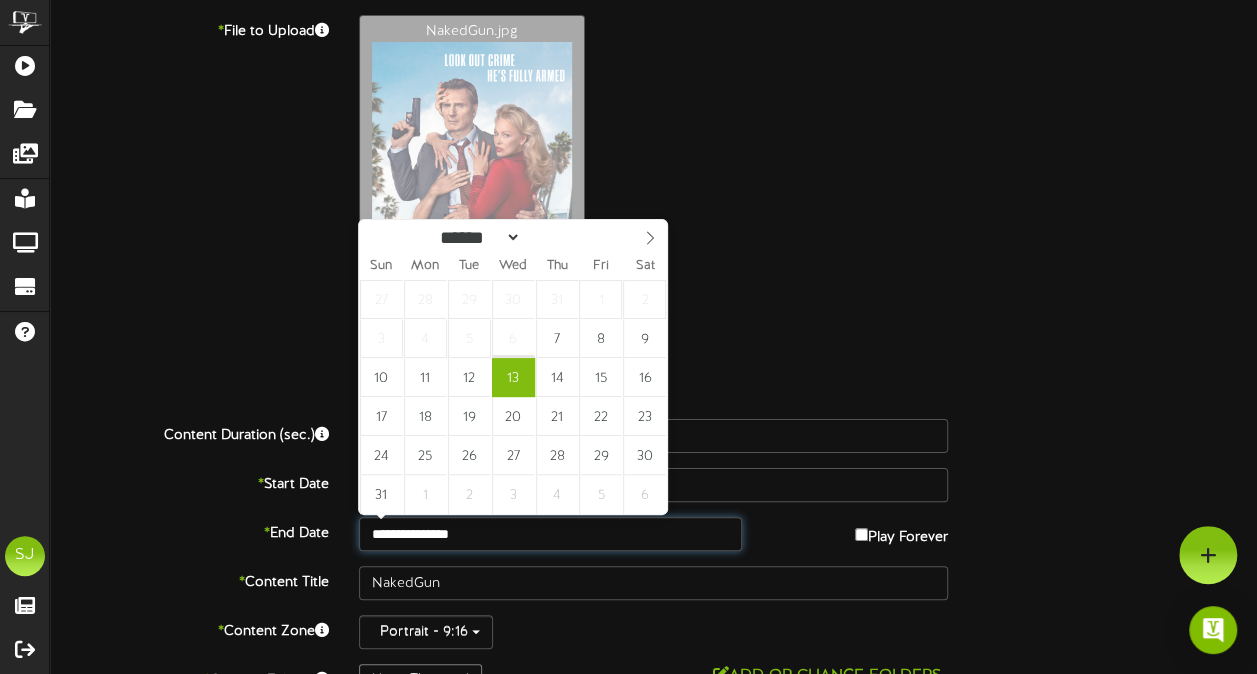 click on "Sun Mon Tue Wed Thu Fri Sat
27 28 29 30 31 1 2 3 4 5 6 7 8 9 10 11 12 13 14 15 16 17 18 19 20 21 22 23 24 25 26 27 28 29 30 31 1 2 3 4 5 6" at bounding box center [513, 383] 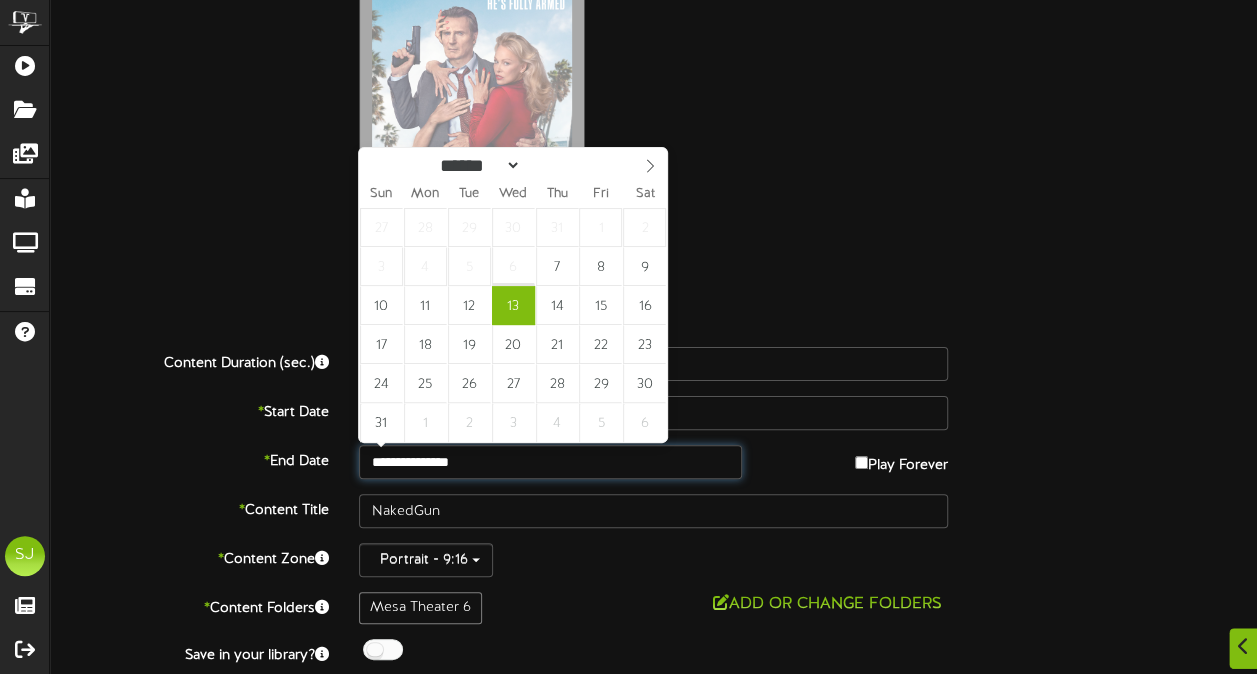 scroll, scrollTop: 124, scrollLeft: 0, axis: vertical 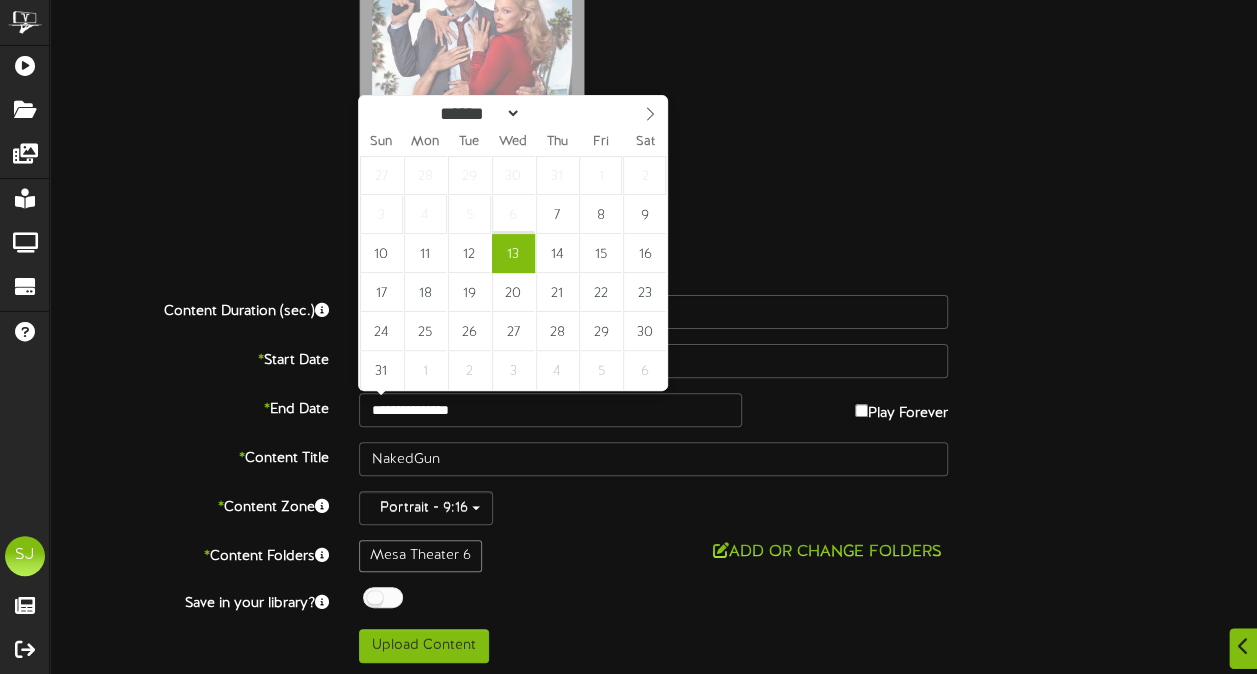 click on "NakedGun.jpg" at bounding box center (808, 61) 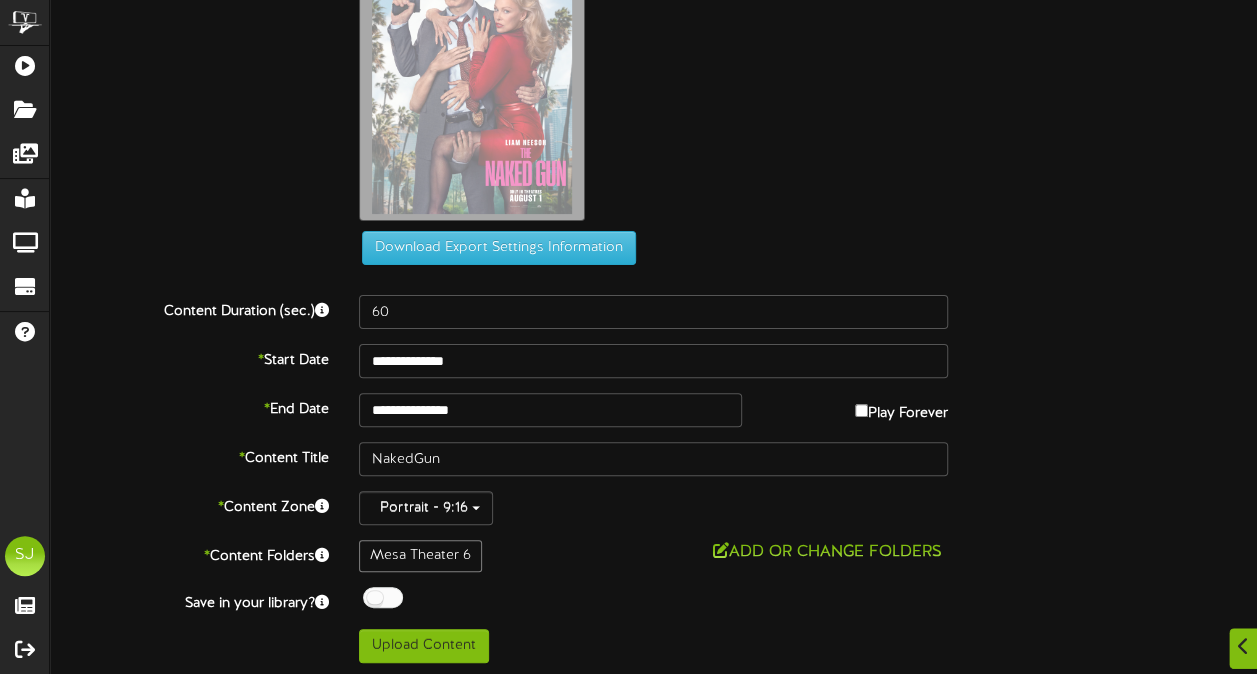 click at bounding box center (383, 597) 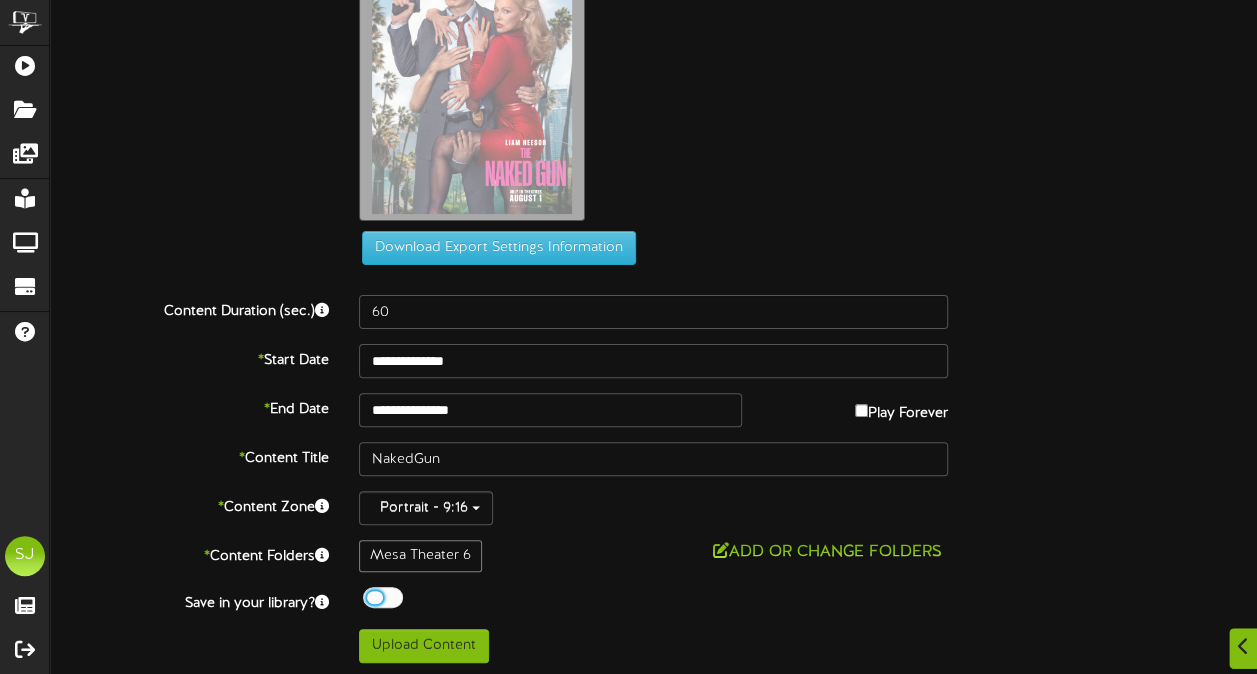 click on "**********" at bounding box center (653, 277) 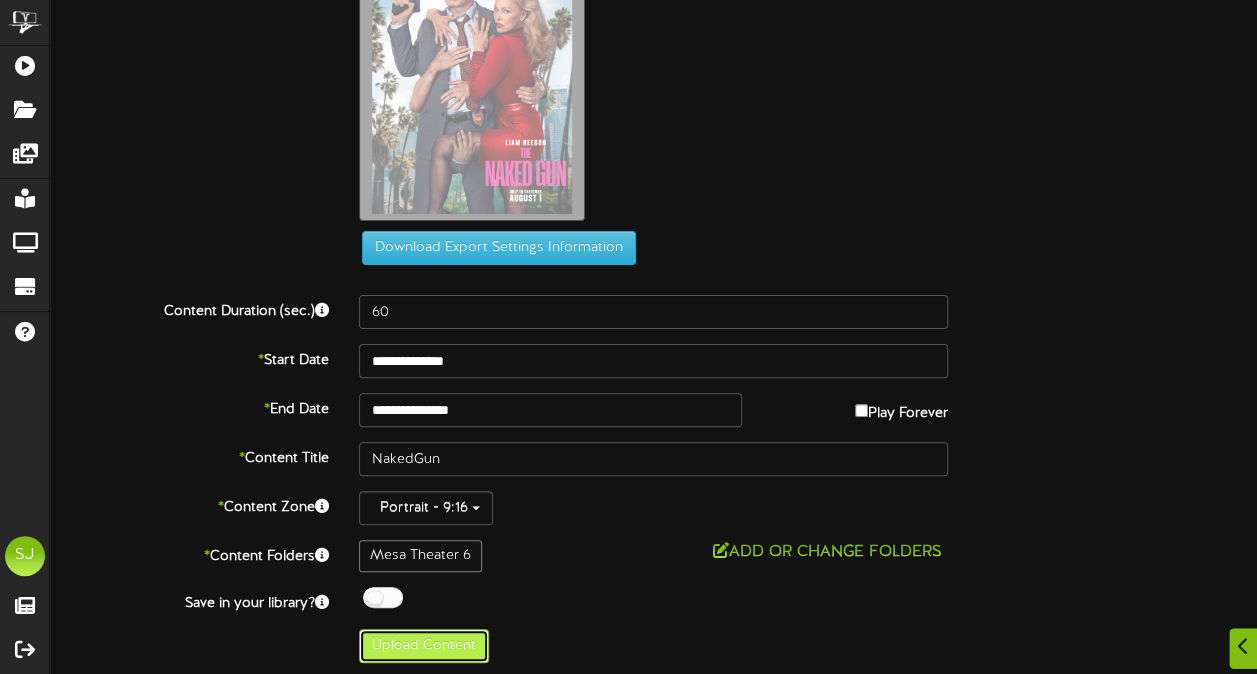click on "Upload Content" at bounding box center [424, 646] 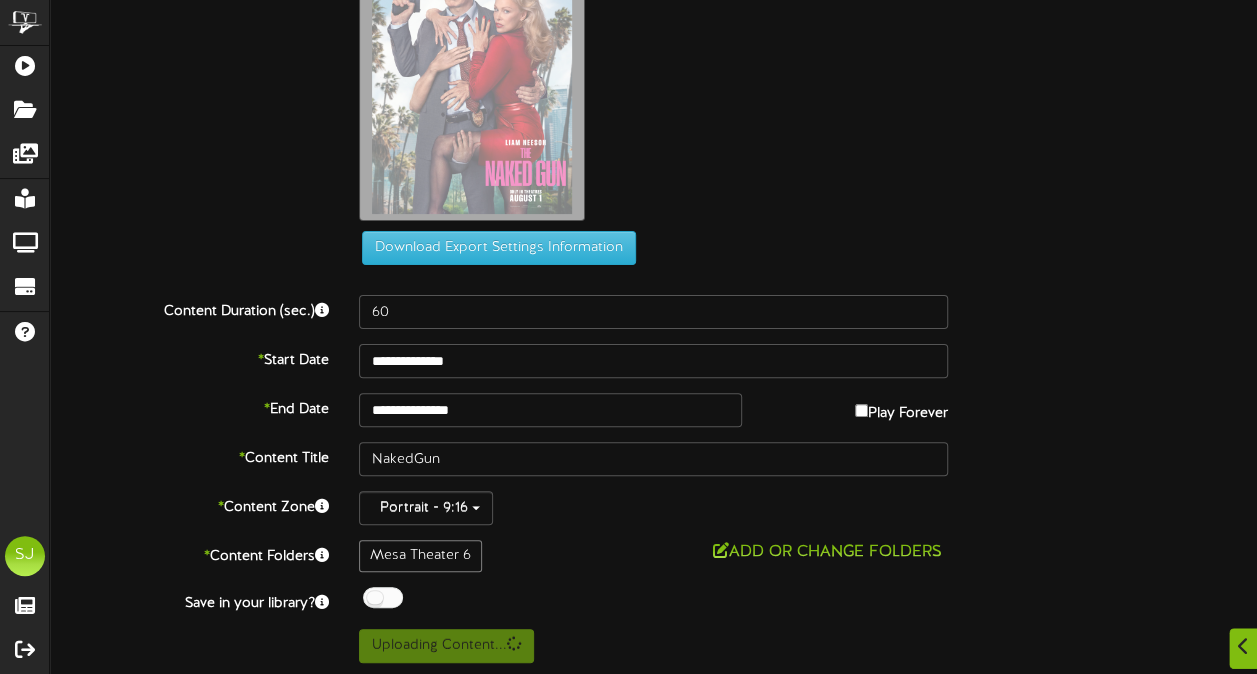 scroll, scrollTop: 0, scrollLeft: 0, axis: both 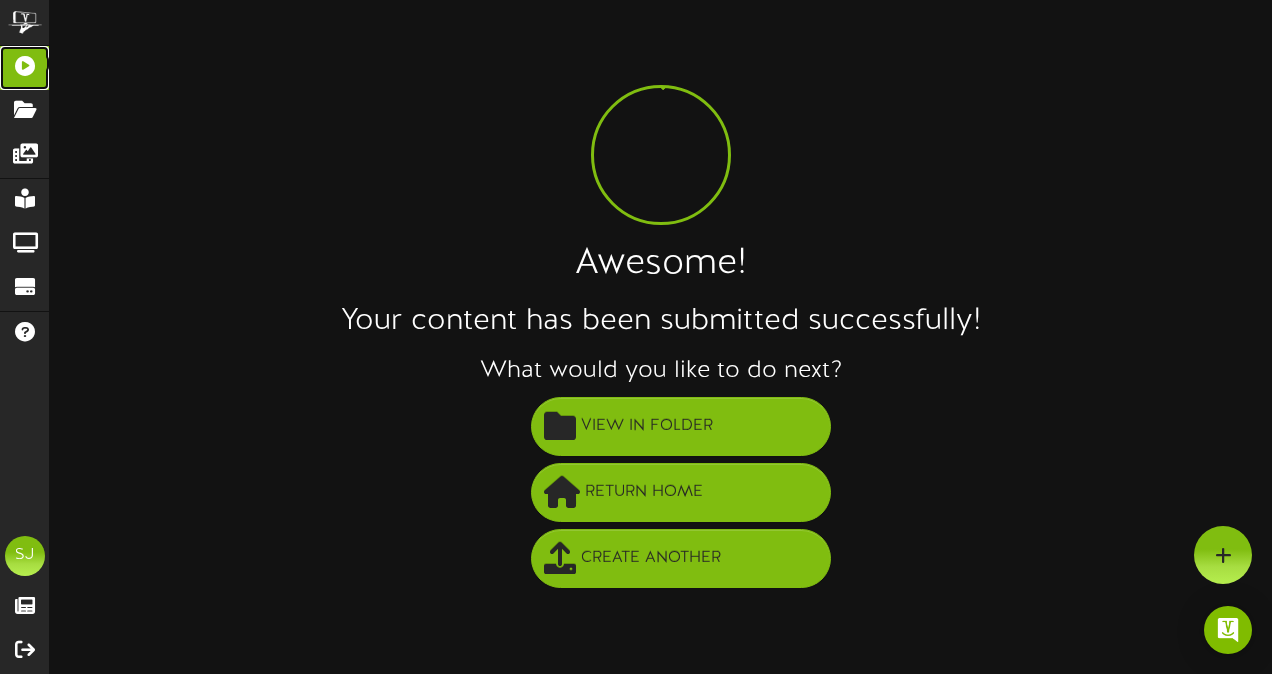 click at bounding box center (25, 63) 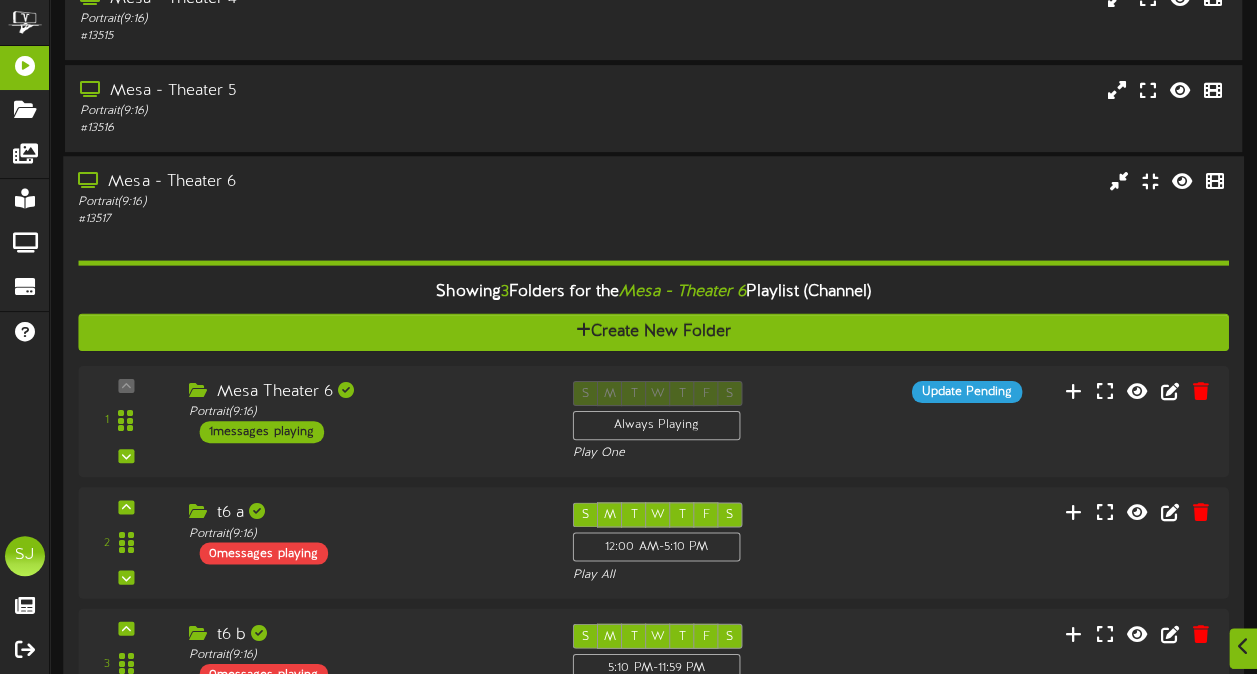 click on "# [NUMBER]" at bounding box center [309, 220] 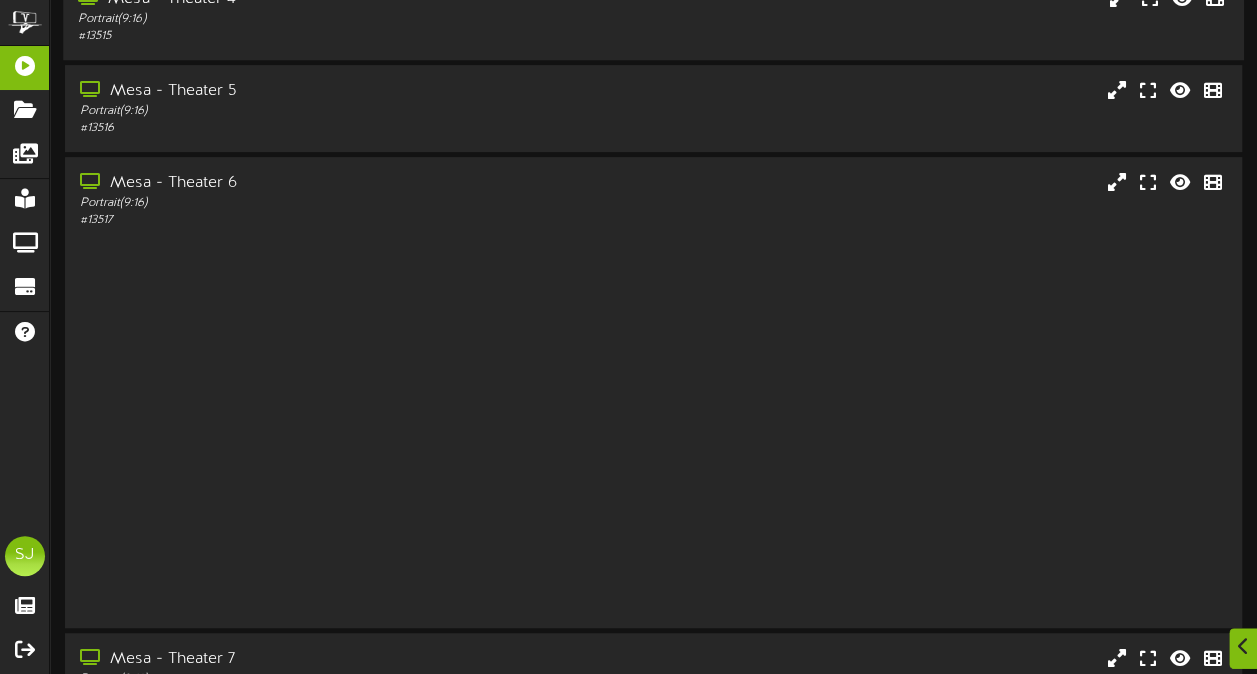 scroll, scrollTop: 319, scrollLeft: 0, axis: vertical 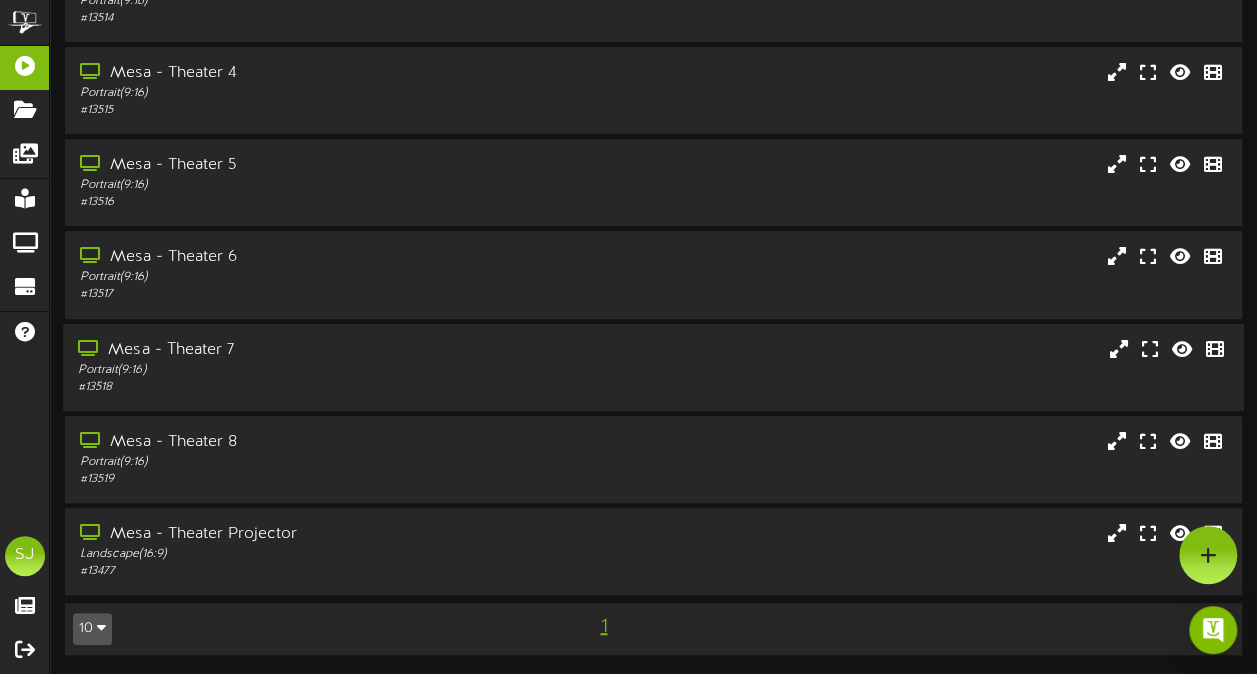 click on "# 13518" at bounding box center (309, 387) 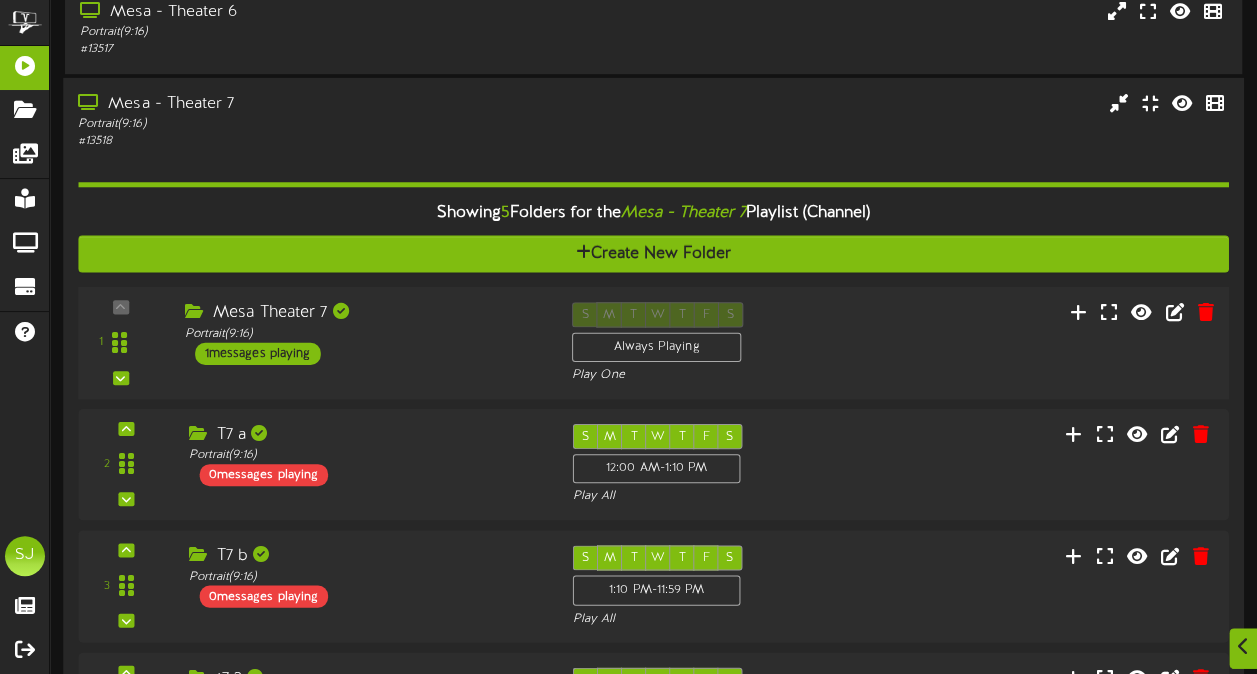 scroll, scrollTop: 619, scrollLeft: 0, axis: vertical 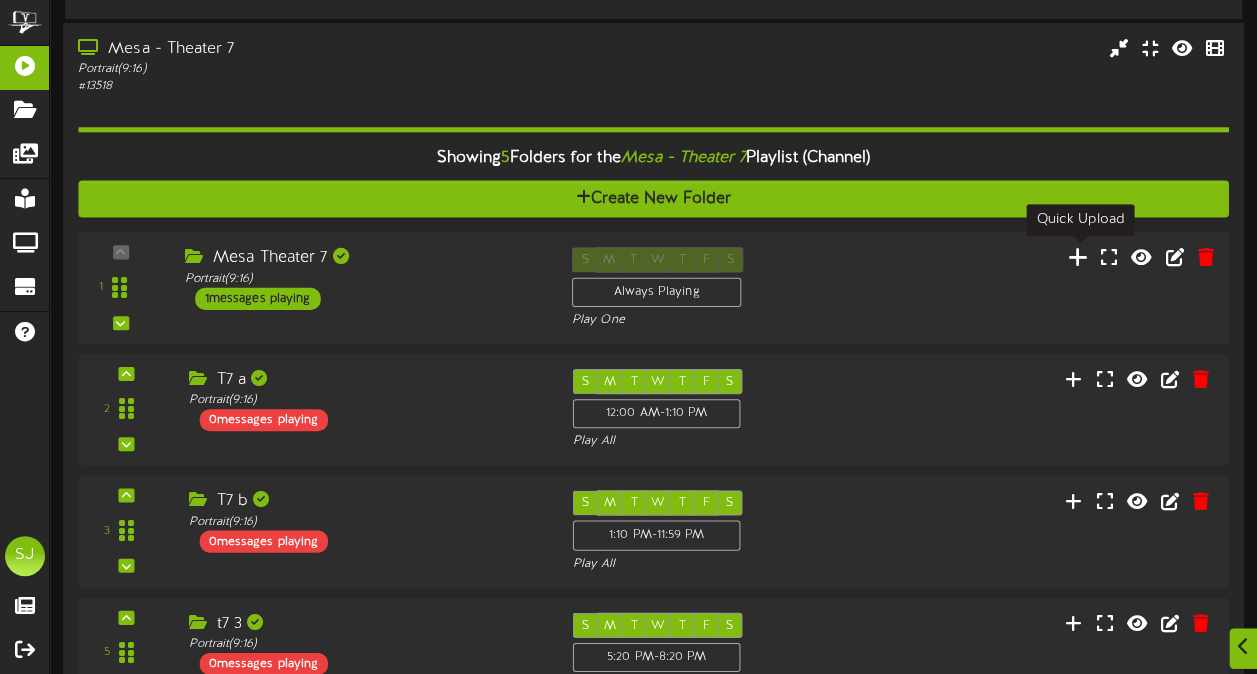 click at bounding box center (1078, 256) 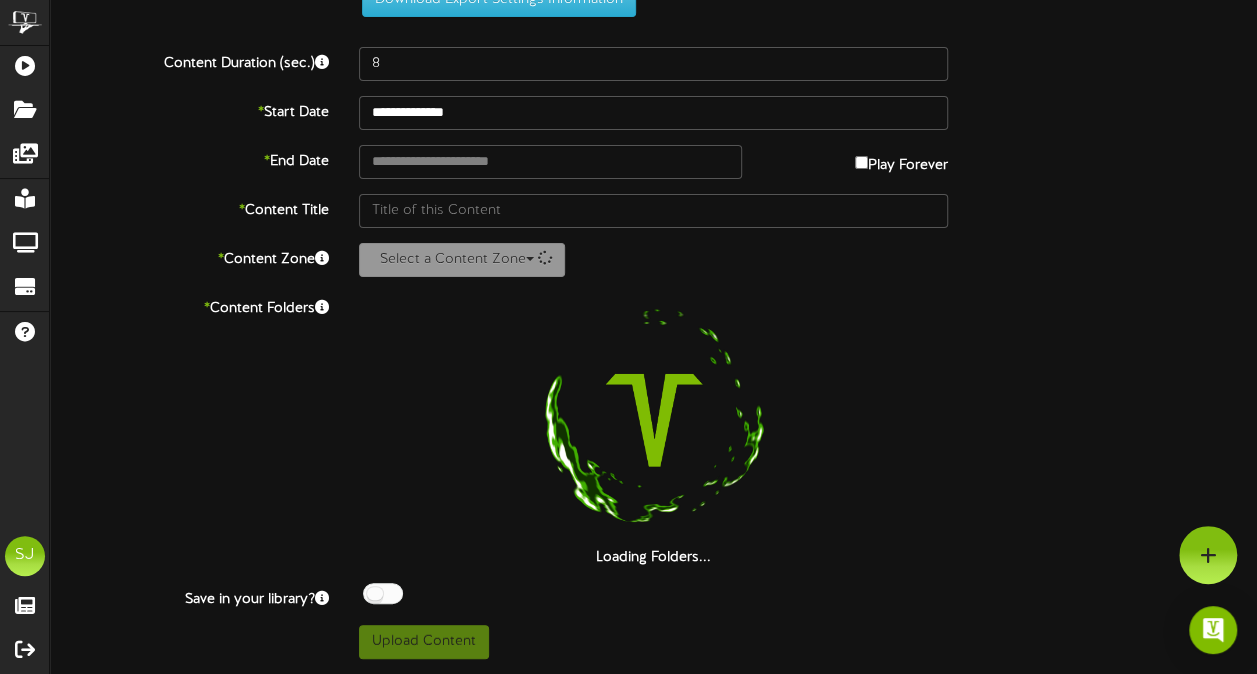scroll, scrollTop: 73, scrollLeft: 0, axis: vertical 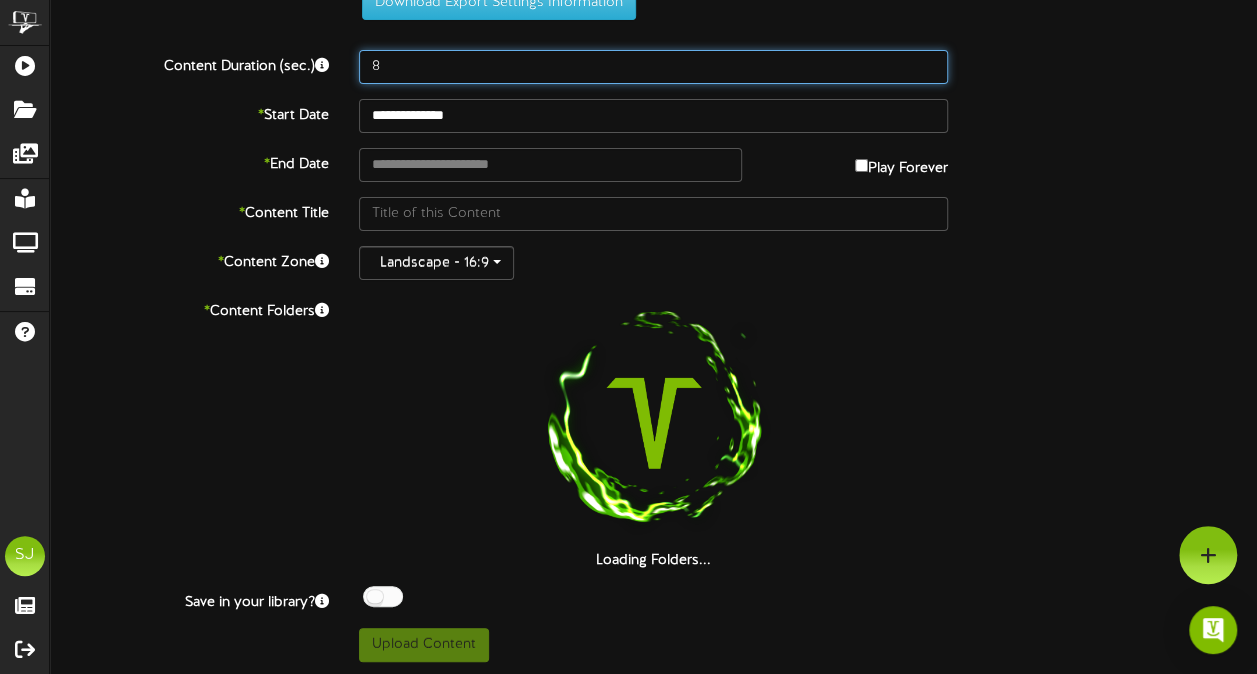 click on "8" at bounding box center [653, 67] 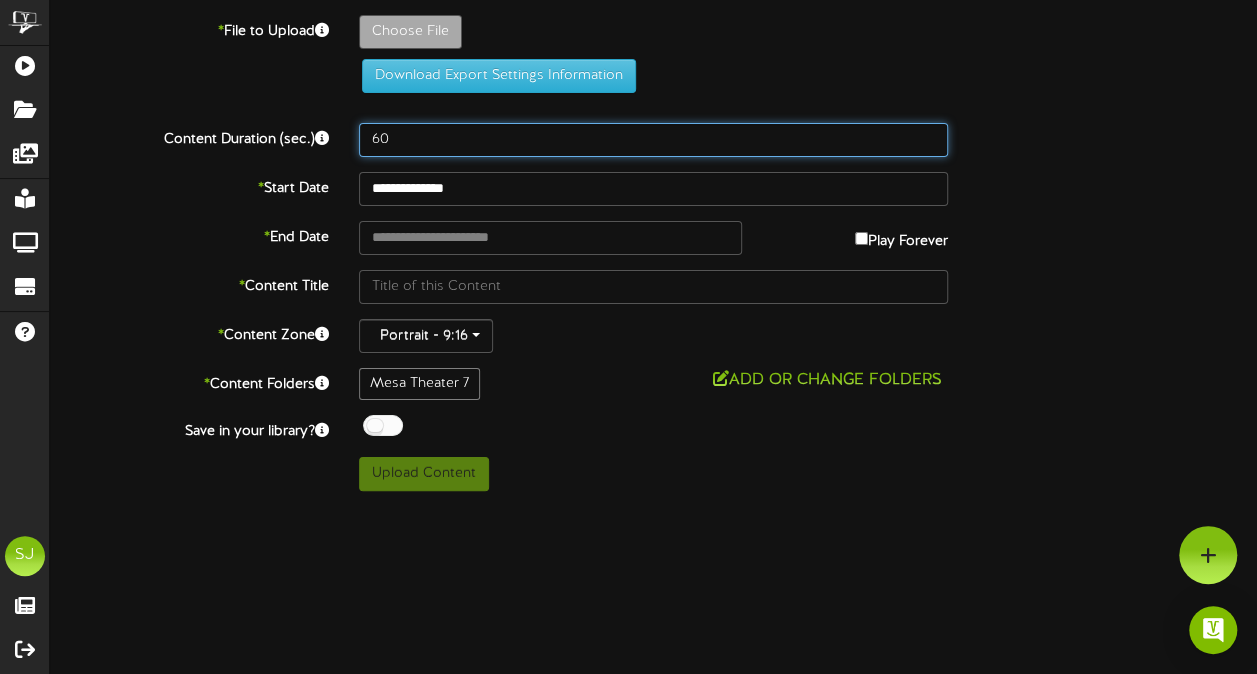 scroll, scrollTop: 0, scrollLeft: 0, axis: both 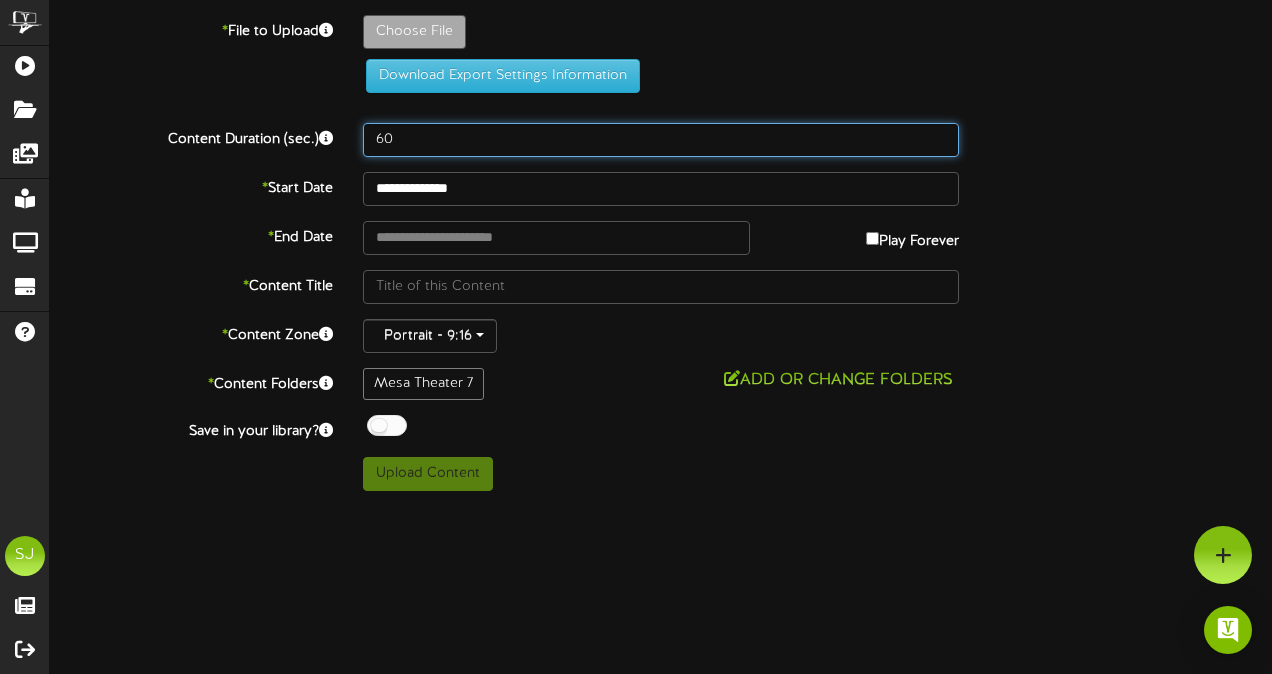 type on "60" 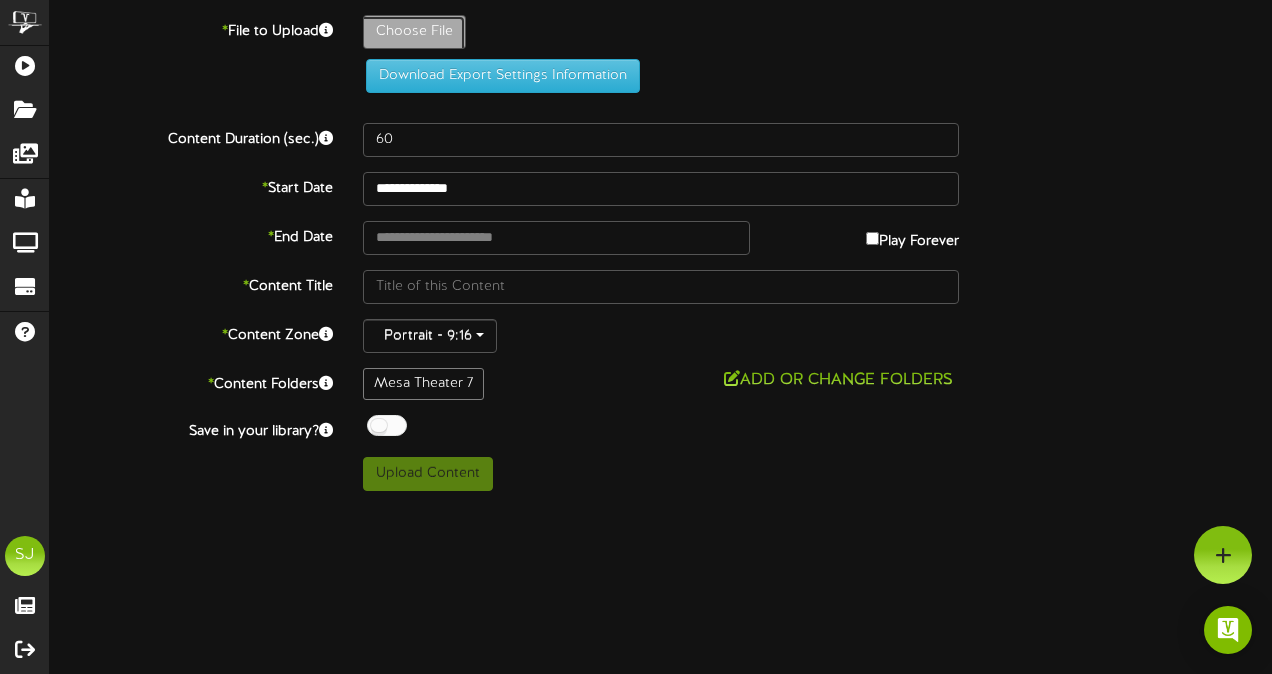 click on "Choose File" at bounding box center (-623, 87) 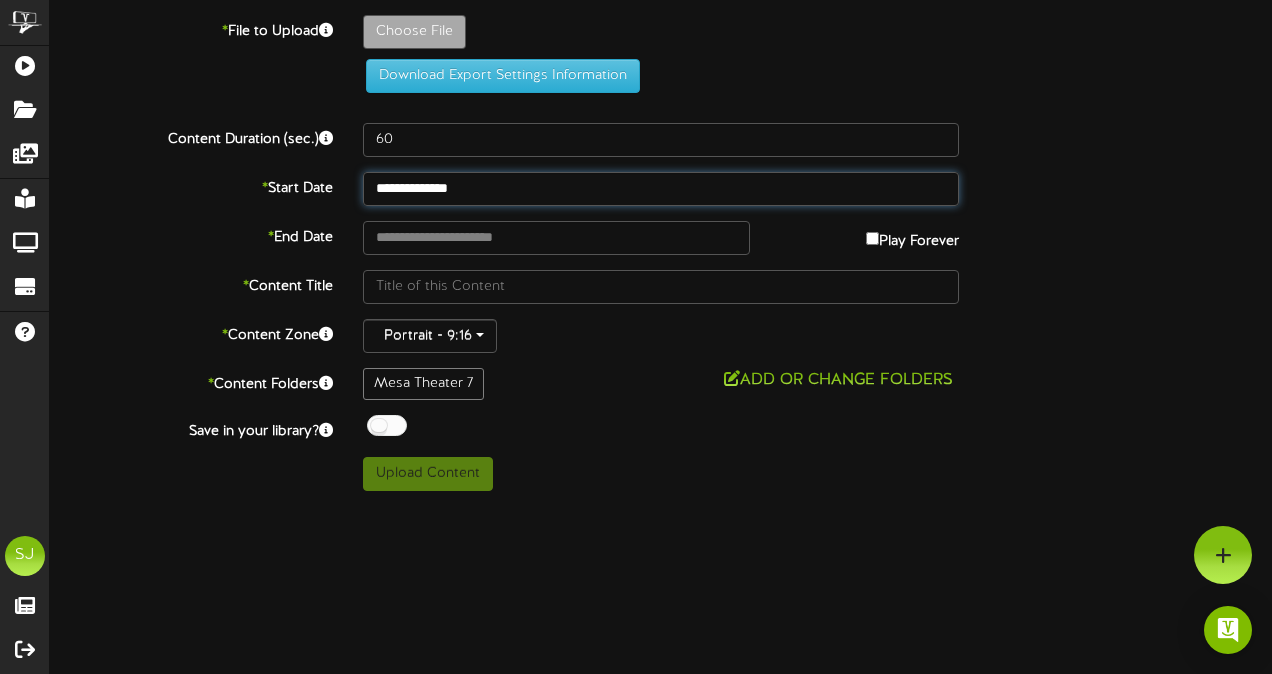 click on "**********" at bounding box center (661, 189) 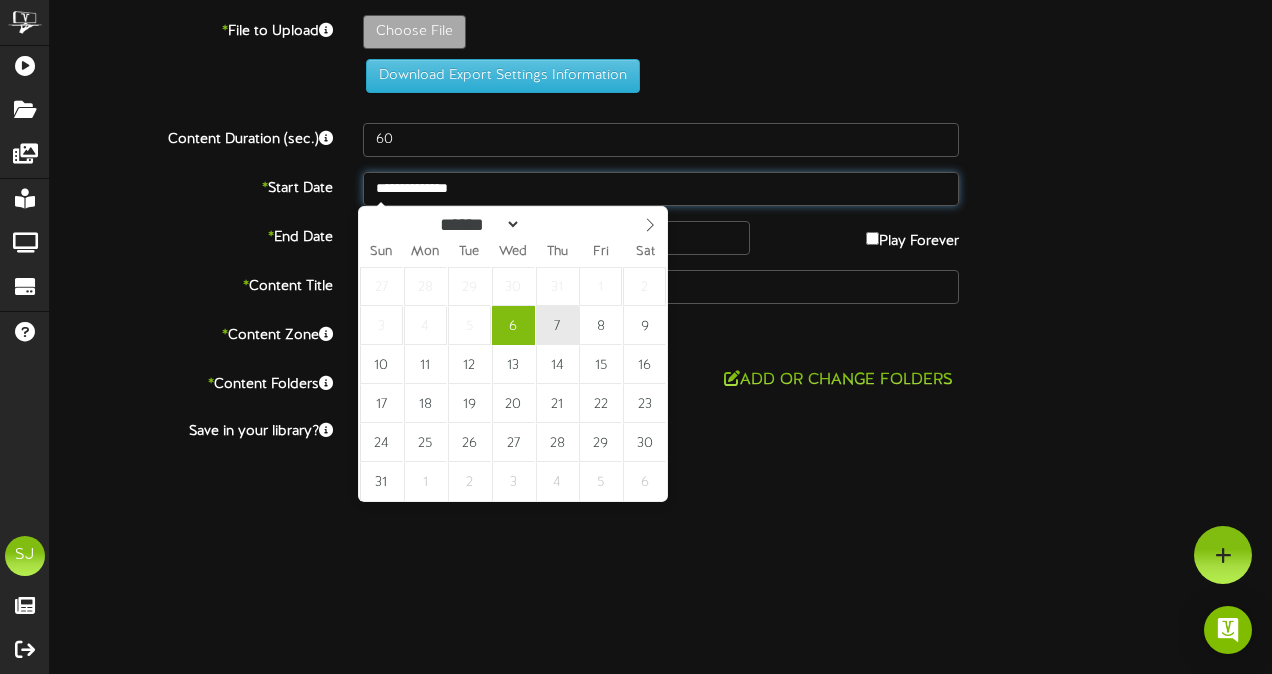 type on "**********" 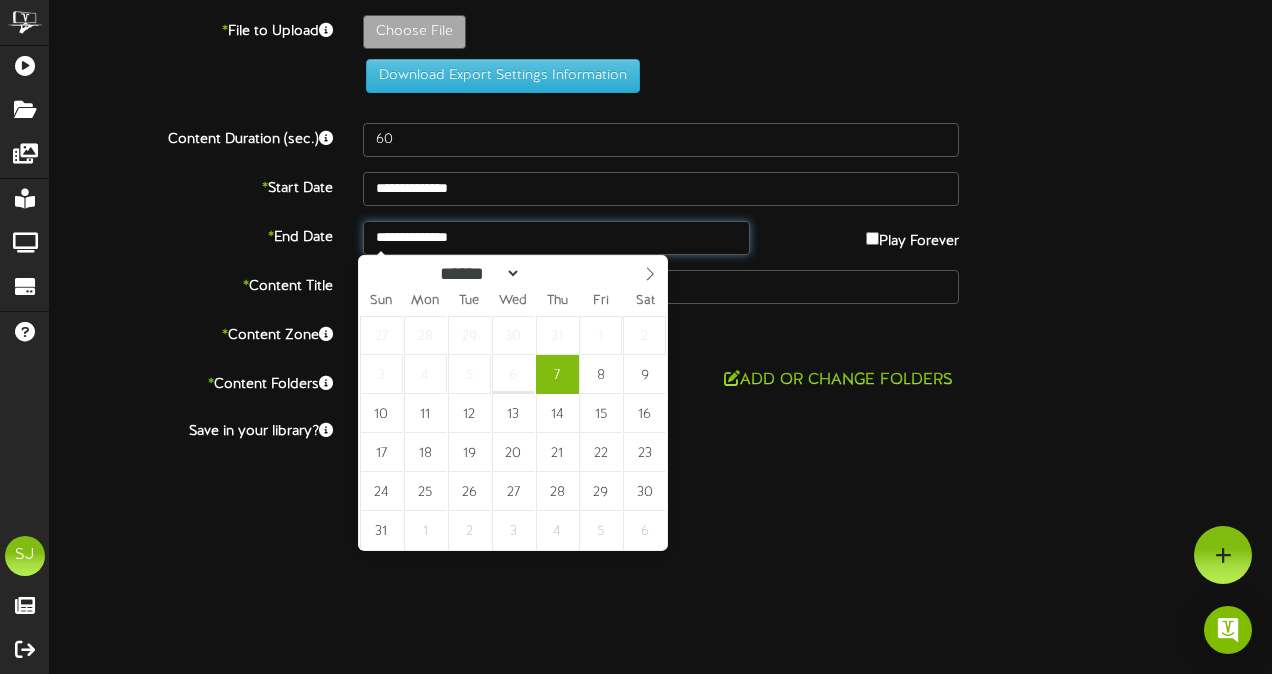 click on "**********" at bounding box center [556, 238] 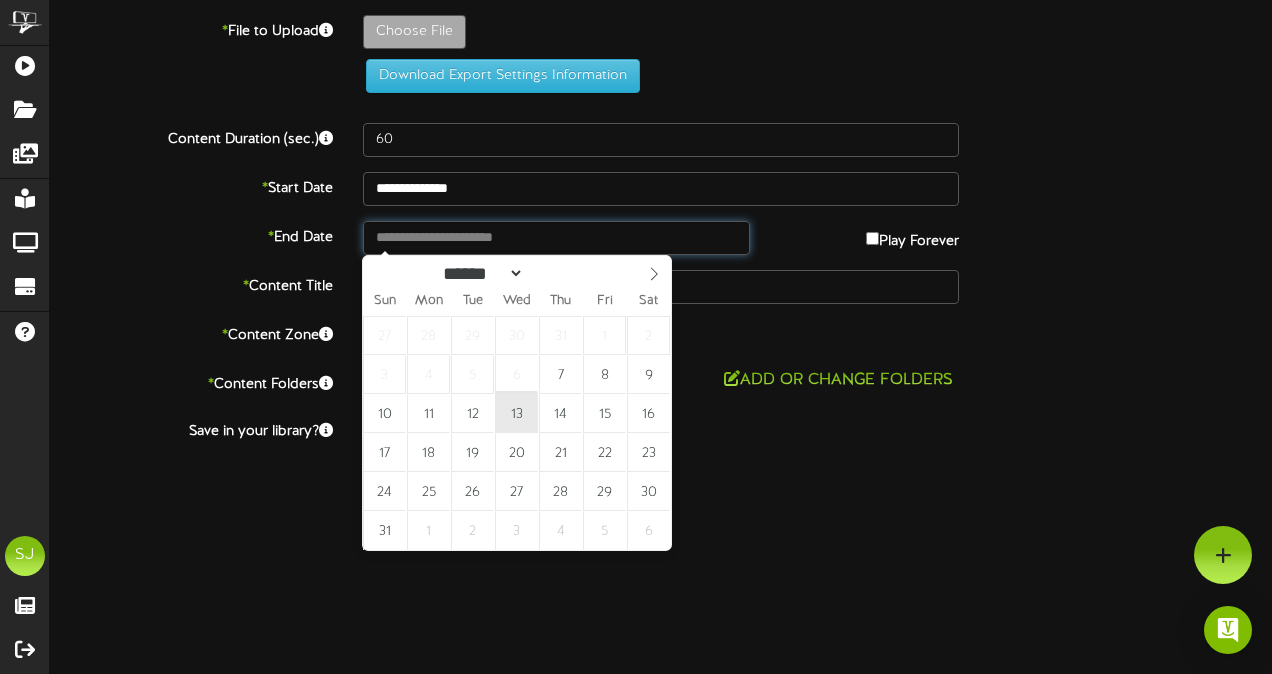 type on "**********" 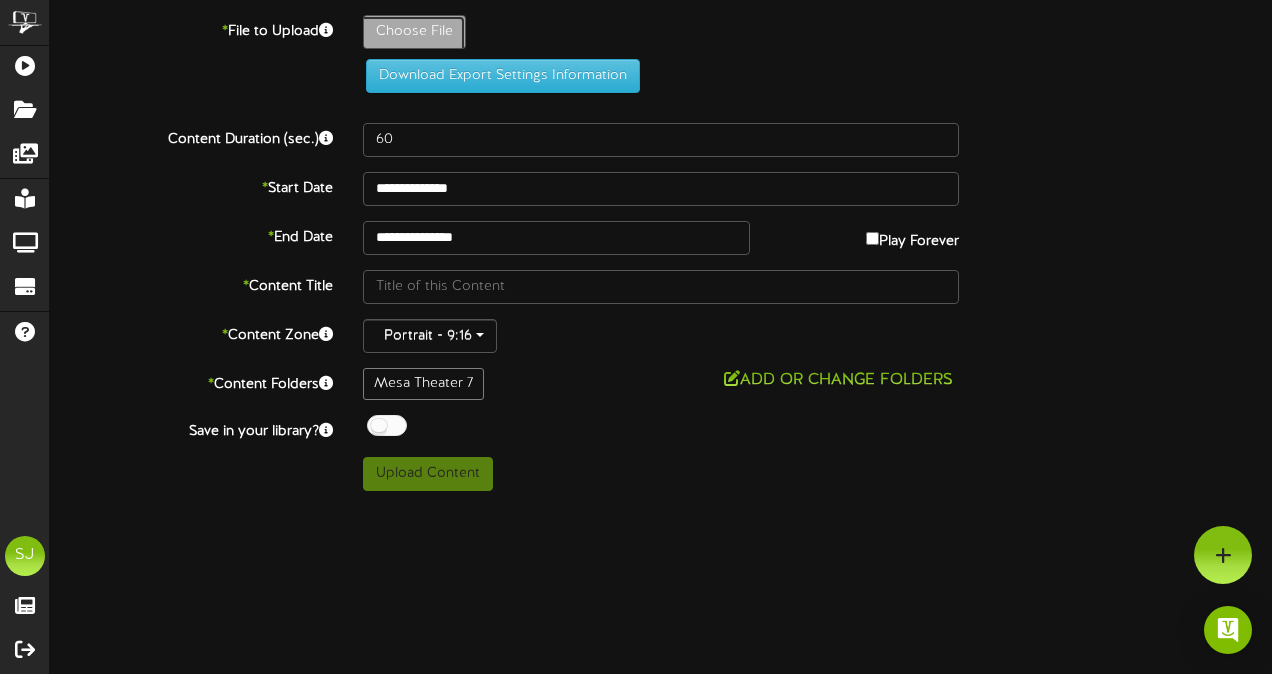 click on "Choose File" at bounding box center [-623, 87] 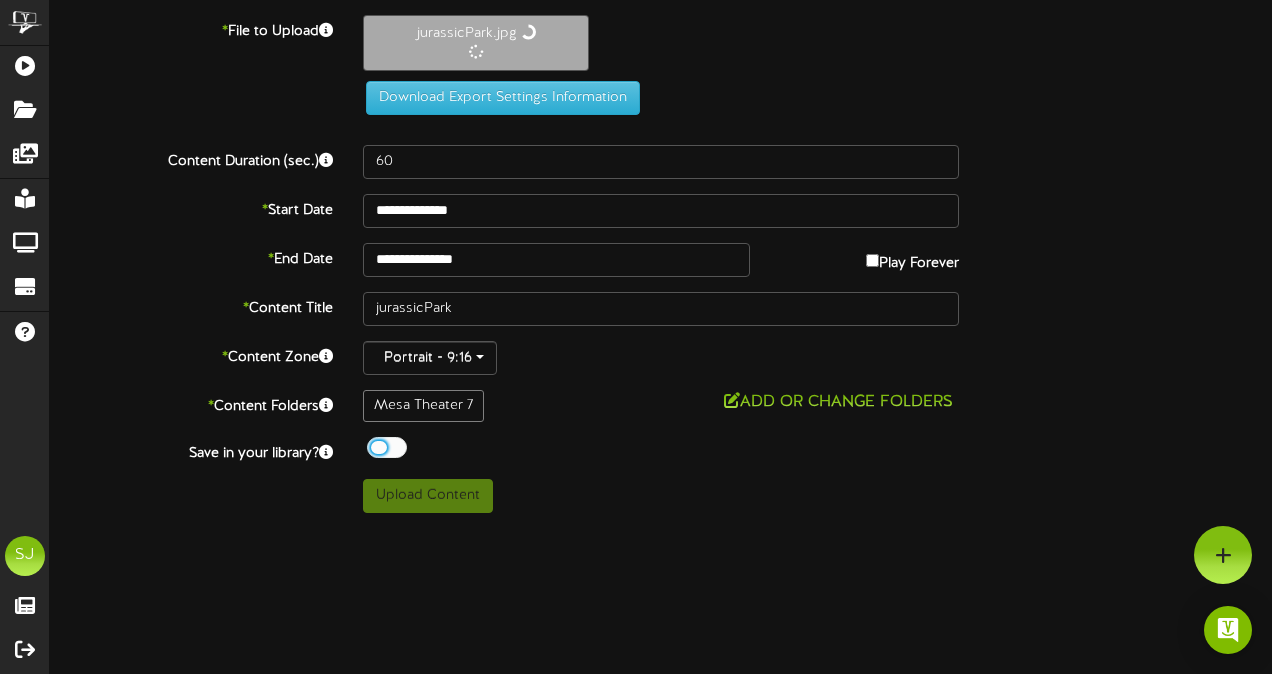 click at bounding box center (387, 447) 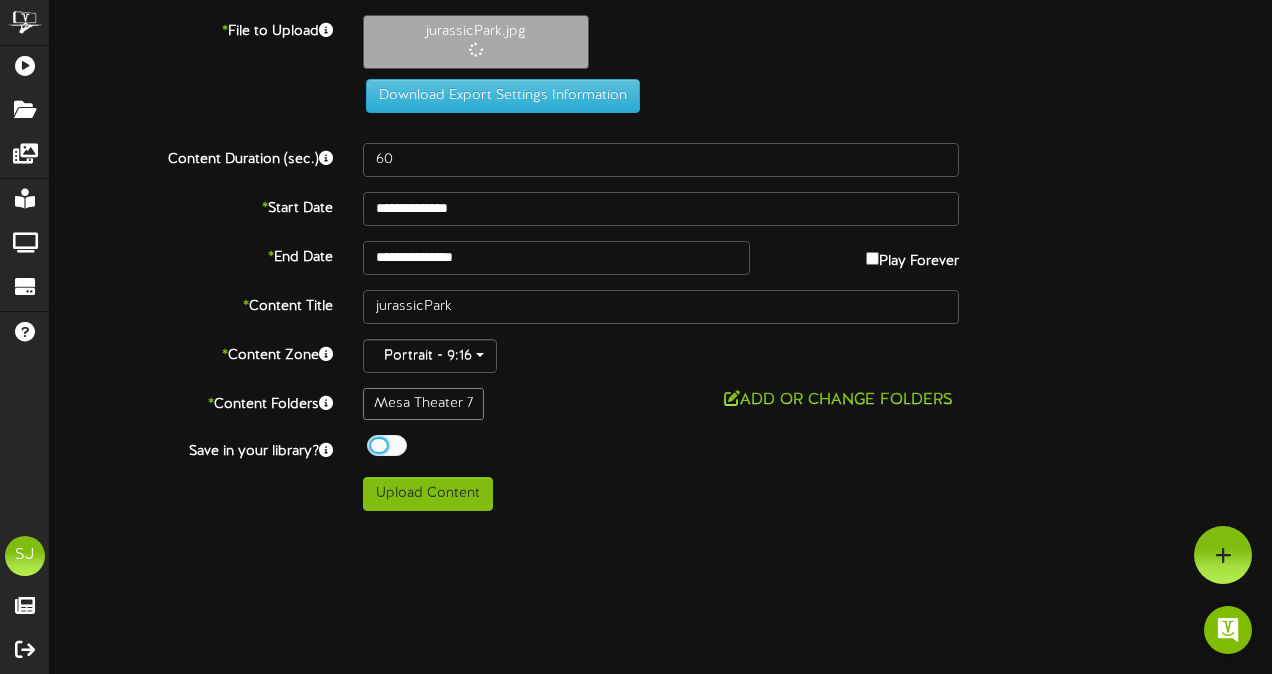 click on "Off
On" at bounding box center (661, 448) 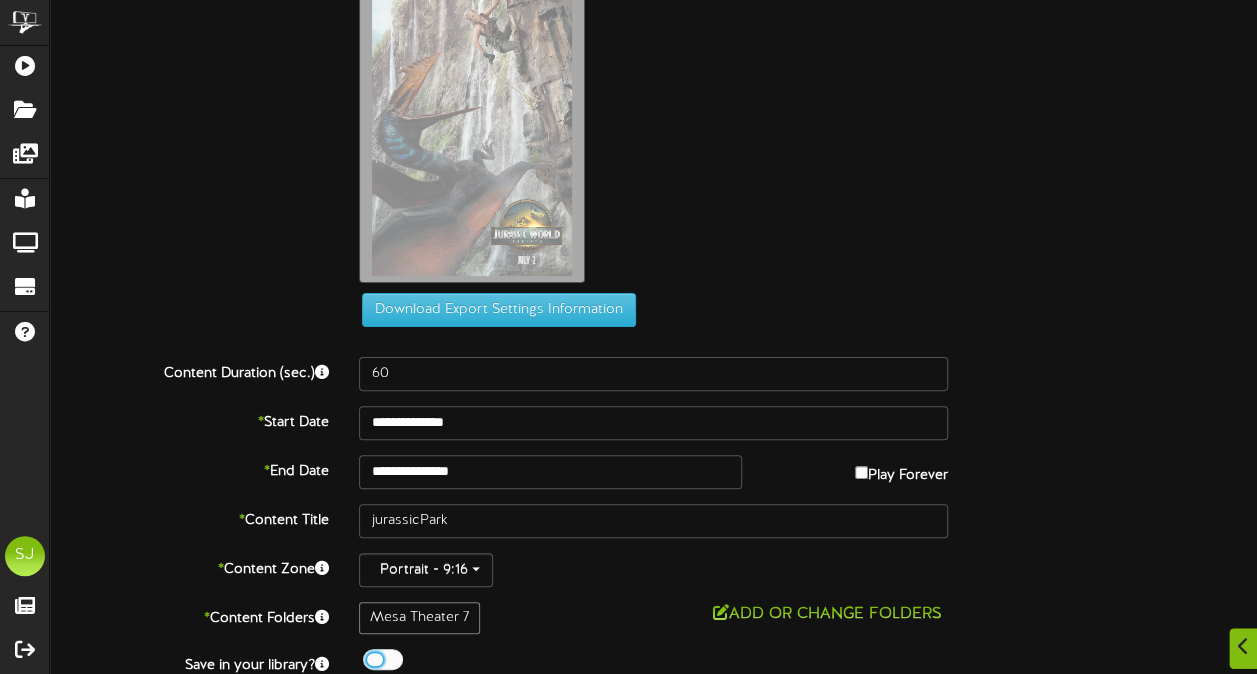 scroll, scrollTop: 145, scrollLeft: 0, axis: vertical 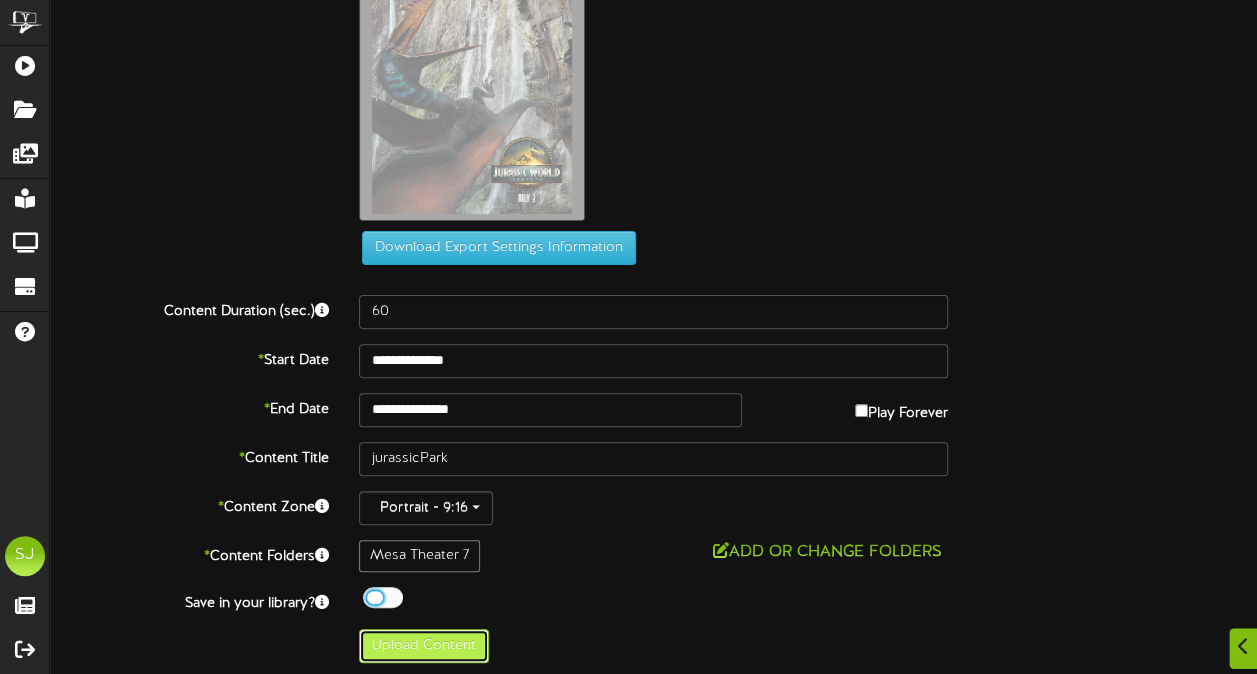 click on "Upload Content" at bounding box center [424, 646] 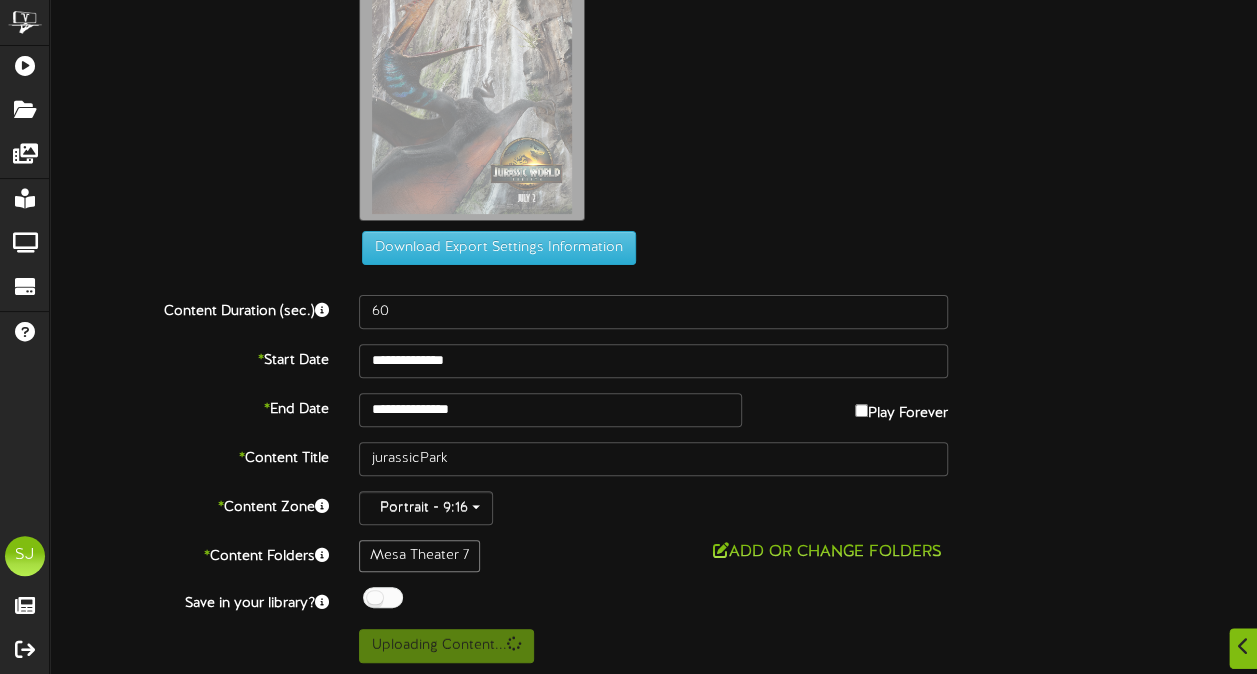 scroll, scrollTop: 0, scrollLeft: 0, axis: both 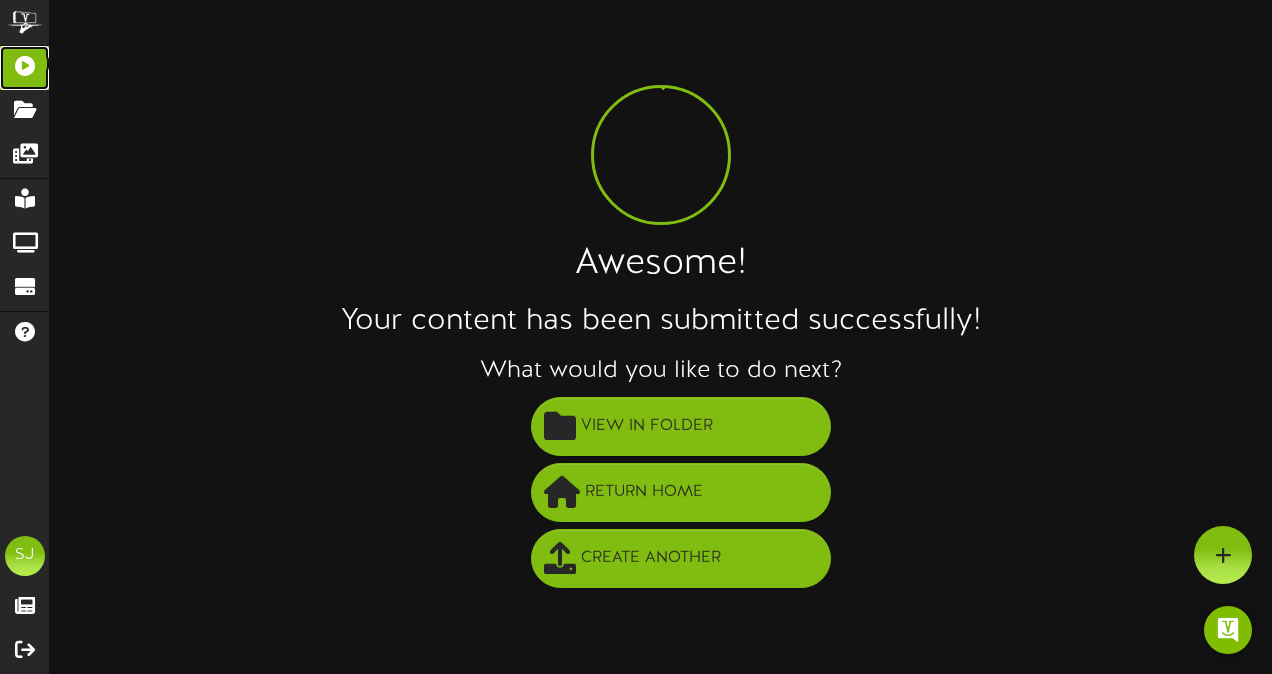 click on "Playlists" at bounding box center [24, 68] 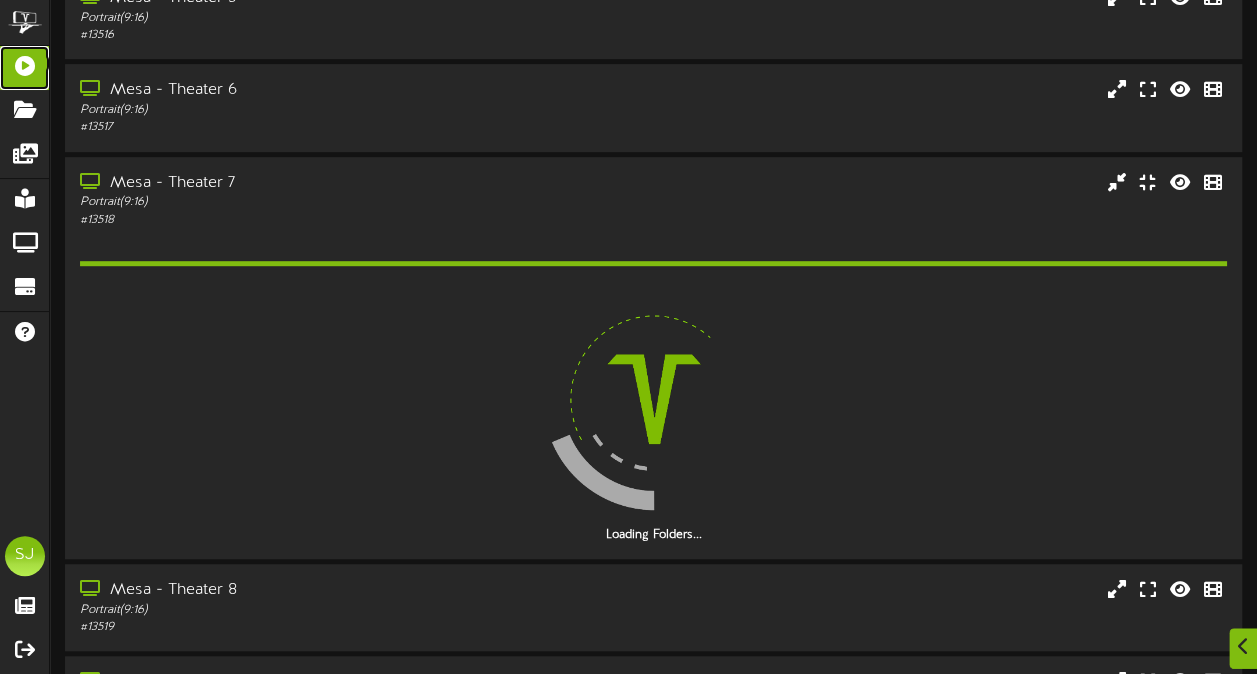 scroll, scrollTop: 492, scrollLeft: 0, axis: vertical 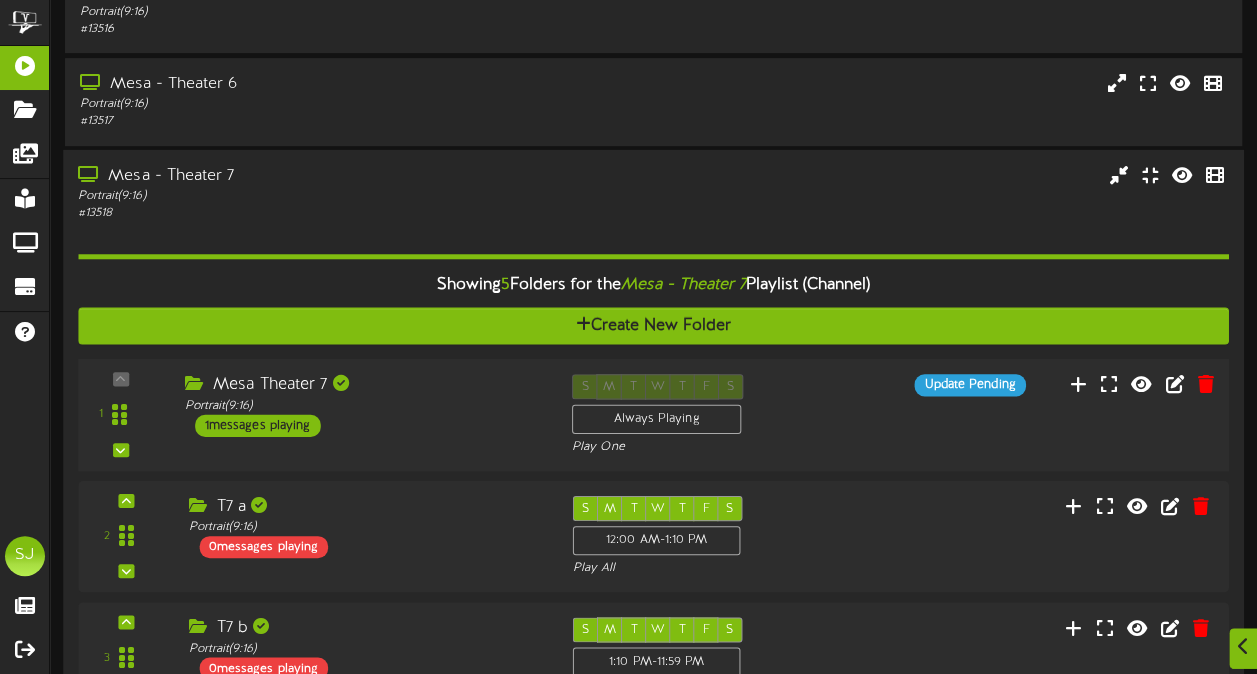 click on "1
( 9:16" at bounding box center [654, 414] 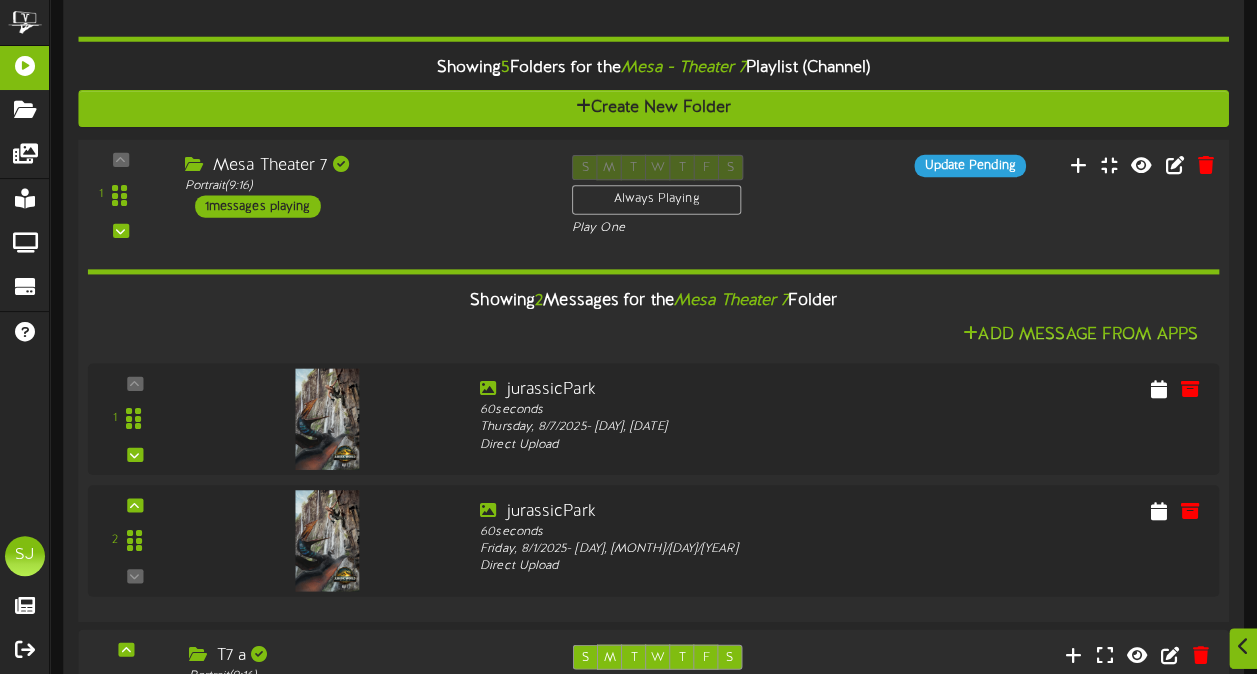 scroll, scrollTop: 792, scrollLeft: 0, axis: vertical 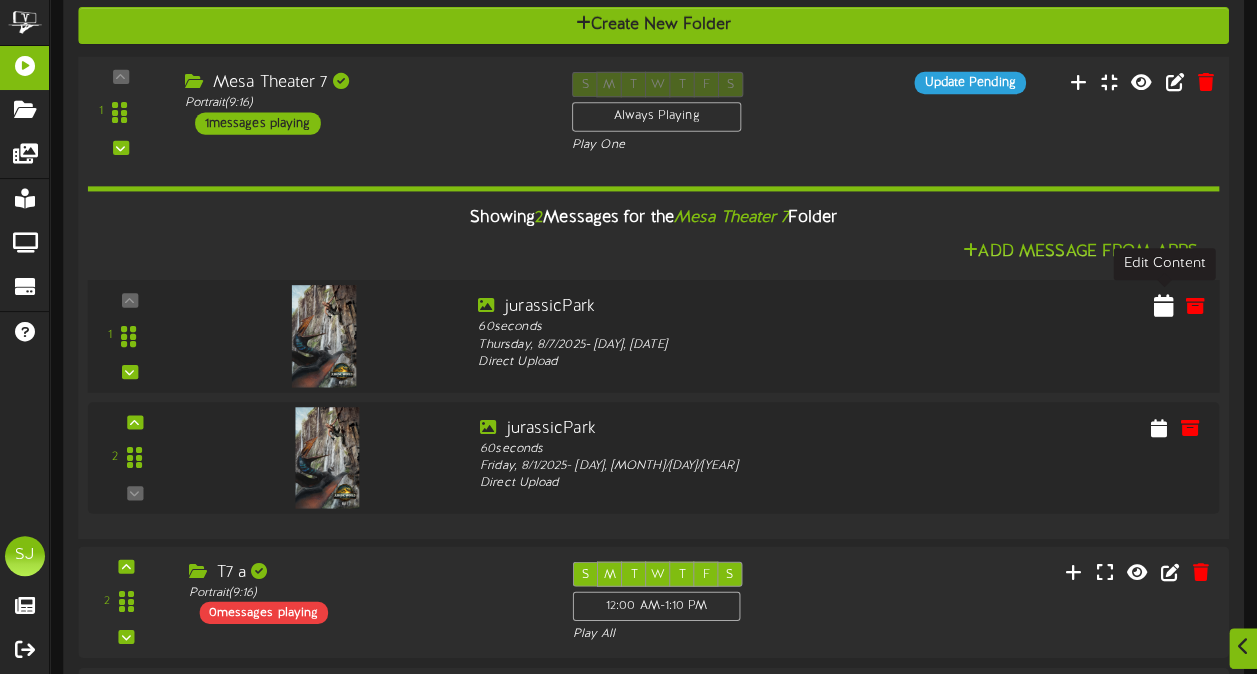 click at bounding box center (1164, 304) 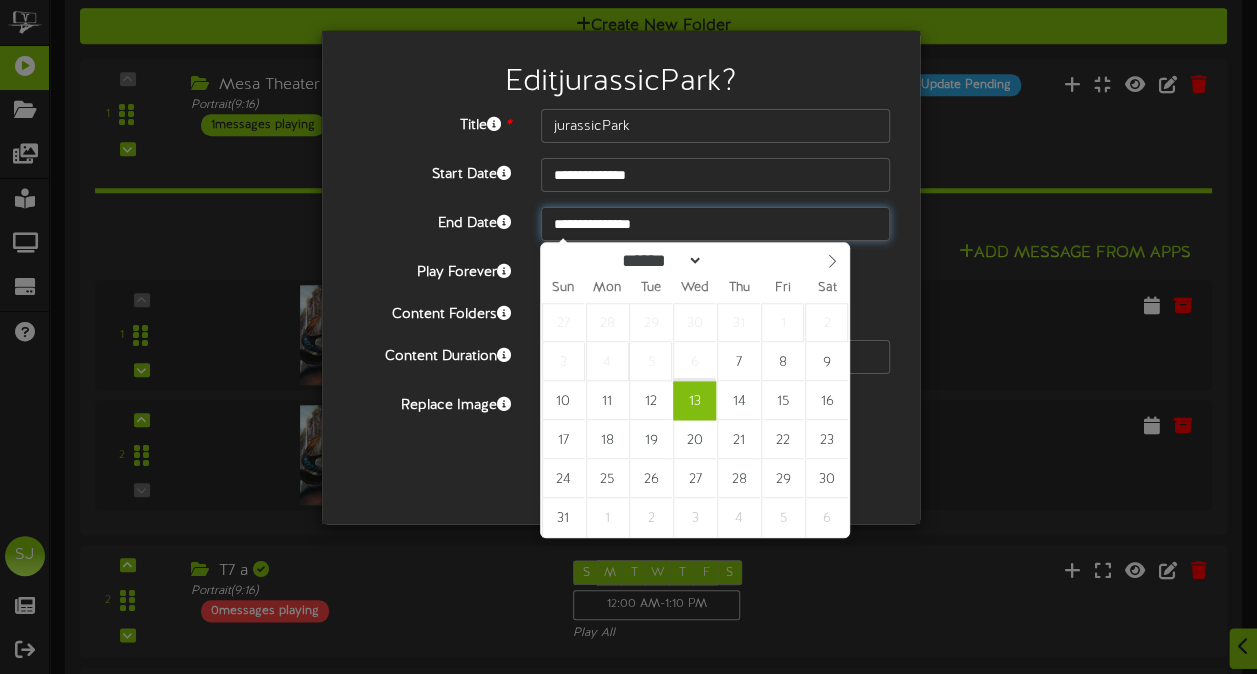 click on "**********" at bounding box center [715, 224] 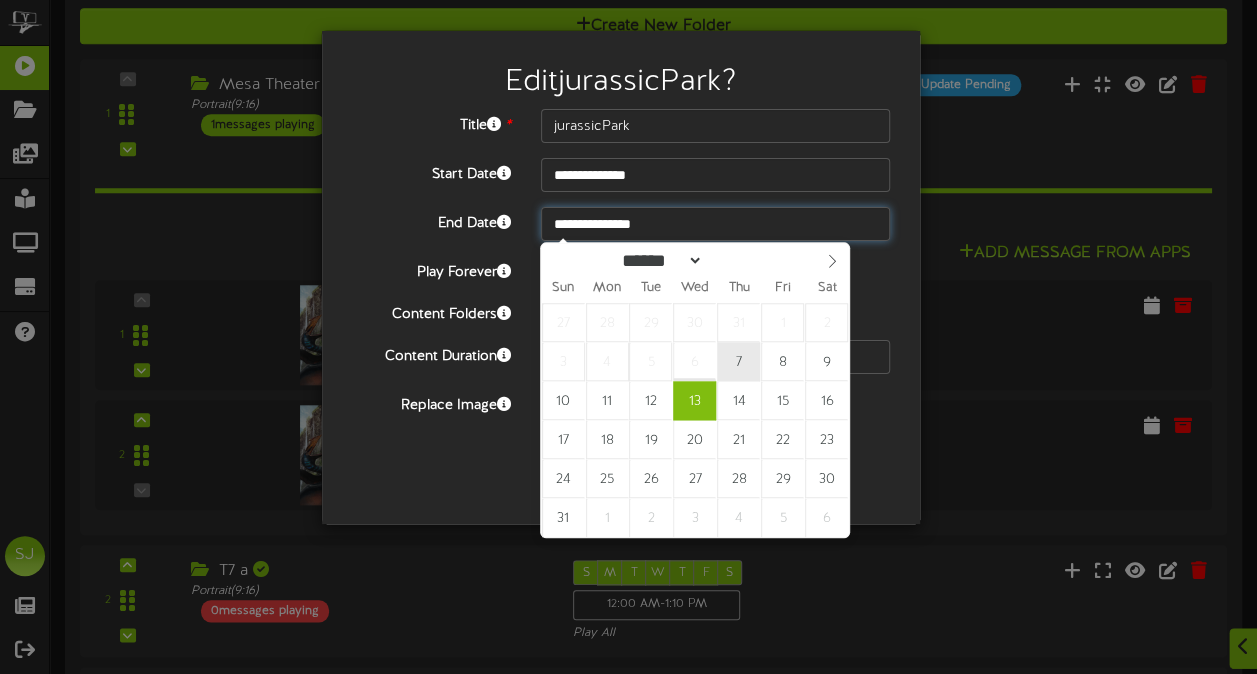 type on "**********" 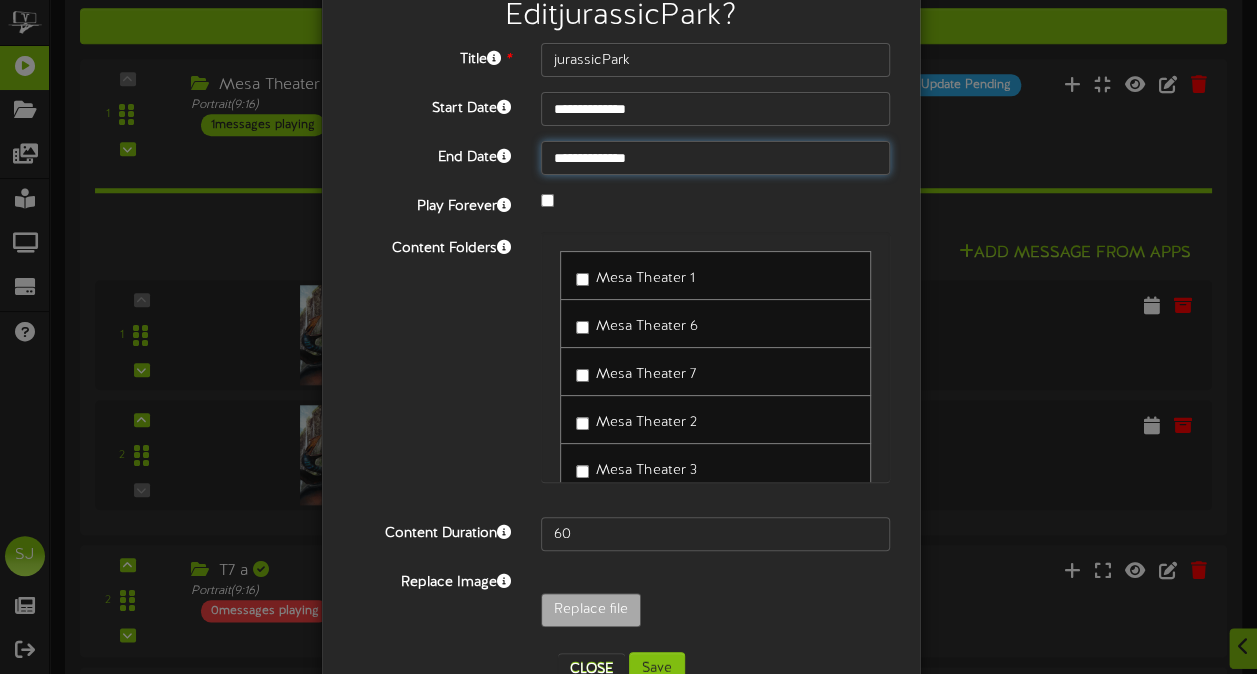 scroll, scrollTop: 122, scrollLeft: 0, axis: vertical 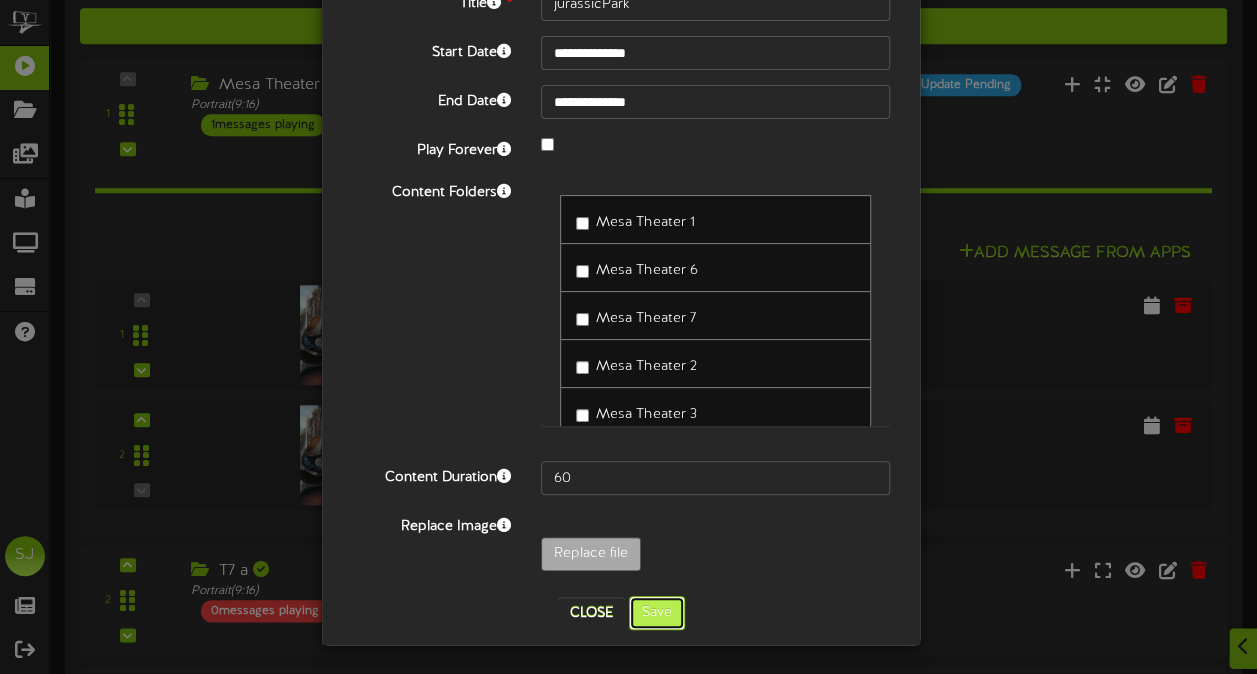 click on "Save" at bounding box center [657, 613] 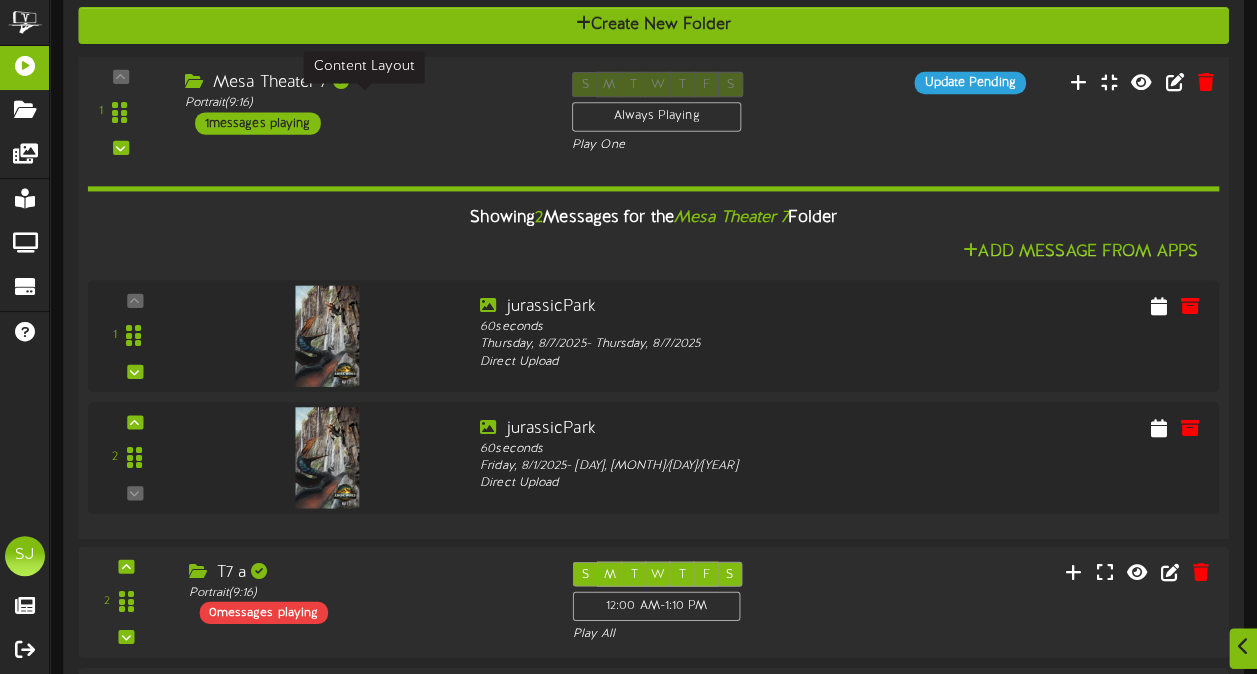 click on "Portrait  ( 9:16 )" at bounding box center [363, 102] 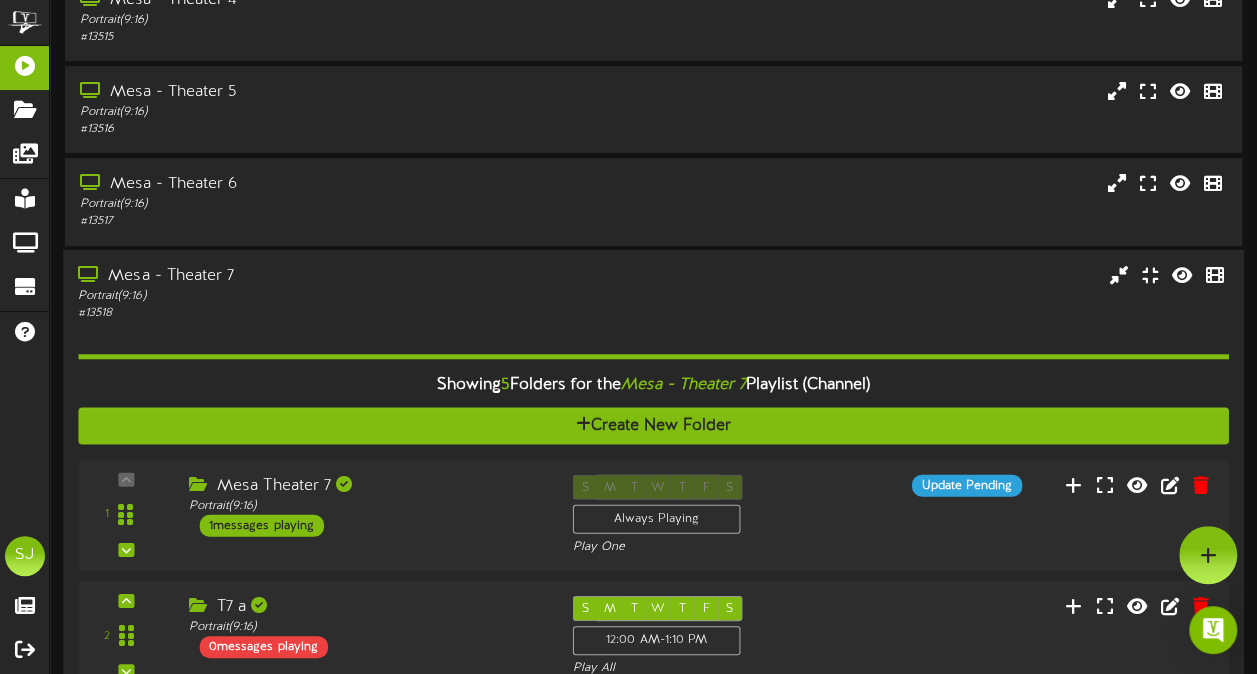 click on "Portrait  ( 9:16 )" at bounding box center [309, 295] 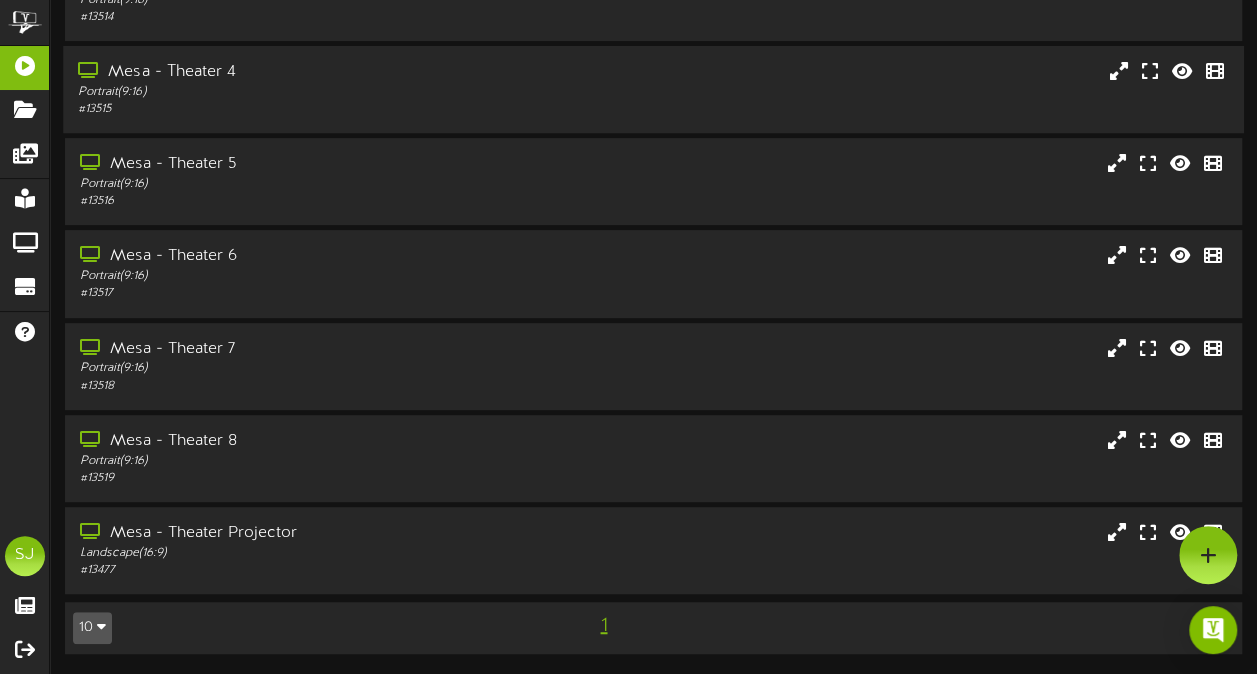 scroll, scrollTop: 319, scrollLeft: 0, axis: vertical 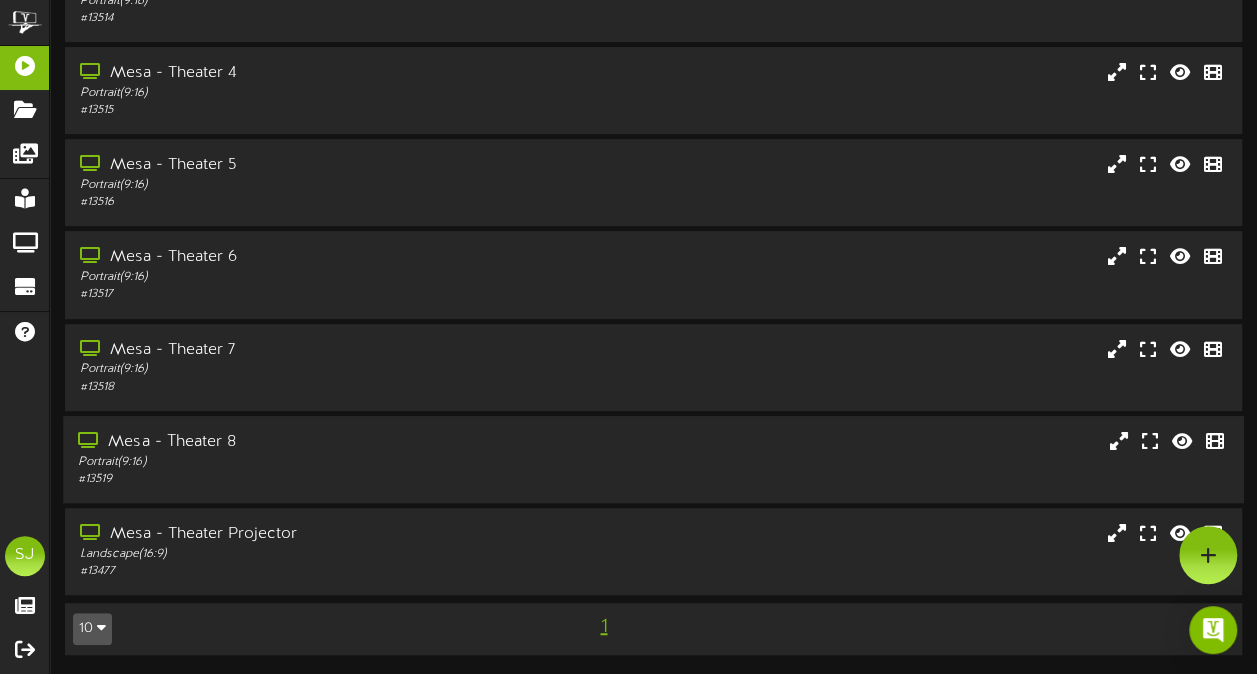 click on "# 13519" at bounding box center [309, 479] 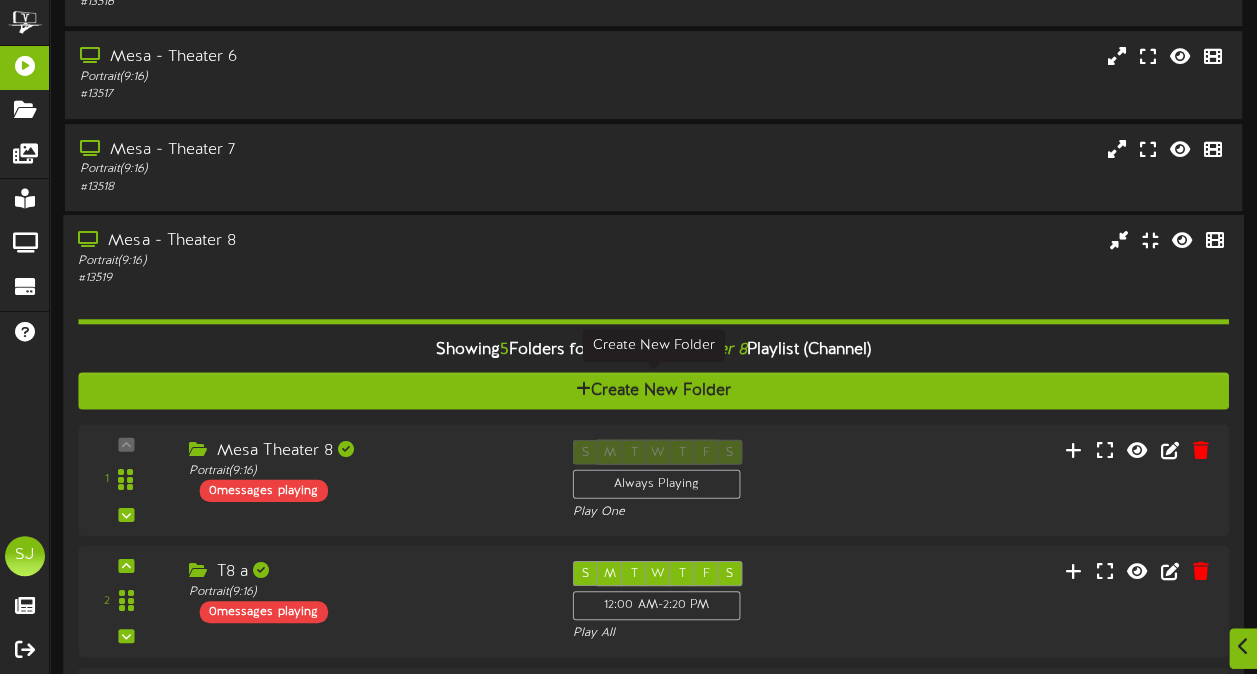 scroll, scrollTop: 919, scrollLeft: 0, axis: vertical 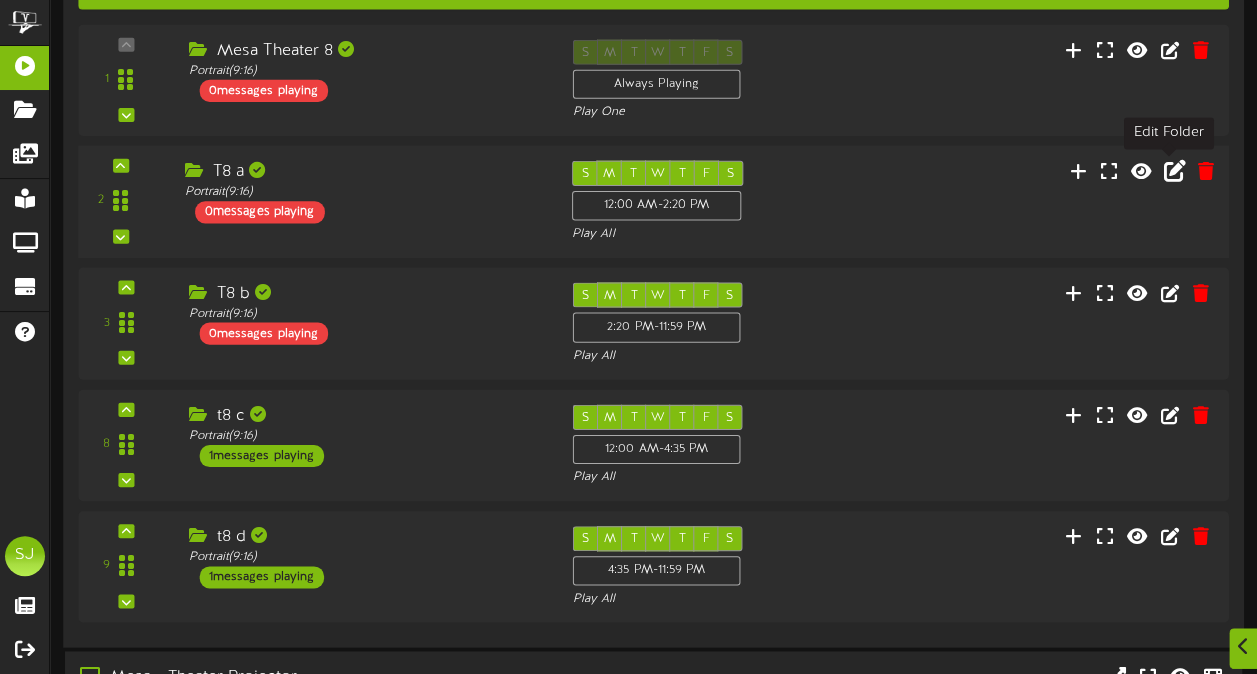 click at bounding box center (1175, 170) 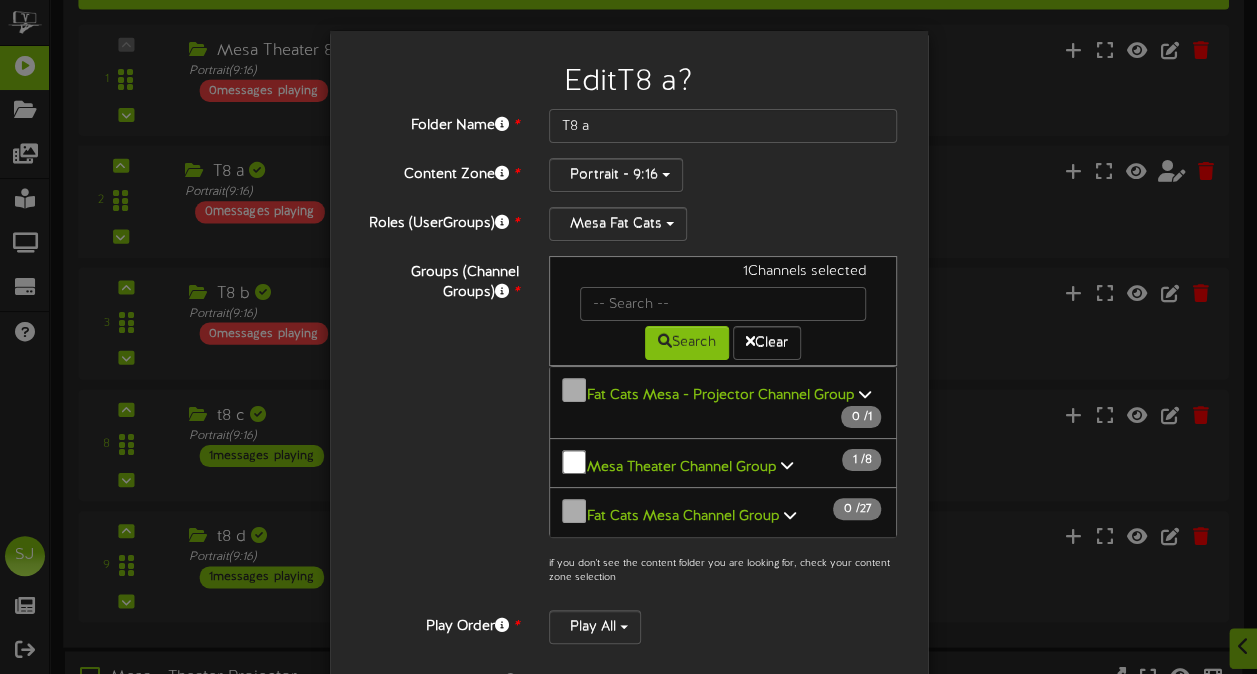 scroll, scrollTop: 344, scrollLeft: 0, axis: vertical 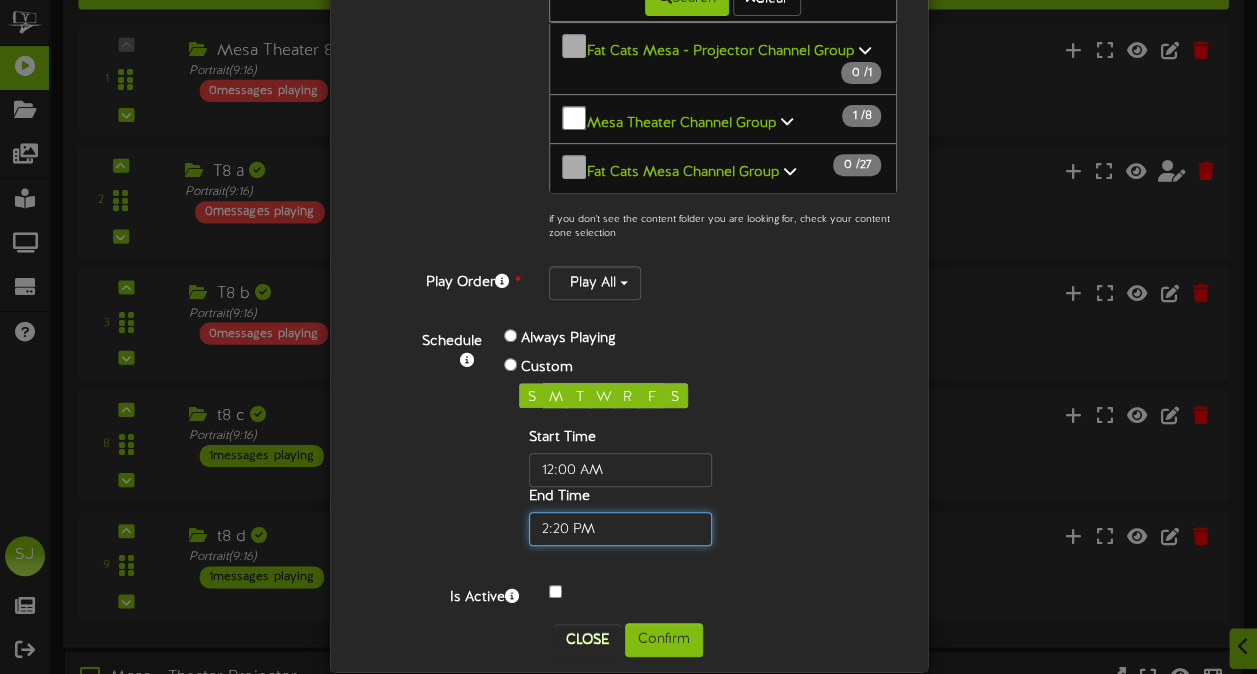 click at bounding box center (620, 529) 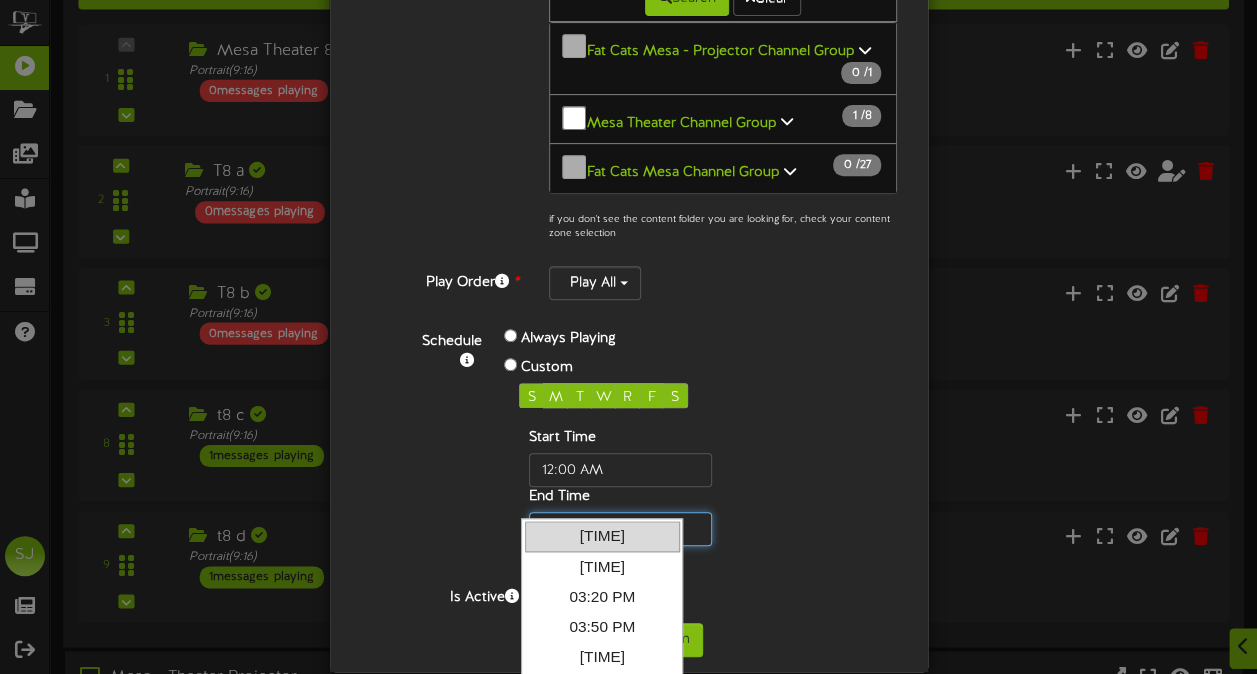 click at bounding box center [620, 529] 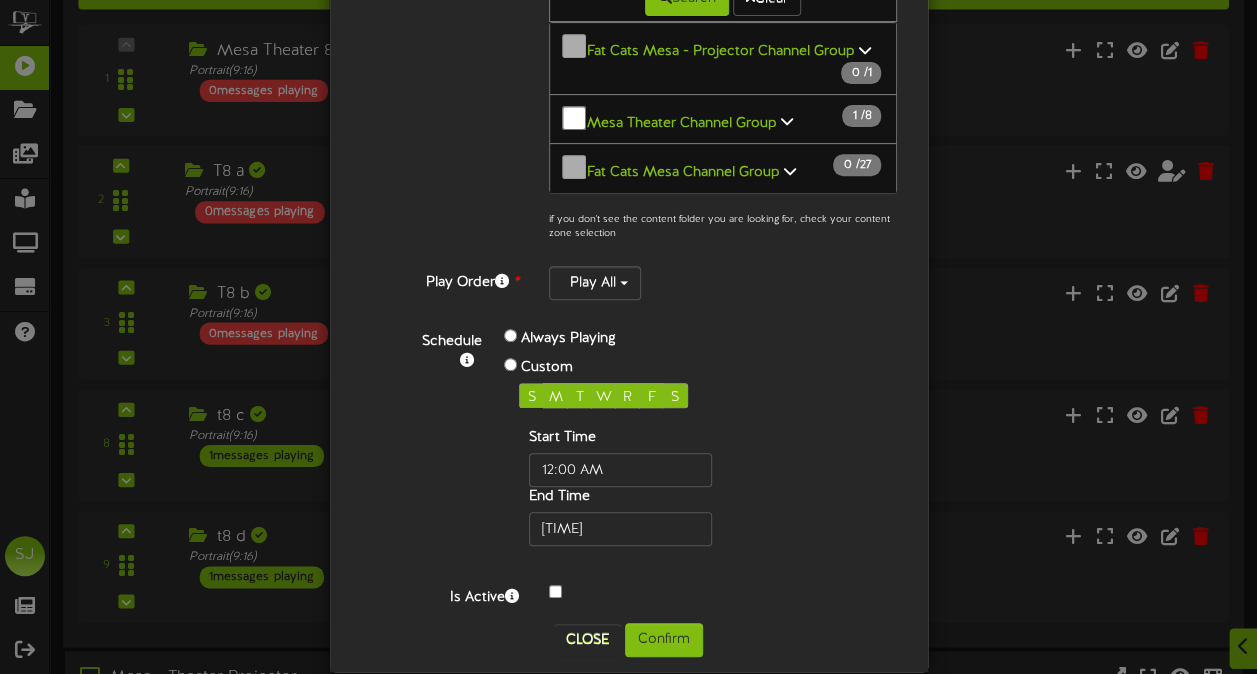 type on "01:40 PM" 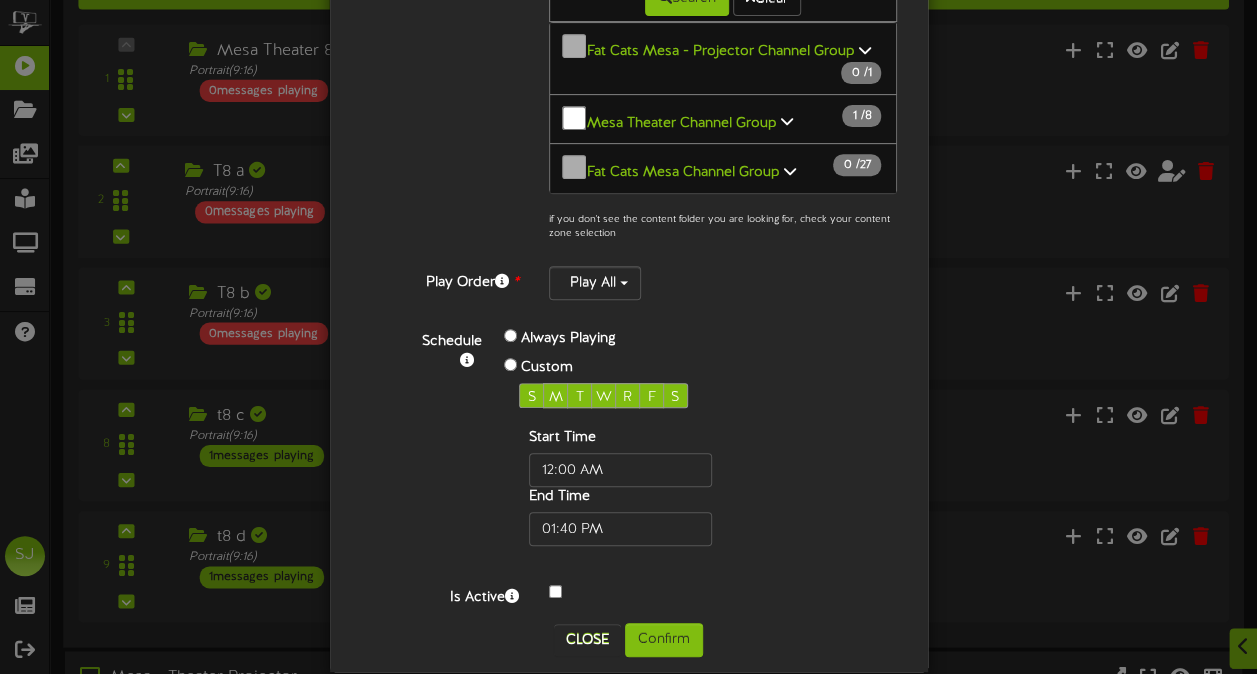 click on "Schedule
Always Playing
Custom
S
M
T
W
R
F
S
Start Time
End Time" at bounding box center (652, 435) 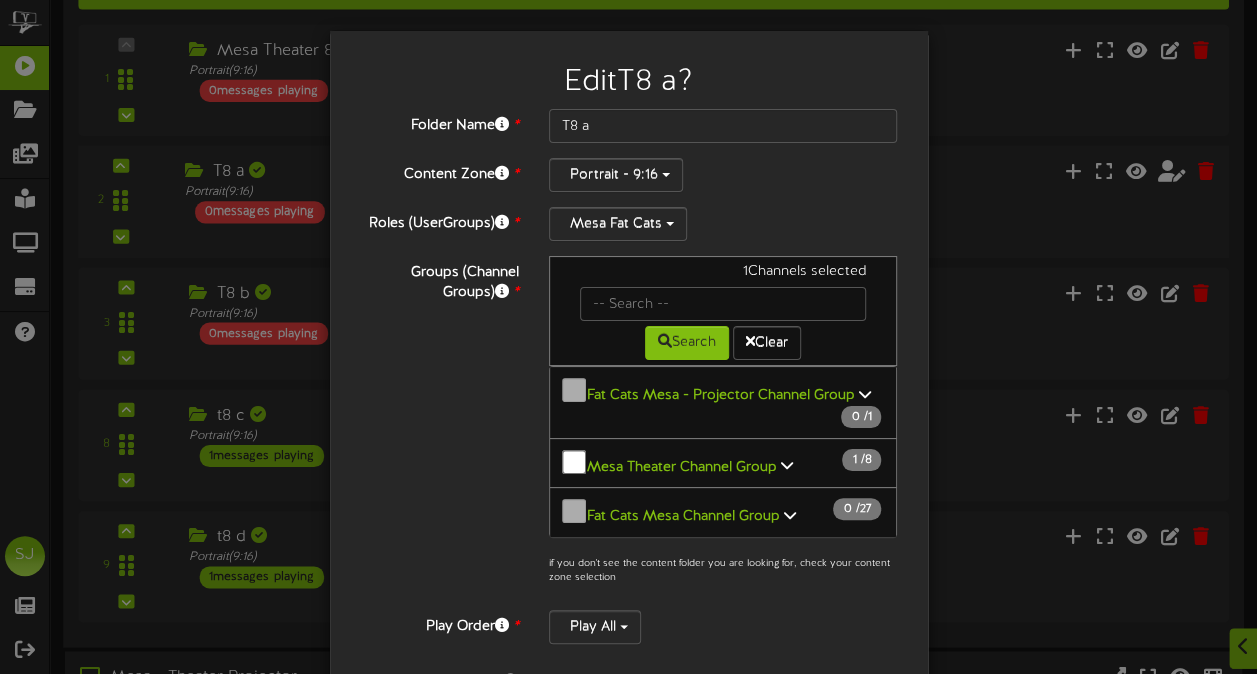 scroll, scrollTop: 344, scrollLeft: 0, axis: vertical 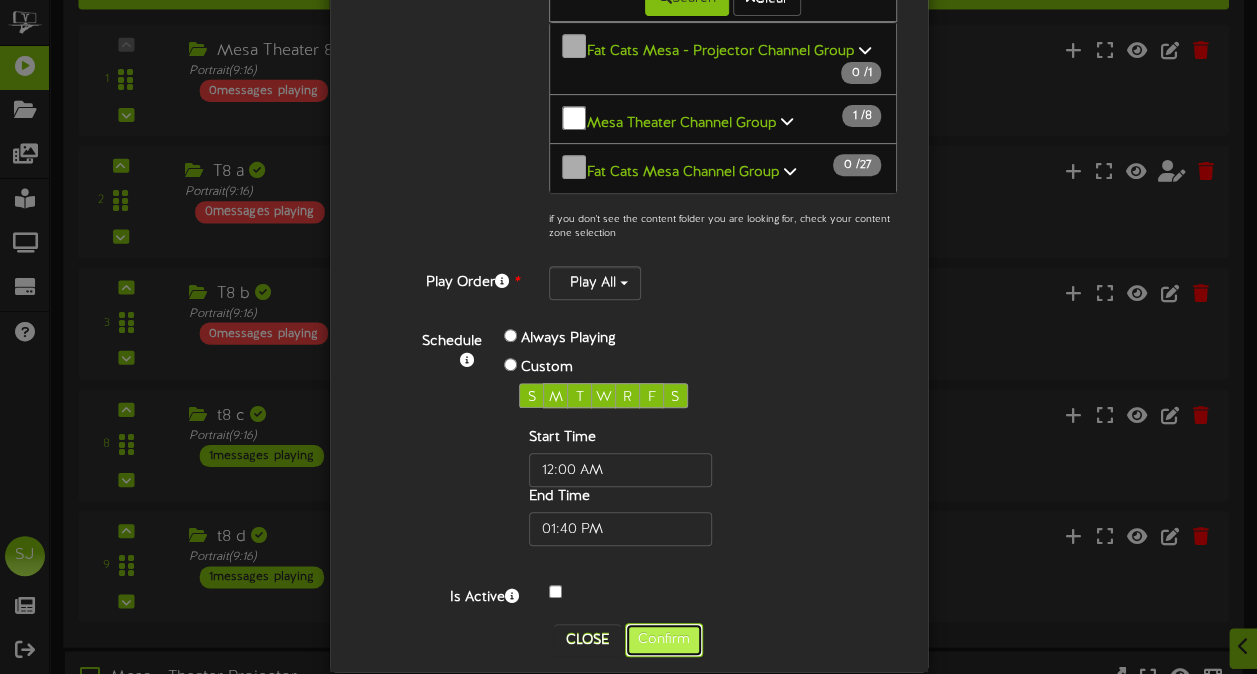 click on "Confirm" at bounding box center [664, 640] 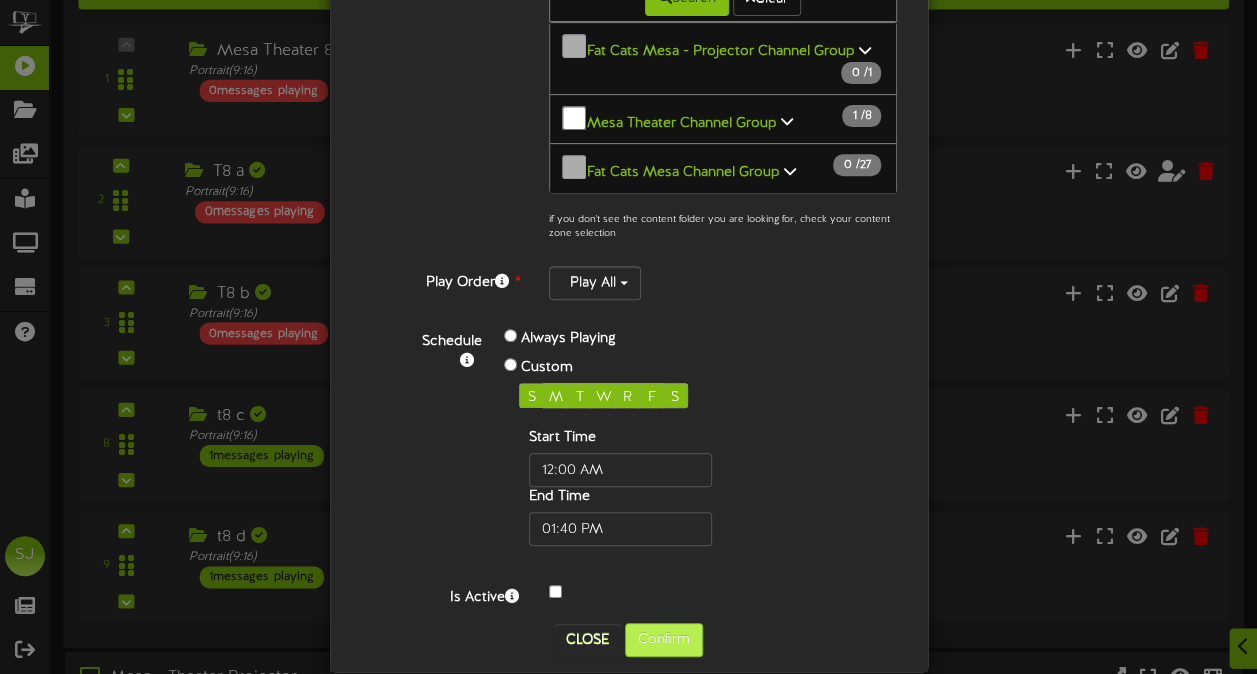 scroll, scrollTop: 0, scrollLeft: 0, axis: both 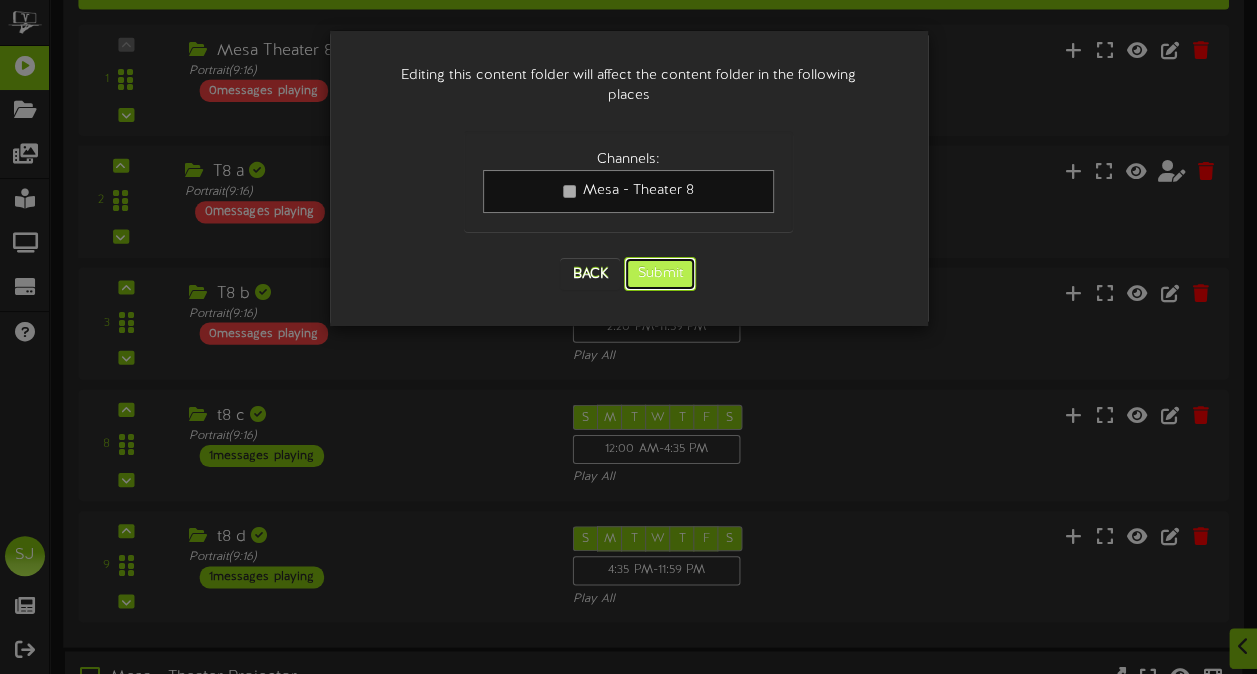 click on "Submit" at bounding box center [660, 274] 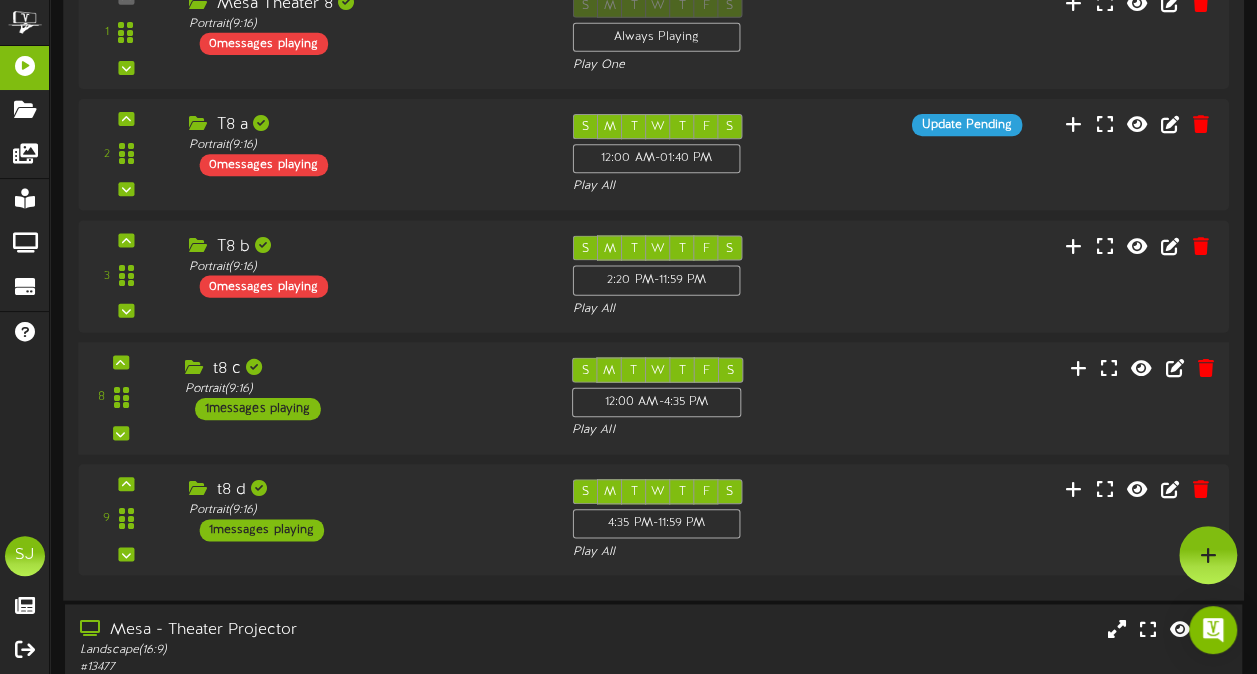 scroll, scrollTop: 962, scrollLeft: 0, axis: vertical 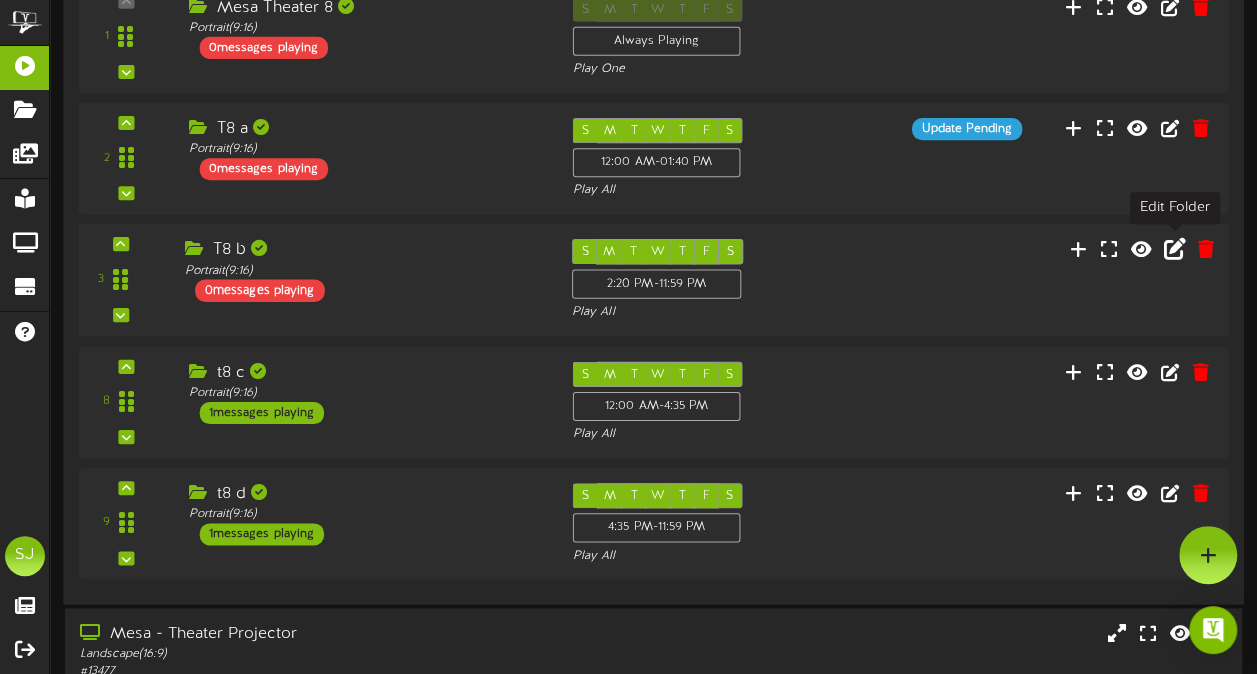 click at bounding box center (1175, 248) 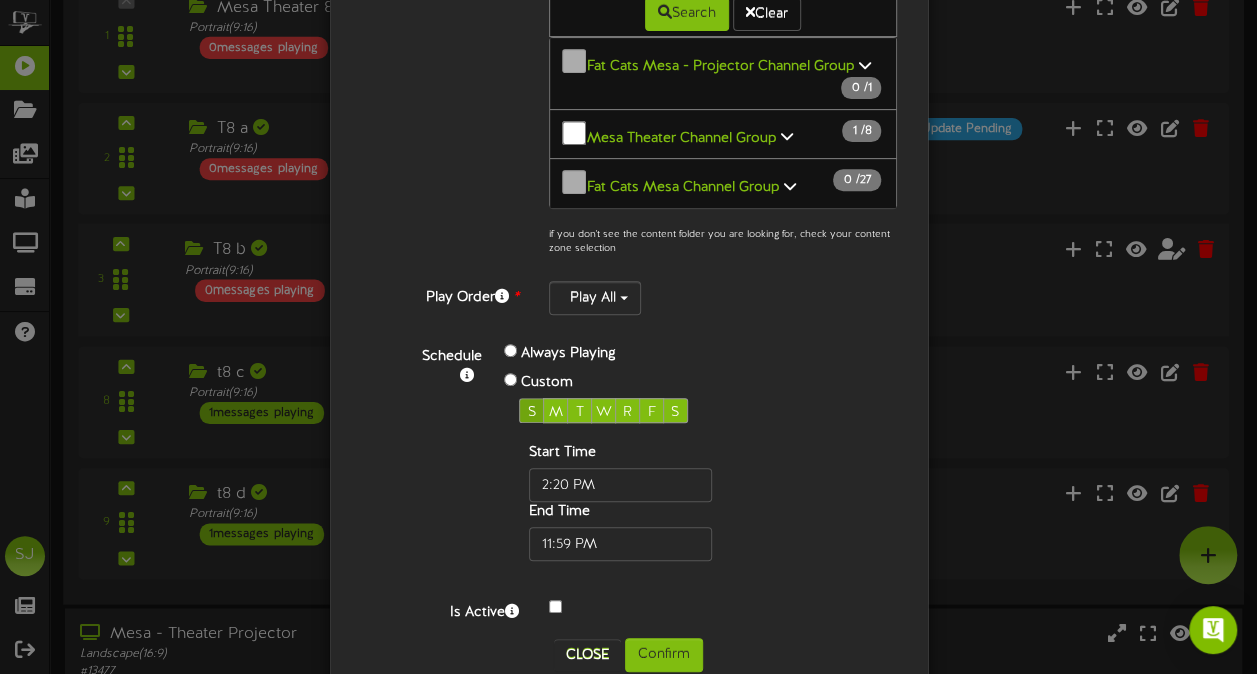 scroll, scrollTop: 344, scrollLeft: 0, axis: vertical 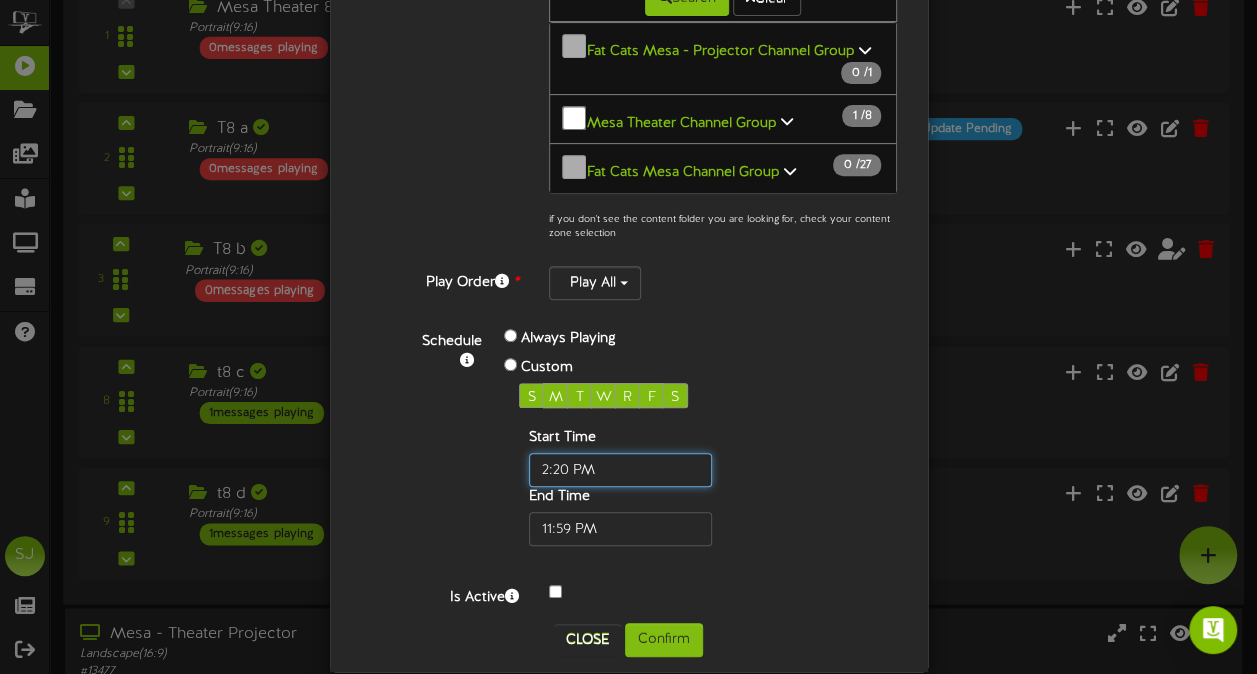 click at bounding box center (620, 470) 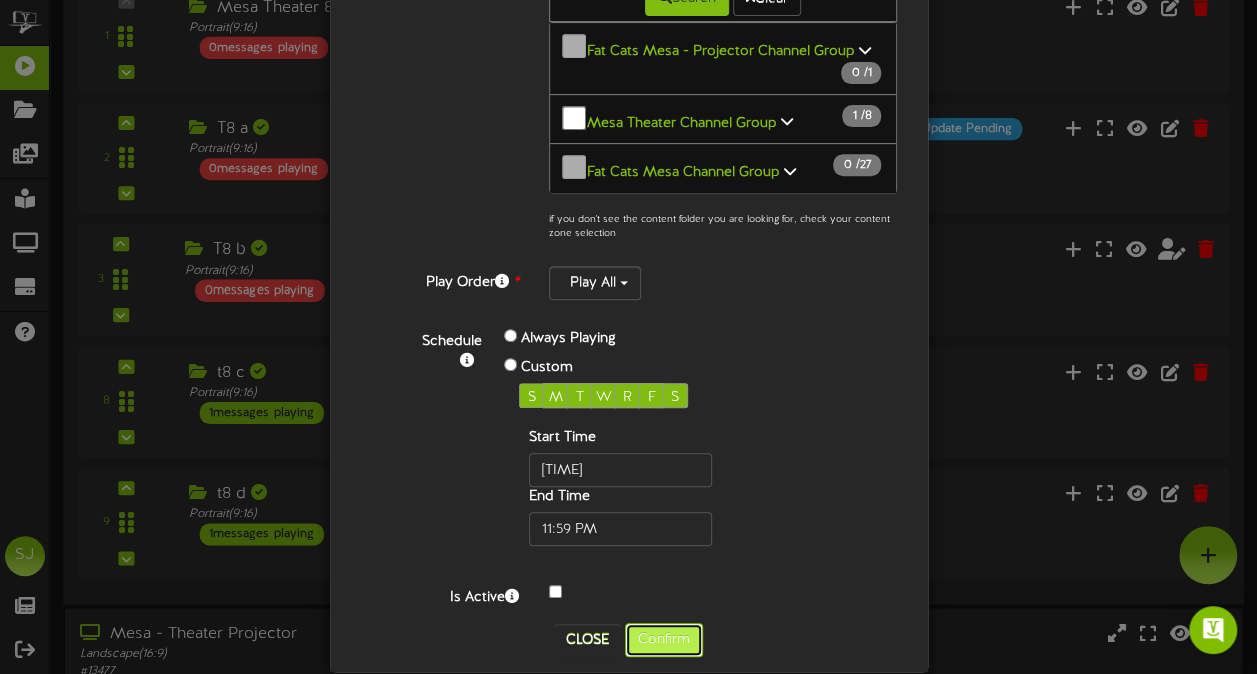 type on "01:40 PM" 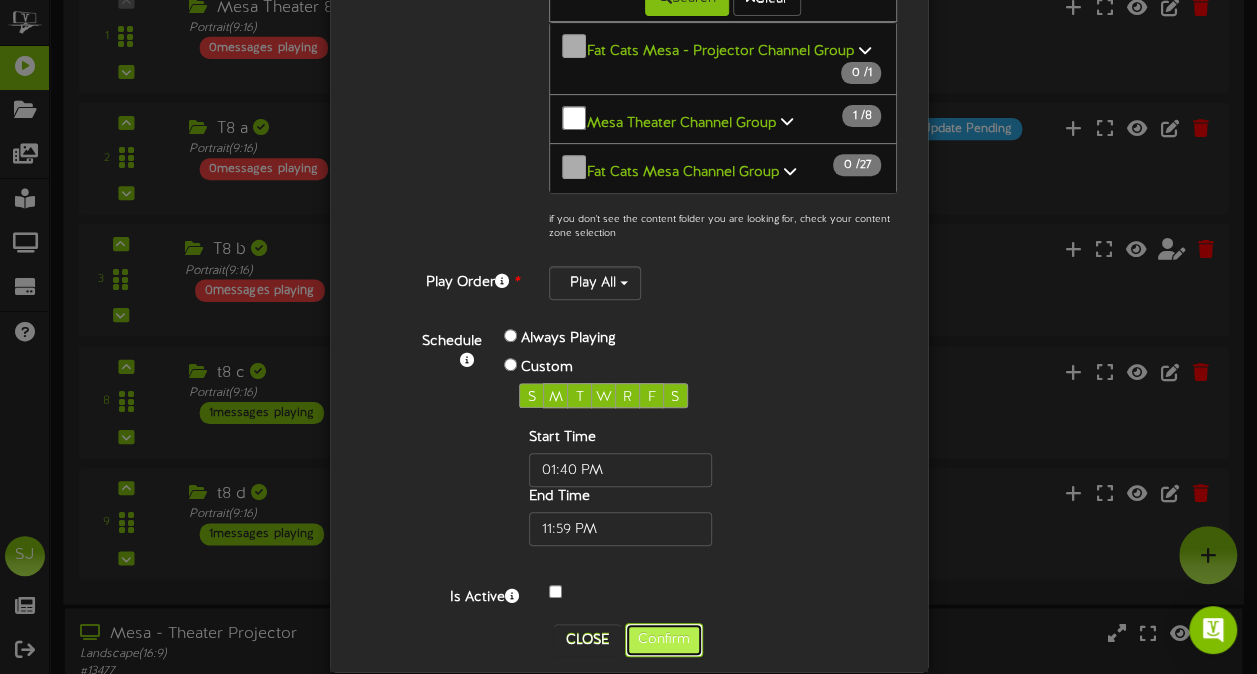 click on "Confirm" at bounding box center [664, 640] 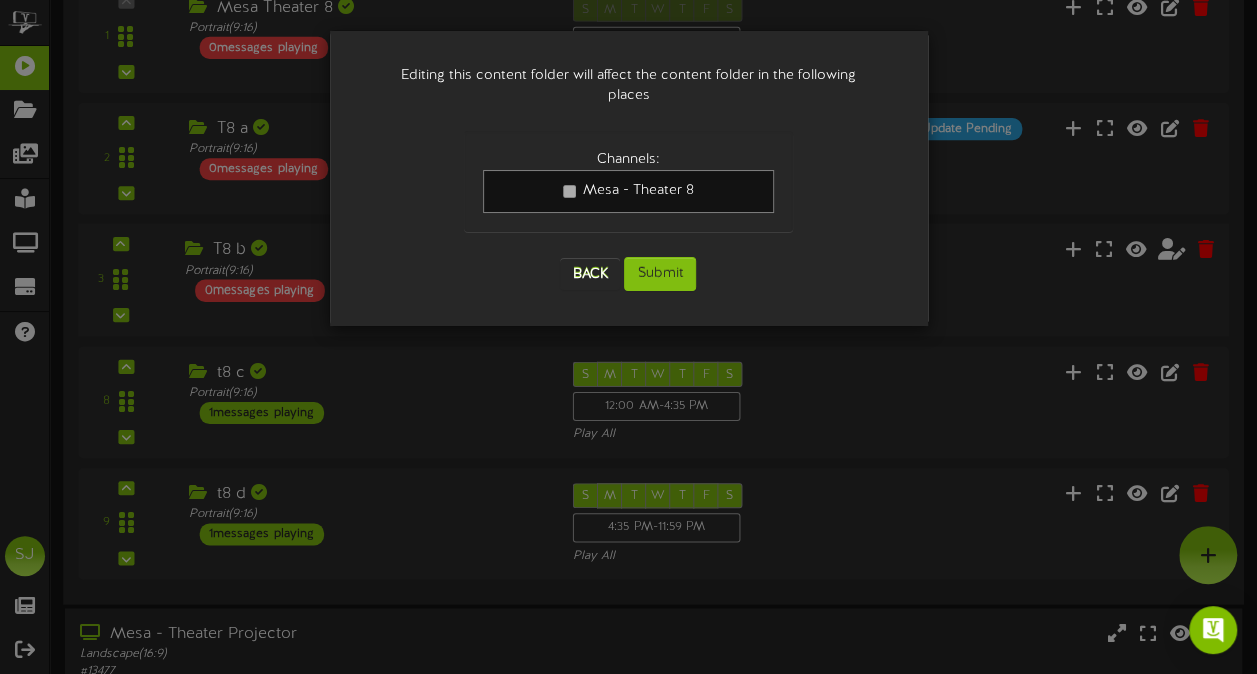 scroll, scrollTop: 0, scrollLeft: 0, axis: both 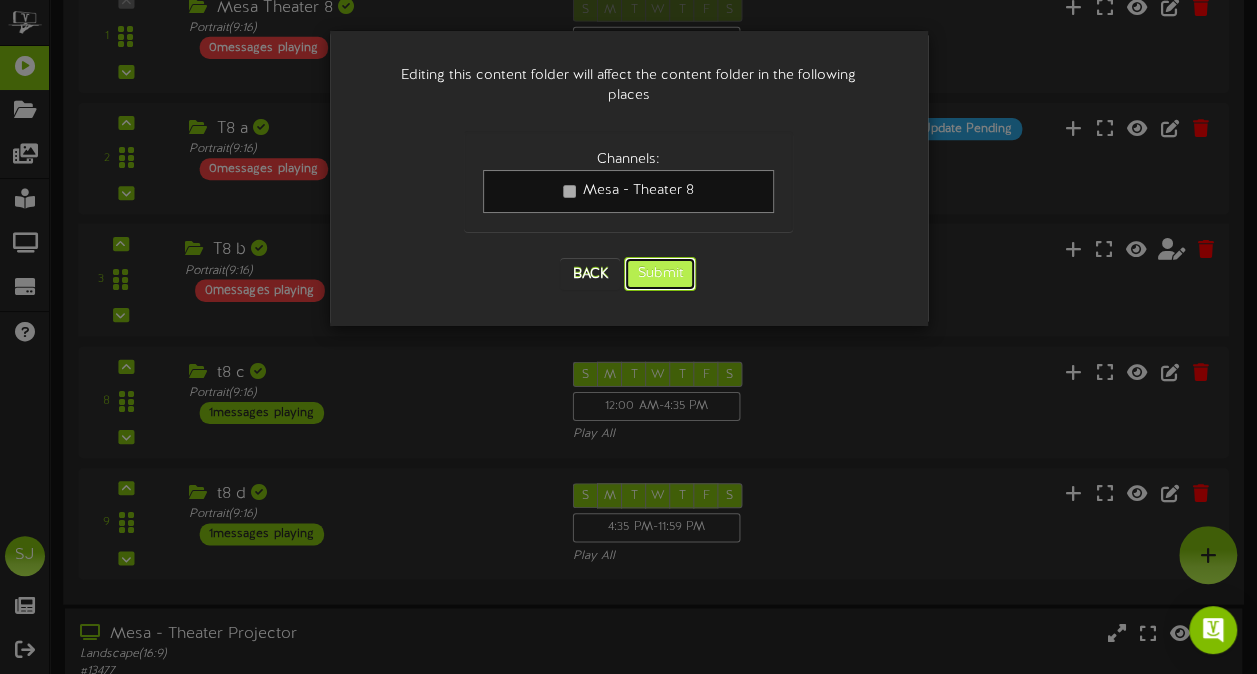 click on "Submit" at bounding box center (660, 274) 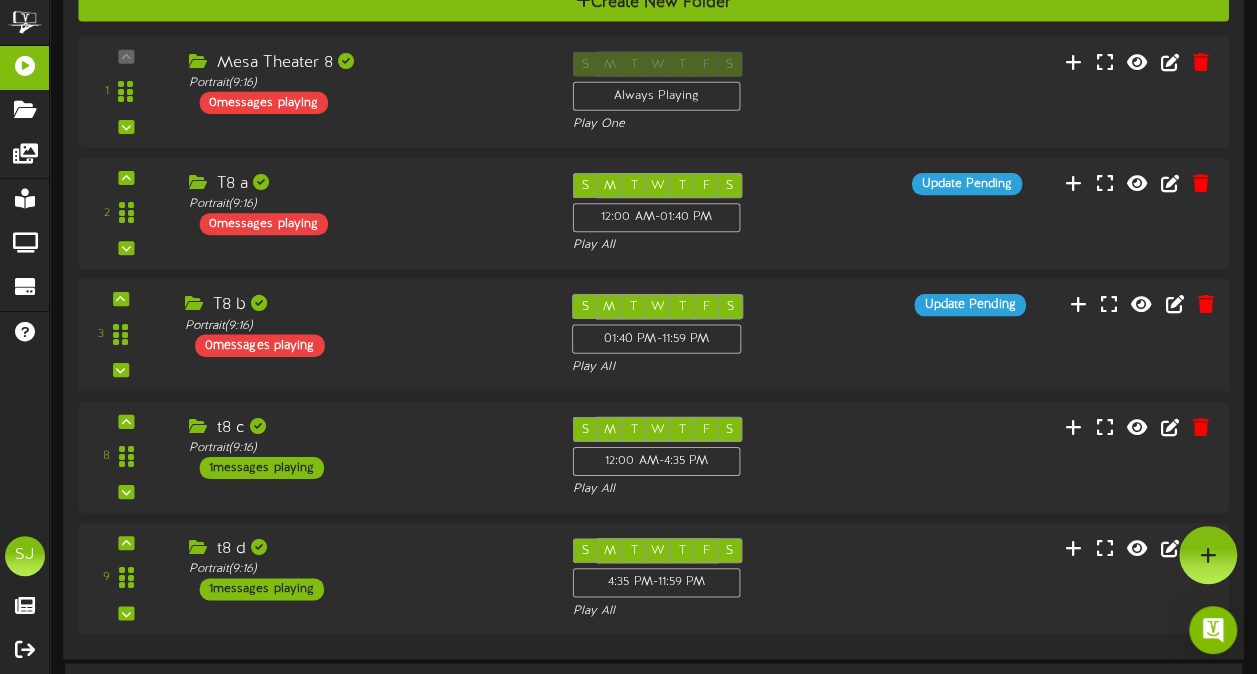 scroll, scrollTop: 861, scrollLeft: 0, axis: vertical 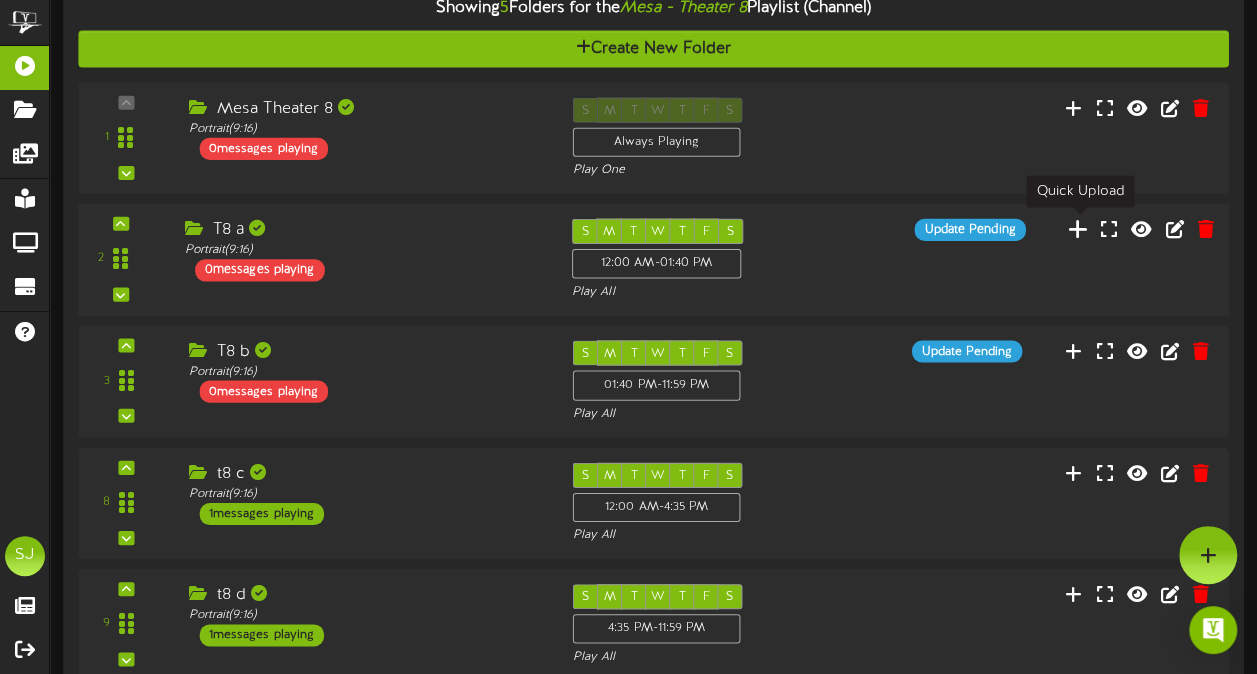click at bounding box center (1078, 228) 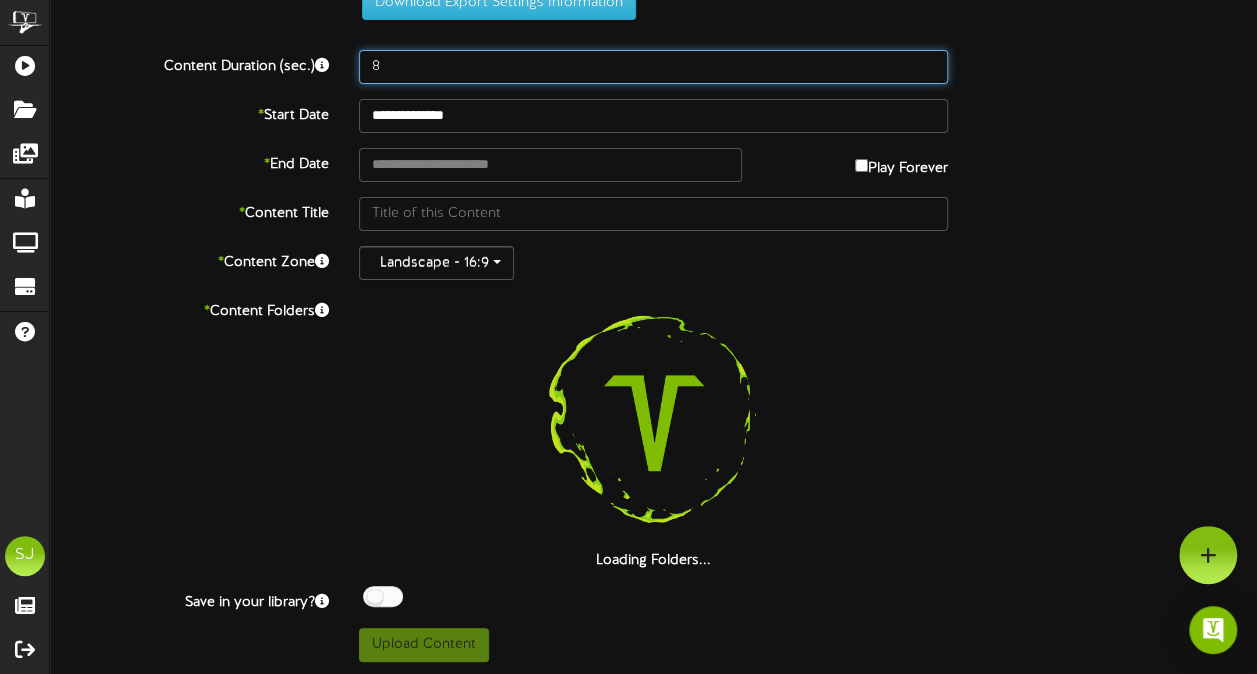 click on "8" at bounding box center [653, 67] 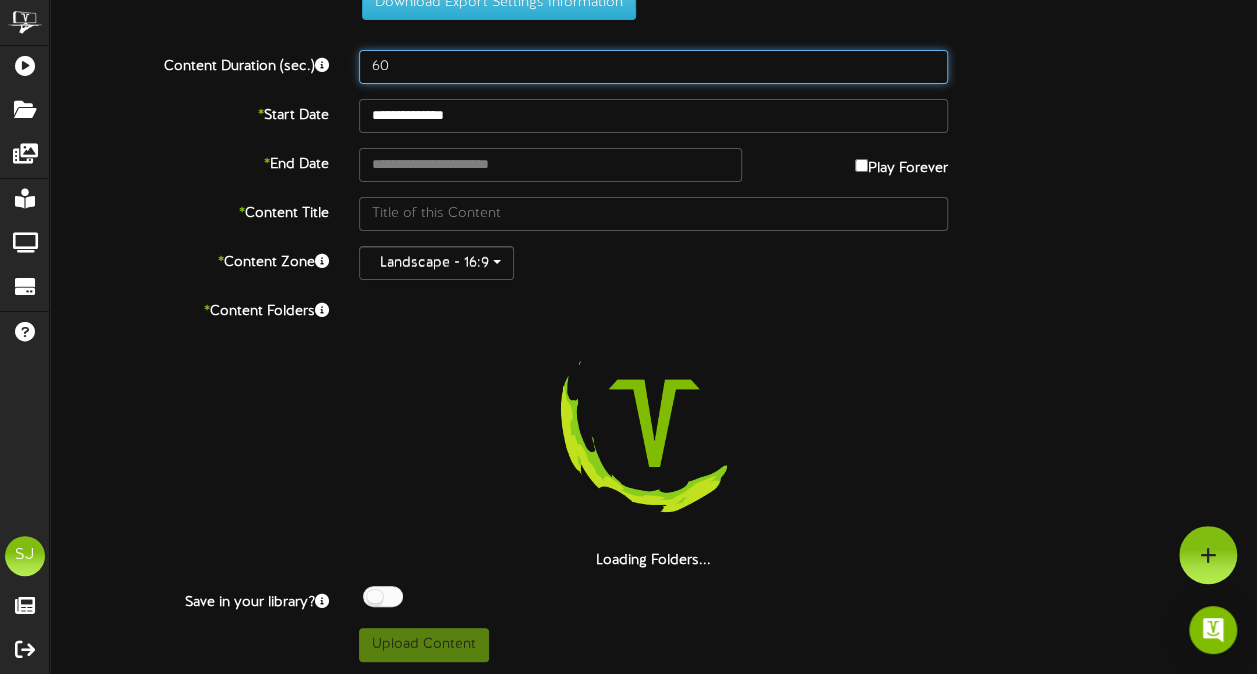 scroll, scrollTop: 0, scrollLeft: 0, axis: both 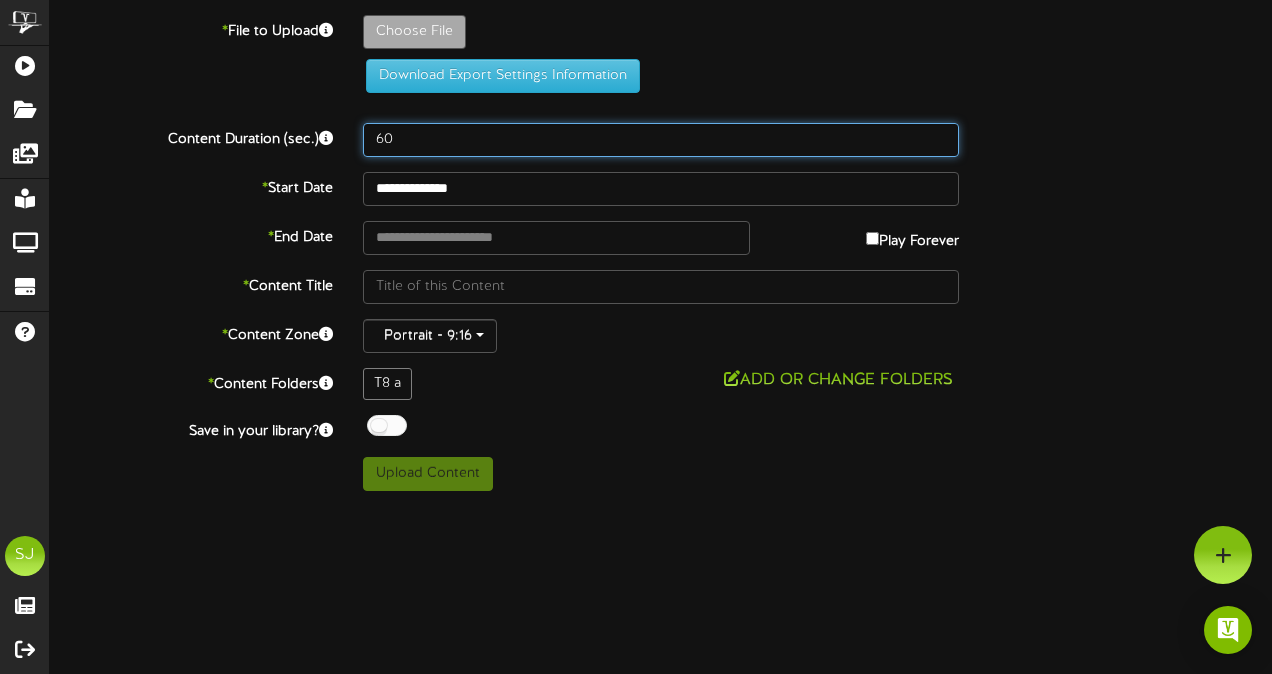 type on "60" 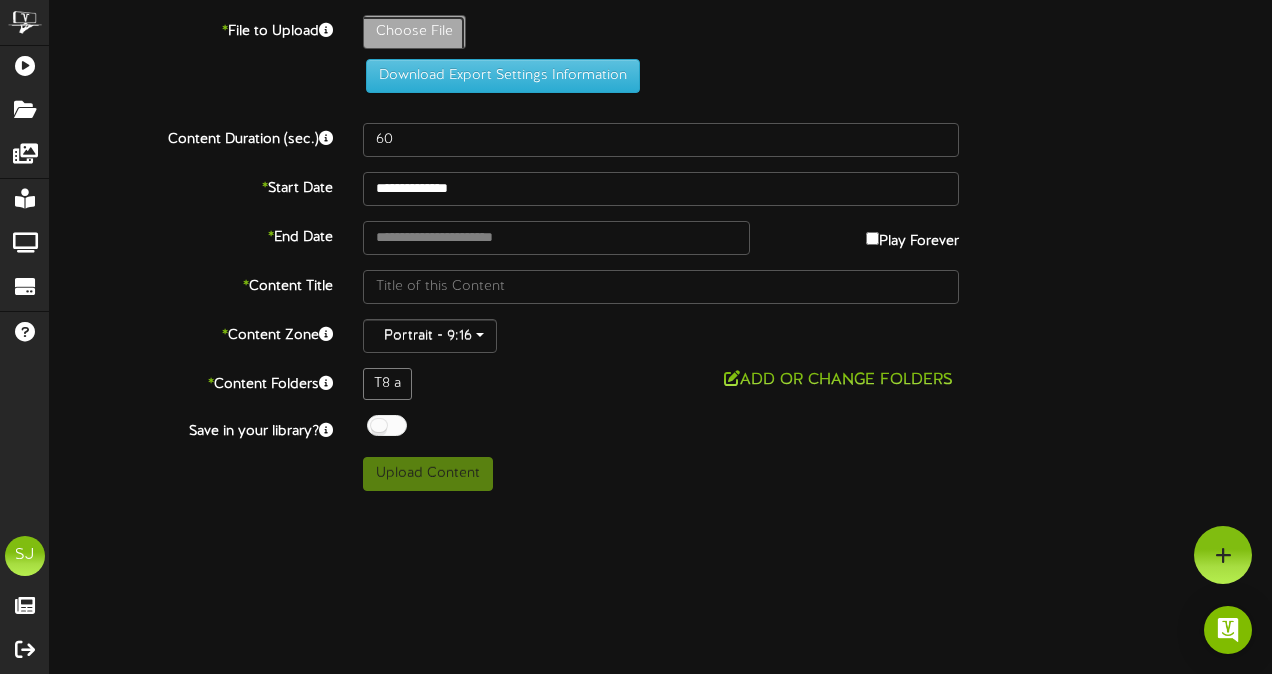 click on "Choose File" at bounding box center [-623, 87] 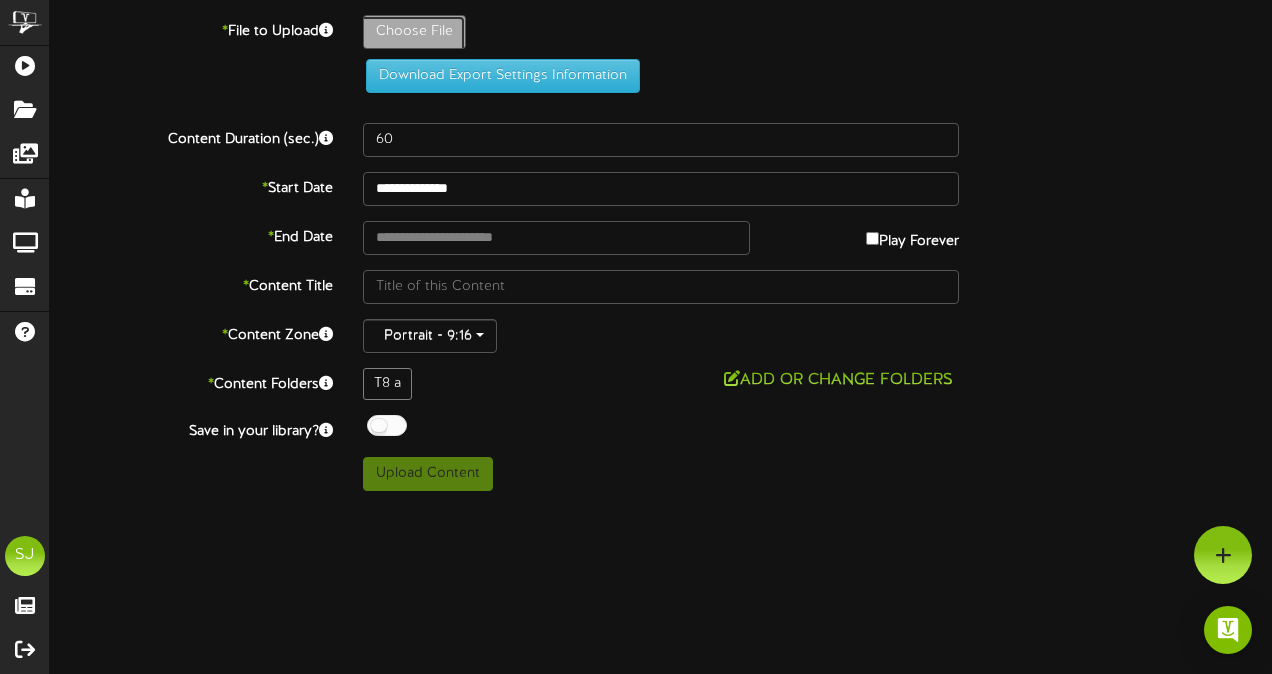 type on "**********" 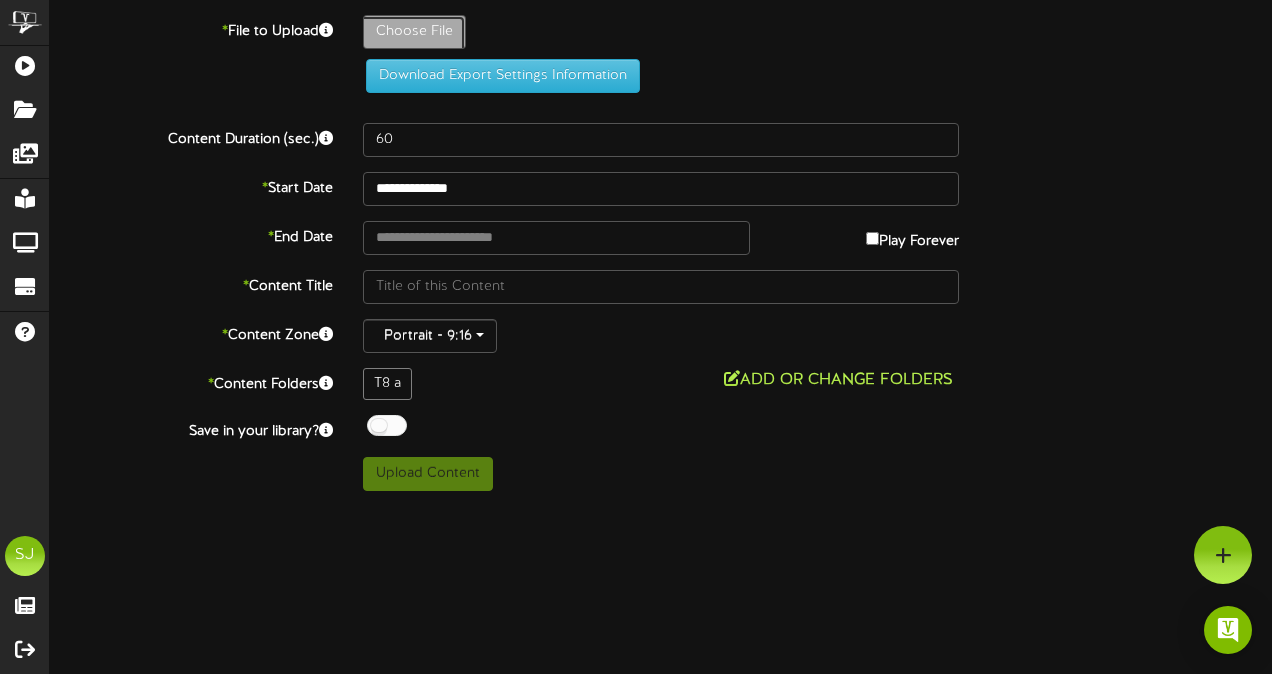 type on "Smurfs" 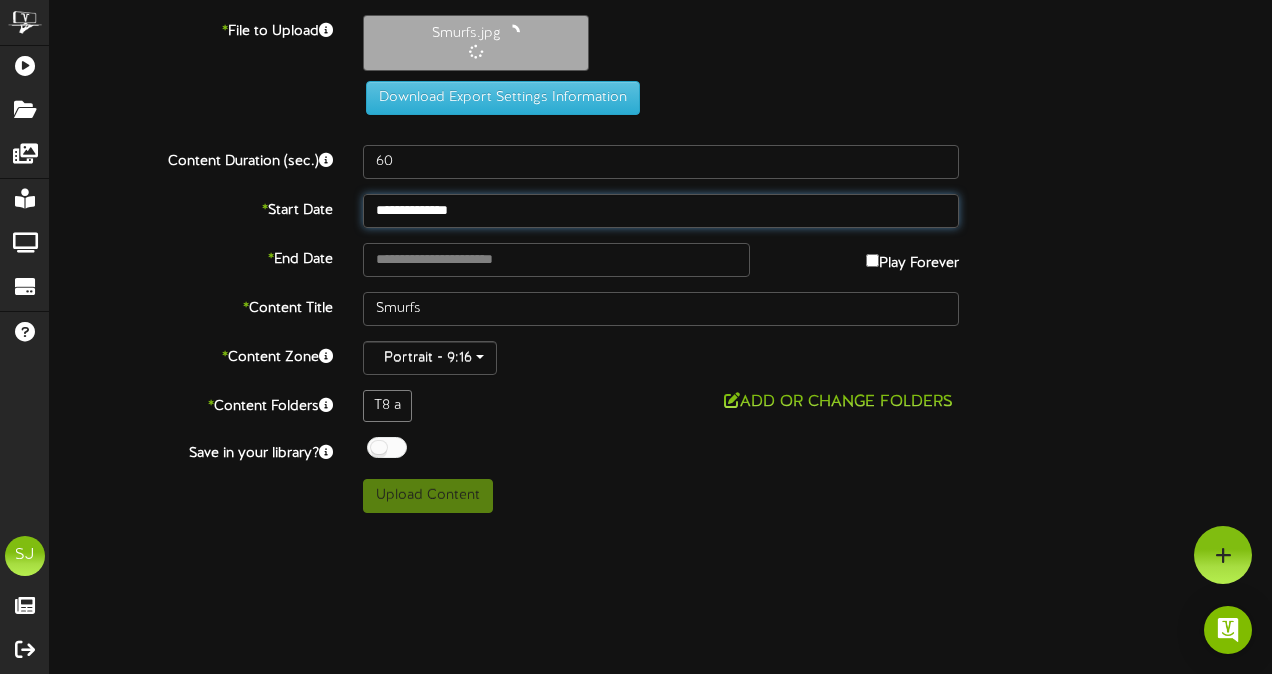 click on "**********" at bounding box center (661, 211) 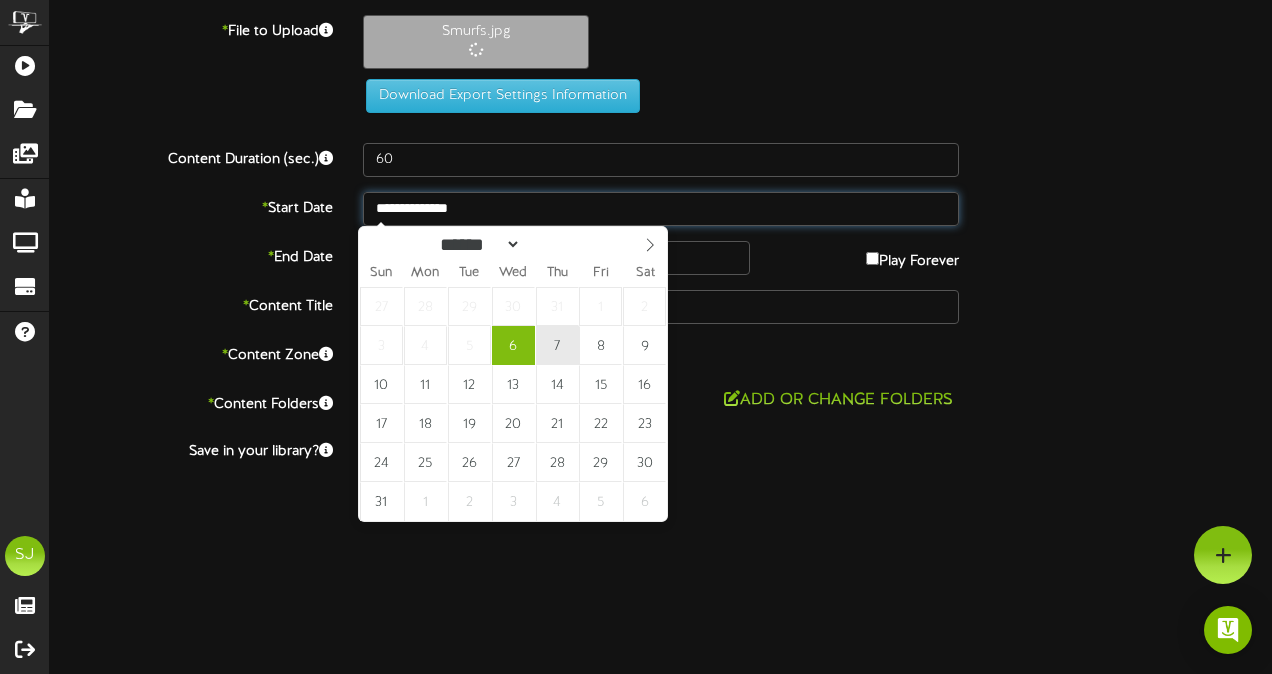 type on "**********" 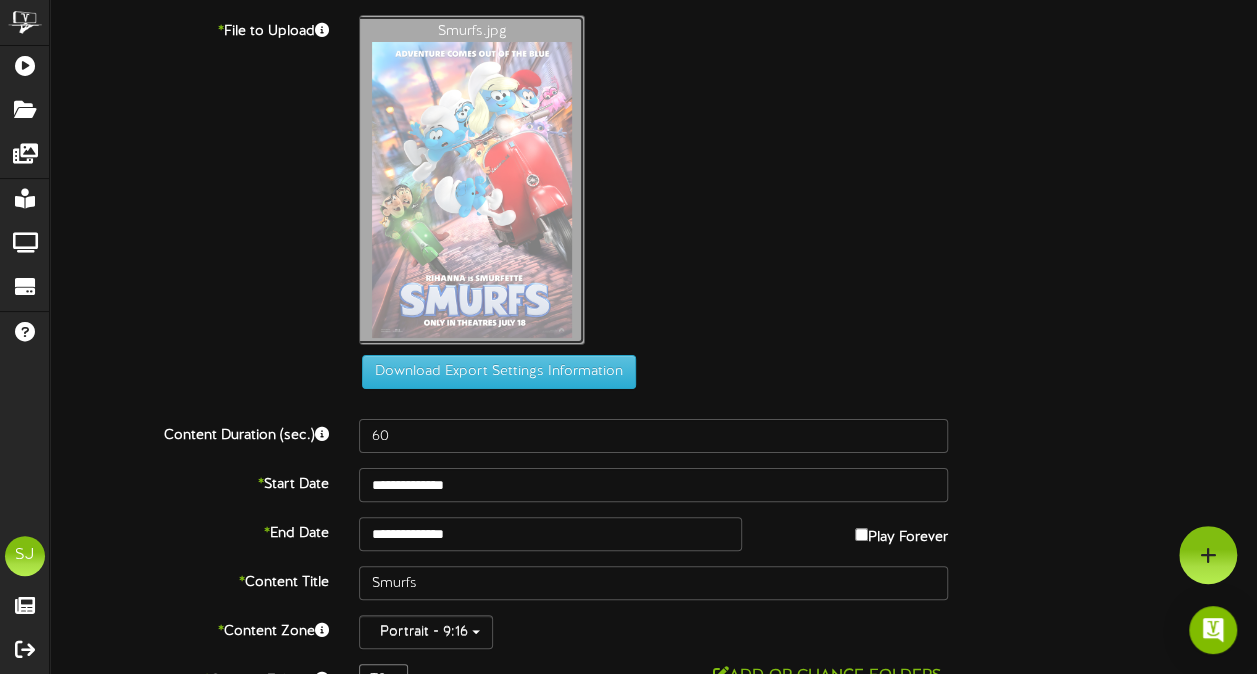 click on "Smurfs.jpg" at bounding box center [-504, 180] 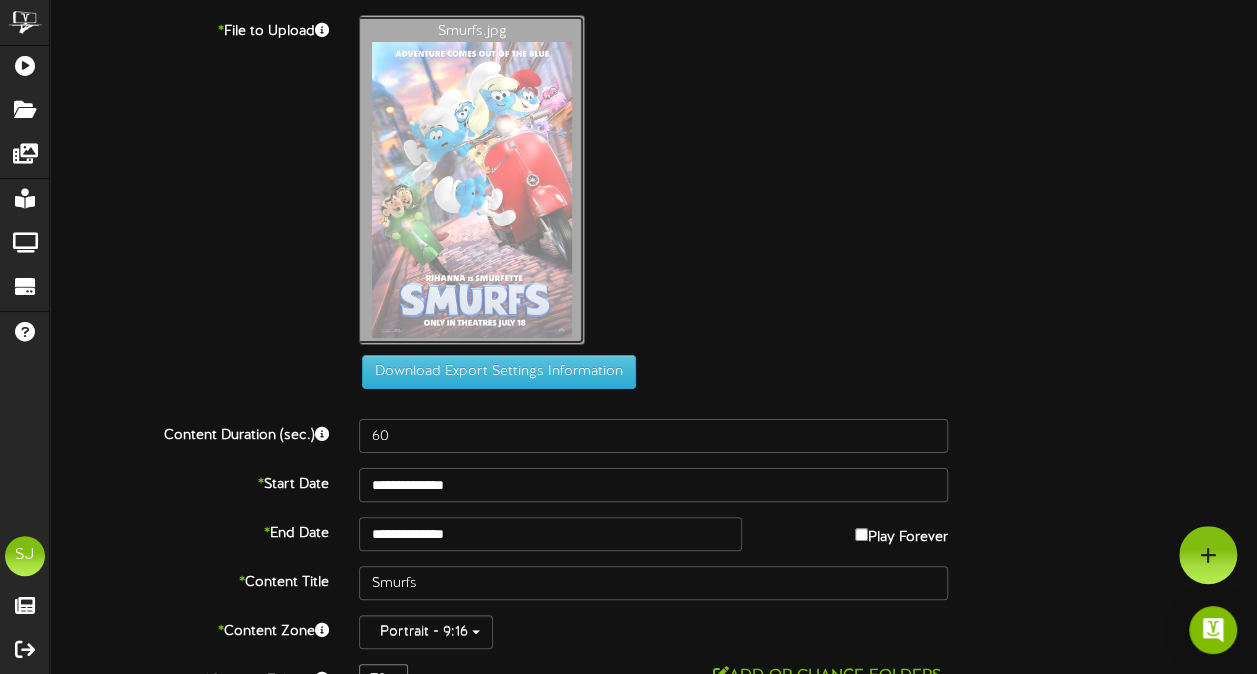type 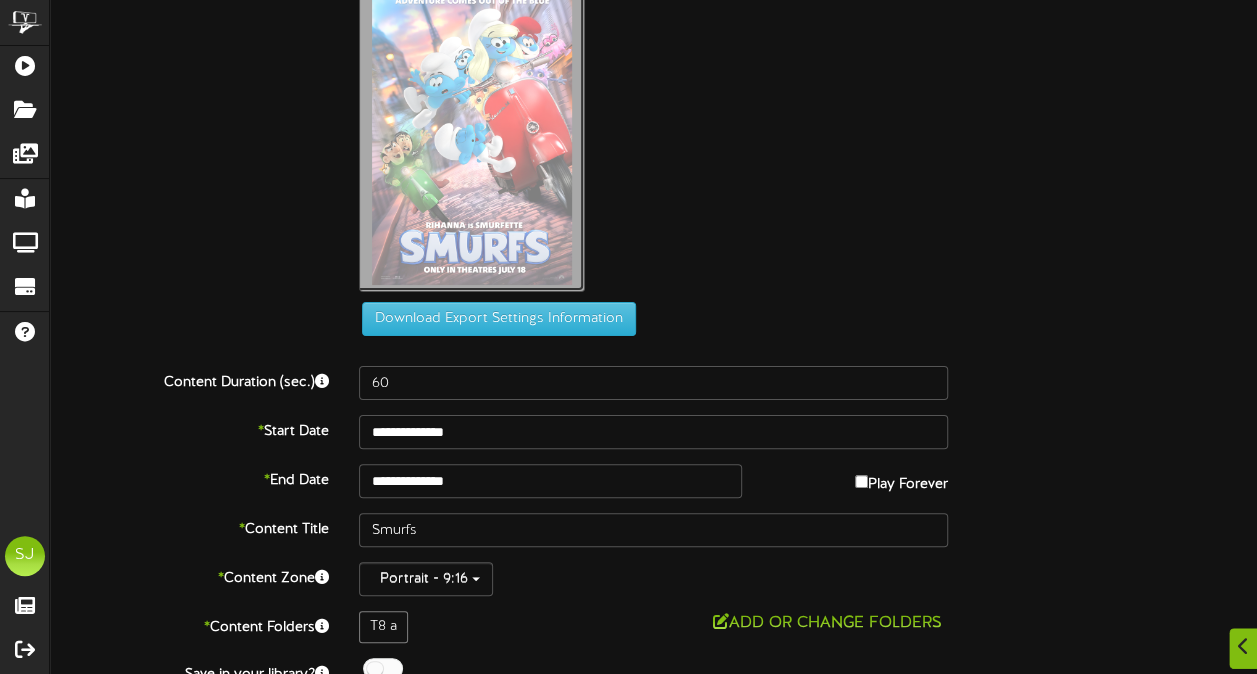 scroll, scrollTop: 124, scrollLeft: 0, axis: vertical 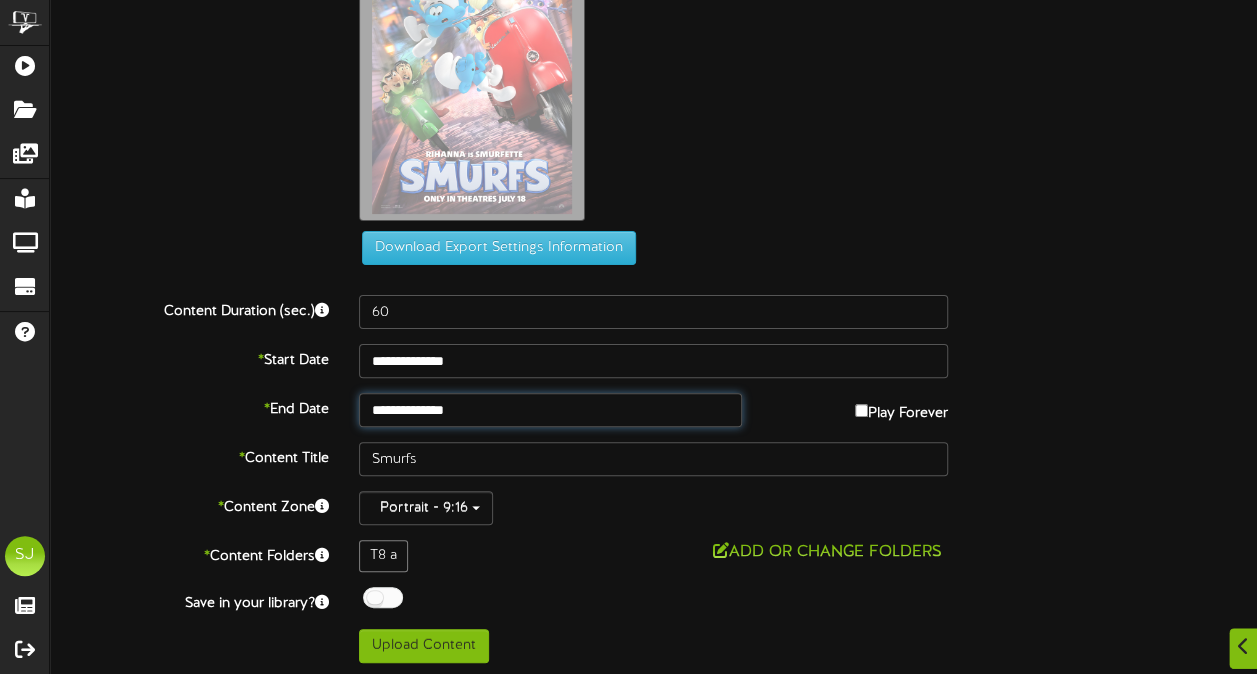 click on "**********" at bounding box center [550, 410] 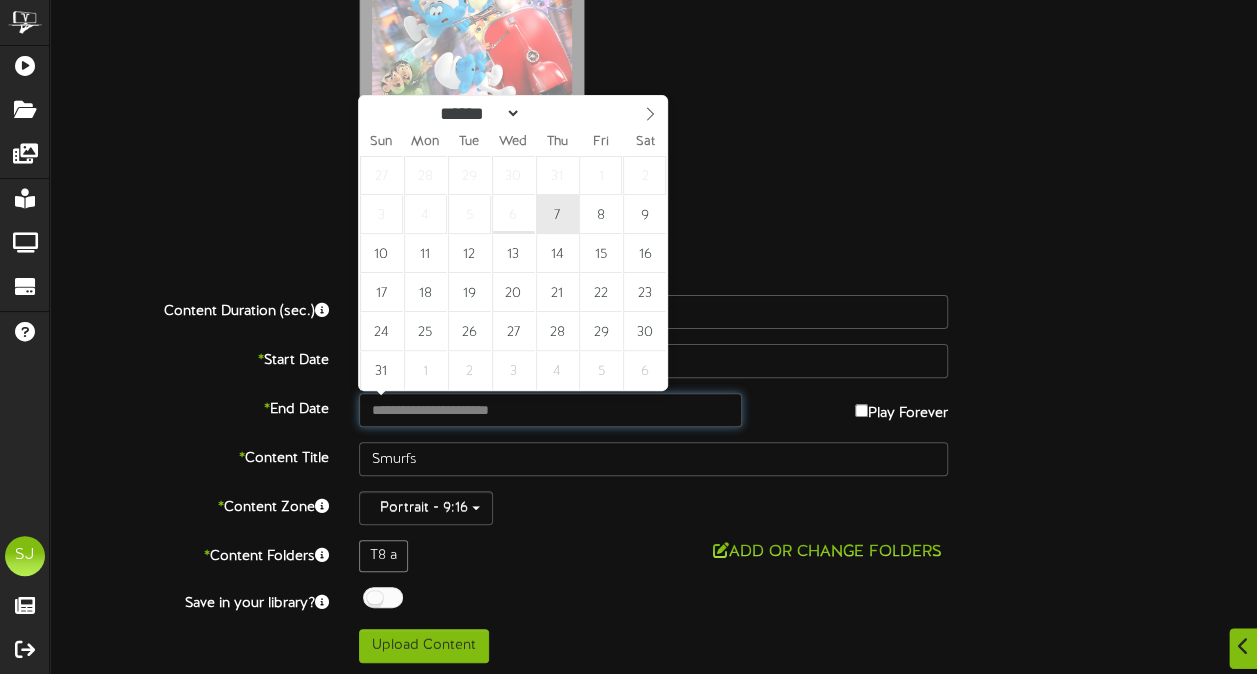 type on "**********" 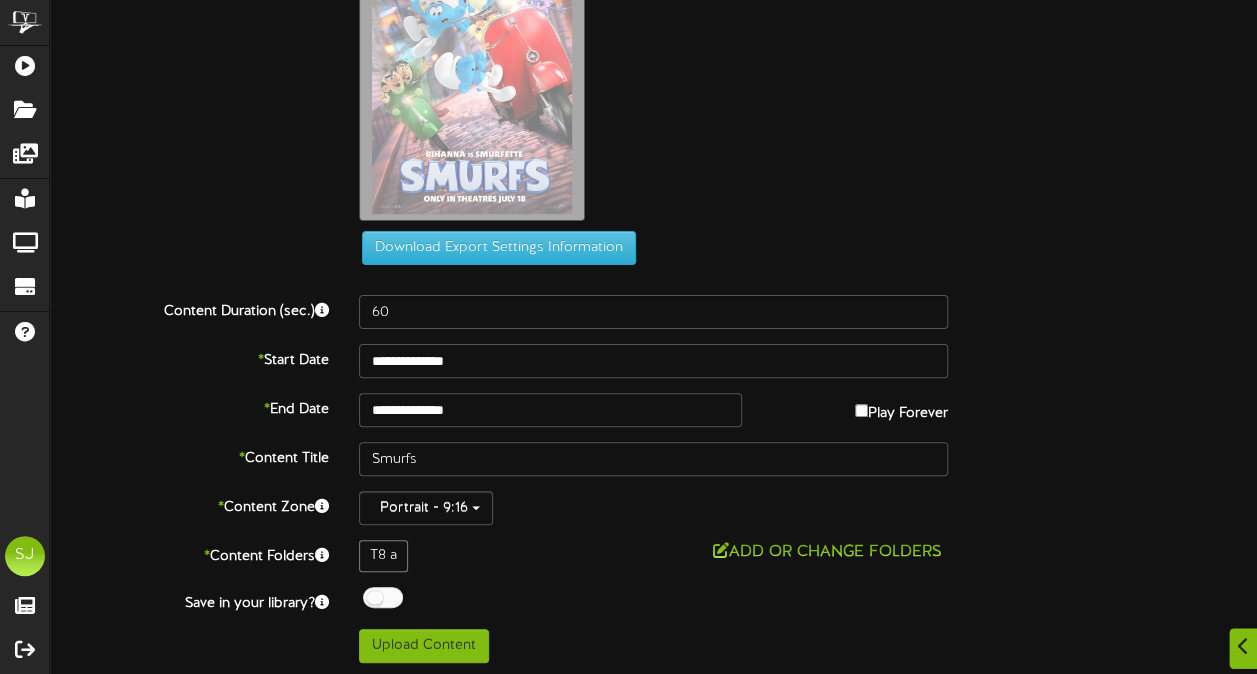 click on "Smurfs.jpg" at bounding box center [808, 61] 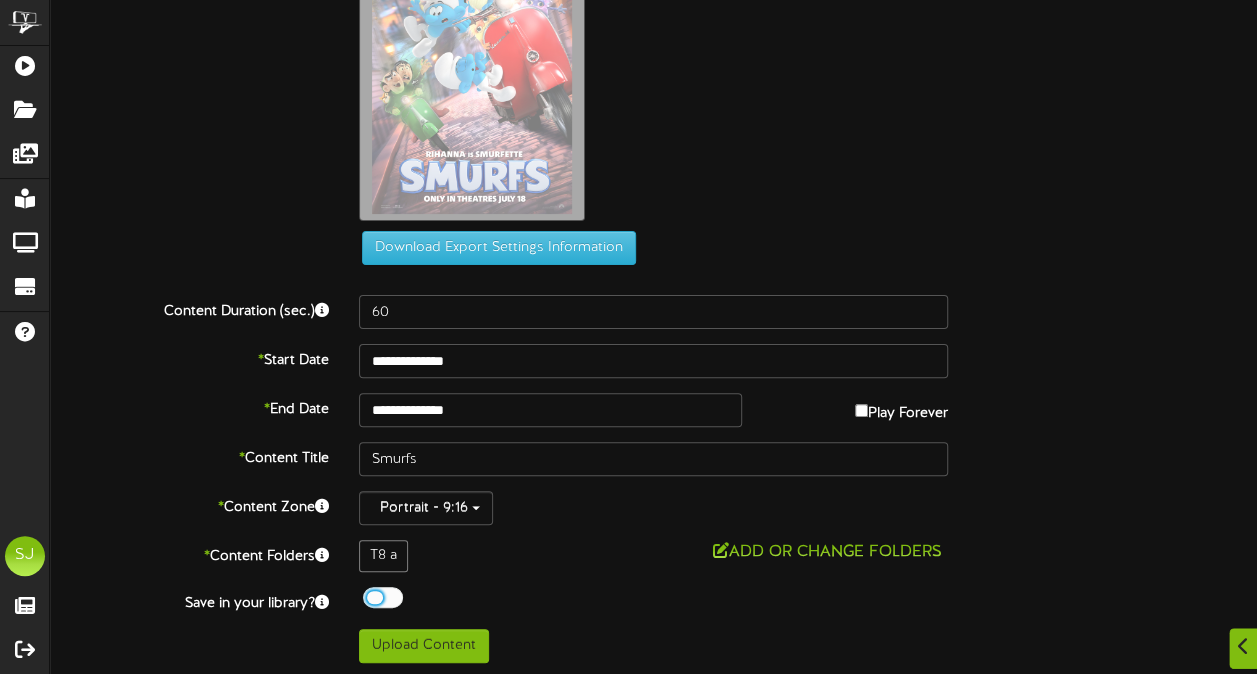 drag, startPoint x: 558, startPoint y: 589, endPoint x: 515, endPoint y: 621, distance: 53.600372 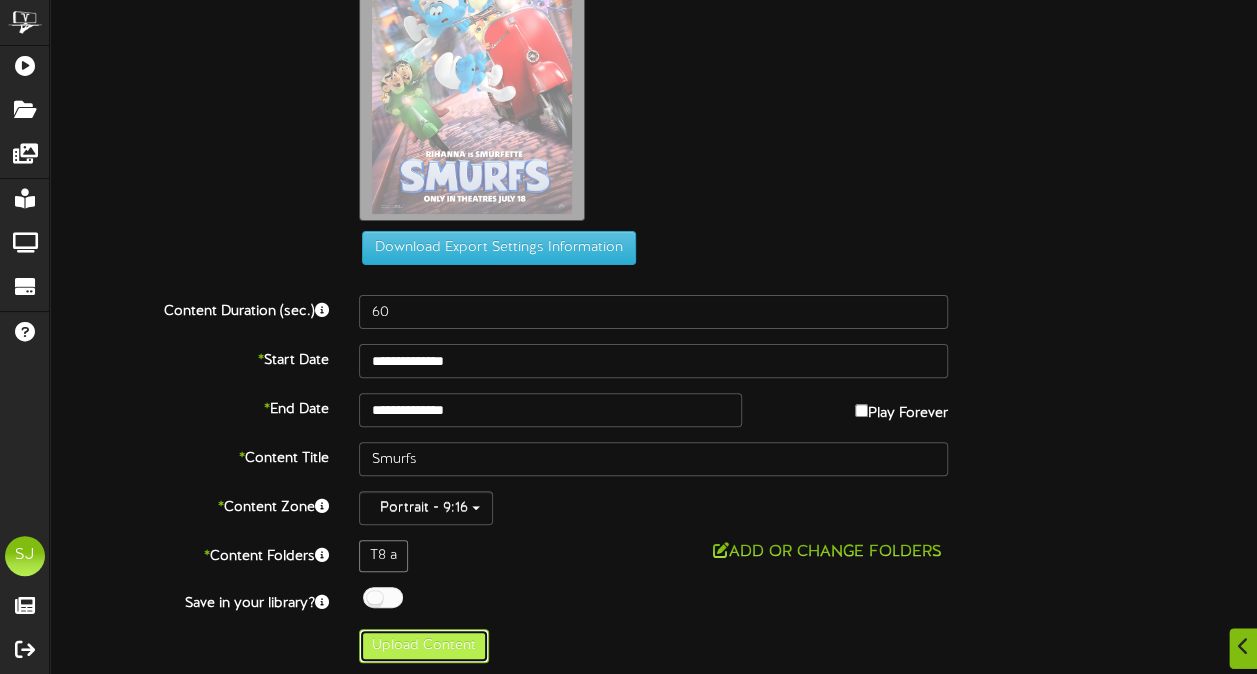 click on "Upload Content" at bounding box center (424, 646) 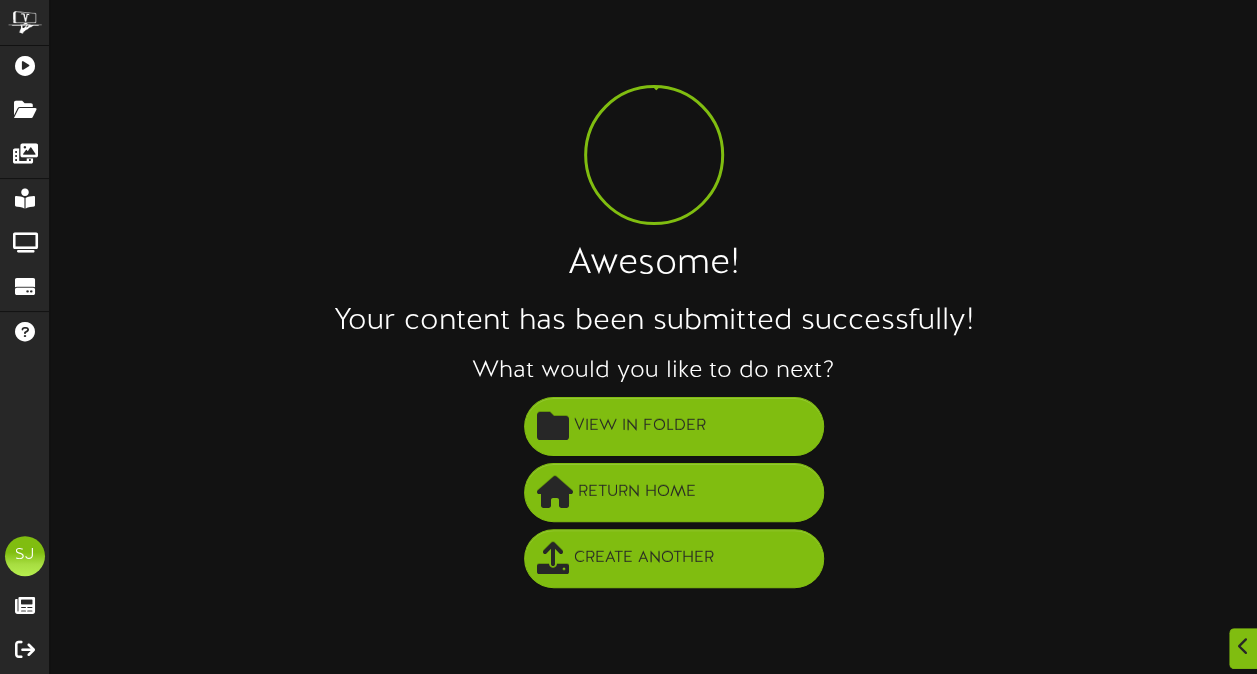 scroll, scrollTop: 0, scrollLeft: 0, axis: both 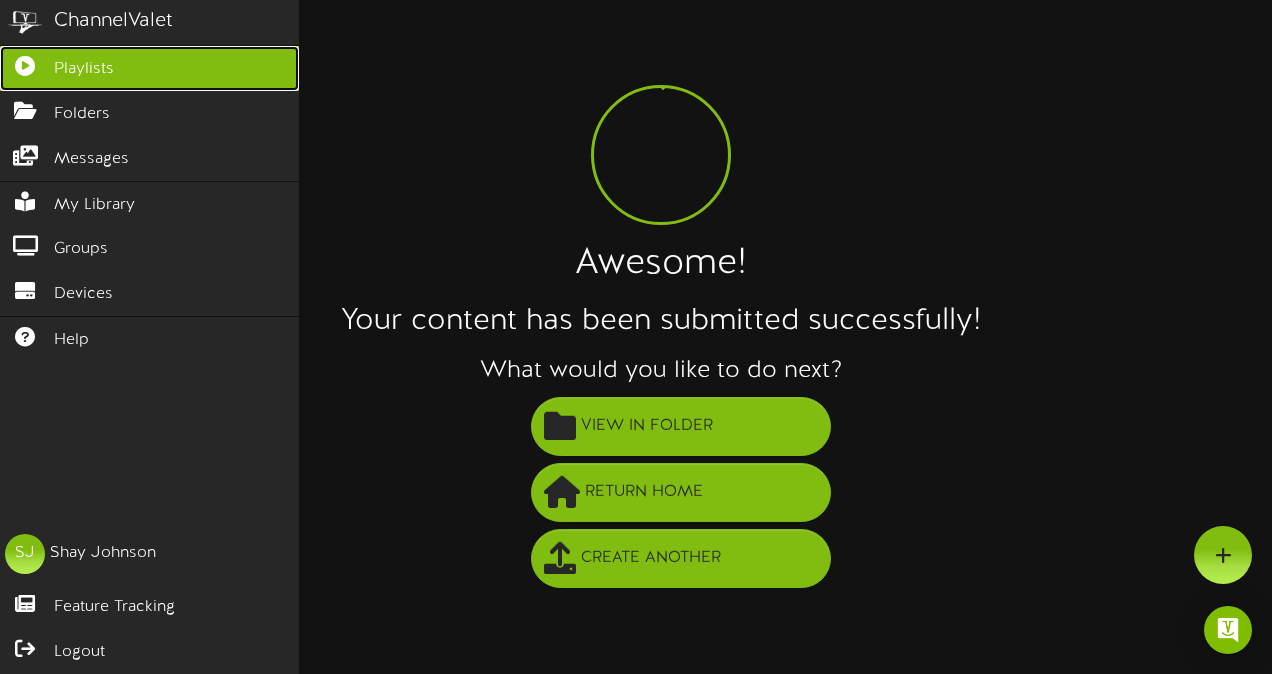 click on "Playlists" at bounding box center (149, 68) 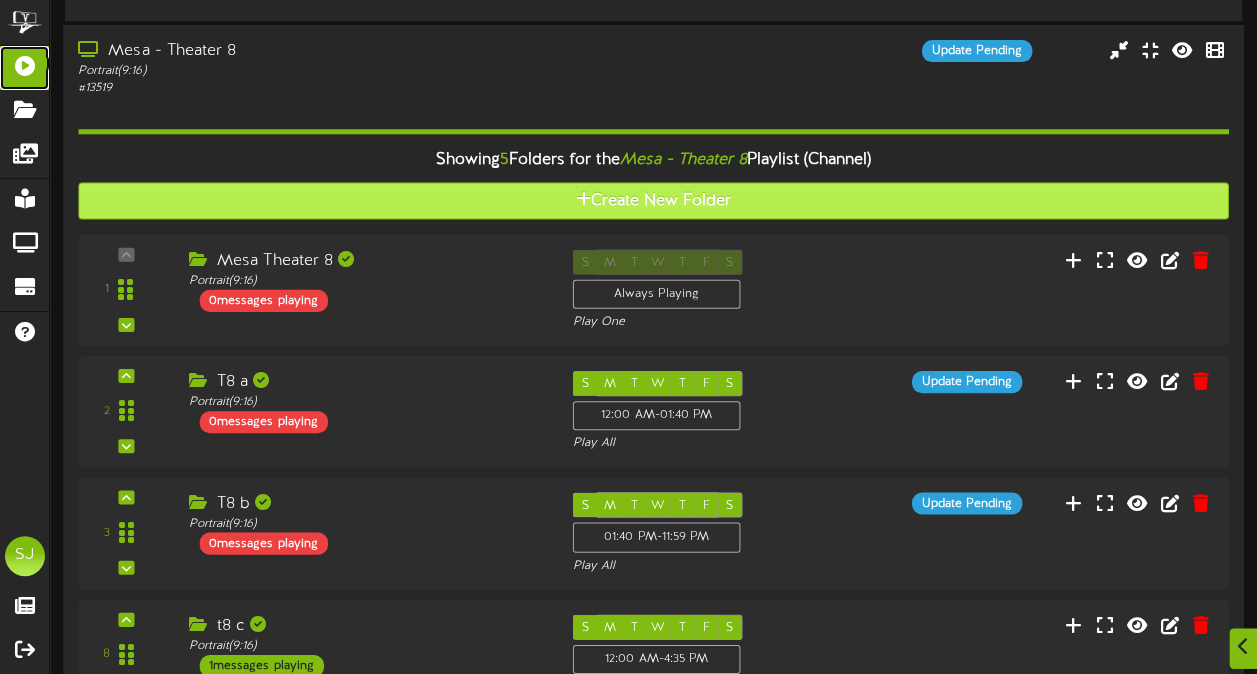 scroll, scrollTop: 793, scrollLeft: 0, axis: vertical 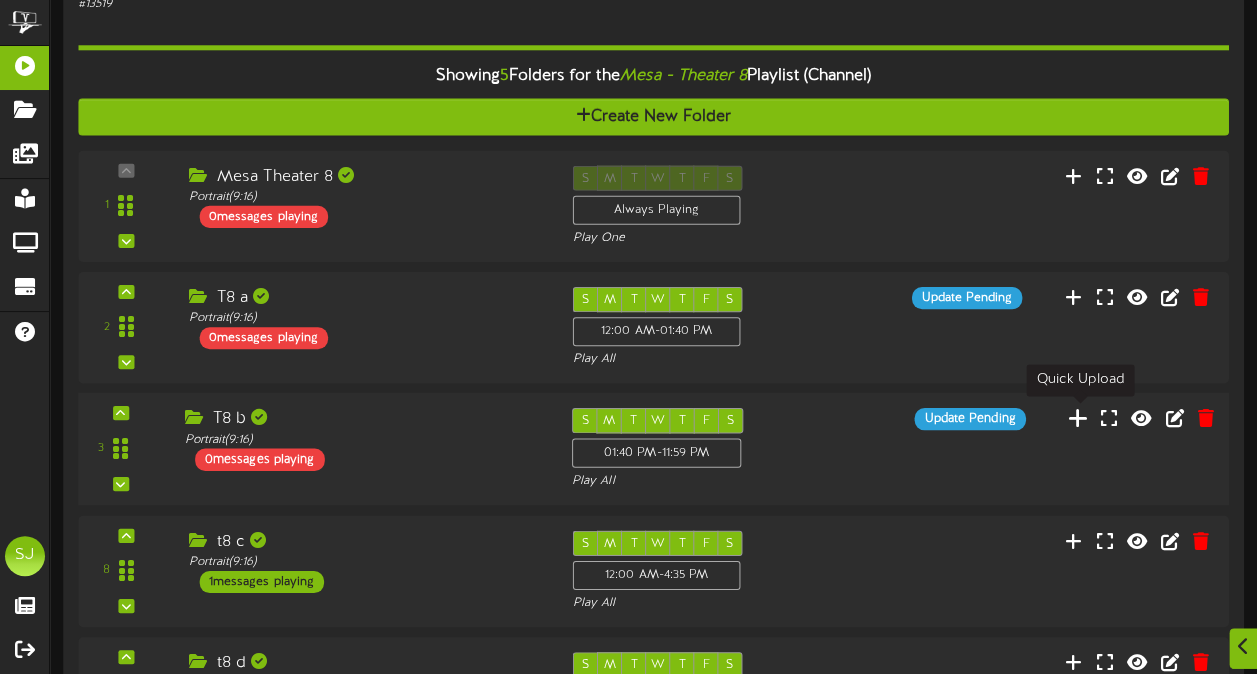click at bounding box center [1078, 417] 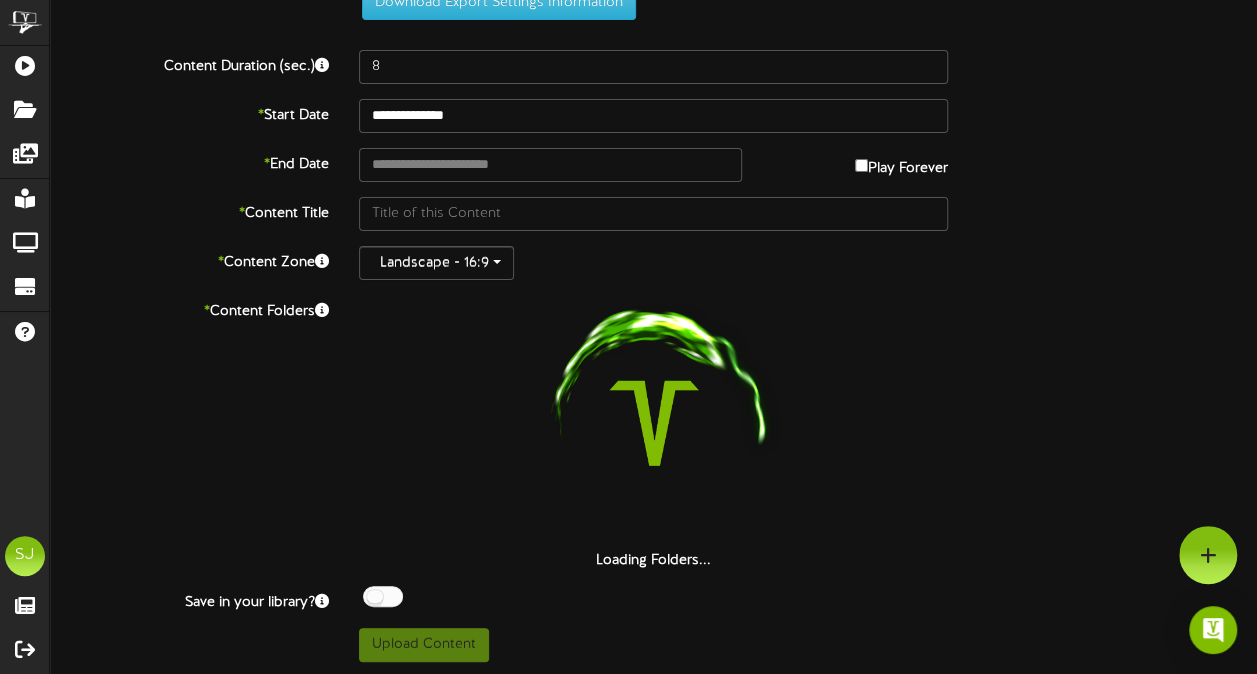 scroll, scrollTop: 0, scrollLeft: 0, axis: both 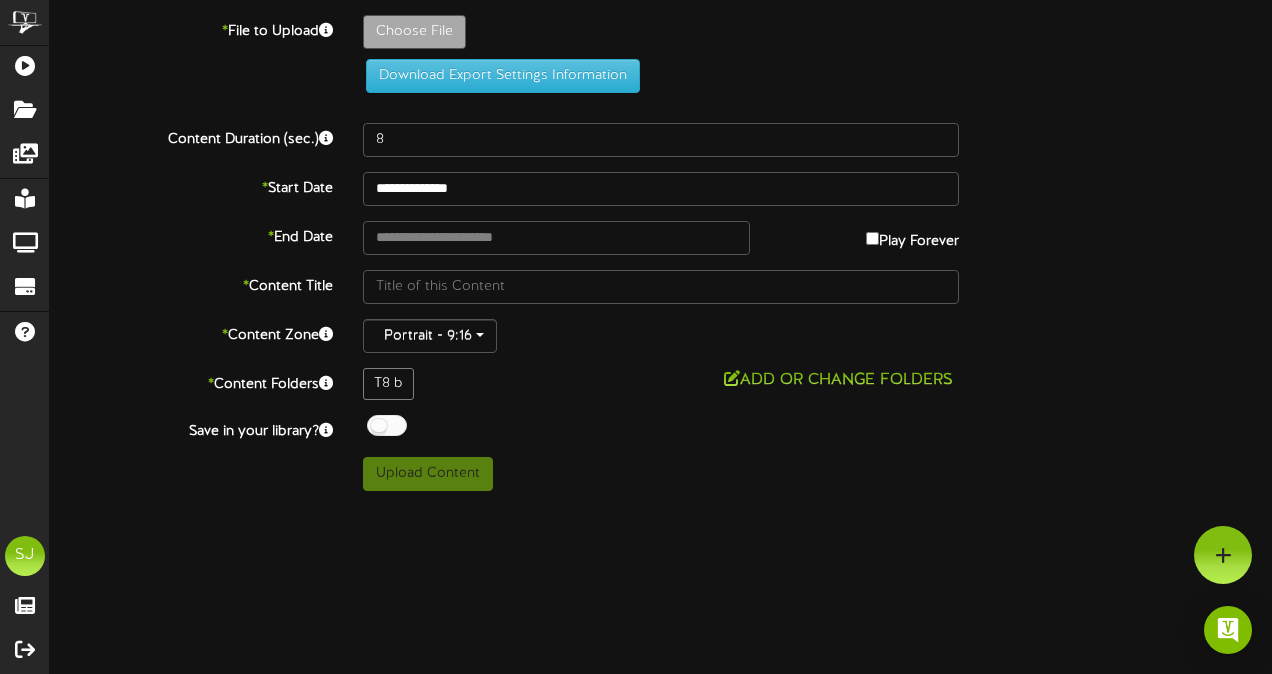 click on "**********" at bounding box center (661, 253) 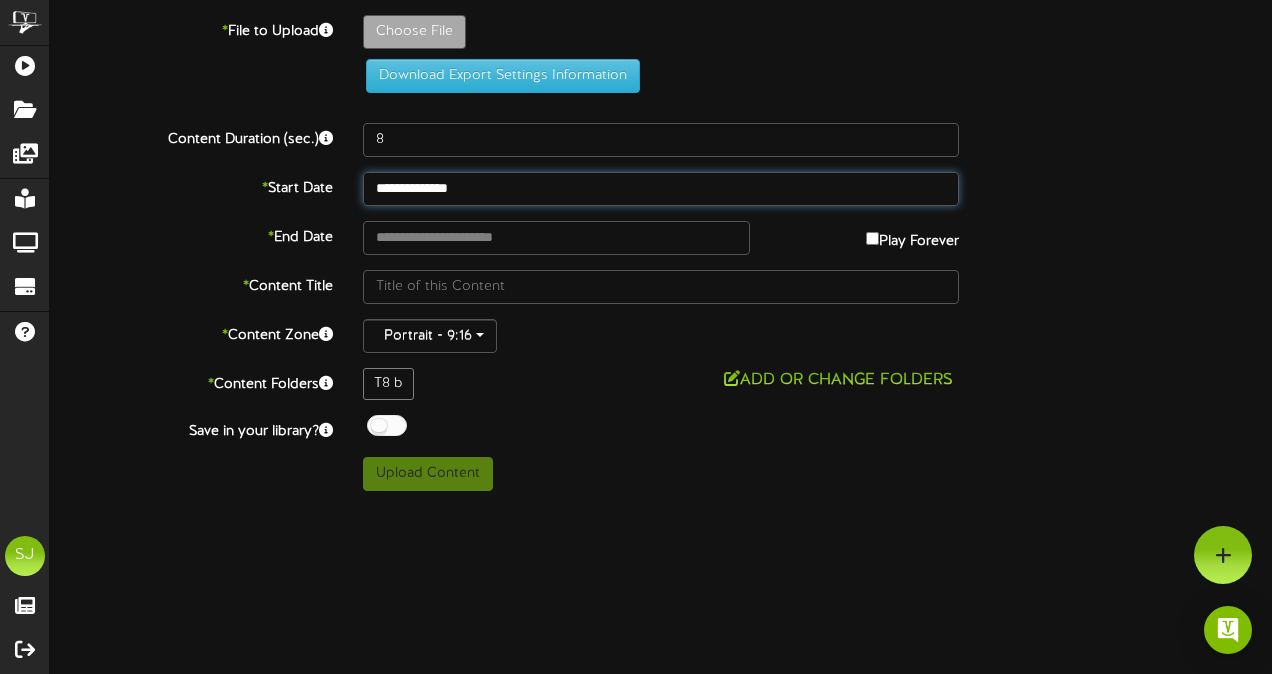 click on "**********" at bounding box center [661, 189] 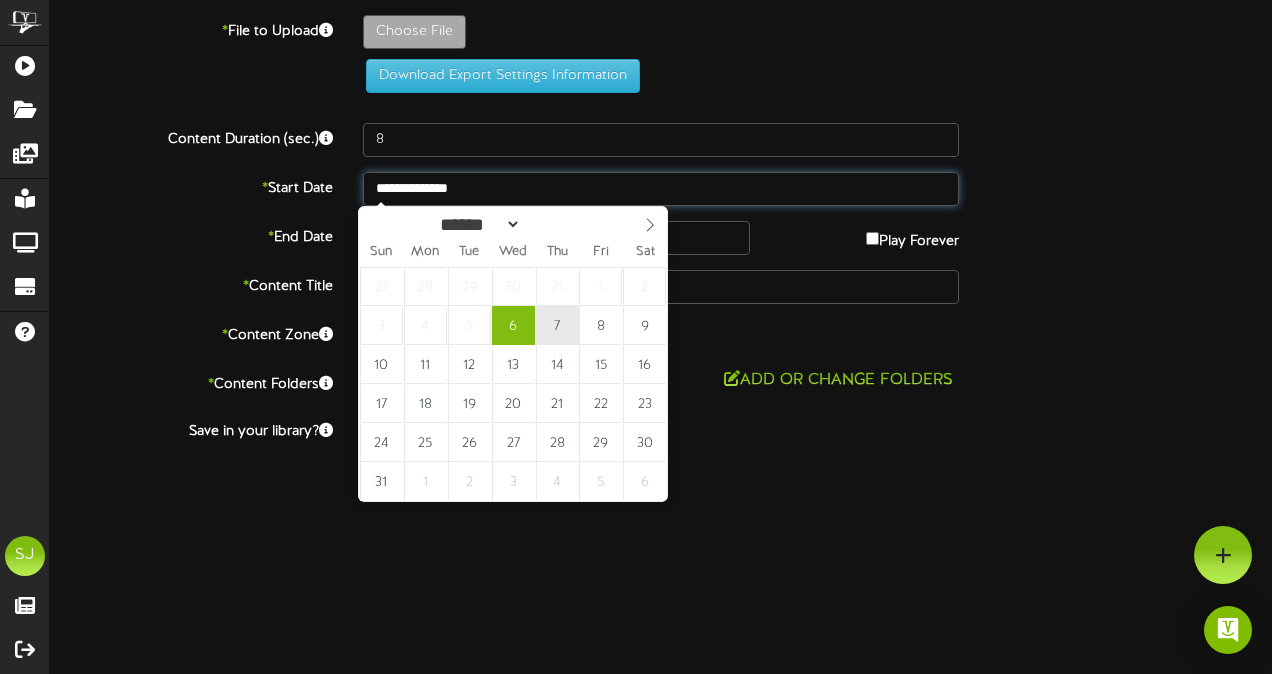 type on "**********" 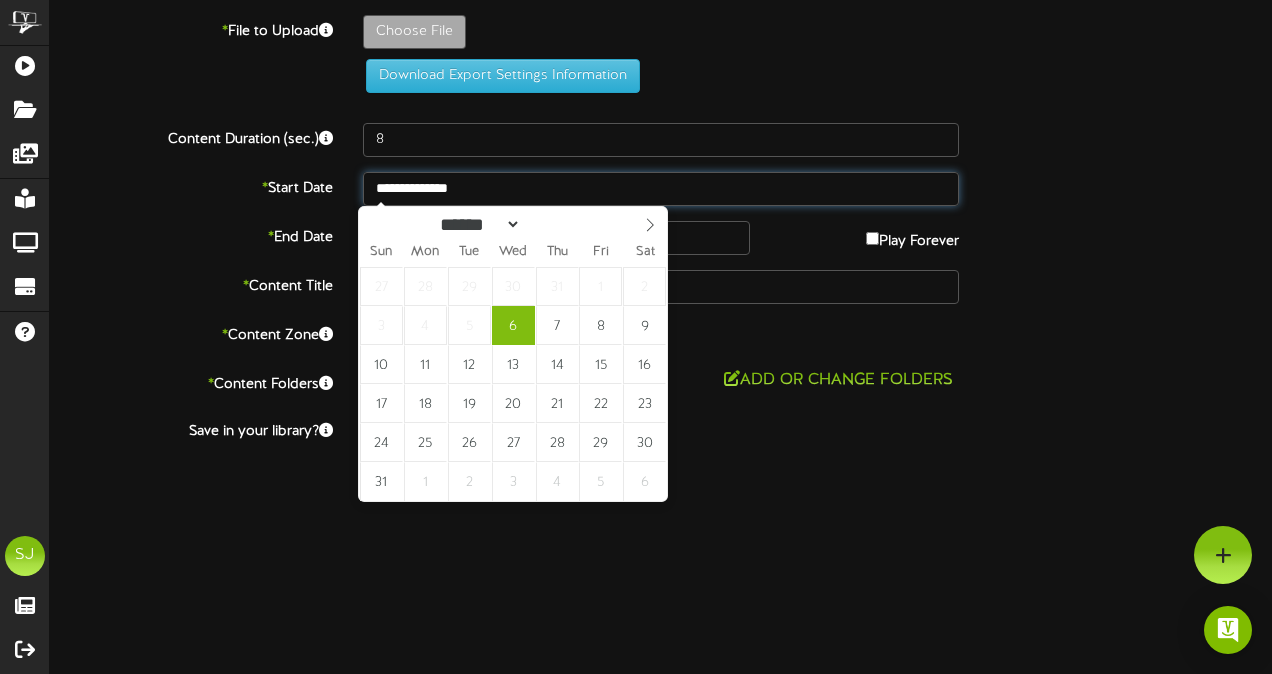 drag, startPoint x: 548, startPoint y: 324, endPoint x: 540, endPoint y: 302, distance: 23.409399 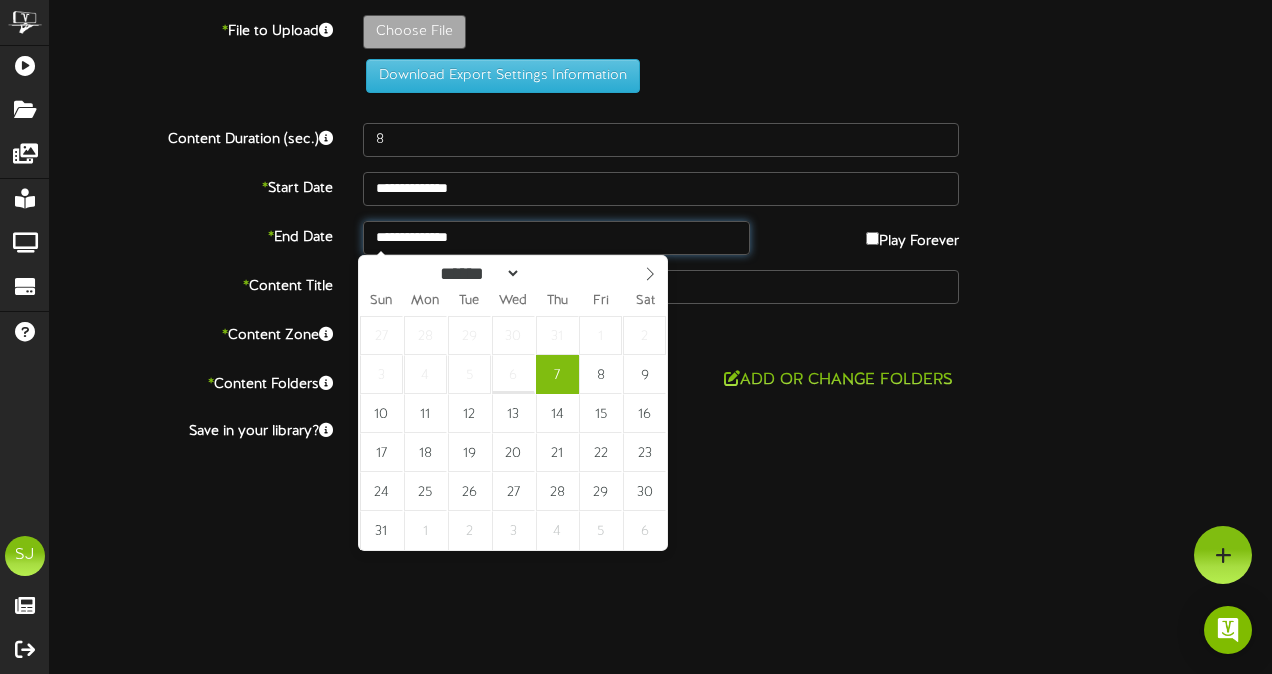 click on "**********" at bounding box center (556, 238) 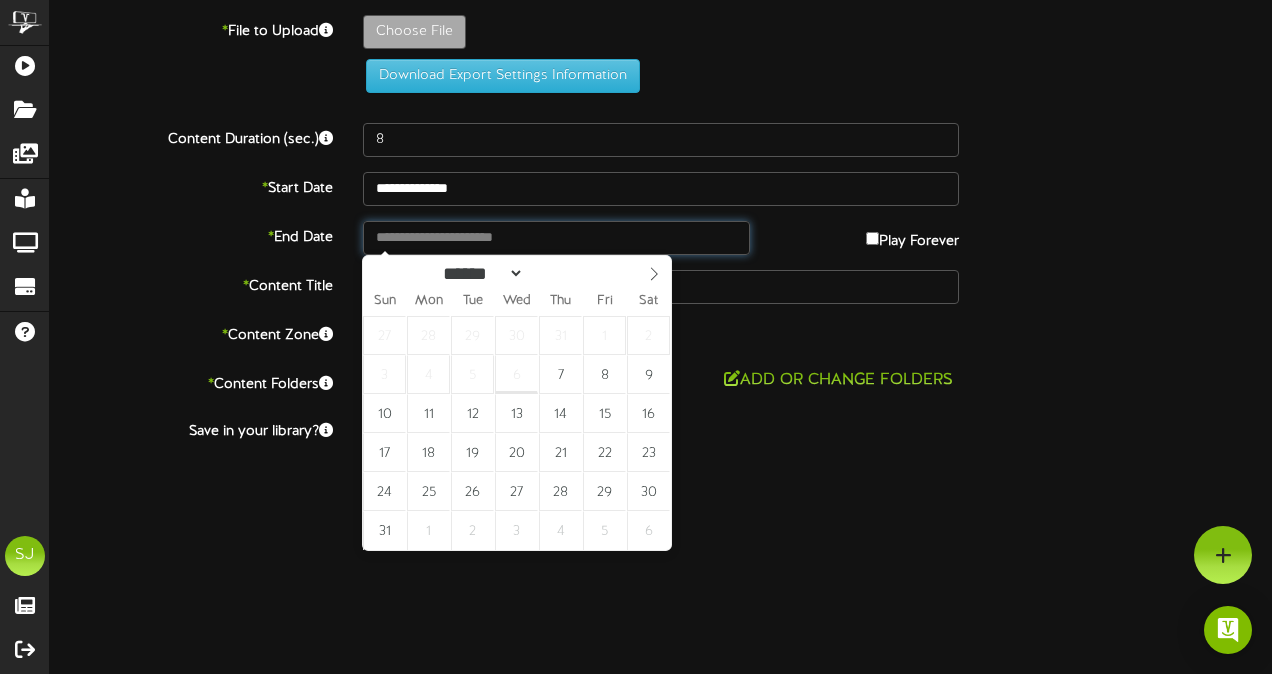 type on "**********" 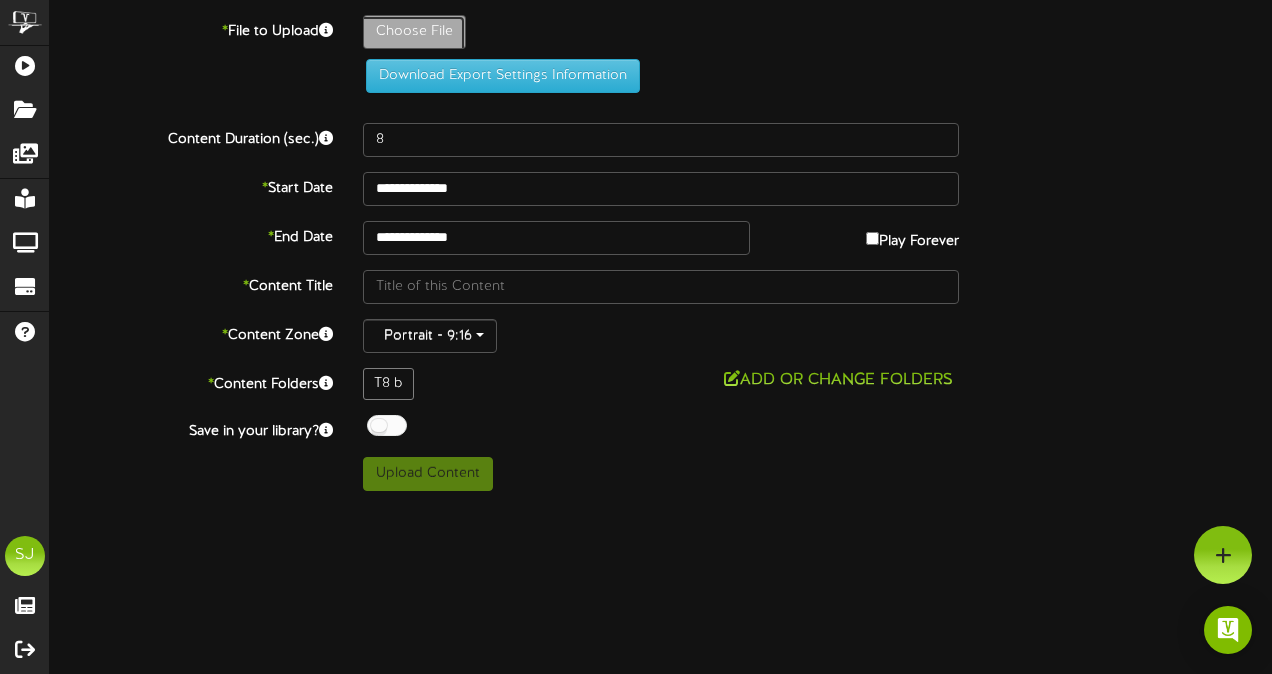 click on "Choose File" at bounding box center (-623, 87) 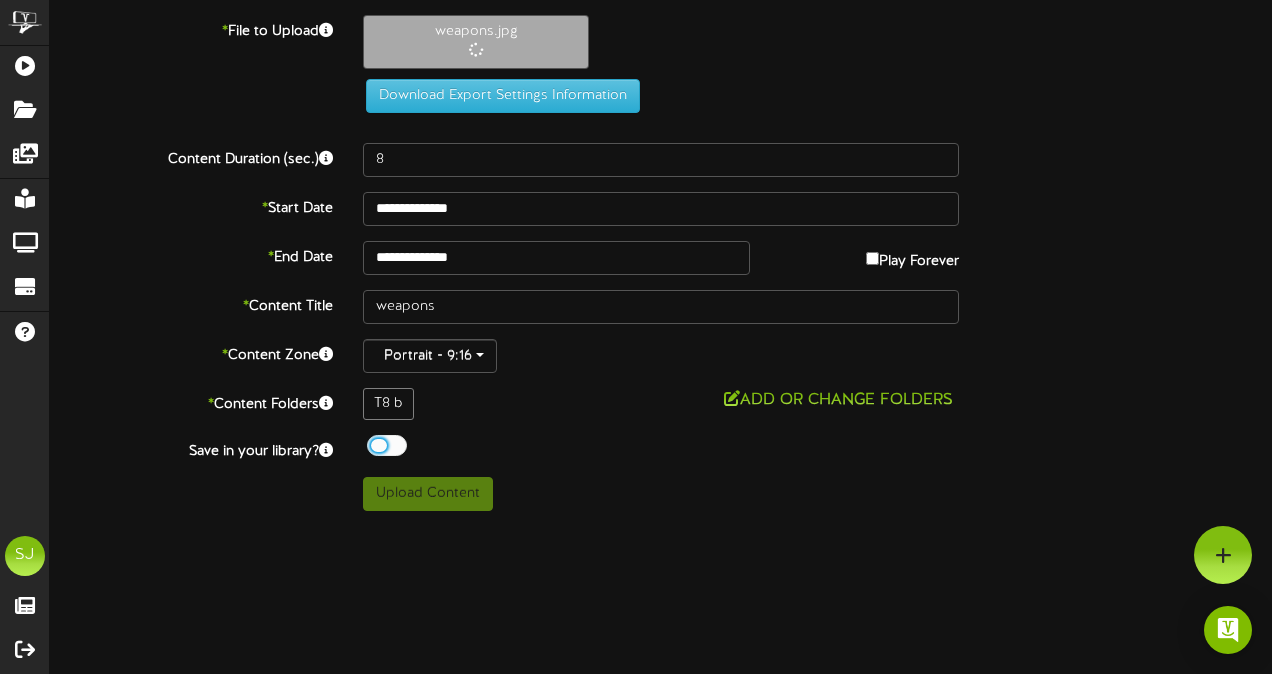 drag, startPoint x: 384, startPoint y: 440, endPoint x: 386, endPoint y: 428, distance: 12.165525 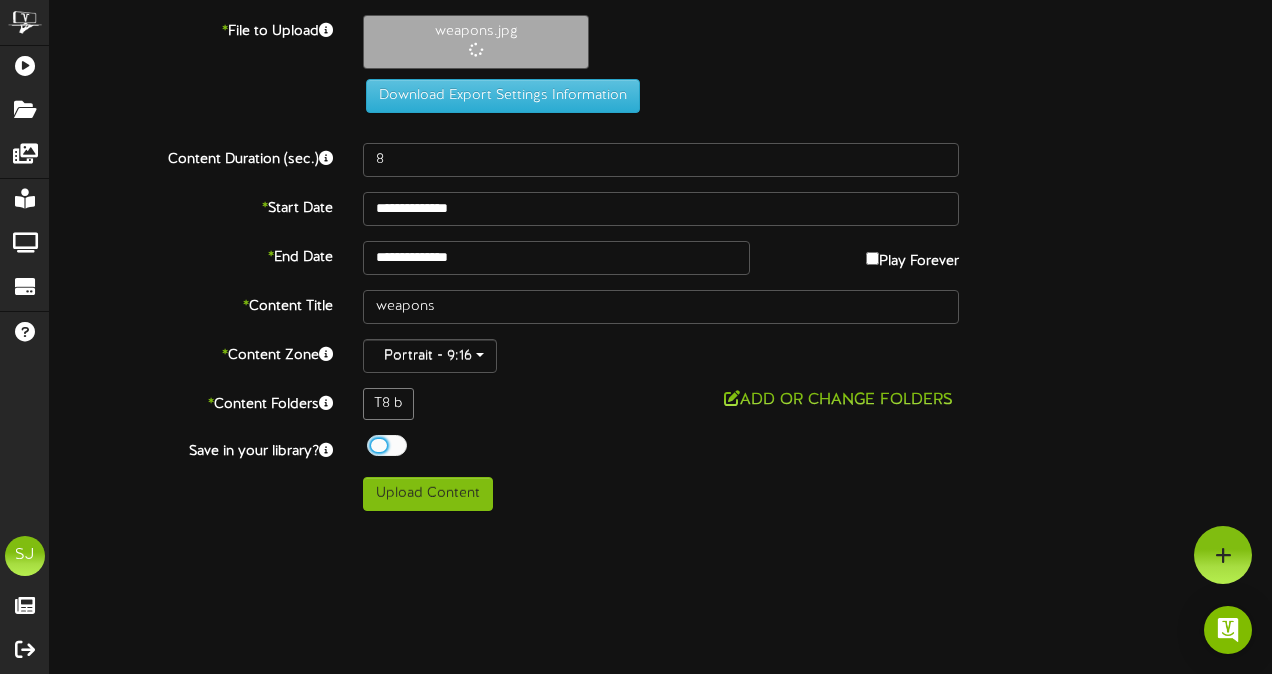 click on "Upload Content" at bounding box center (661, 494) 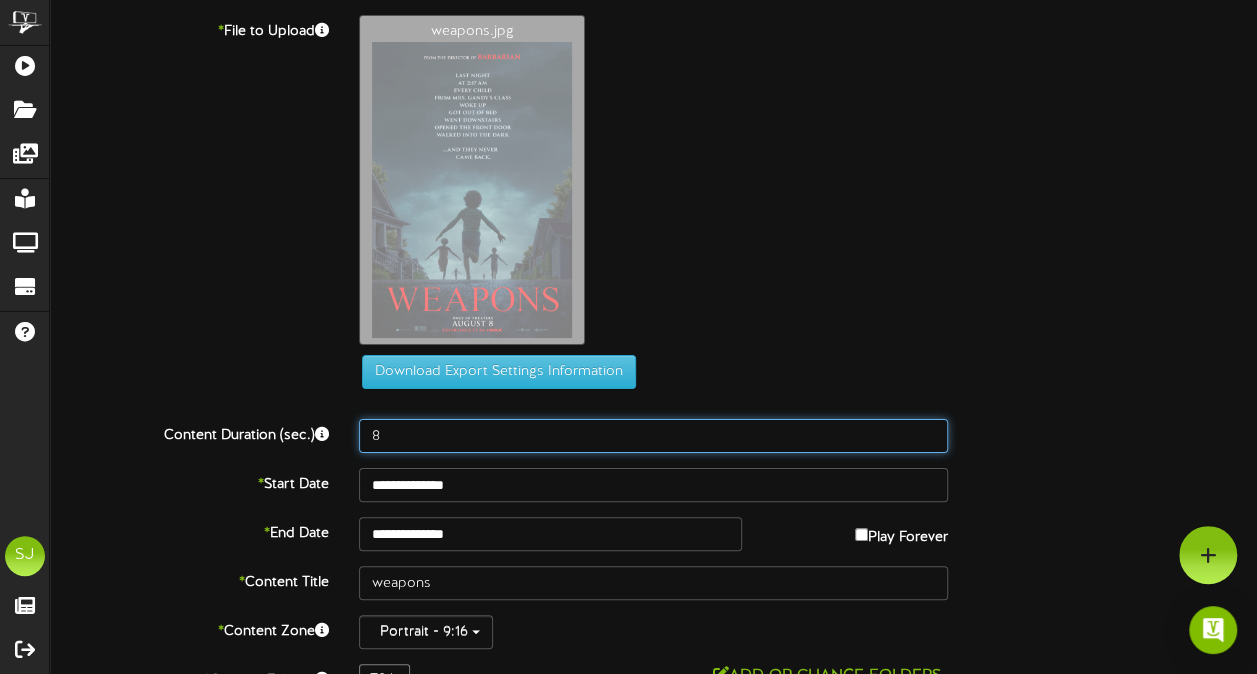 click on "8" at bounding box center (653, 436) 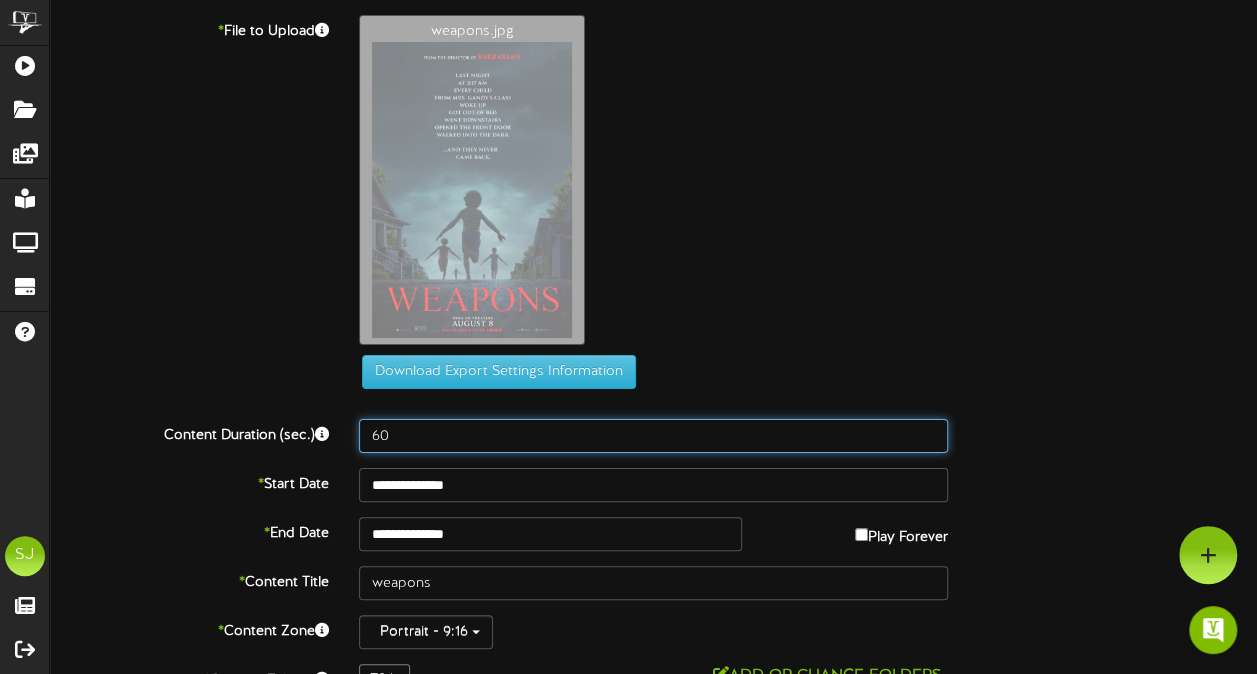 type on "60" 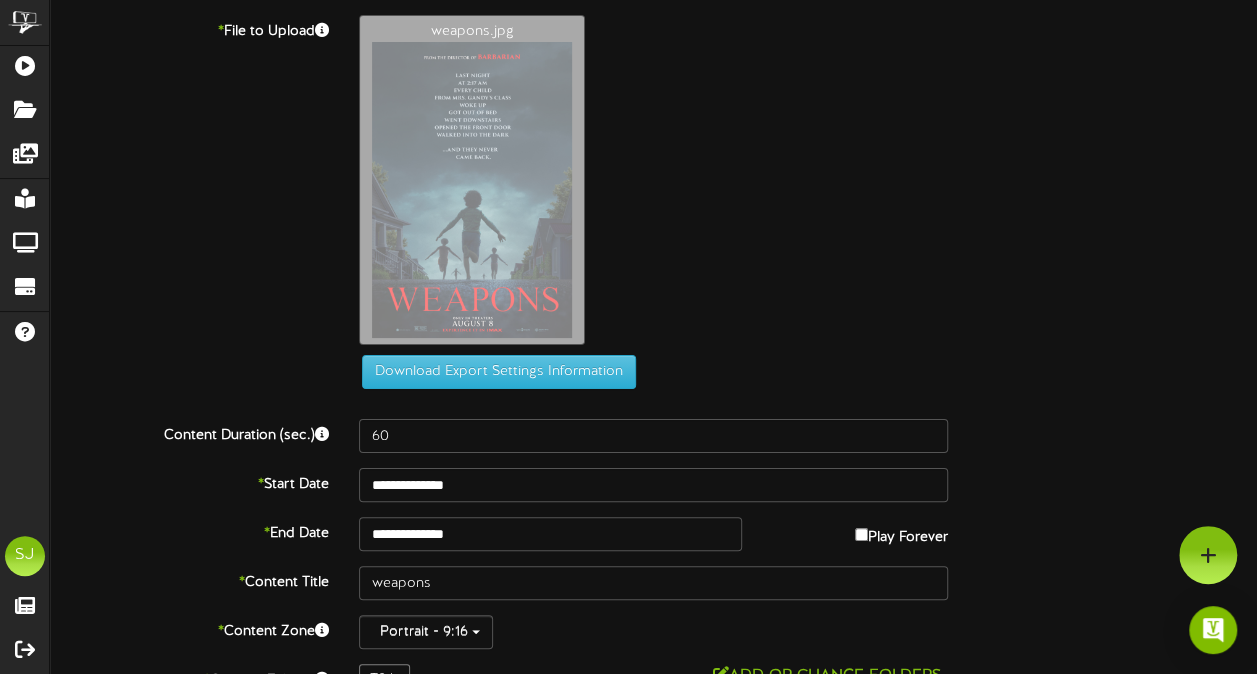 click on "weapons.jpg" at bounding box center [808, 185] 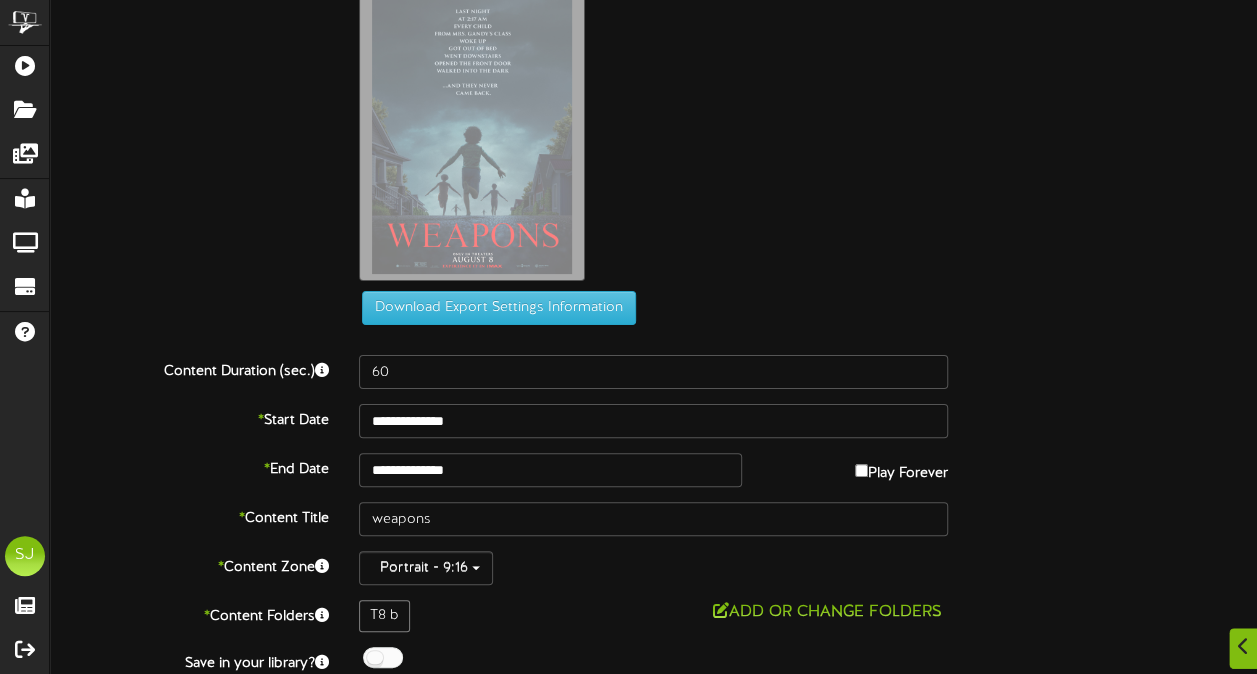 scroll, scrollTop: 124, scrollLeft: 0, axis: vertical 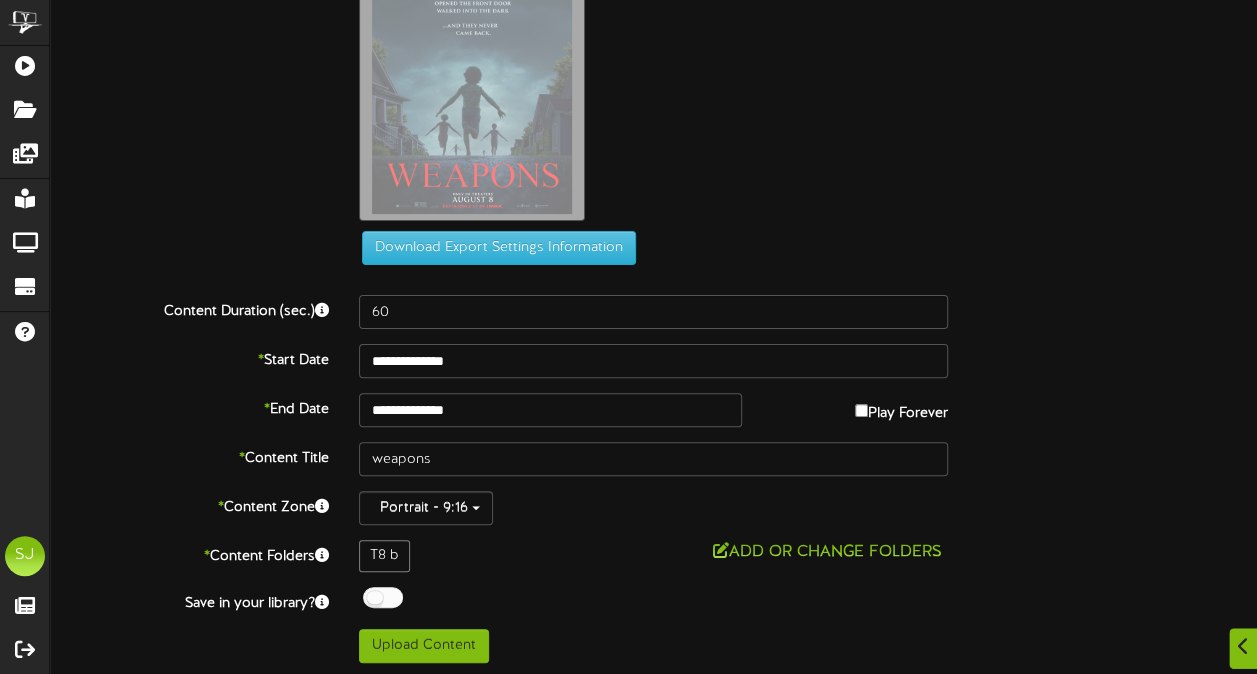 click on "**********" at bounding box center [653, 277] 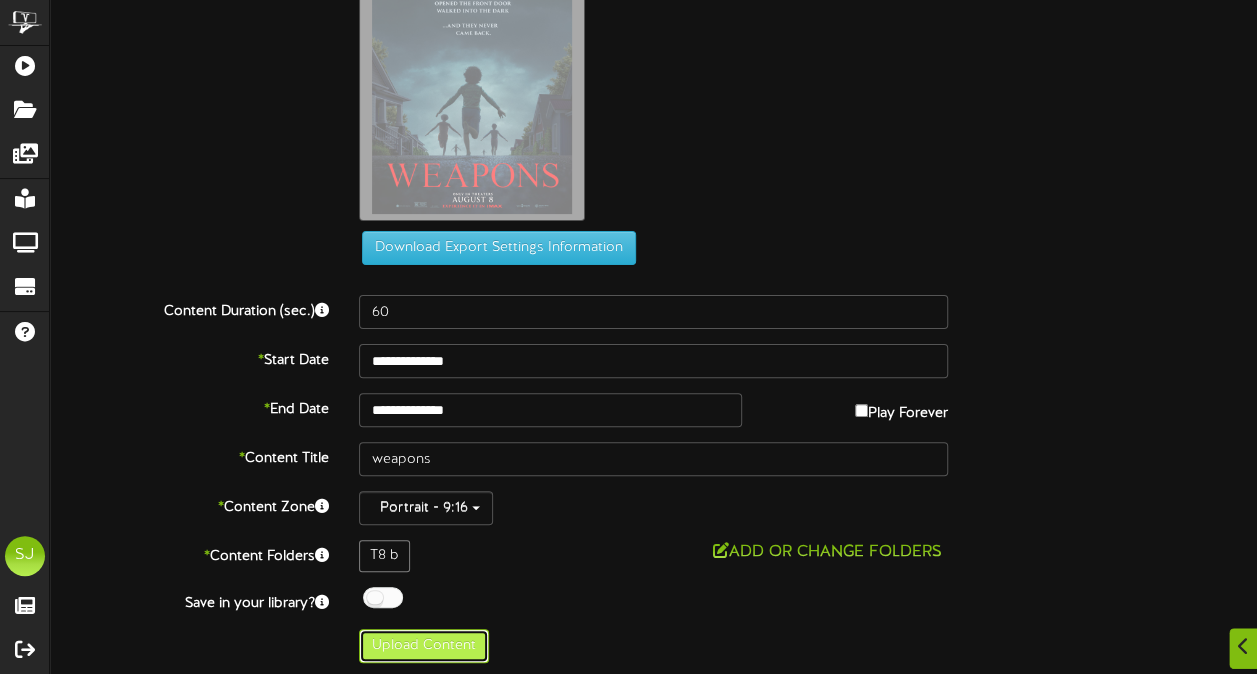 click on "Upload Content" at bounding box center [424, 646] 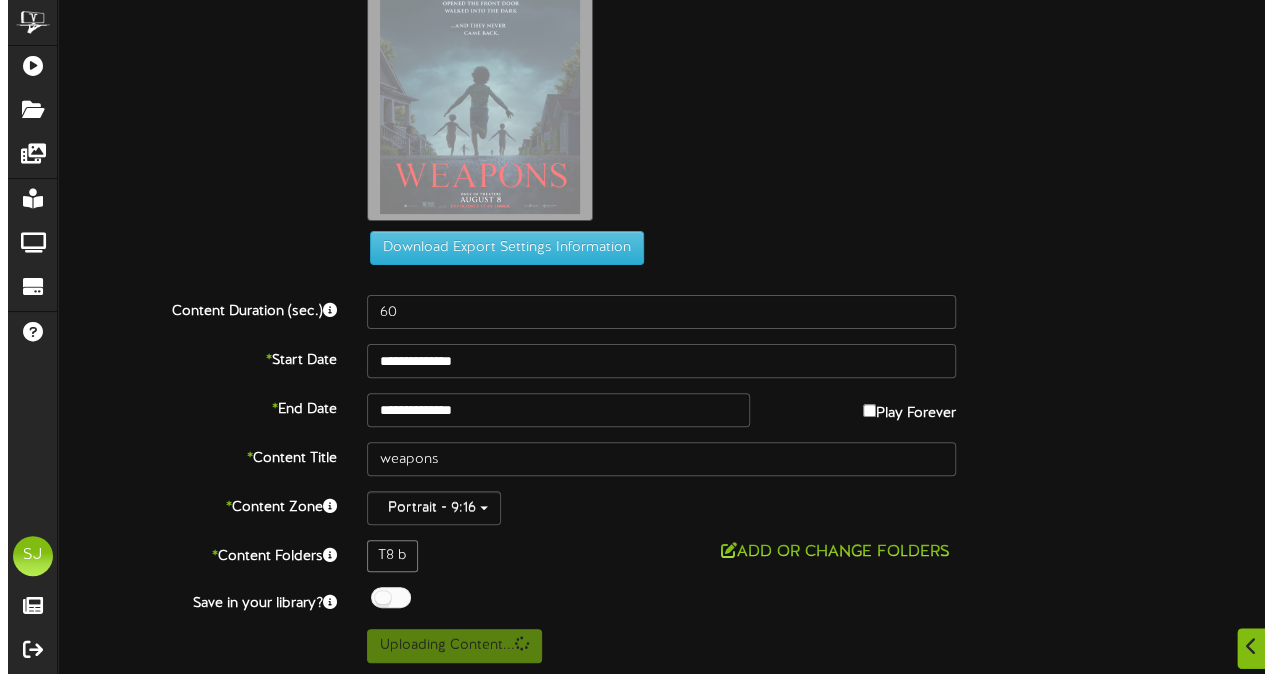 scroll, scrollTop: 0, scrollLeft: 0, axis: both 